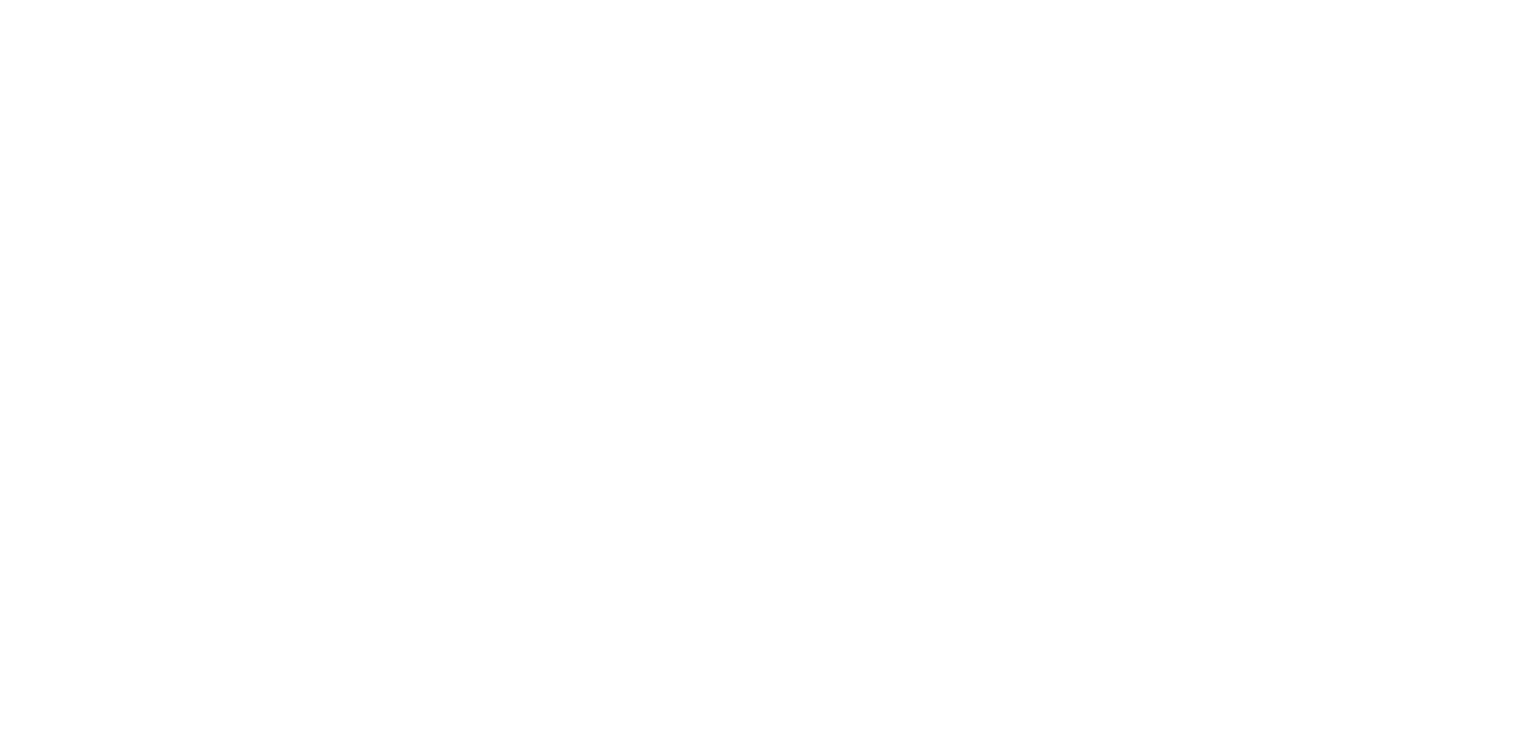 scroll, scrollTop: 0, scrollLeft: 0, axis: both 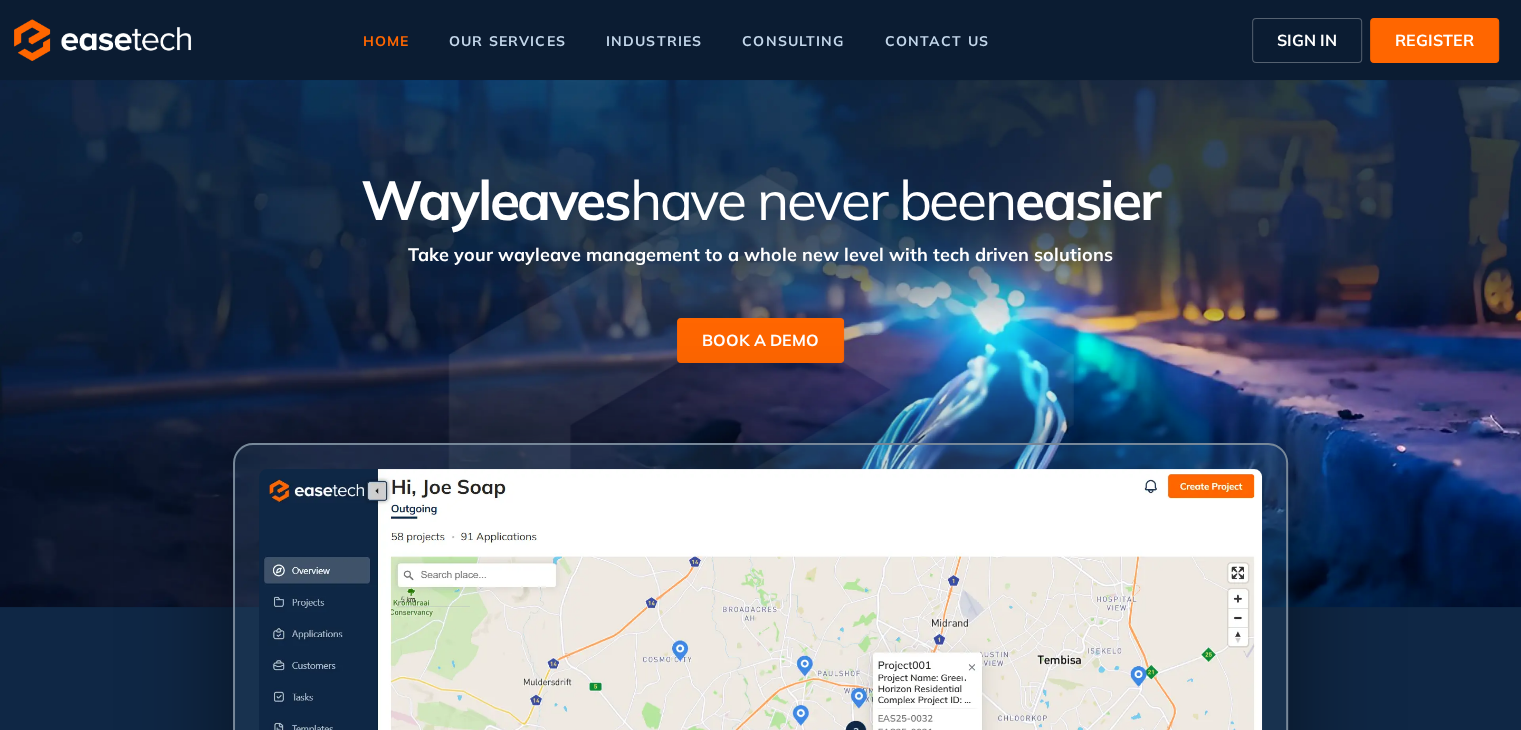 click on "SIGN IN" at bounding box center (1307, 40) 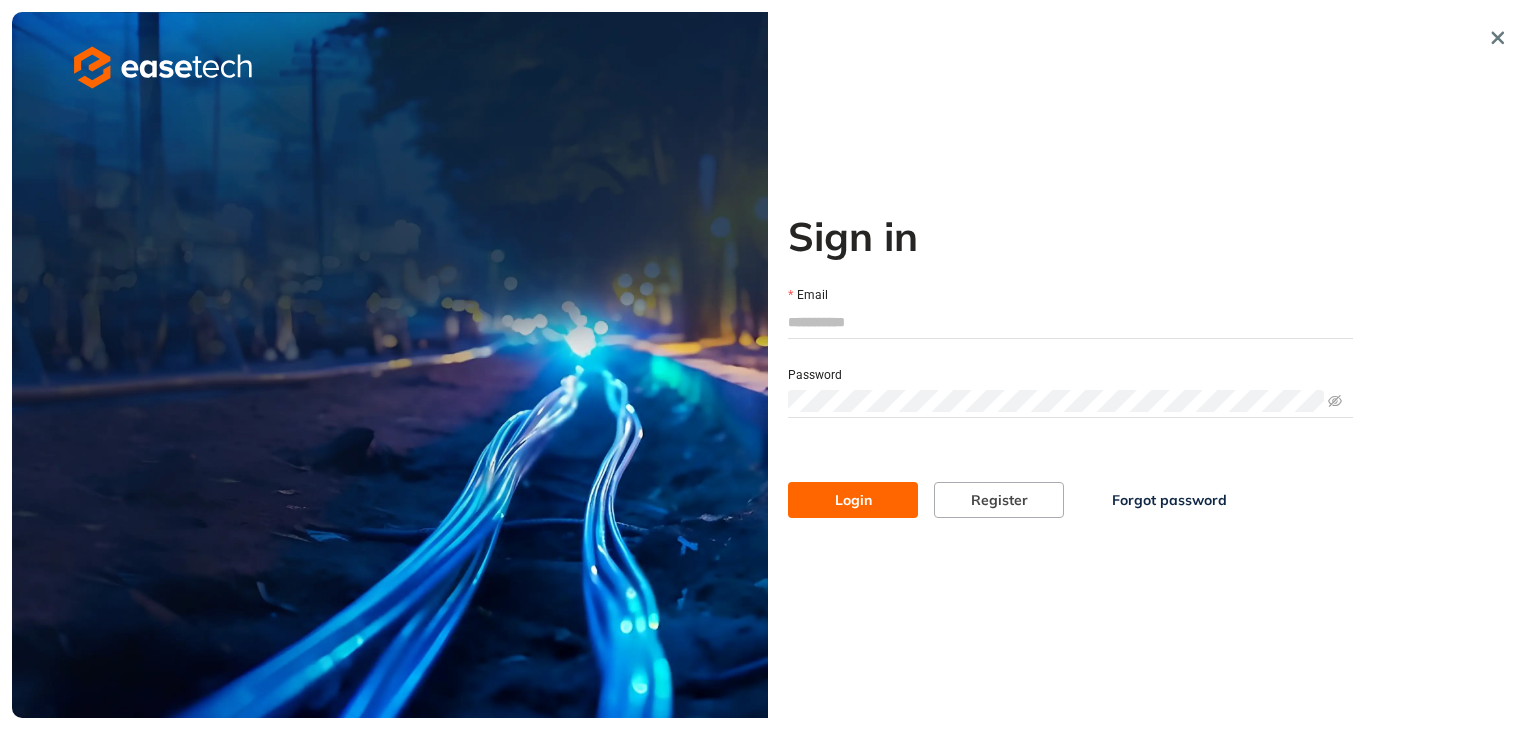 type on "**********" 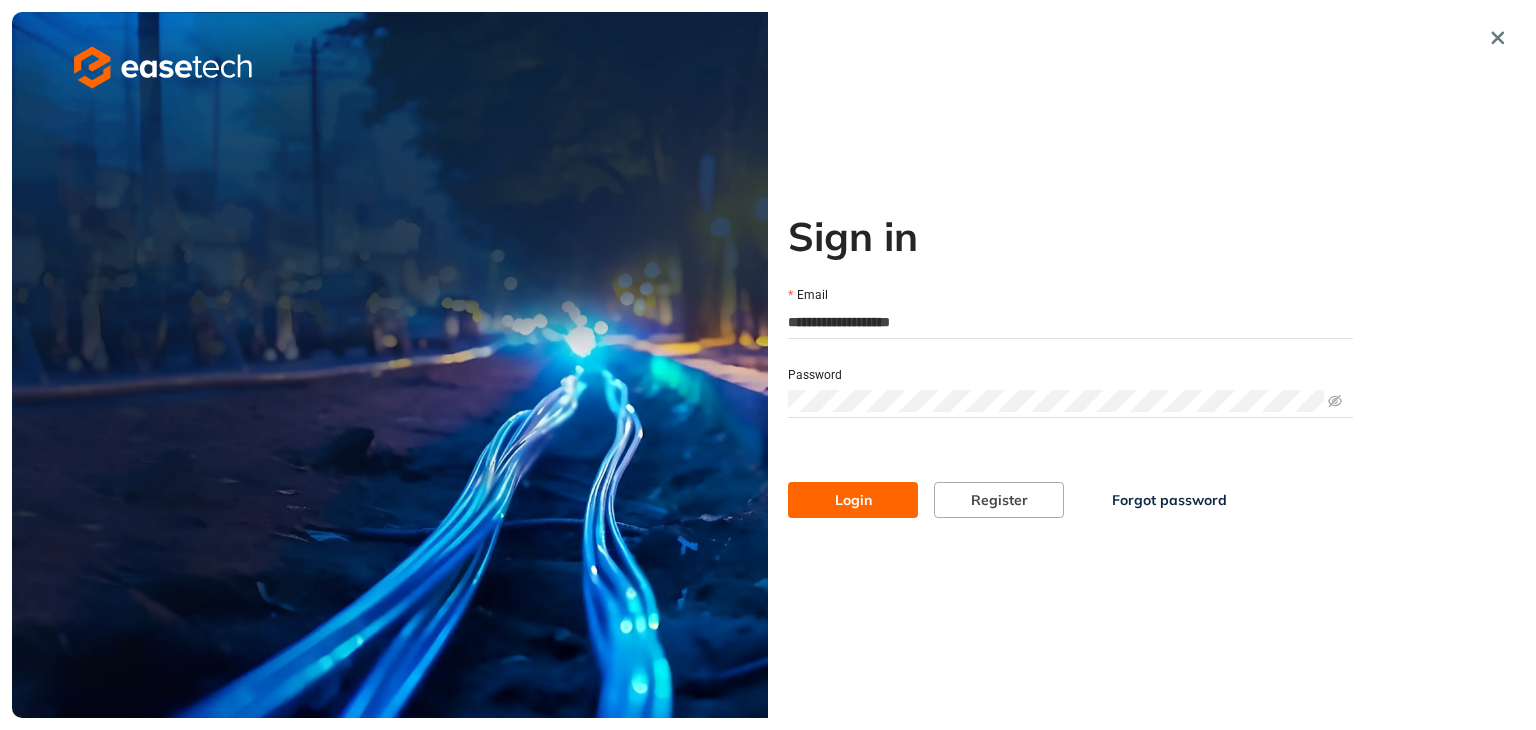 click on "Login" at bounding box center (853, 500) 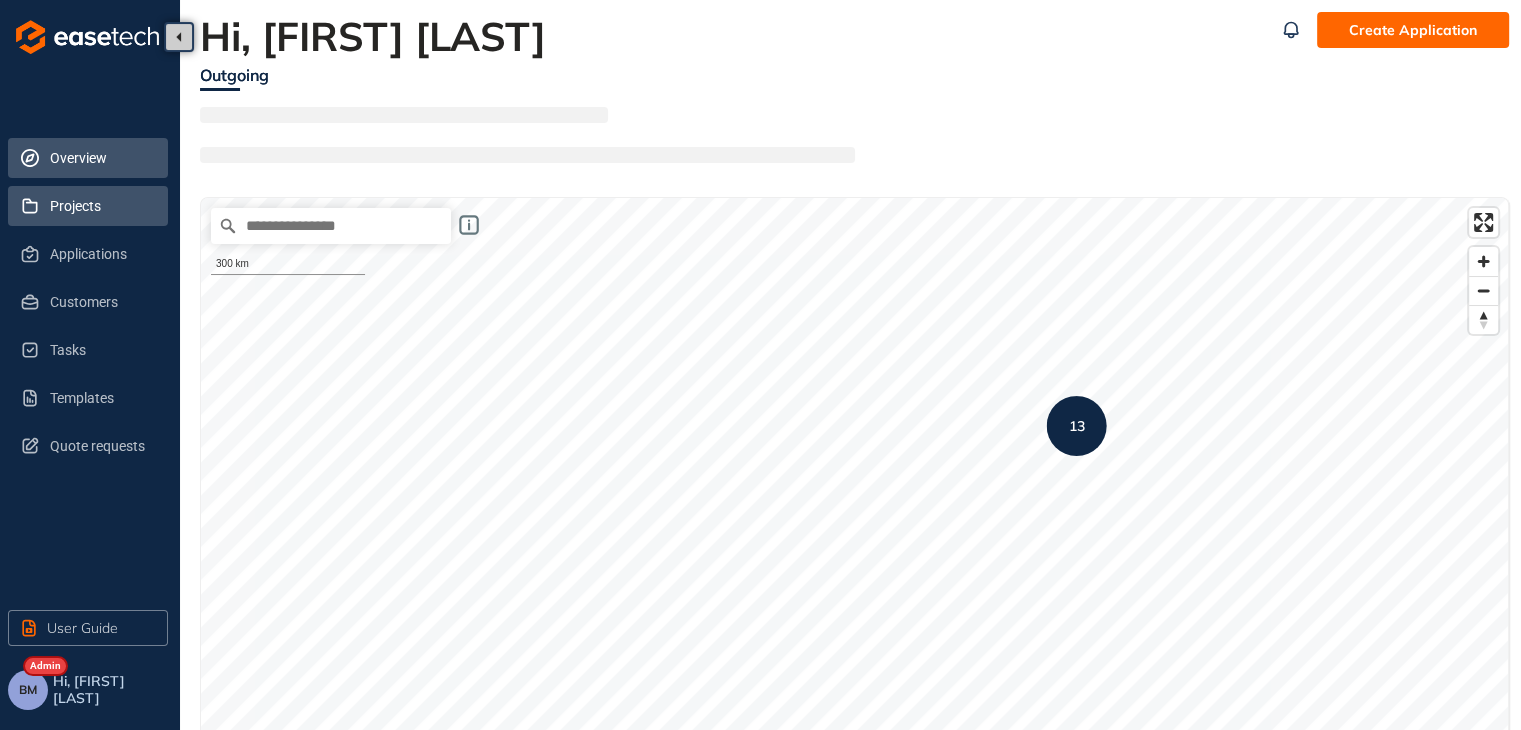 click on "Projects" at bounding box center [101, 206] 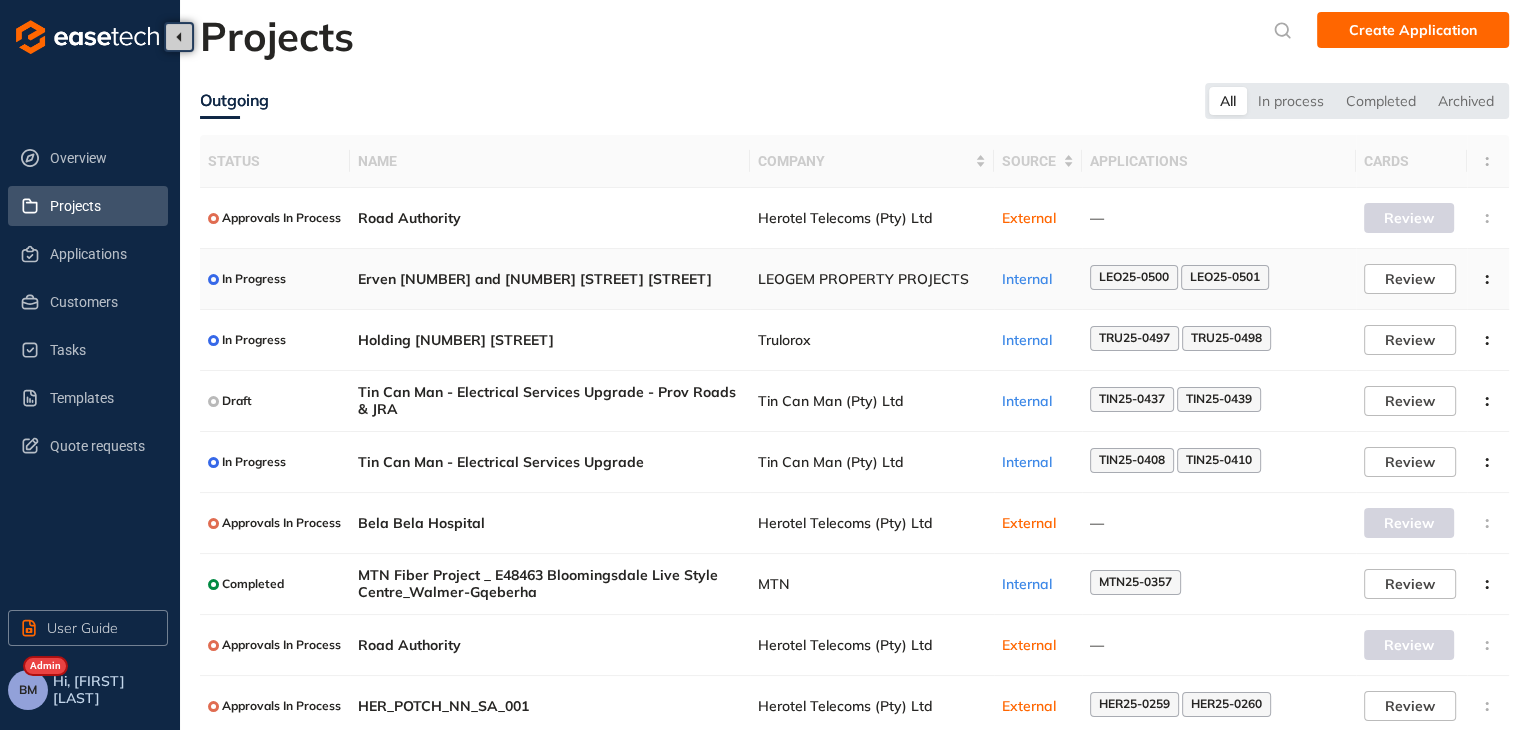 click on "LEOGEM PROPERTY PROJECTS" at bounding box center [872, 279] 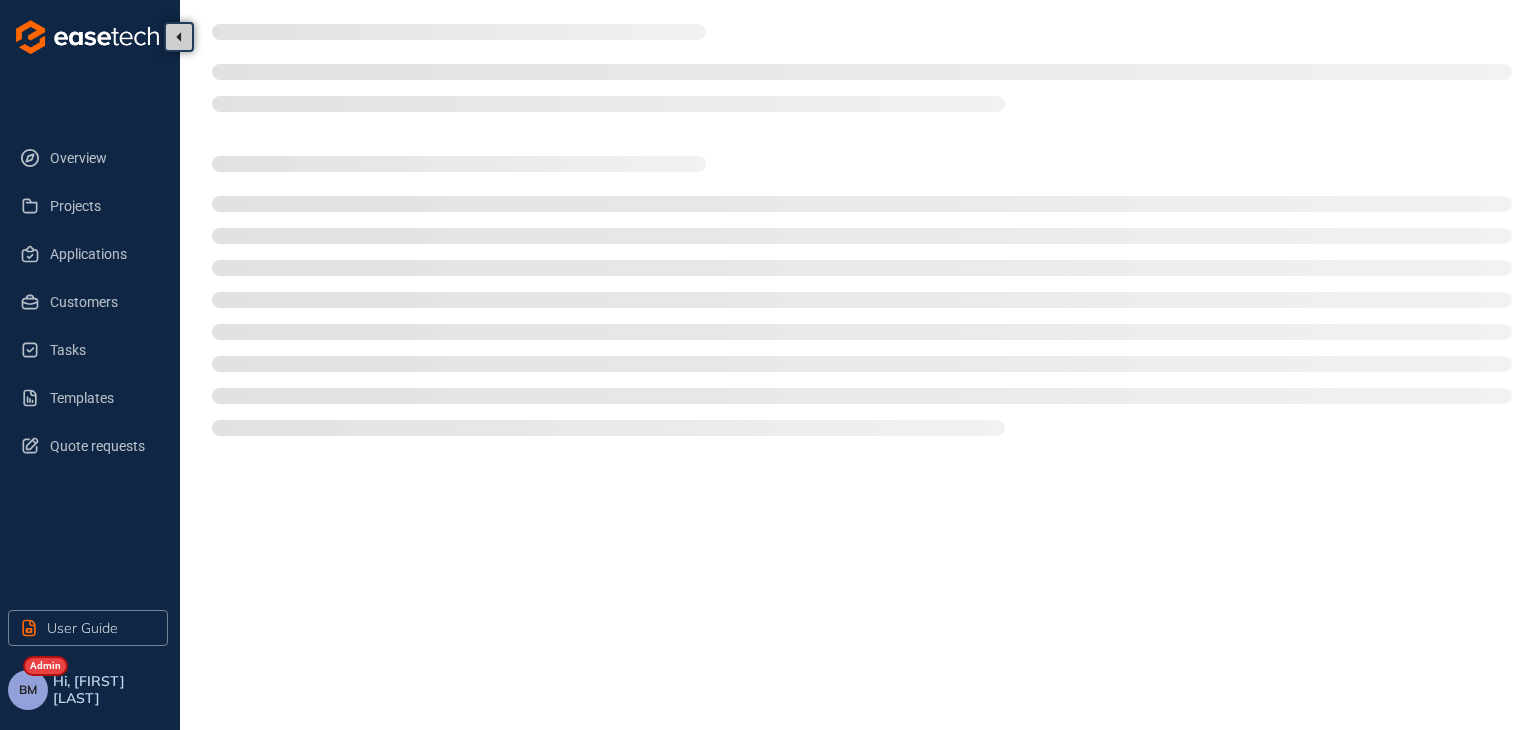 type on "**********" 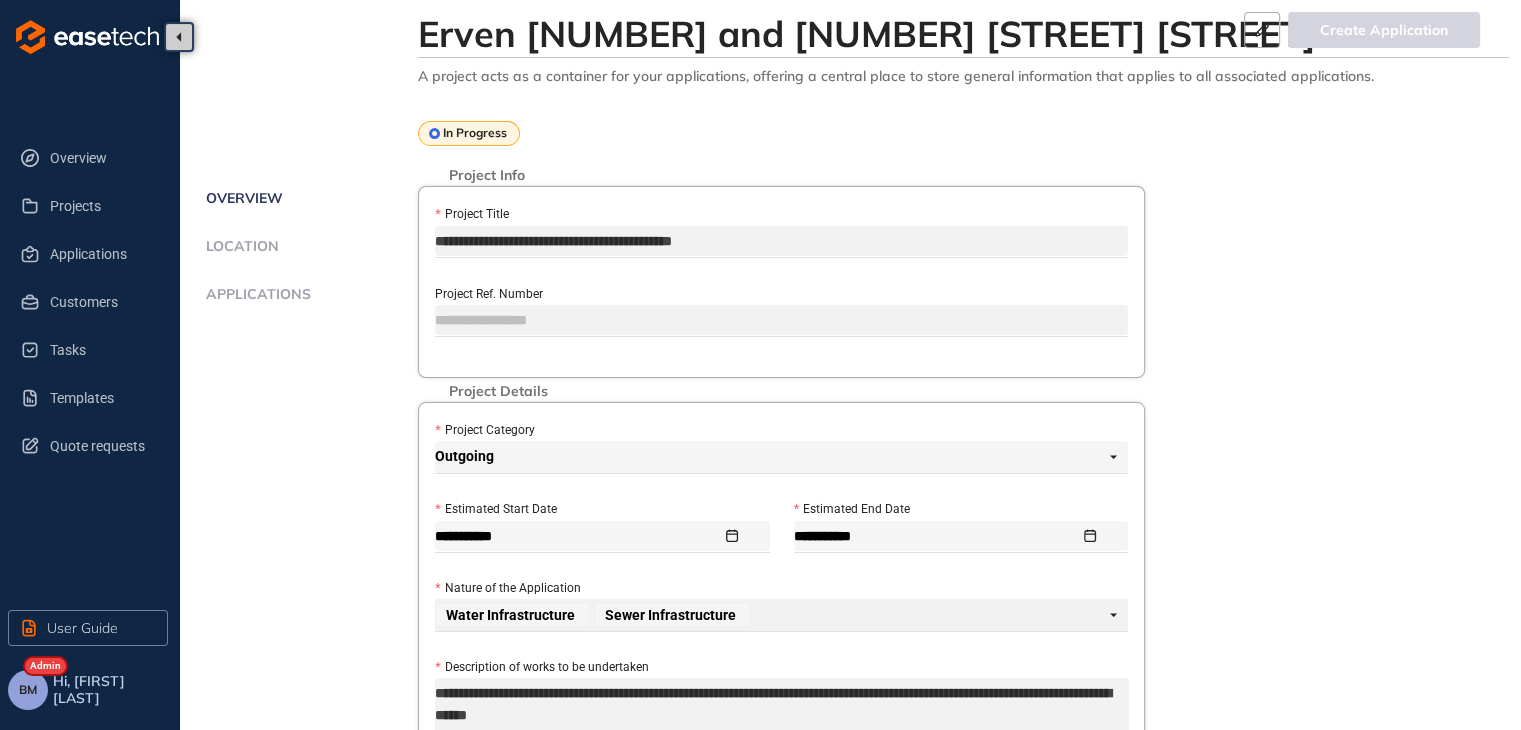 click on "Applications" at bounding box center [255, 294] 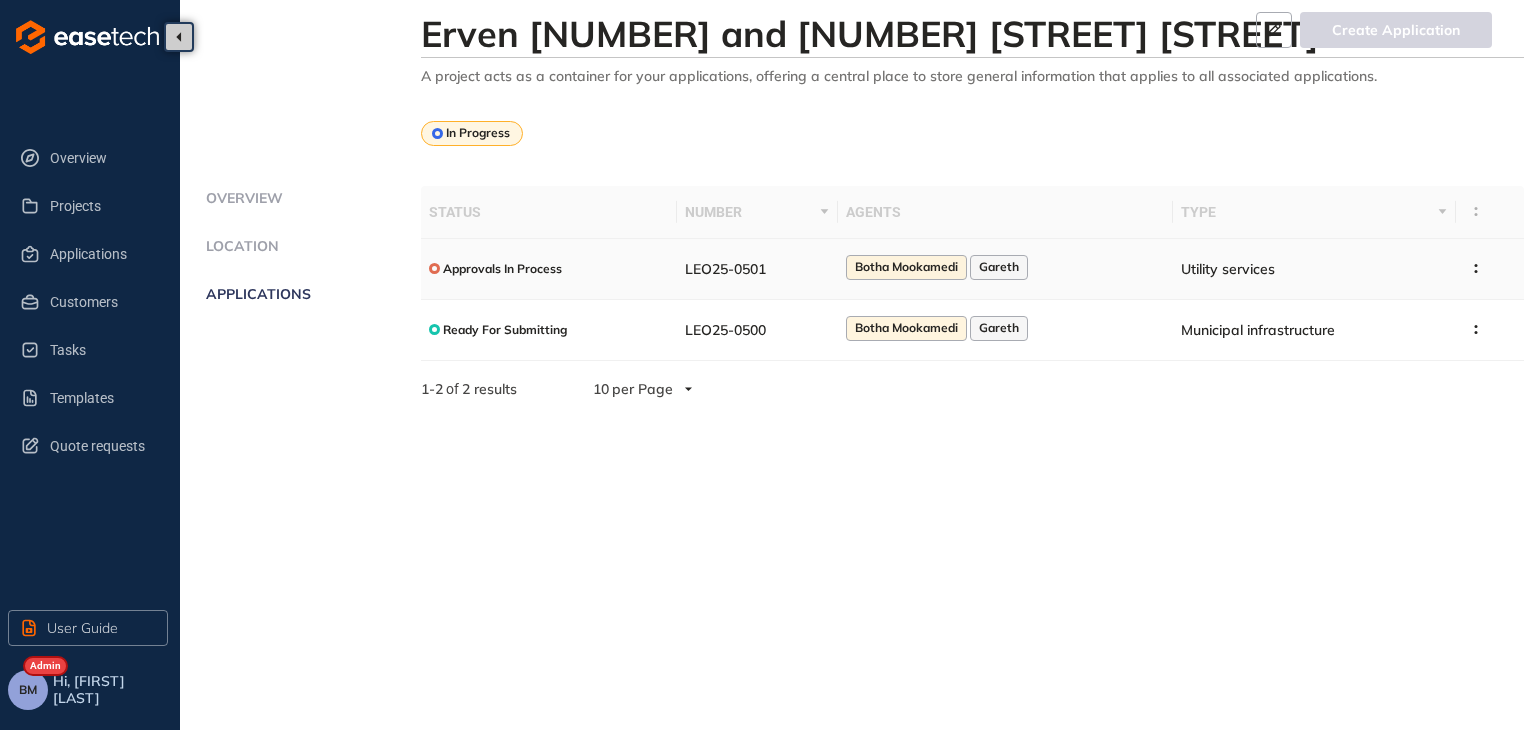 click on "LEO25-0501" at bounding box center (757, 269) 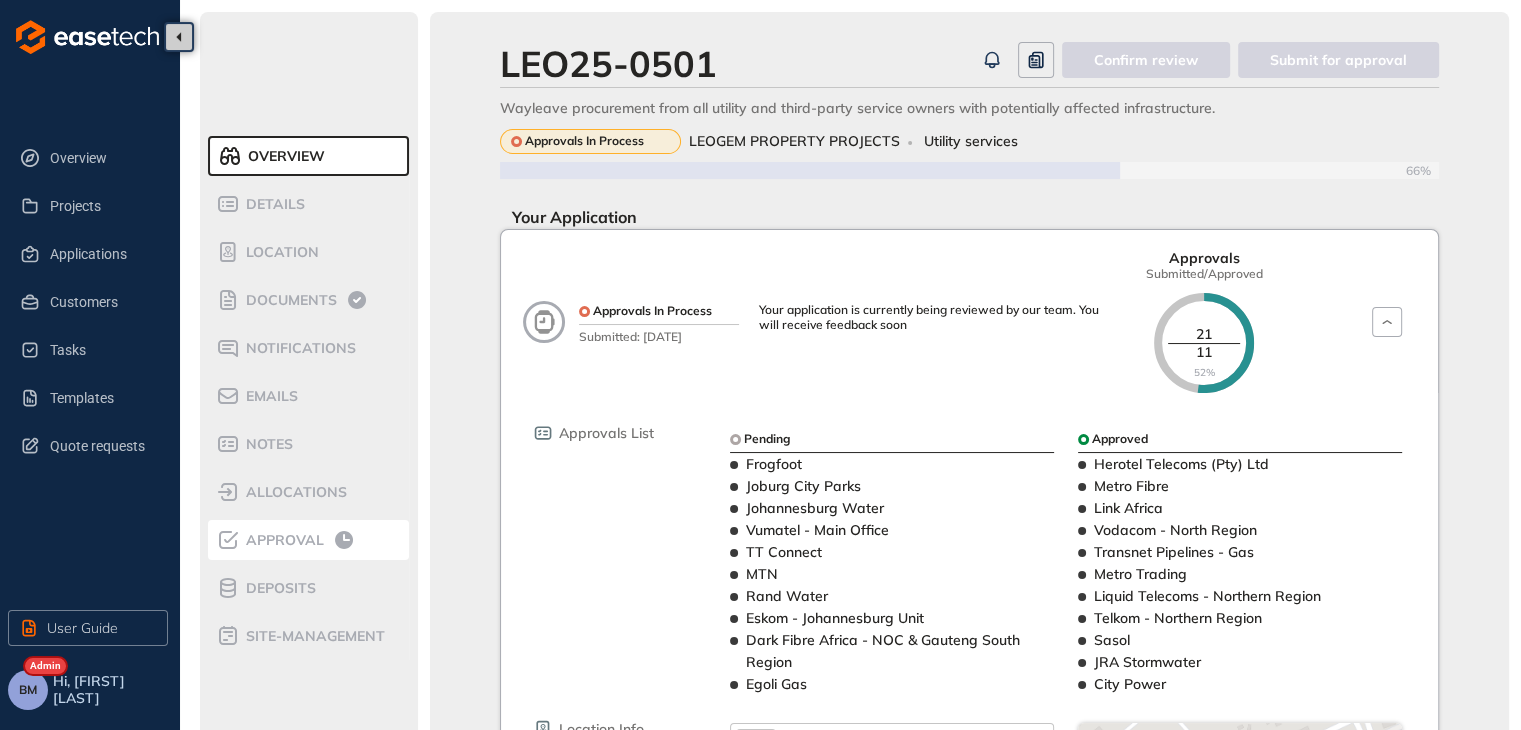 click on "Approval" at bounding box center [282, 540] 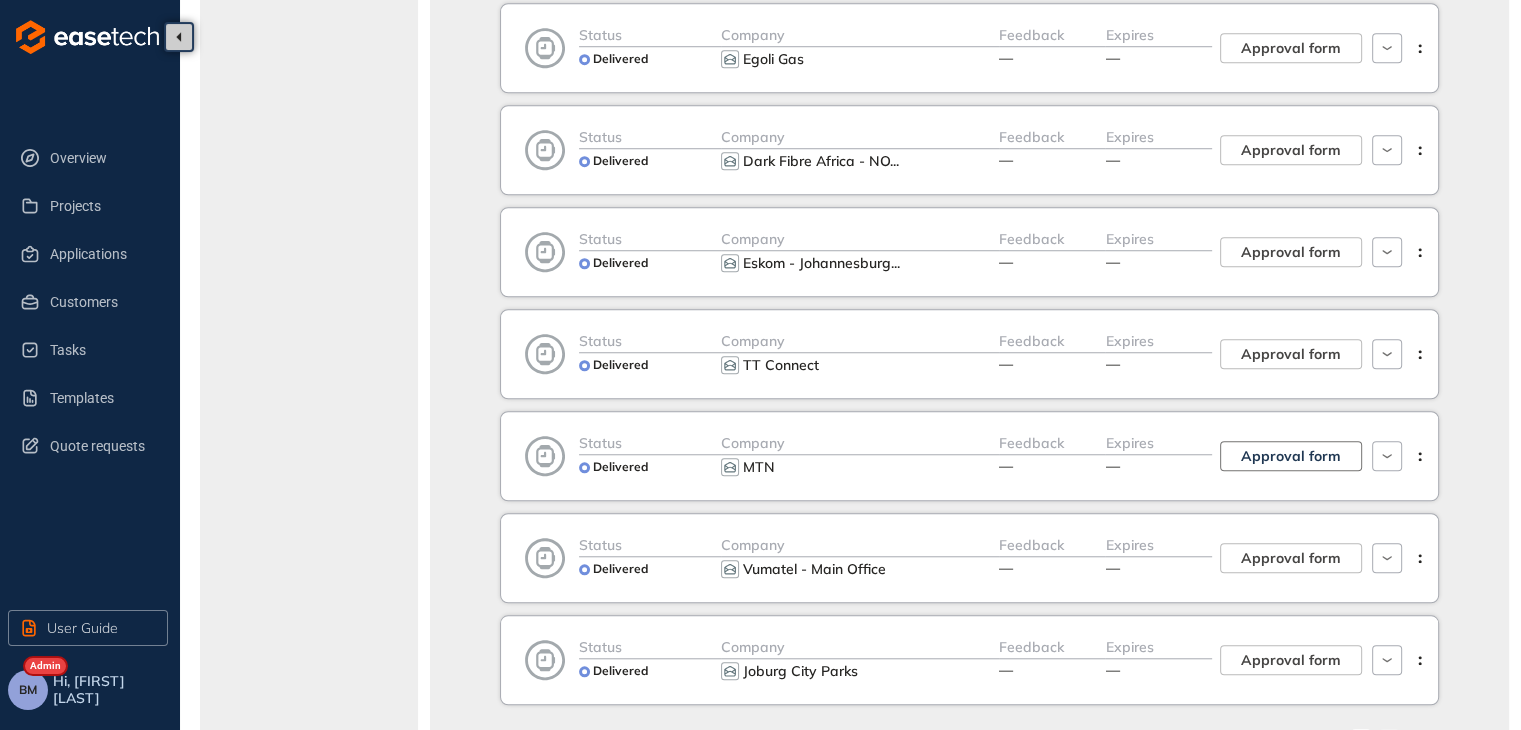 scroll, scrollTop: 1700, scrollLeft: 0, axis: vertical 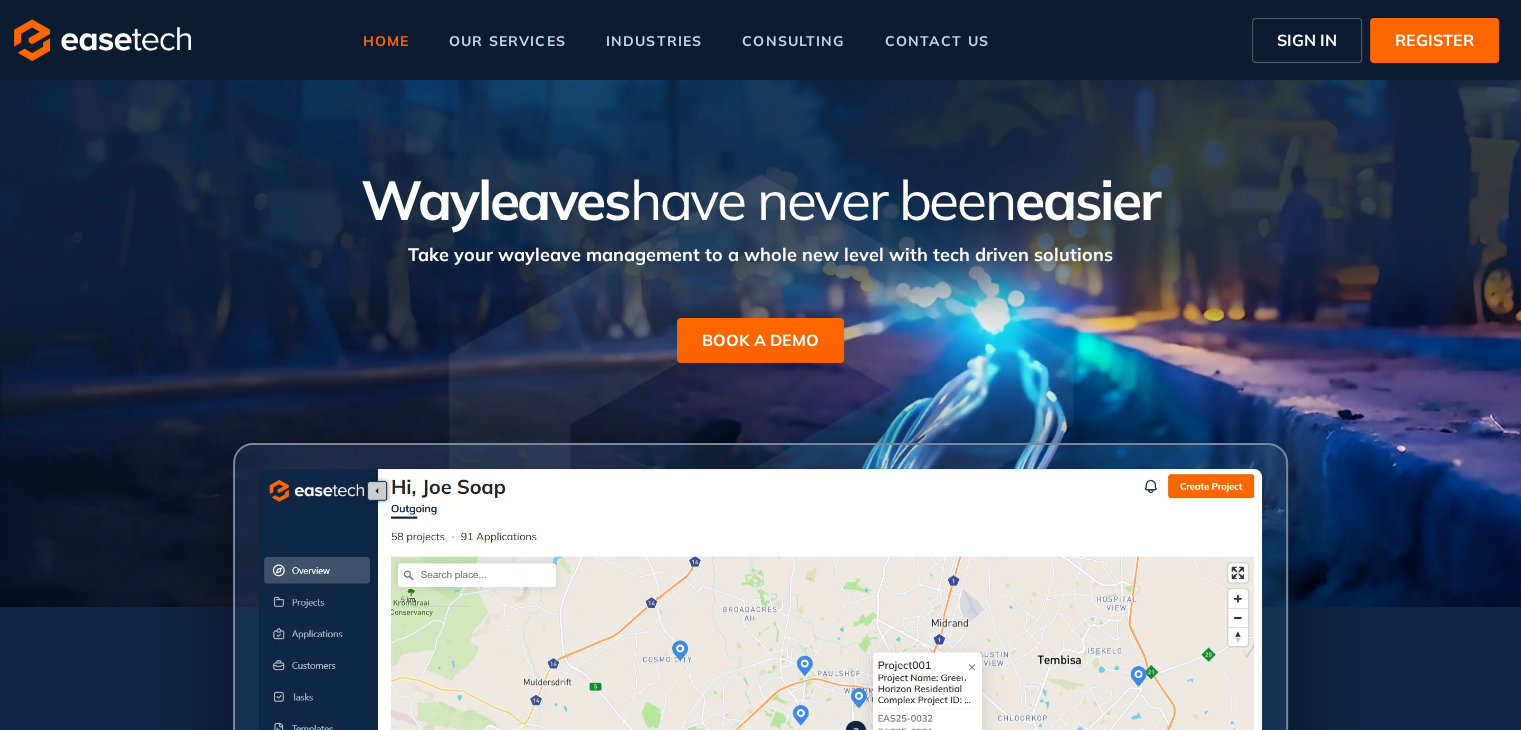 click on "SIGN IN" at bounding box center [1307, 40] 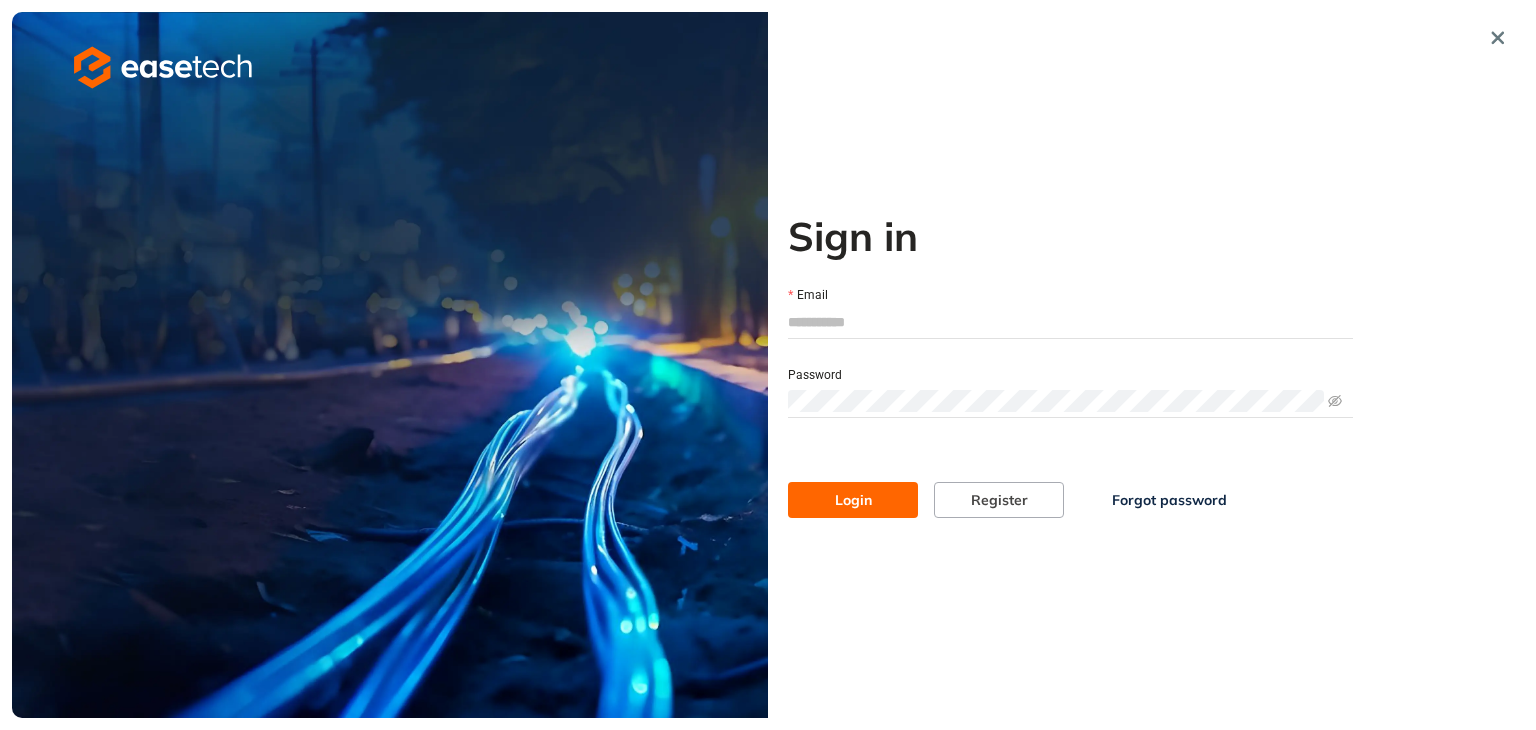 type on "**********" 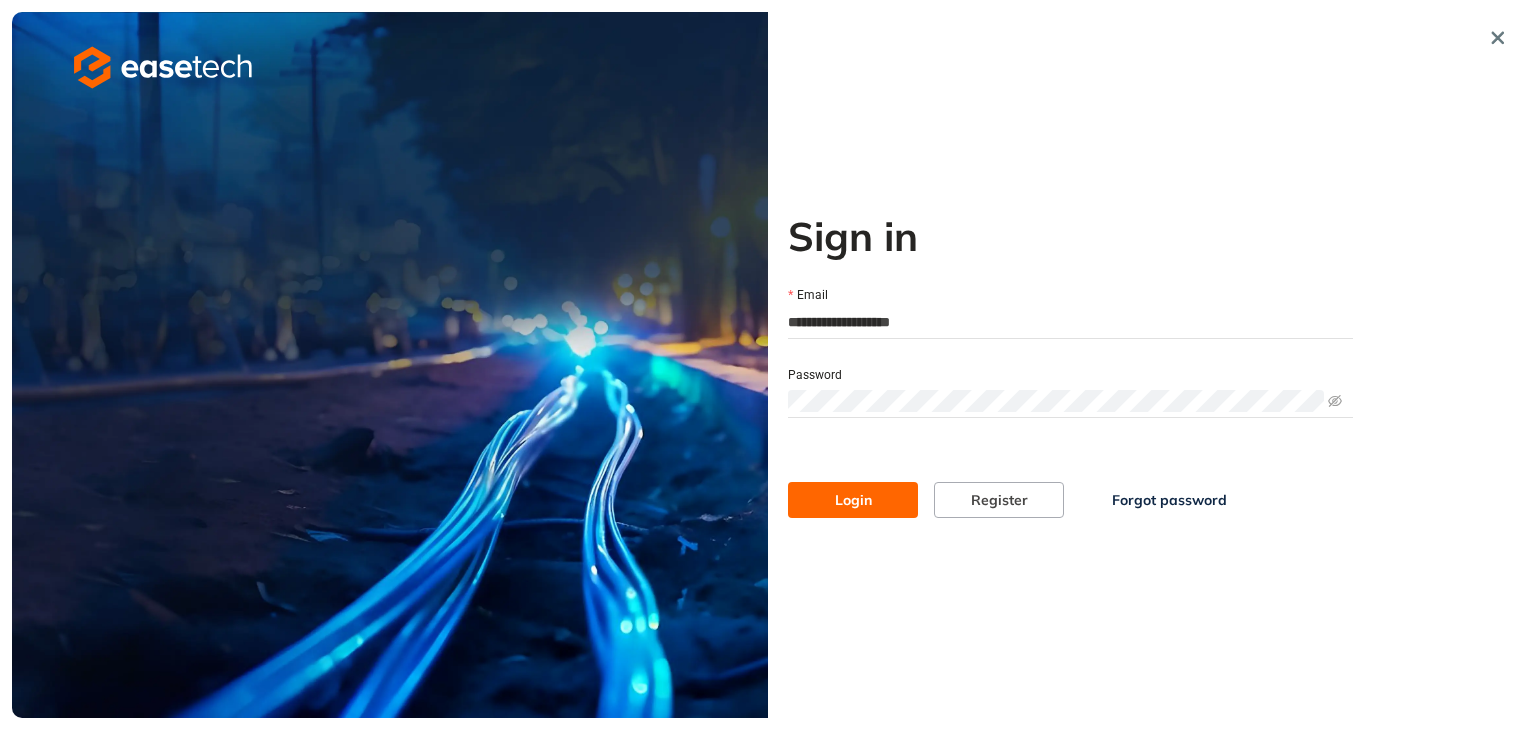 click on "Login" at bounding box center [853, 500] 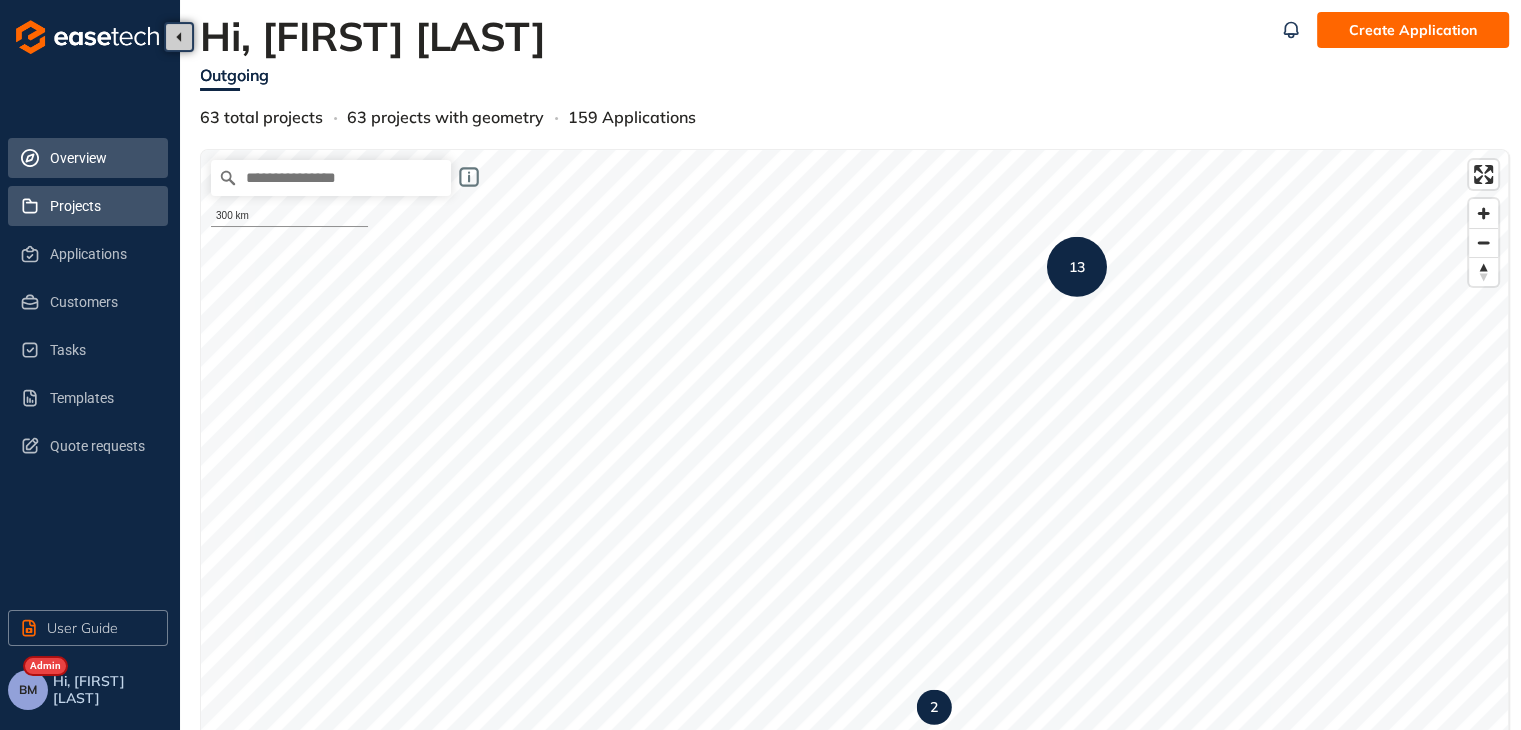 click on "Projects" at bounding box center (101, 206) 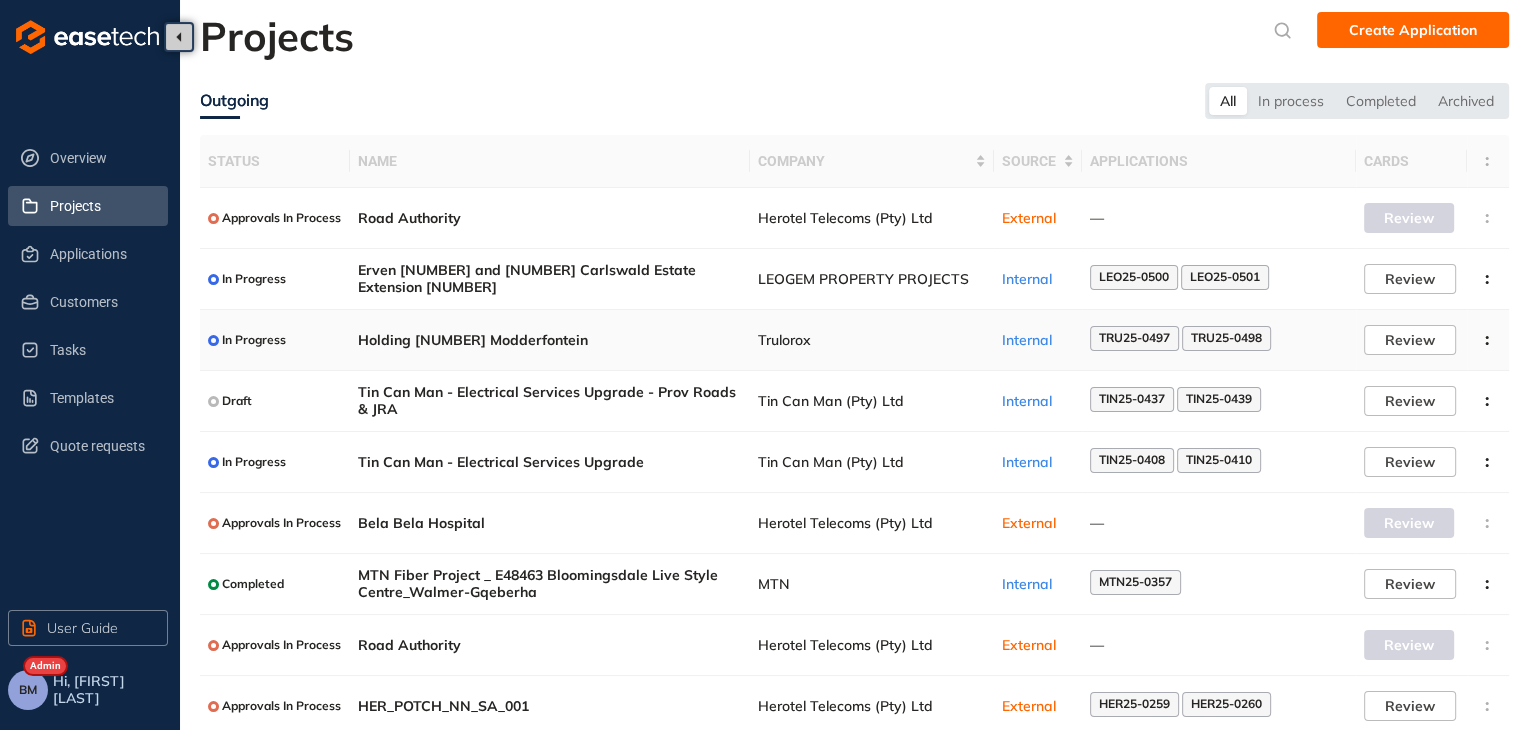 click on "Trulorox" at bounding box center (872, 340) 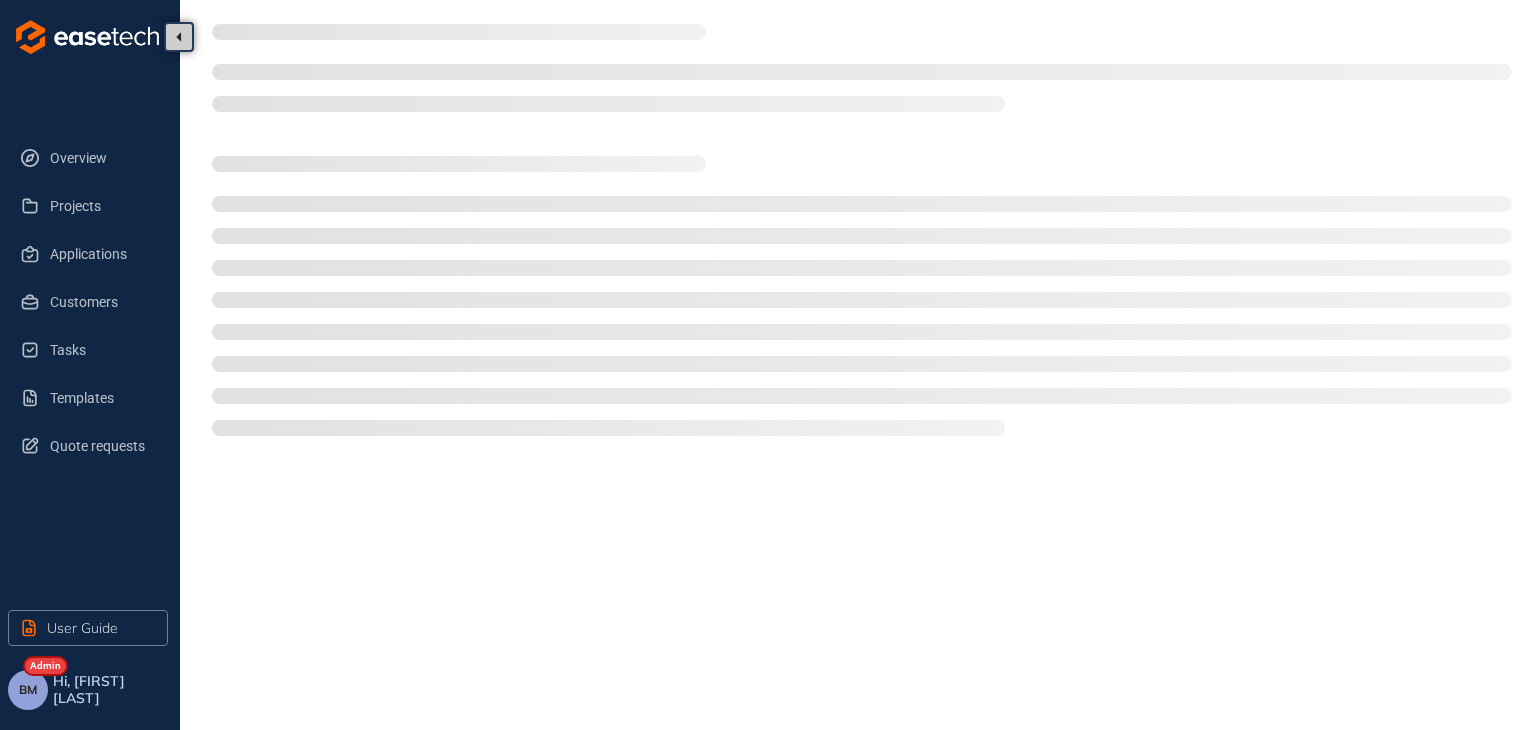 type on "**********" 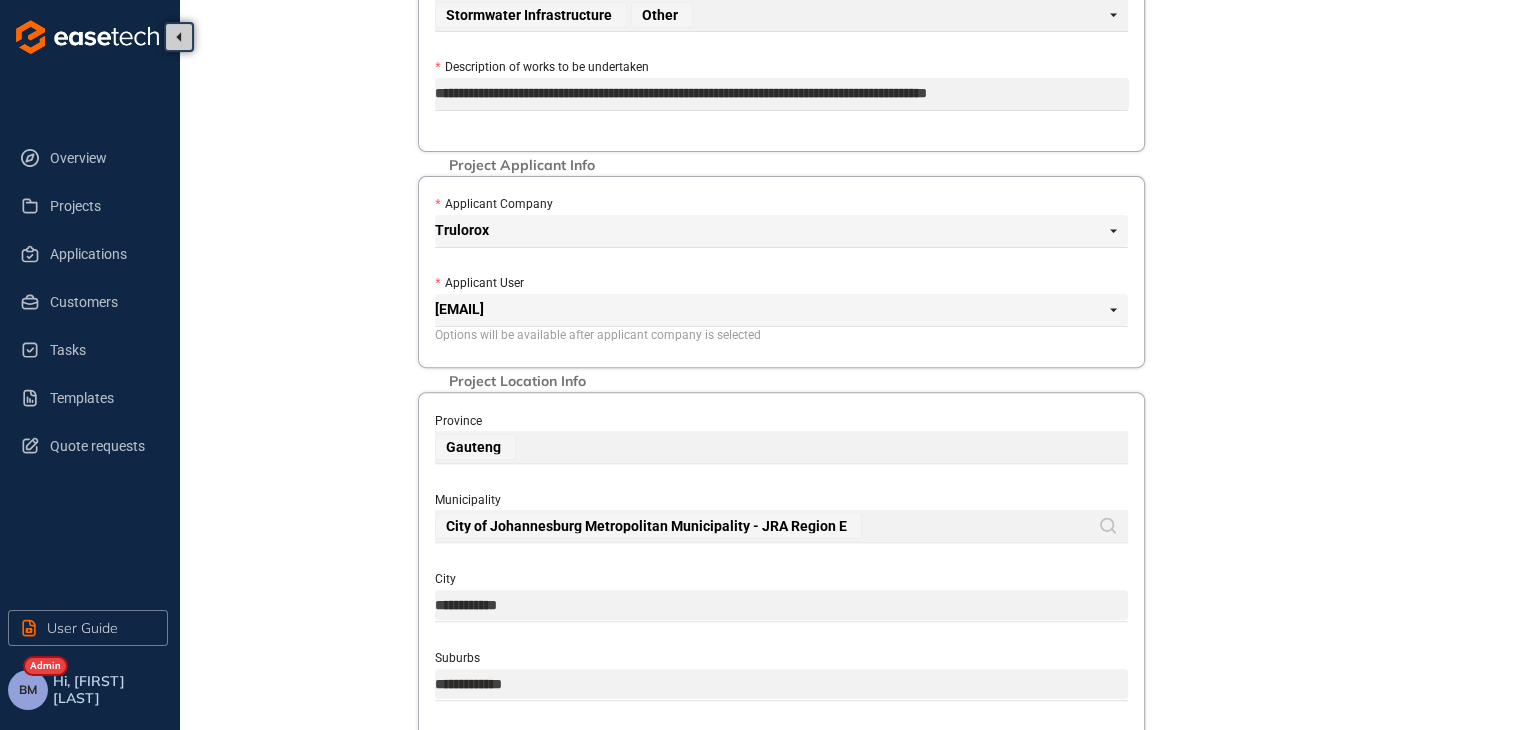 scroll, scrollTop: 902, scrollLeft: 0, axis: vertical 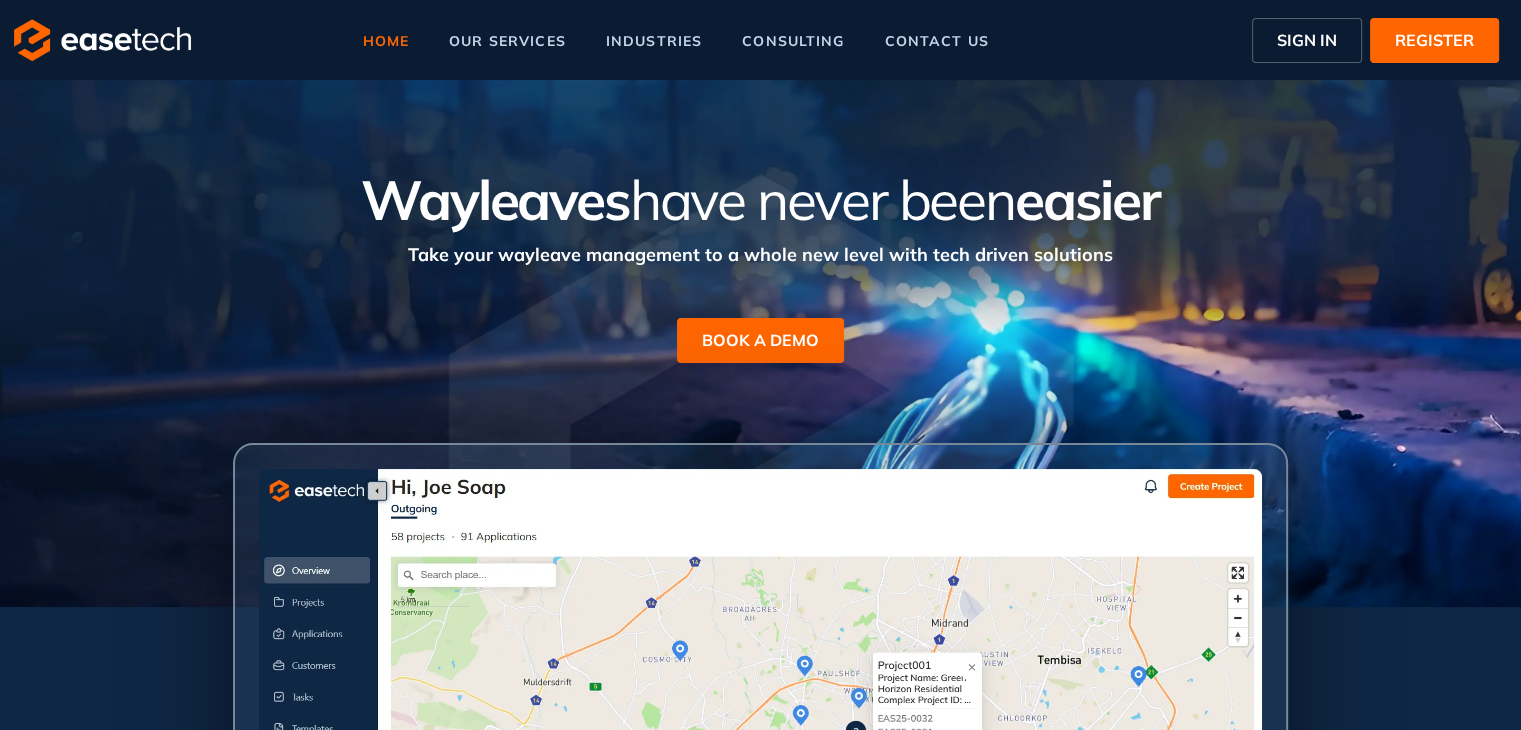 click on "SIGN IN" at bounding box center (1307, 40) 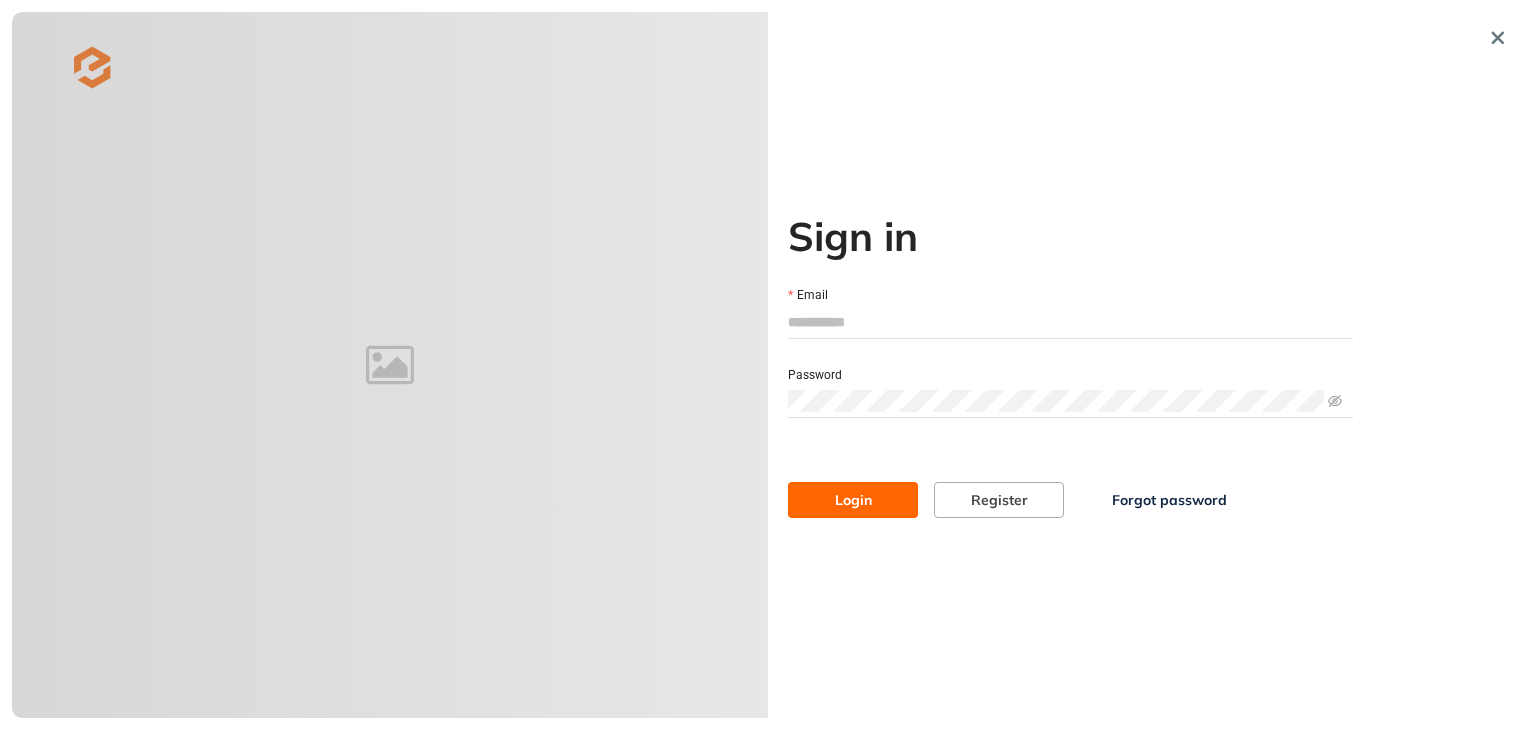 type on "**********" 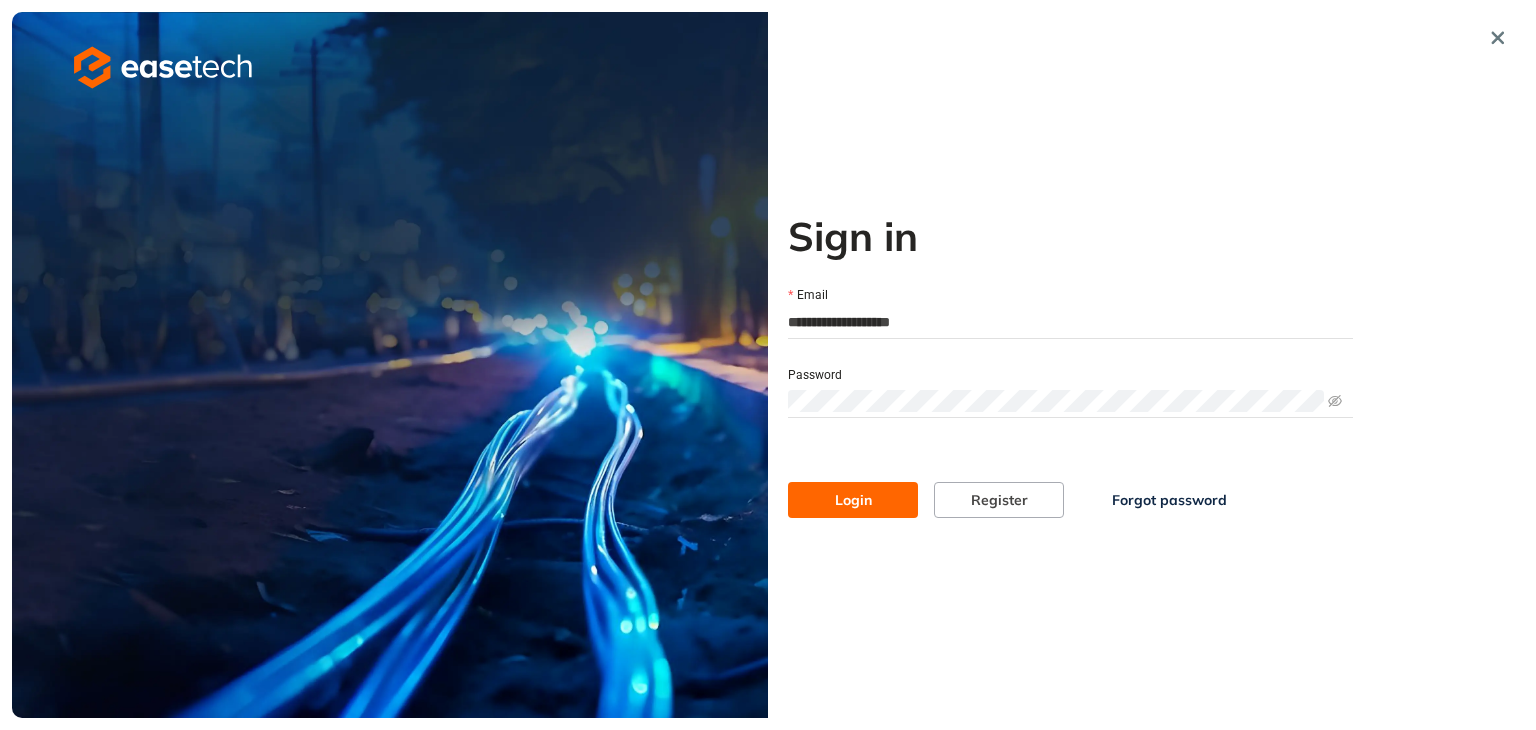 click on "Login" at bounding box center (853, 500) 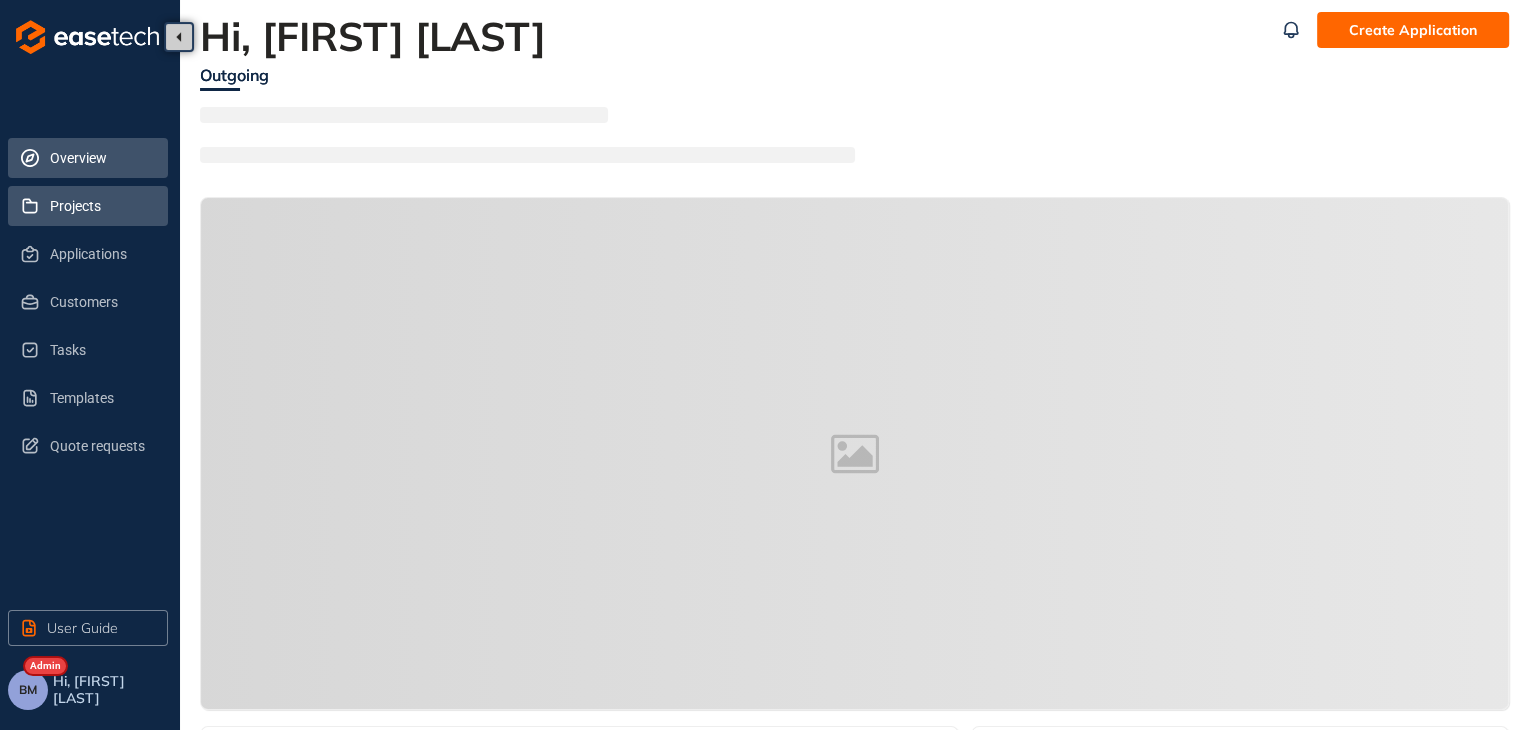 click on "Projects" at bounding box center (101, 206) 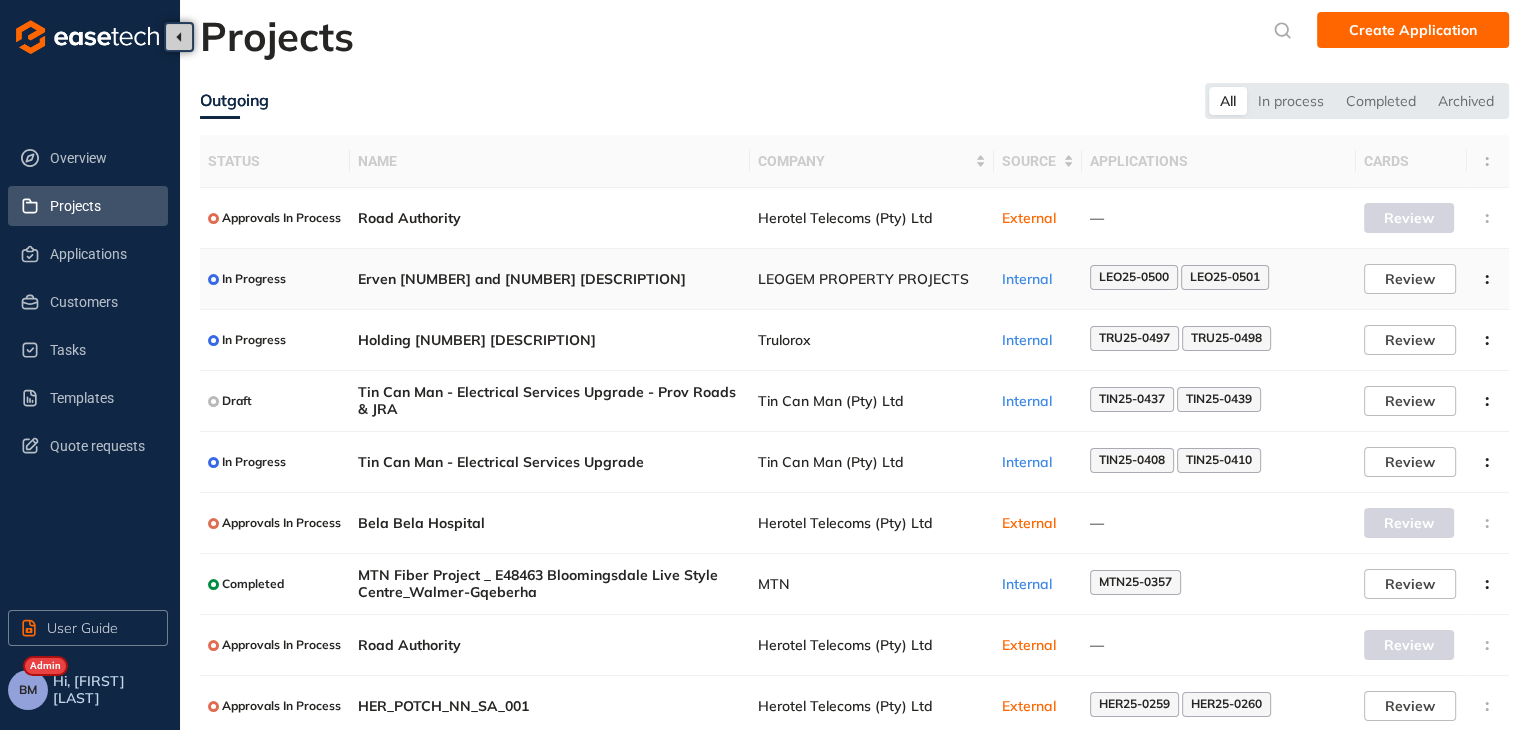 scroll, scrollTop: 130, scrollLeft: 0, axis: vertical 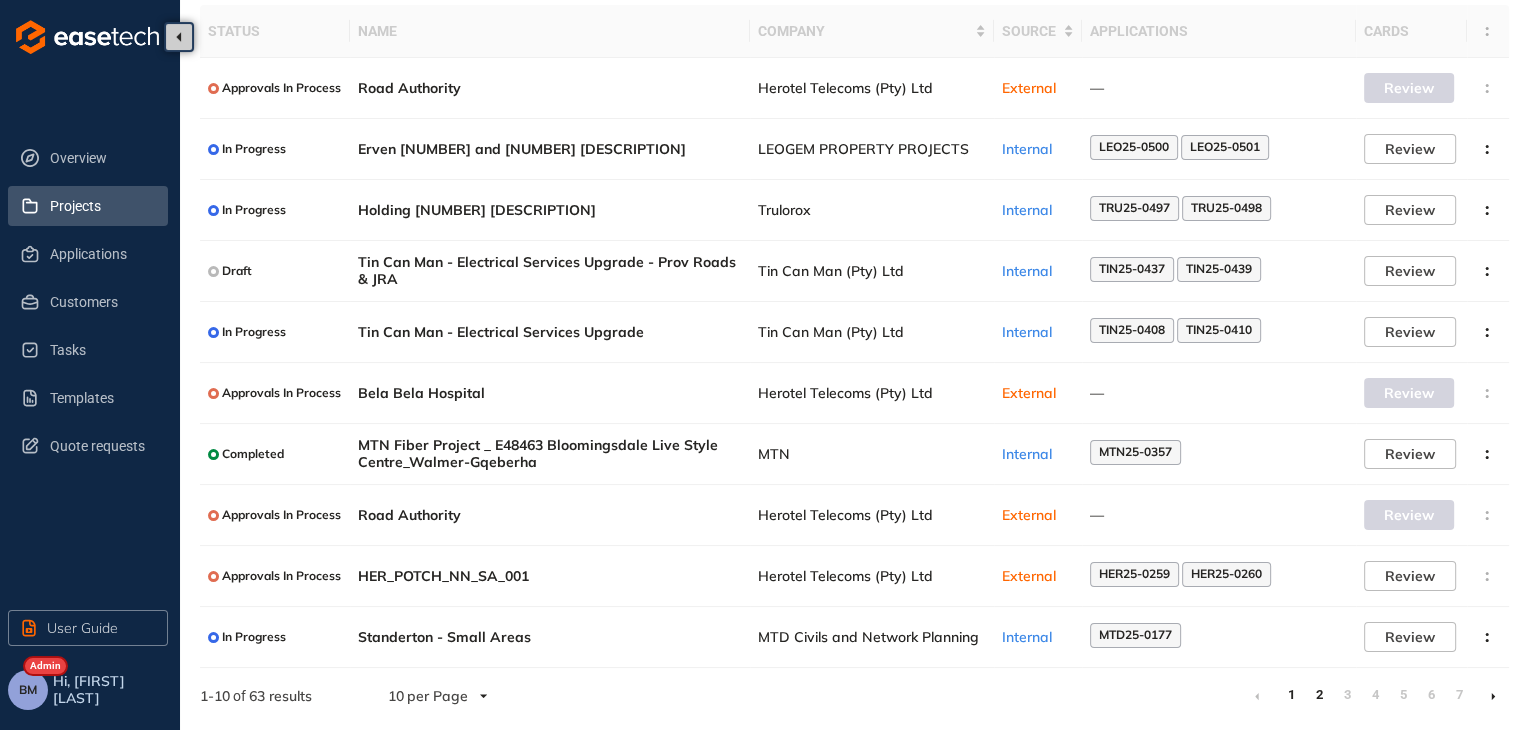 click on "2" at bounding box center [1319, 695] 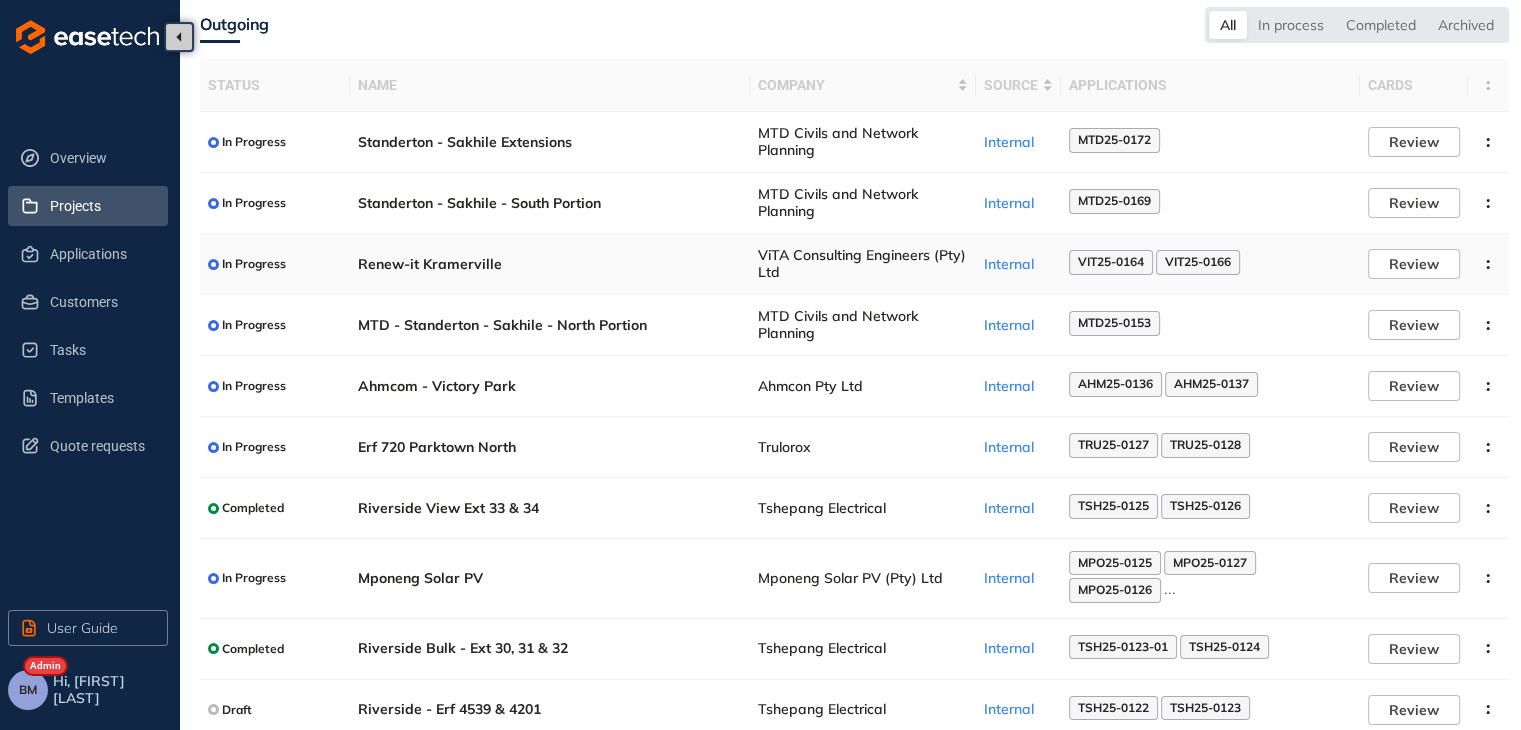 scroll, scrollTop: 148, scrollLeft: 0, axis: vertical 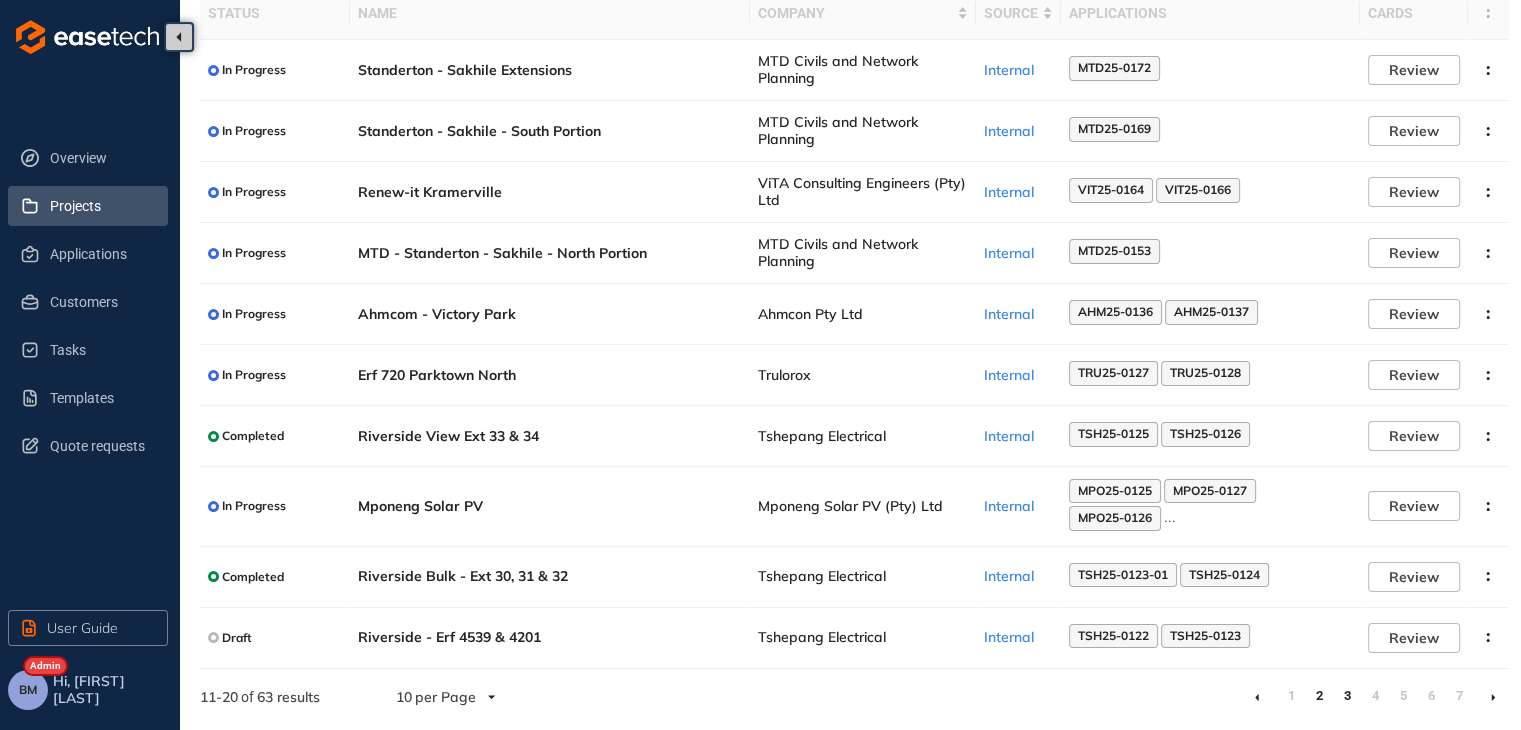 click on "3" at bounding box center (1347, 696) 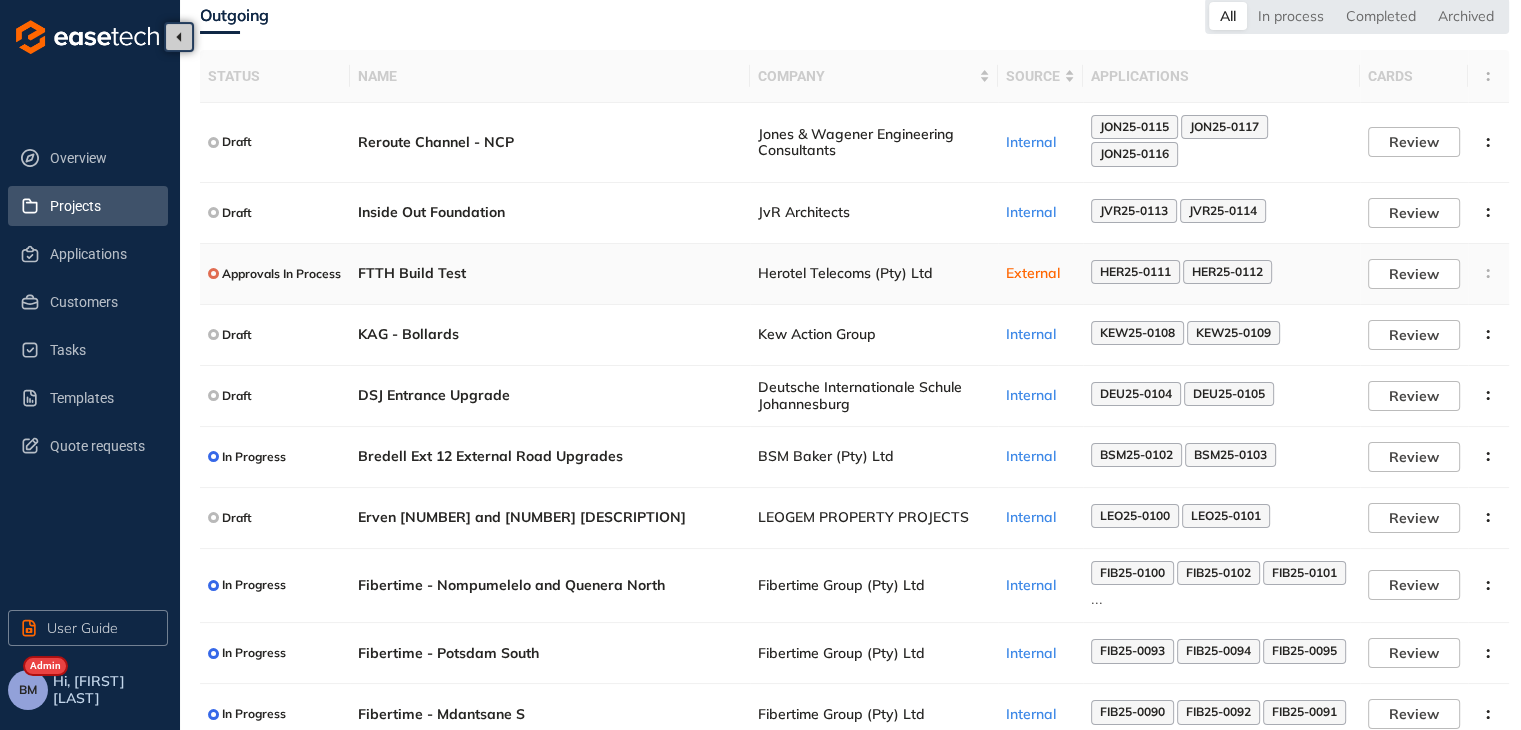 scroll, scrollTop: 161, scrollLeft: 0, axis: vertical 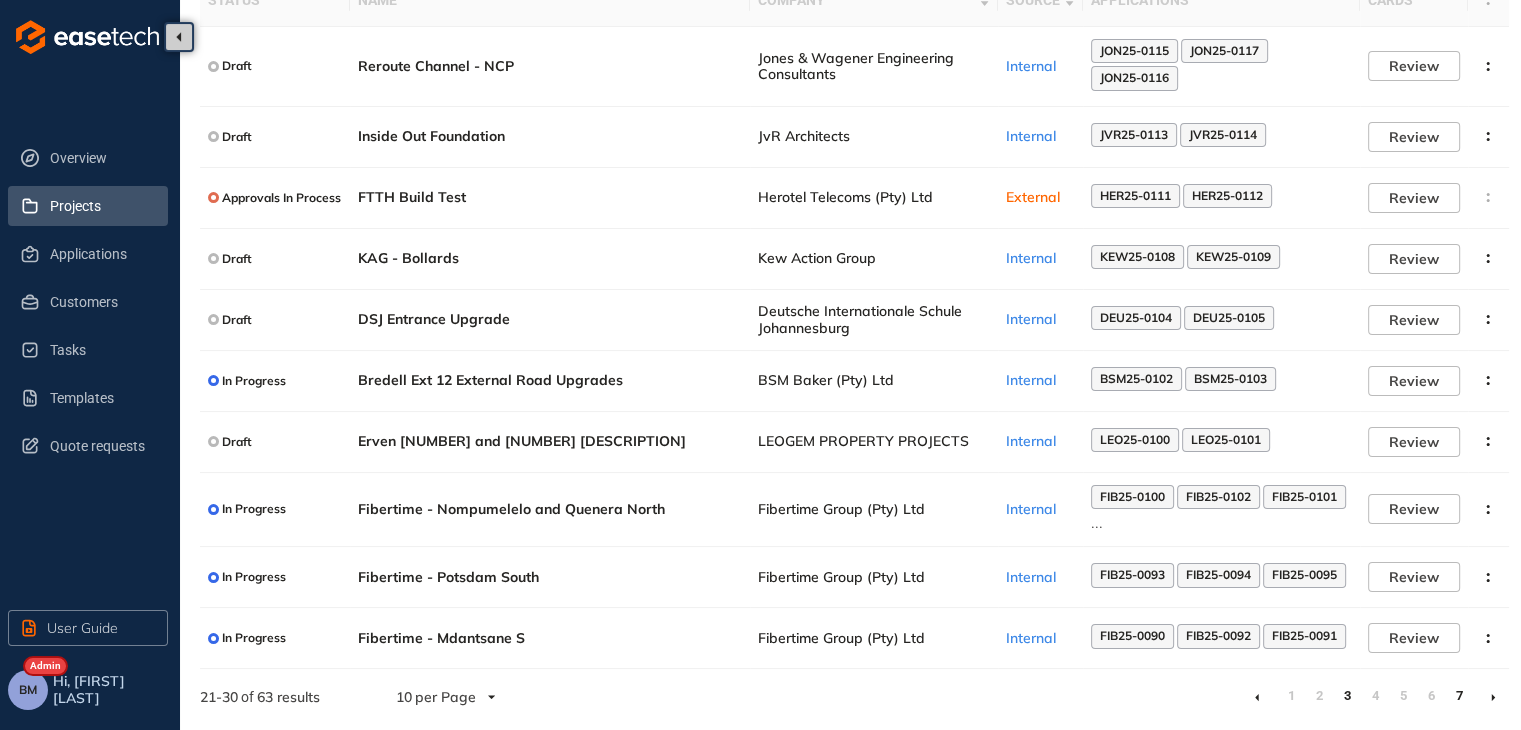 click on "7" at bounding box center [1459, 696] 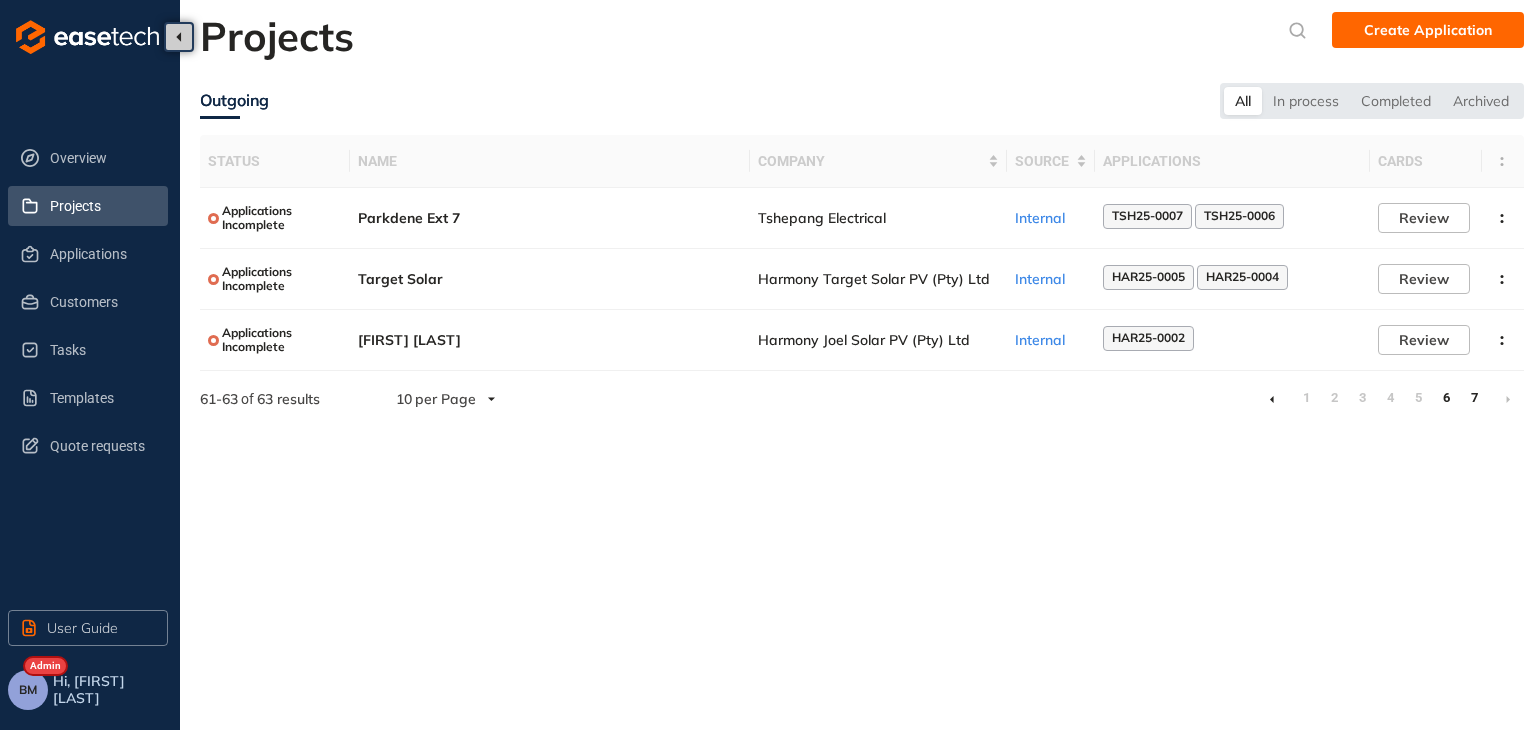 click on "6" at bounding box center (1446, 398) 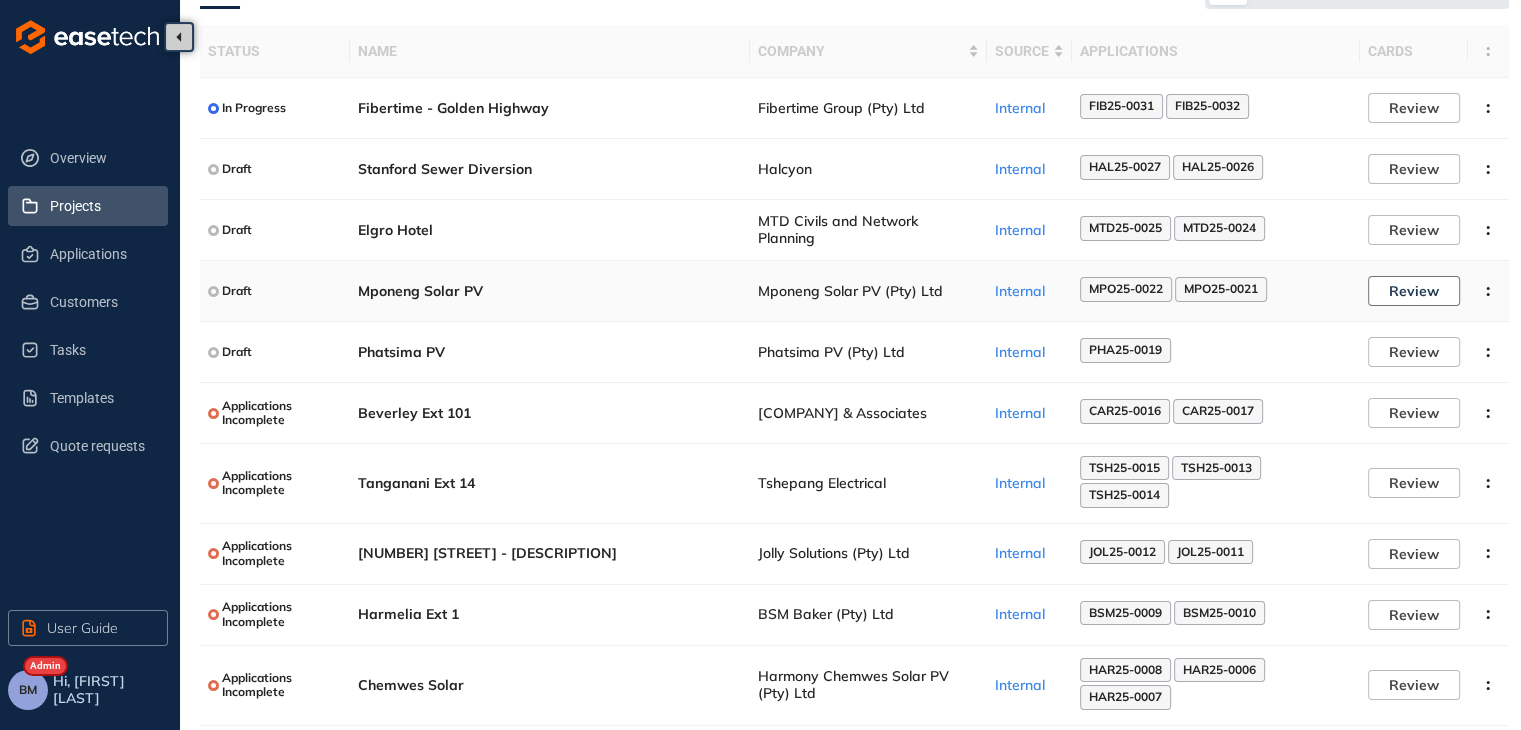 scroll, scrollTop: 166, scrollLeft: 0, axis: vertical 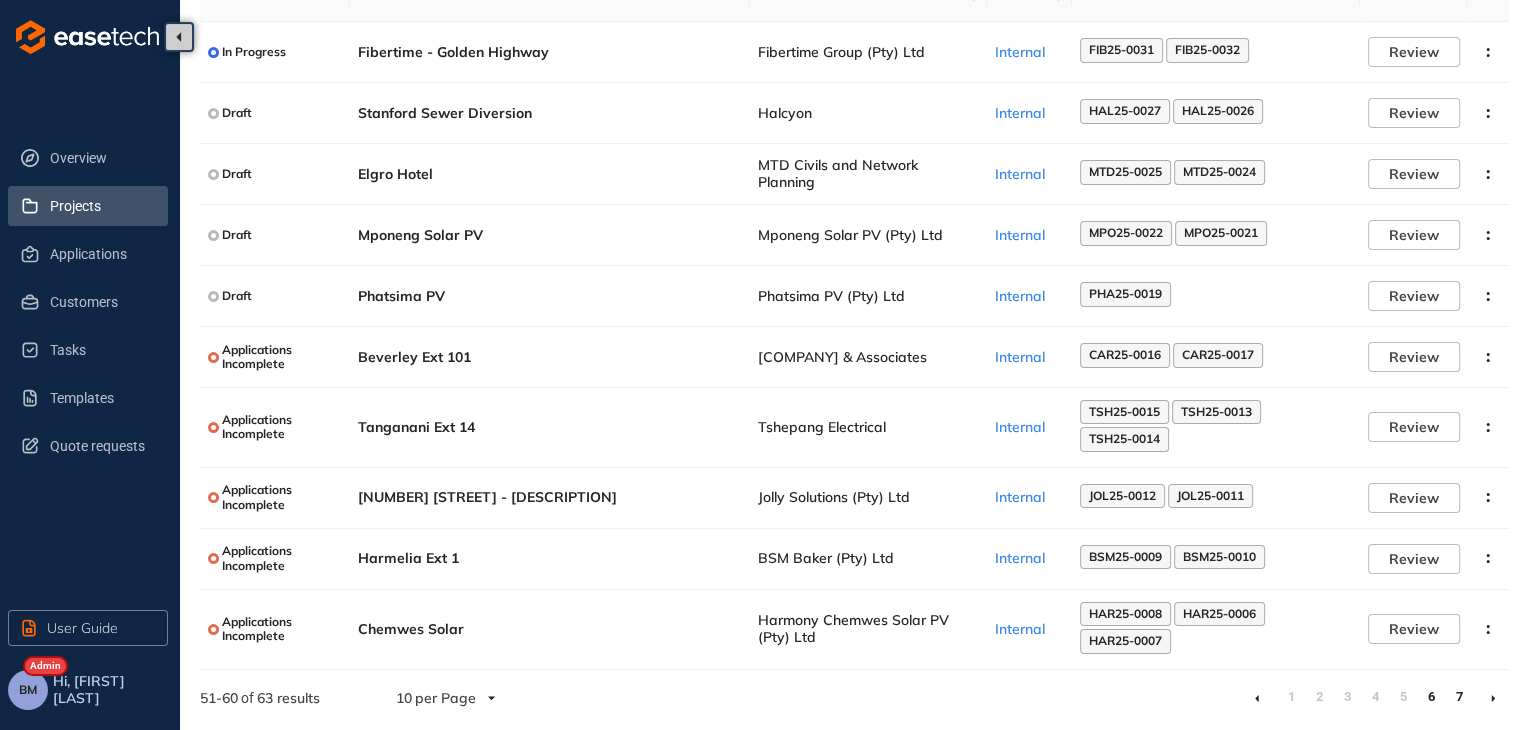 click on "7" at bounding box center (1459, 697) 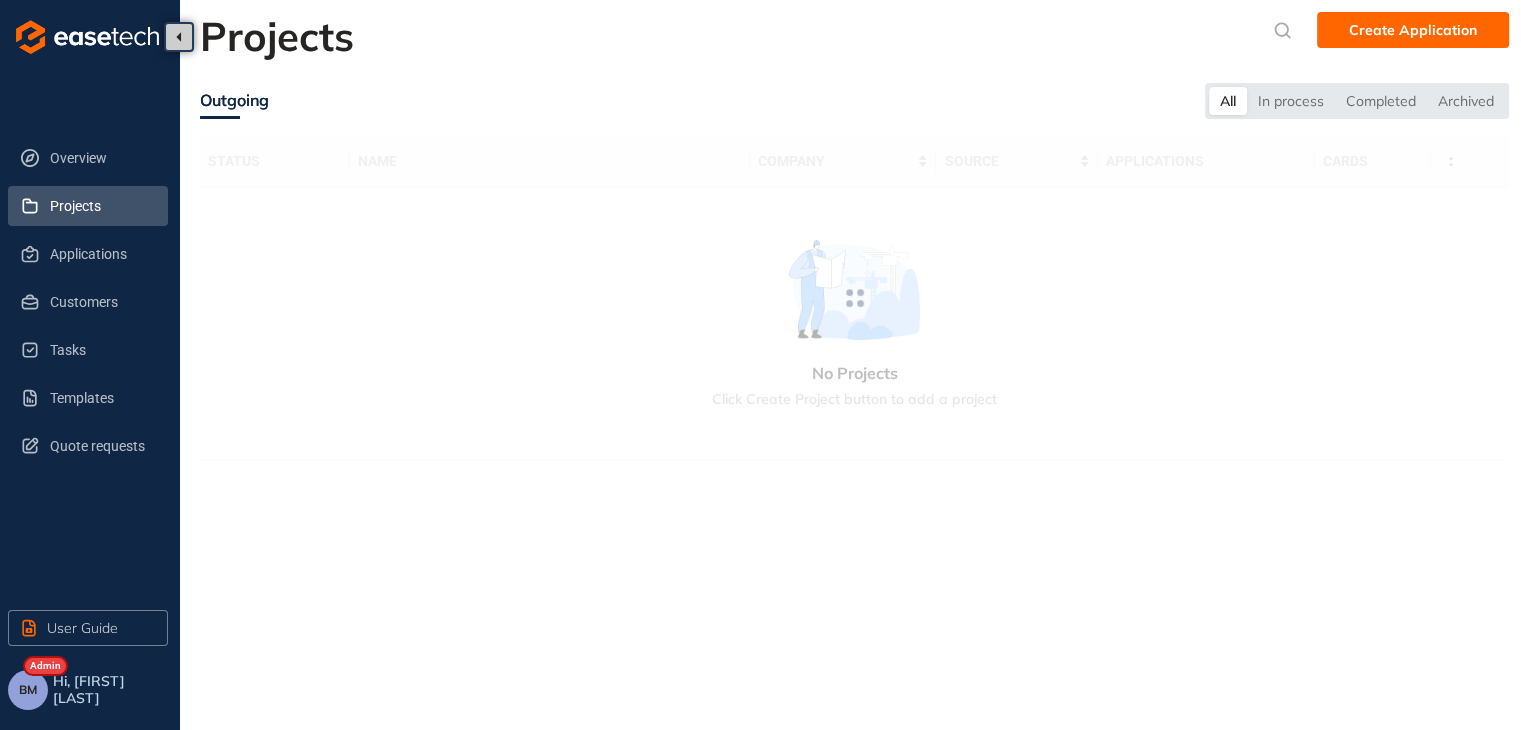 scroll, scrollTop: 0, scrollLeft: 0, axis: both 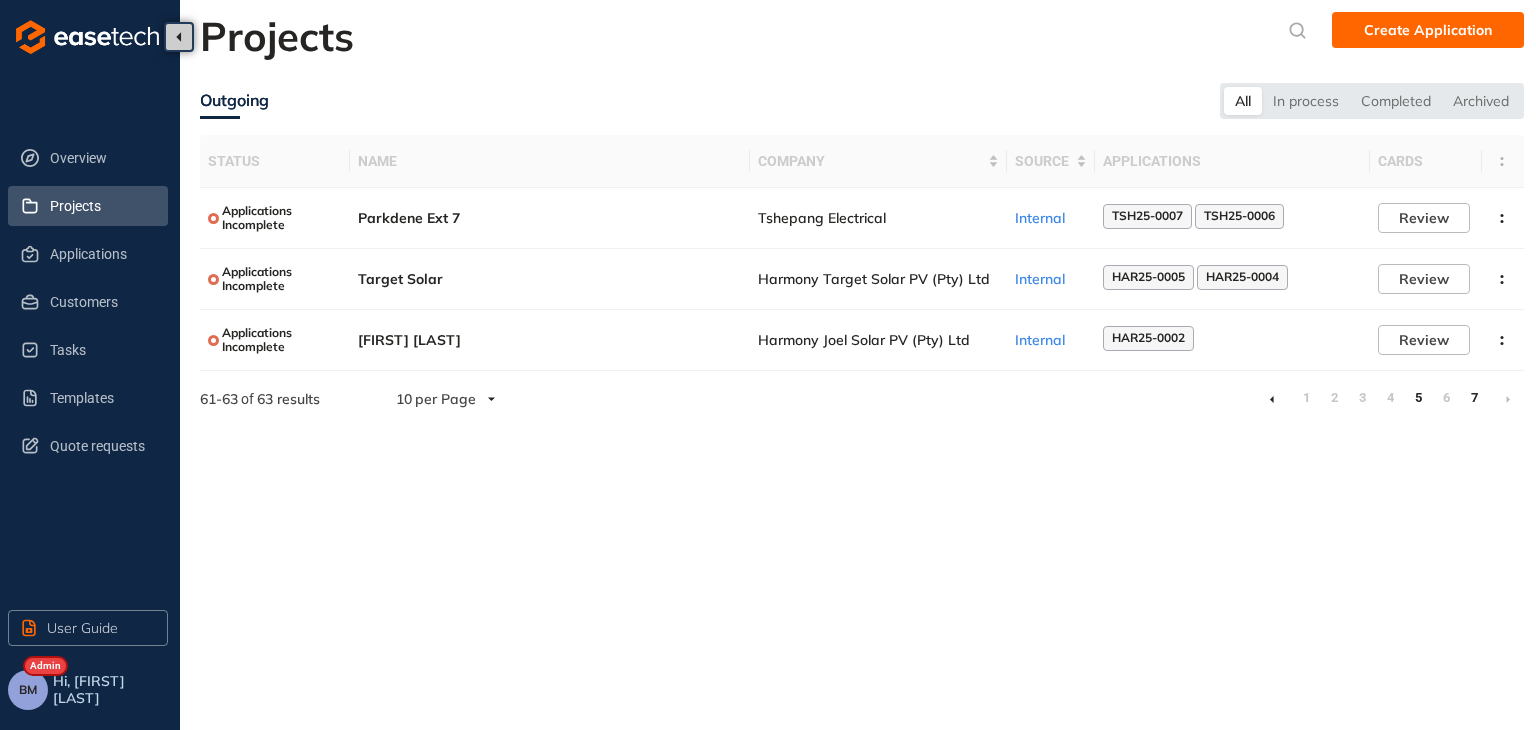 click on "5" at bounding box center [1418, 398] 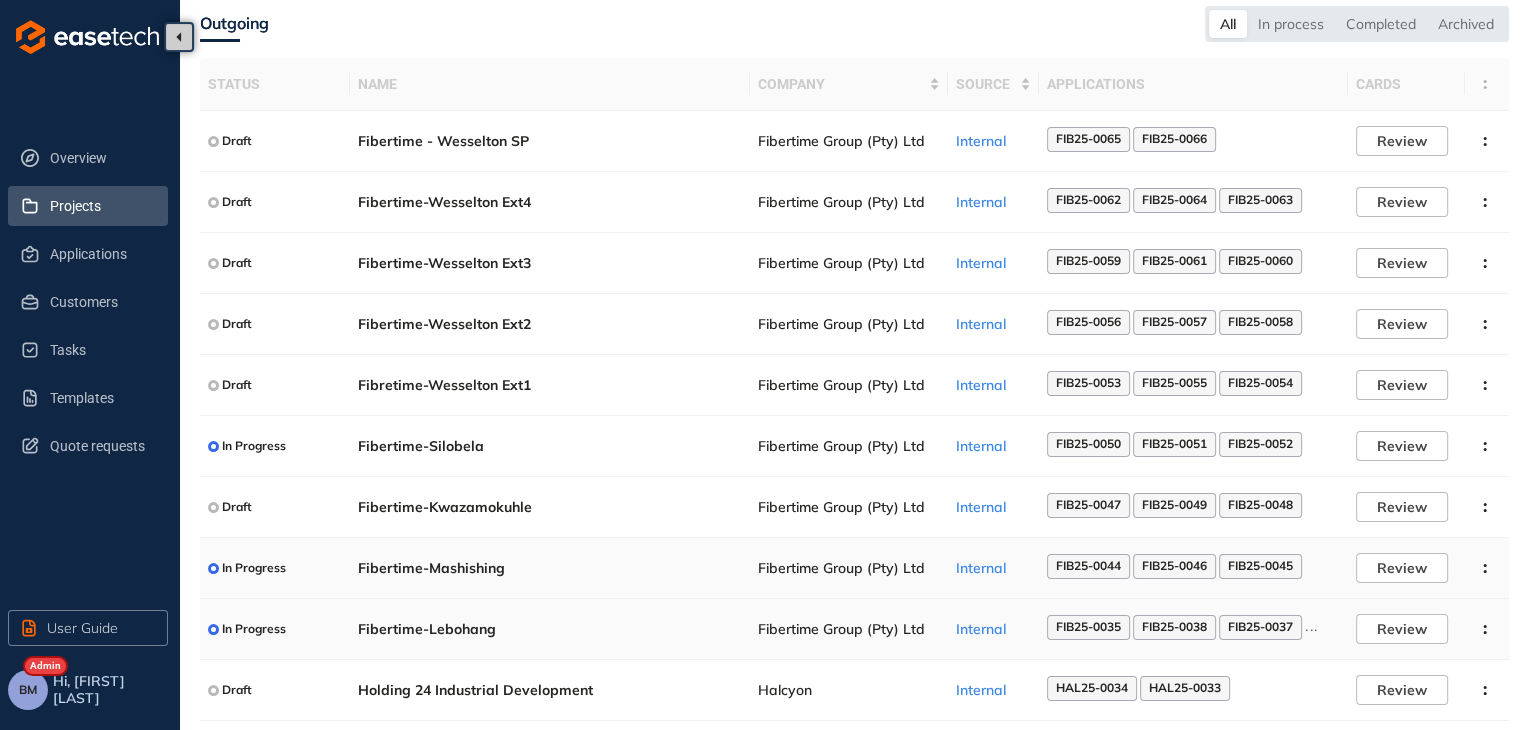 scroll, scrollTop: 130, scrollLeft: 0, axis: vertical 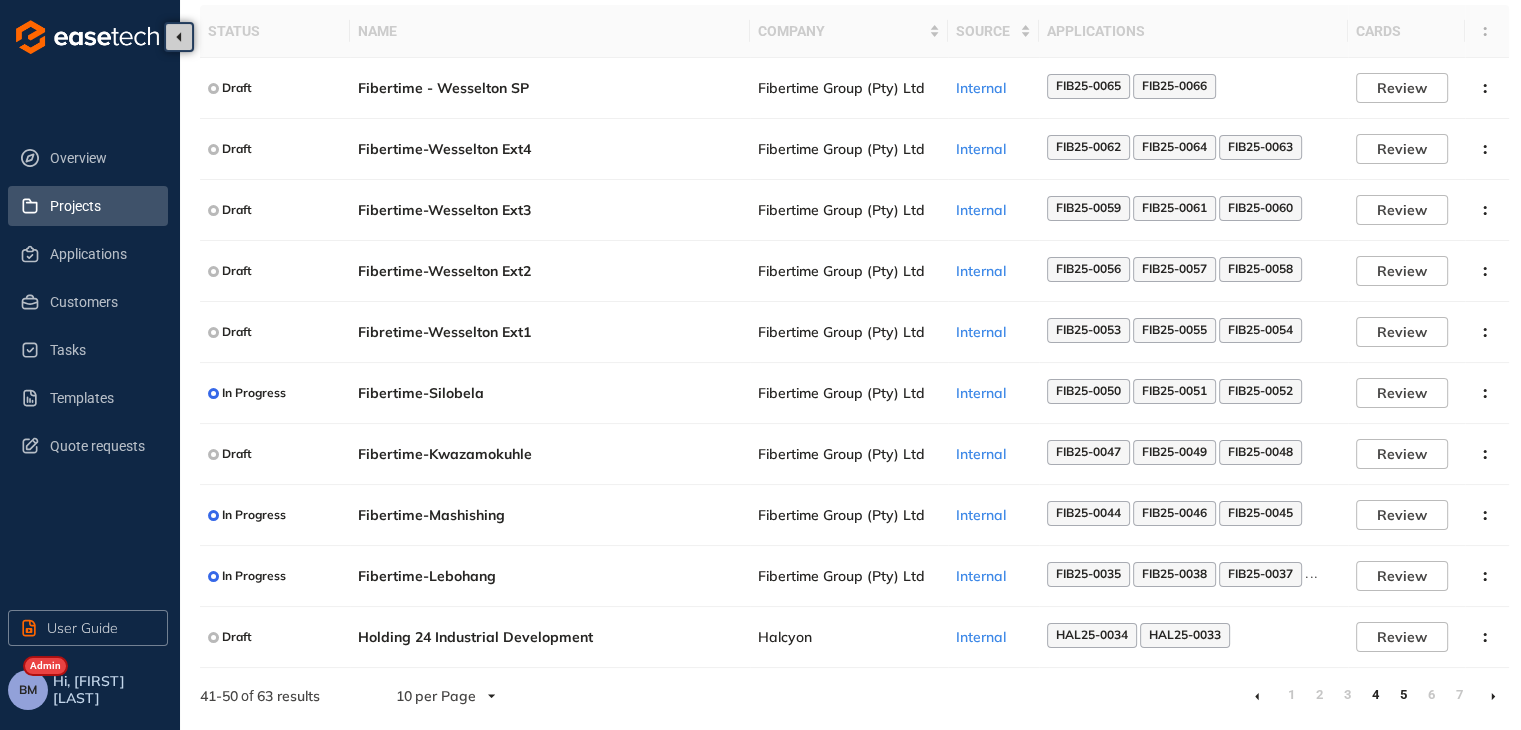 click on "4" at bounding box center (1375, 695) 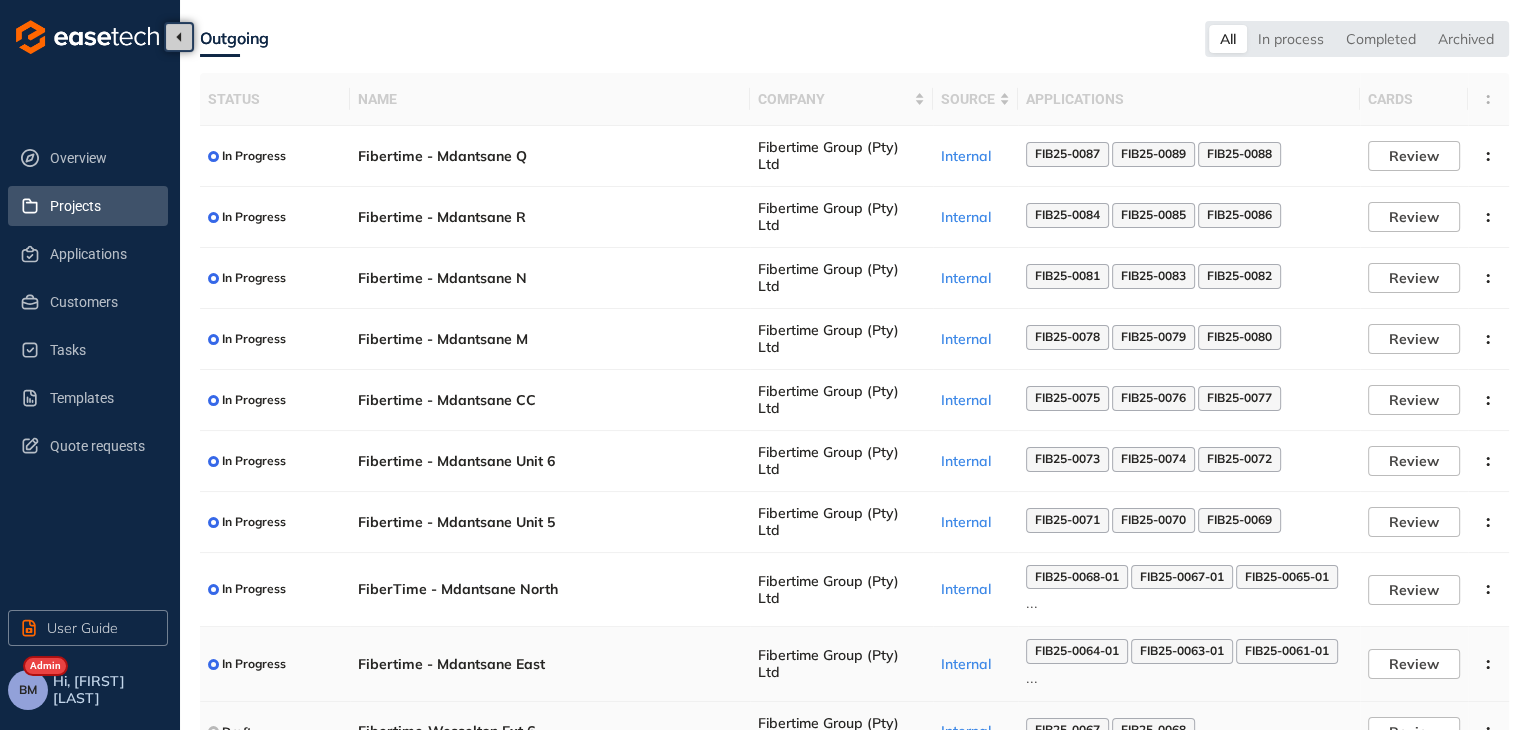 scroll, scrollTop: 156, scrollLeft: 0, axis: vertical 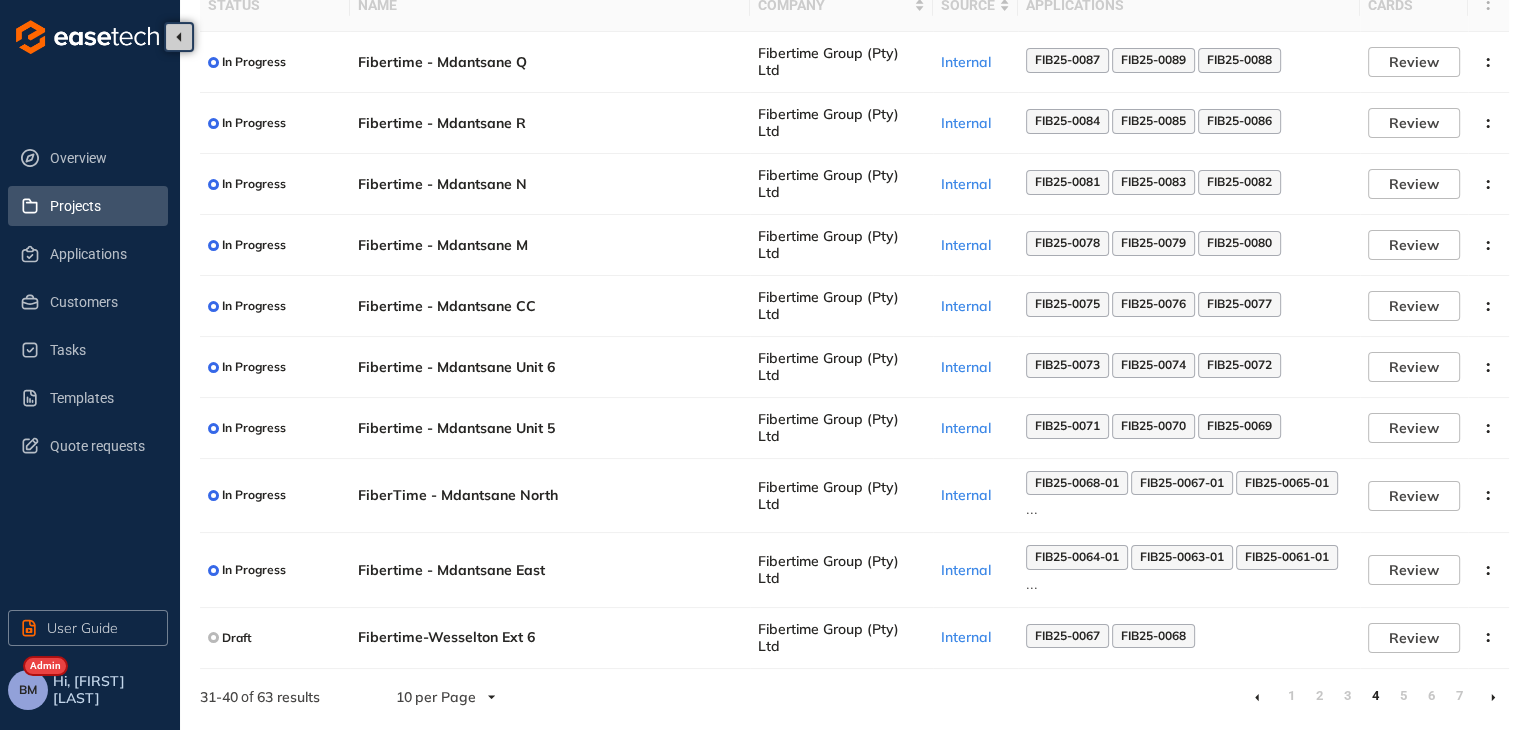 click on "3" at bounding box center (1347, 696) 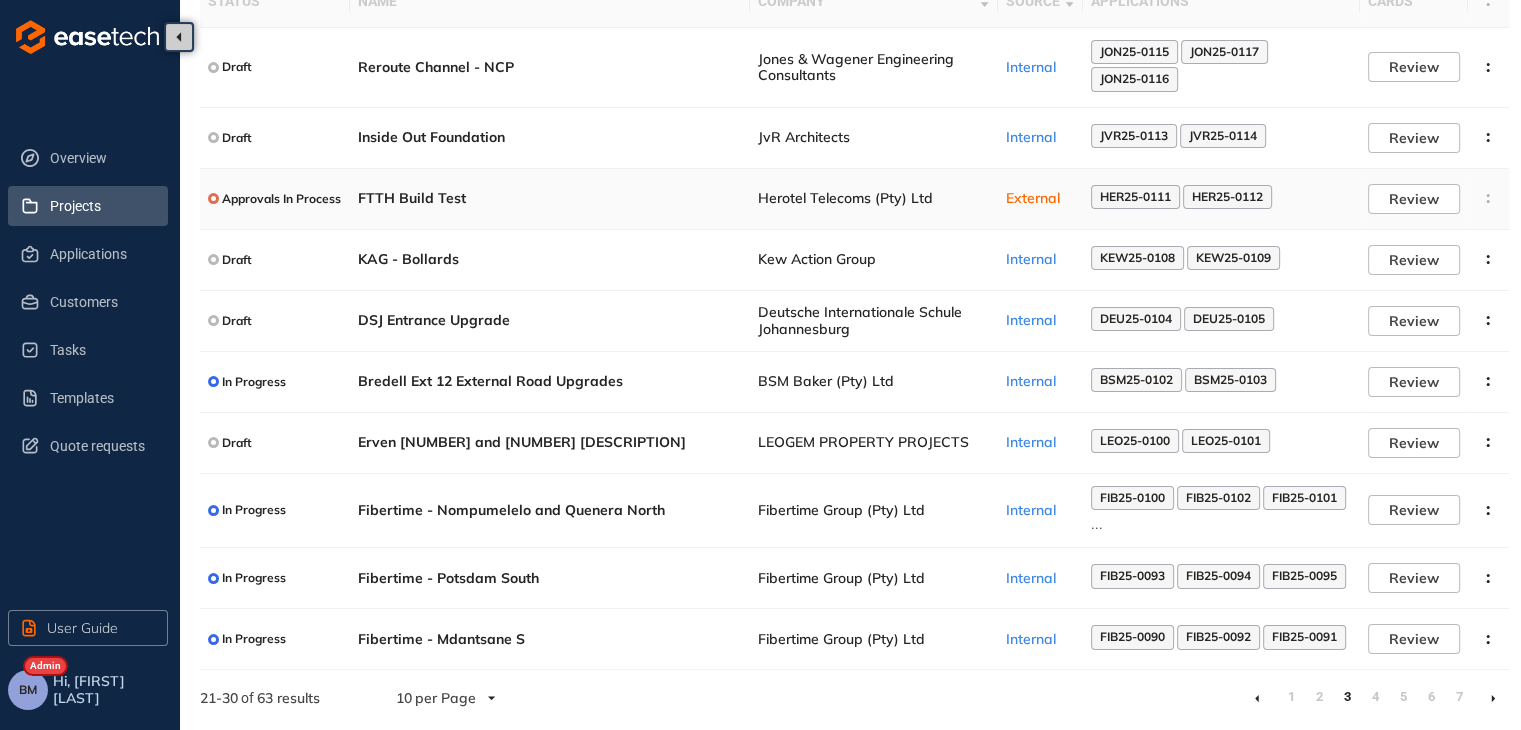 scroll, scrollTop: 161, scrollLeft: 0, axis: vertical 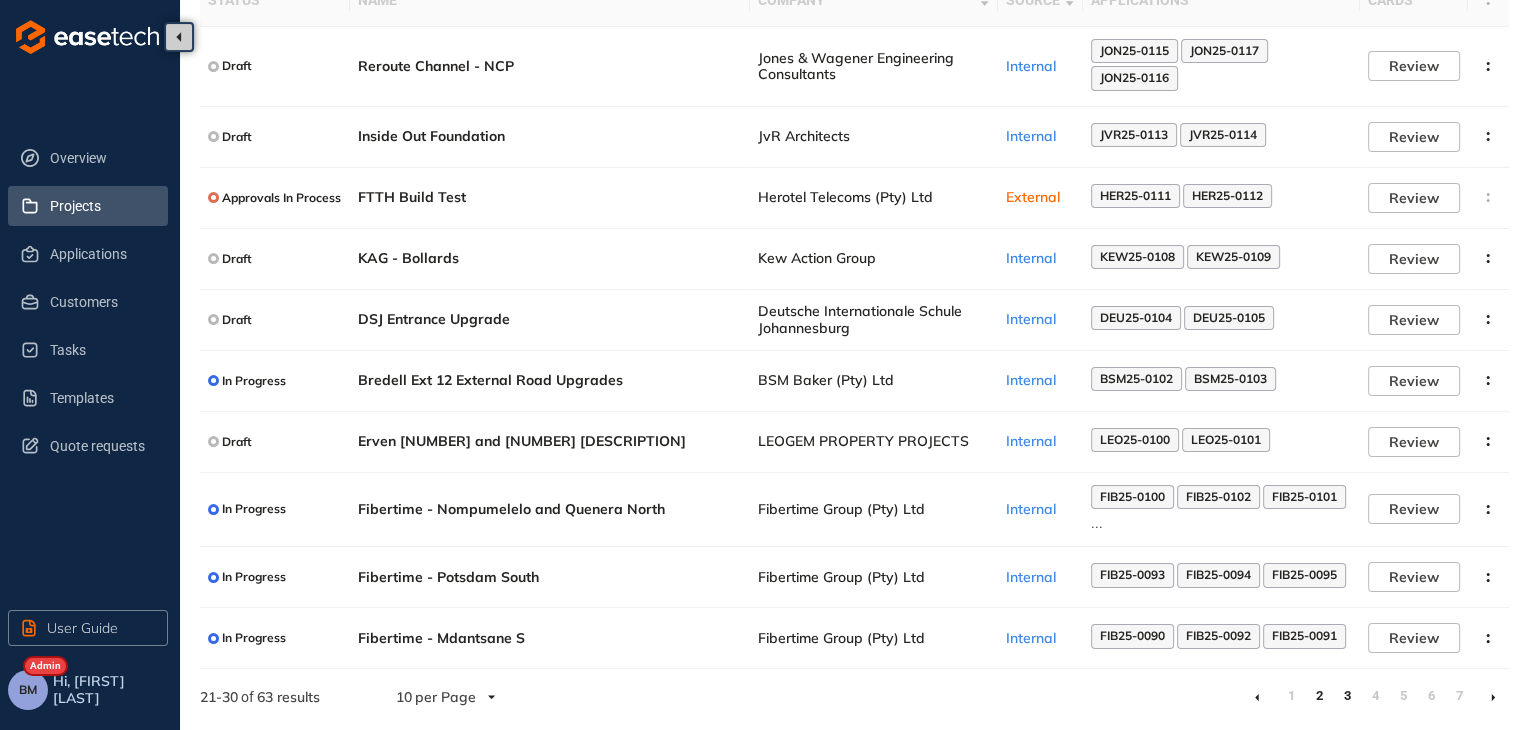click on "2" at bounding box center (1319, 696) 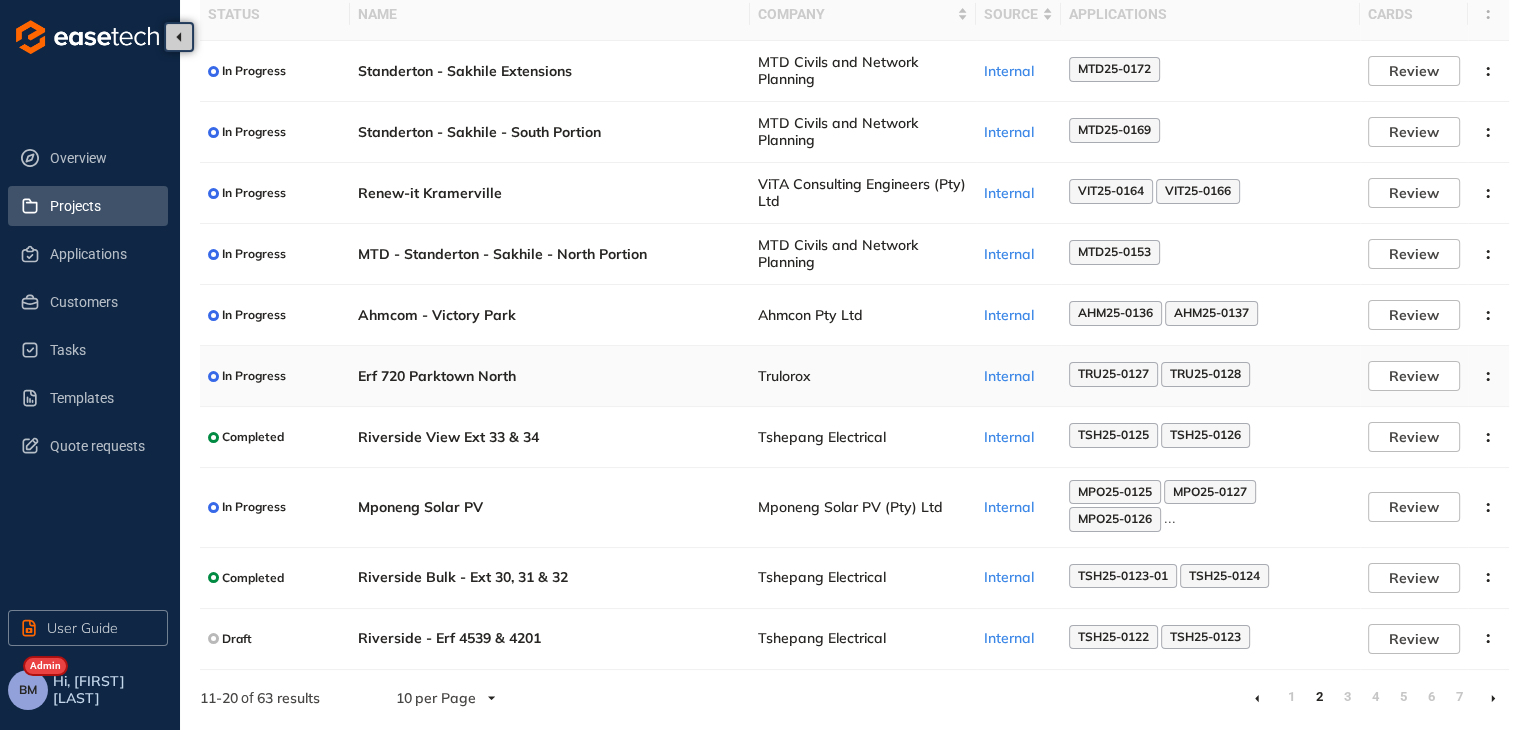 scroll, scrollTop: 148, scrollLeft: 0, axis: vertical 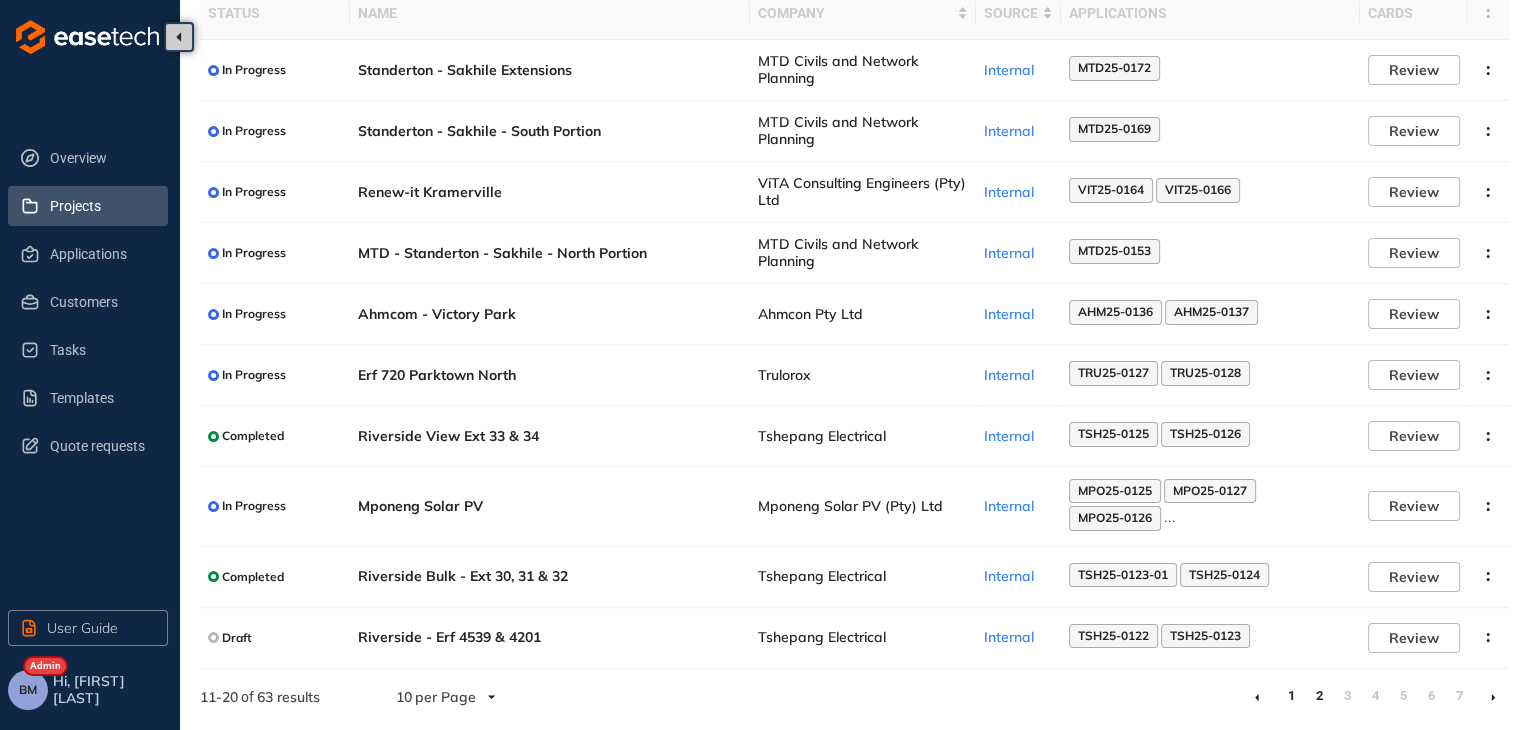 click on "1" at bounding box center [1291, 696] 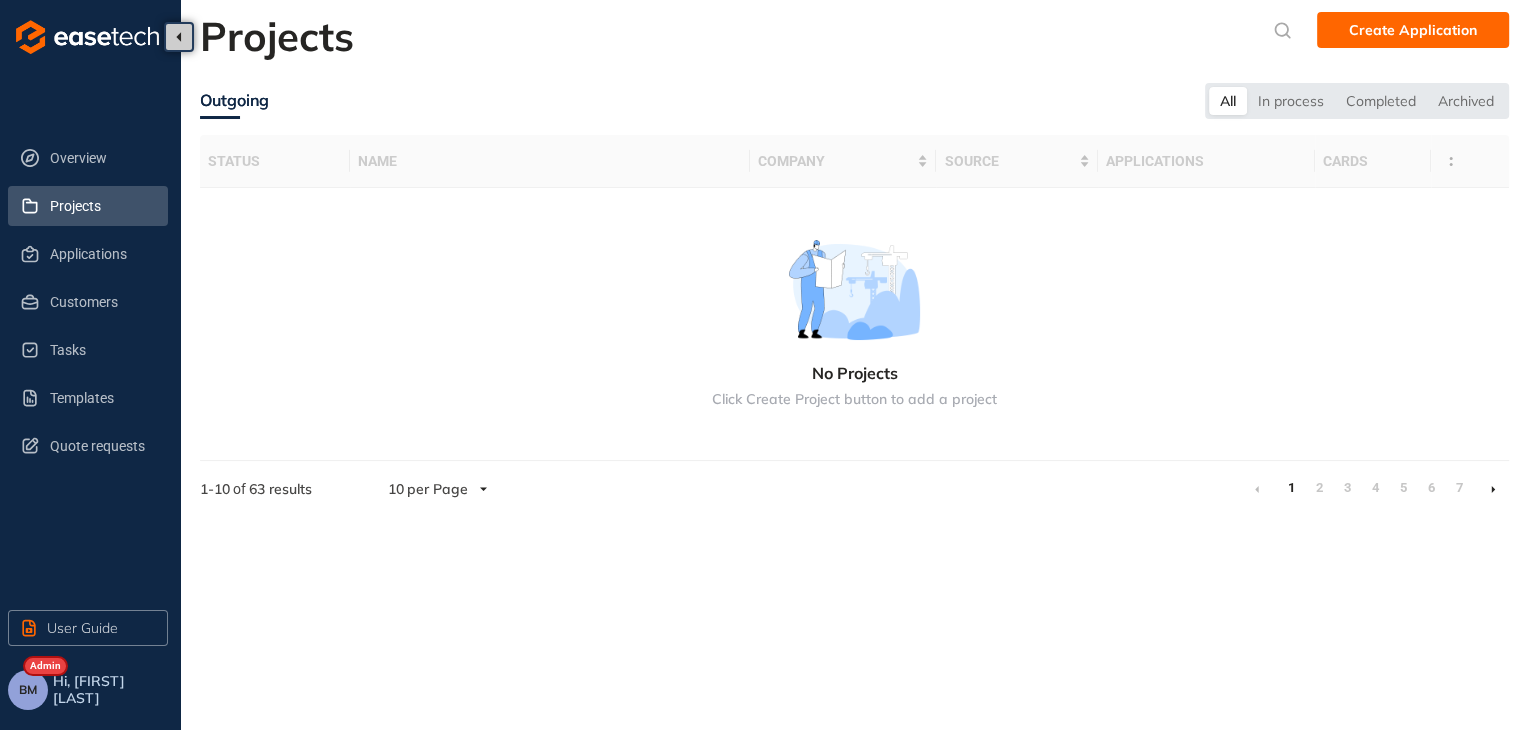 scroll, scrollTop: 0, scrollLeft: 0, axis: both 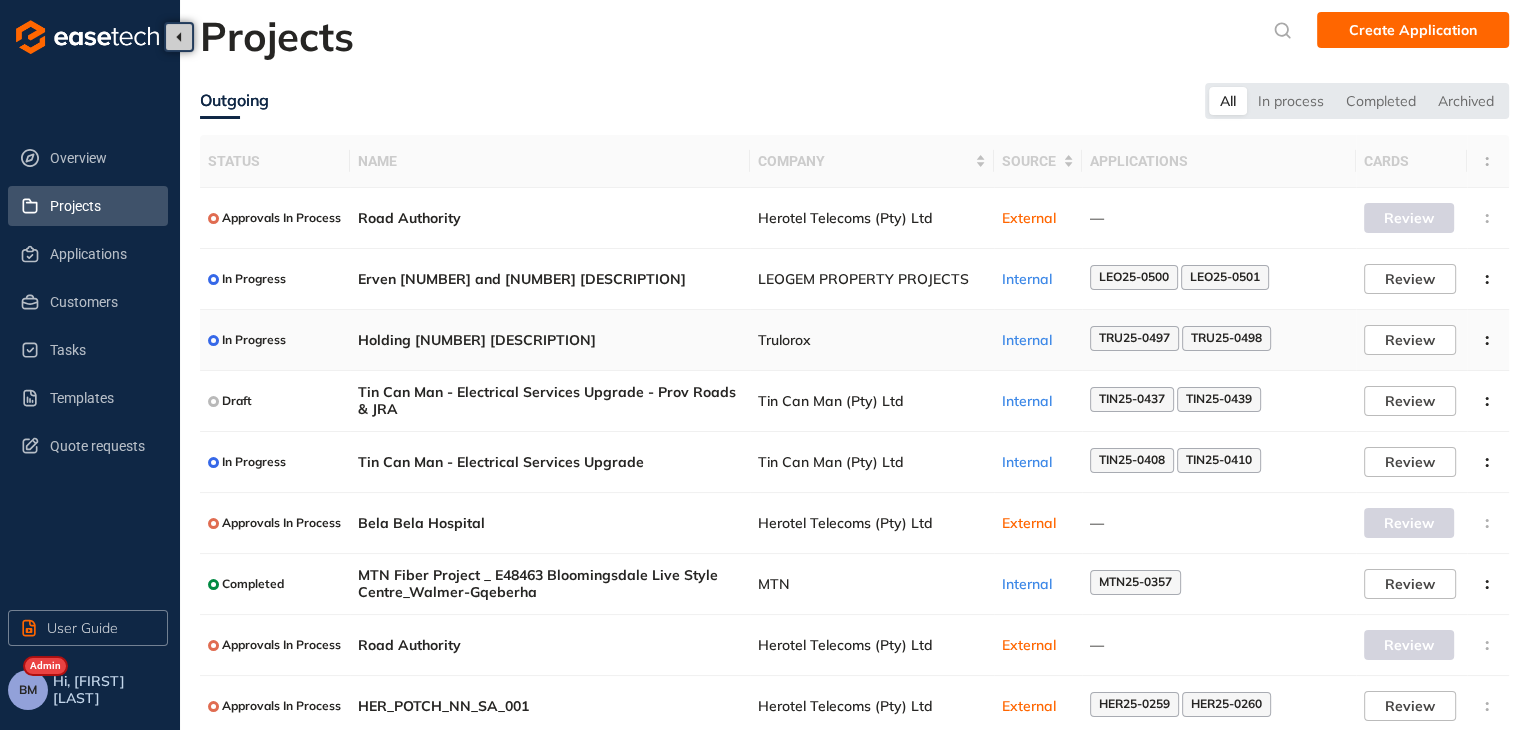 click on "Trulorox" at bounding box center [872, 340] 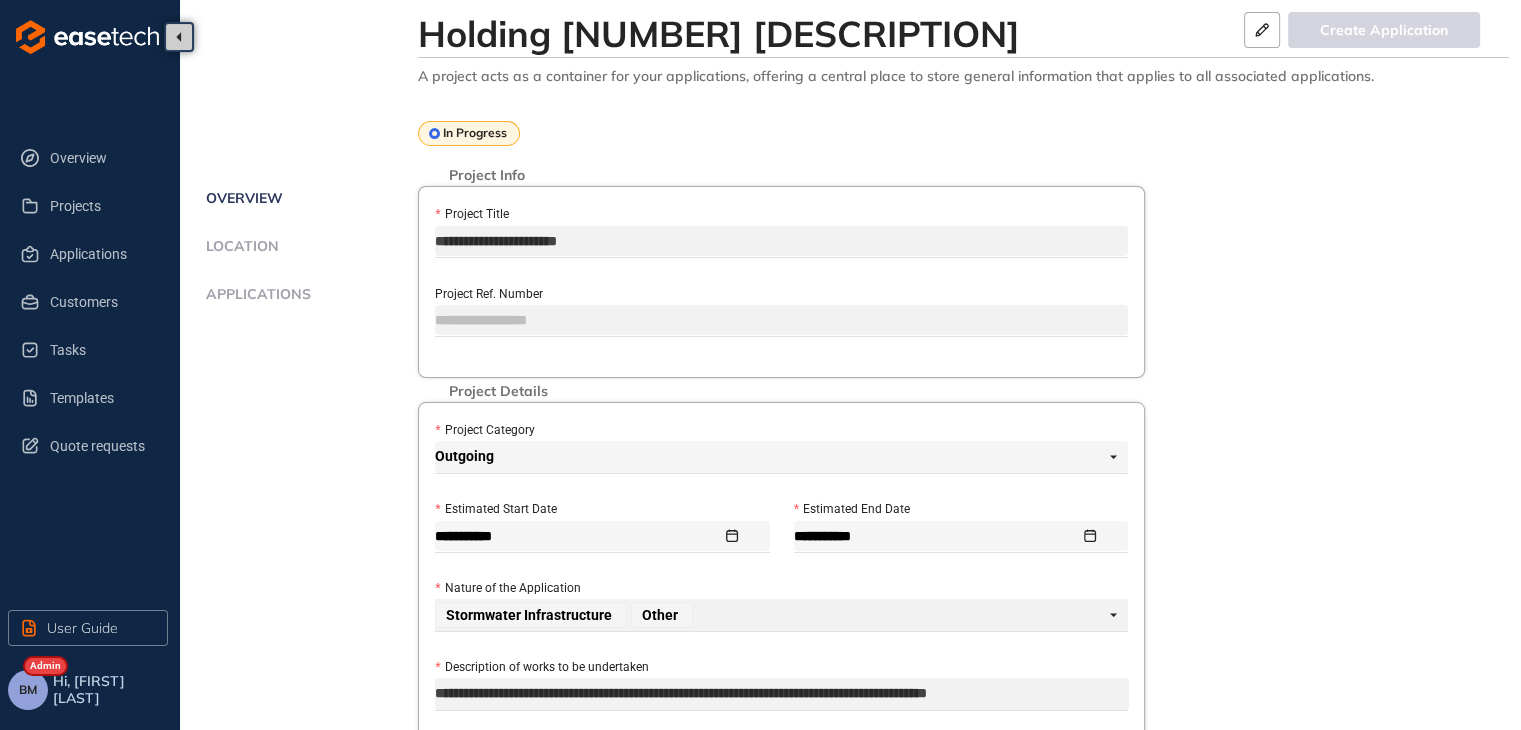 click on "Applications" at bounding box center (255, 294) 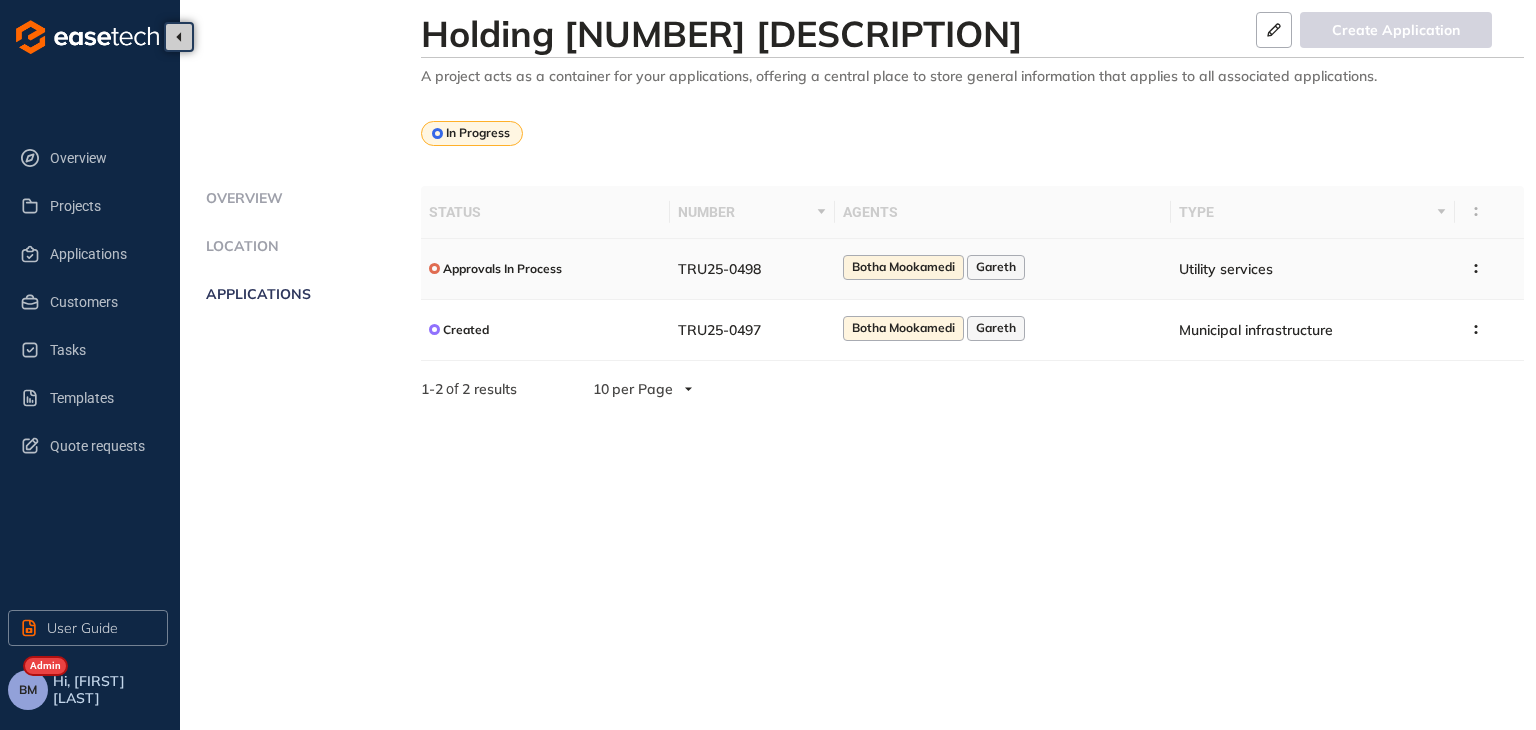 click on "TRU25-0498" at bounding box center [752, 269] 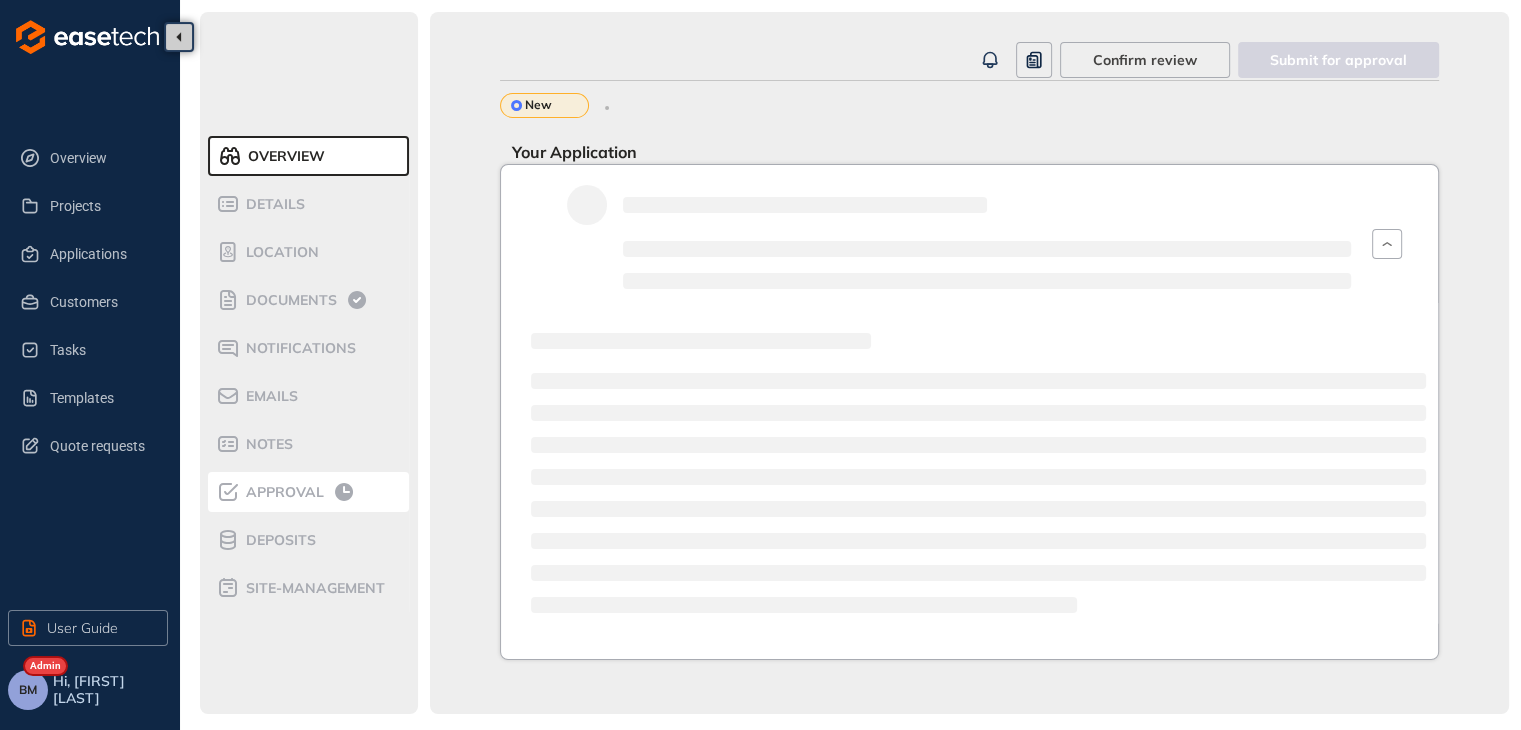 click on "Approval" at bounding box center [282, 492] 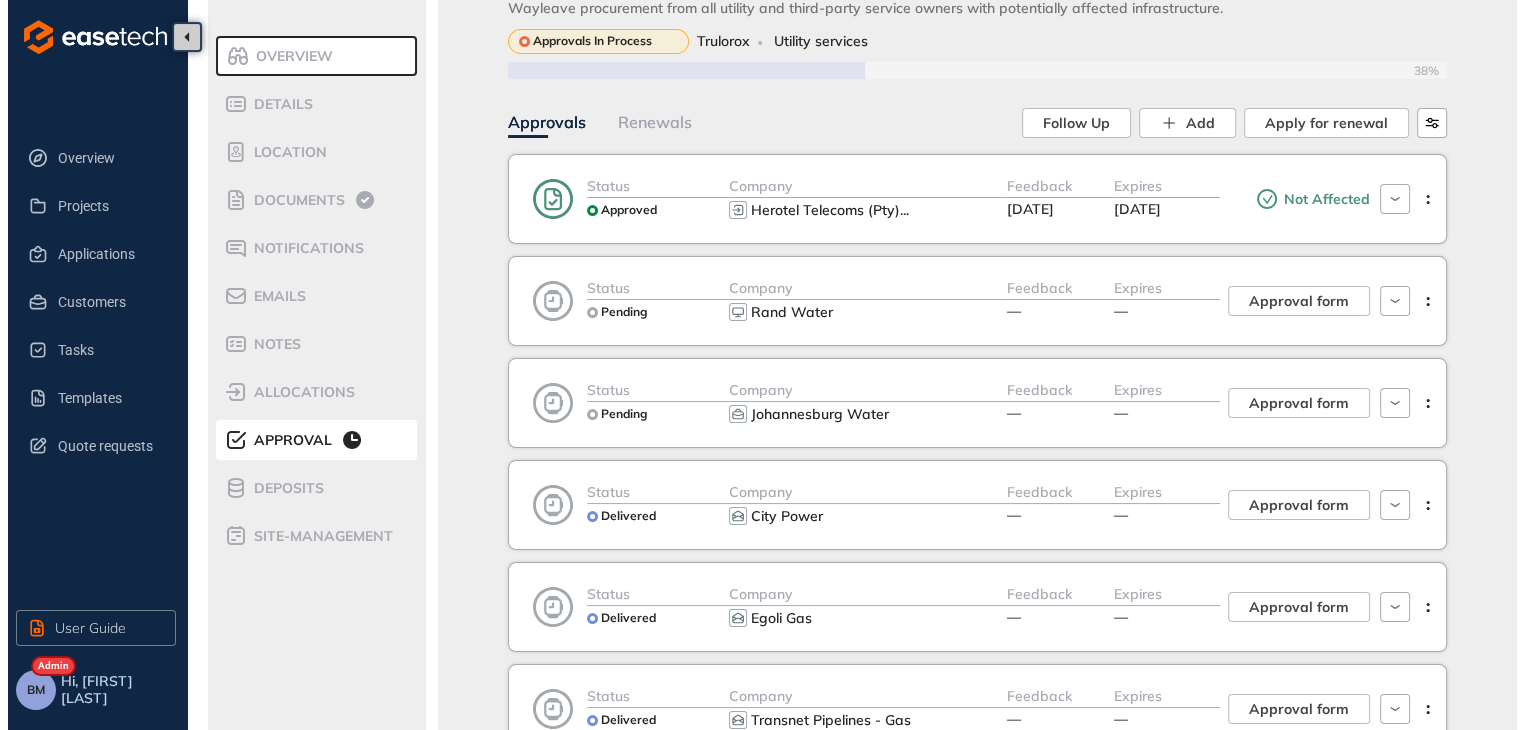 scroll, scrollTop: 200, scrollLeft: 0, axis: vertical 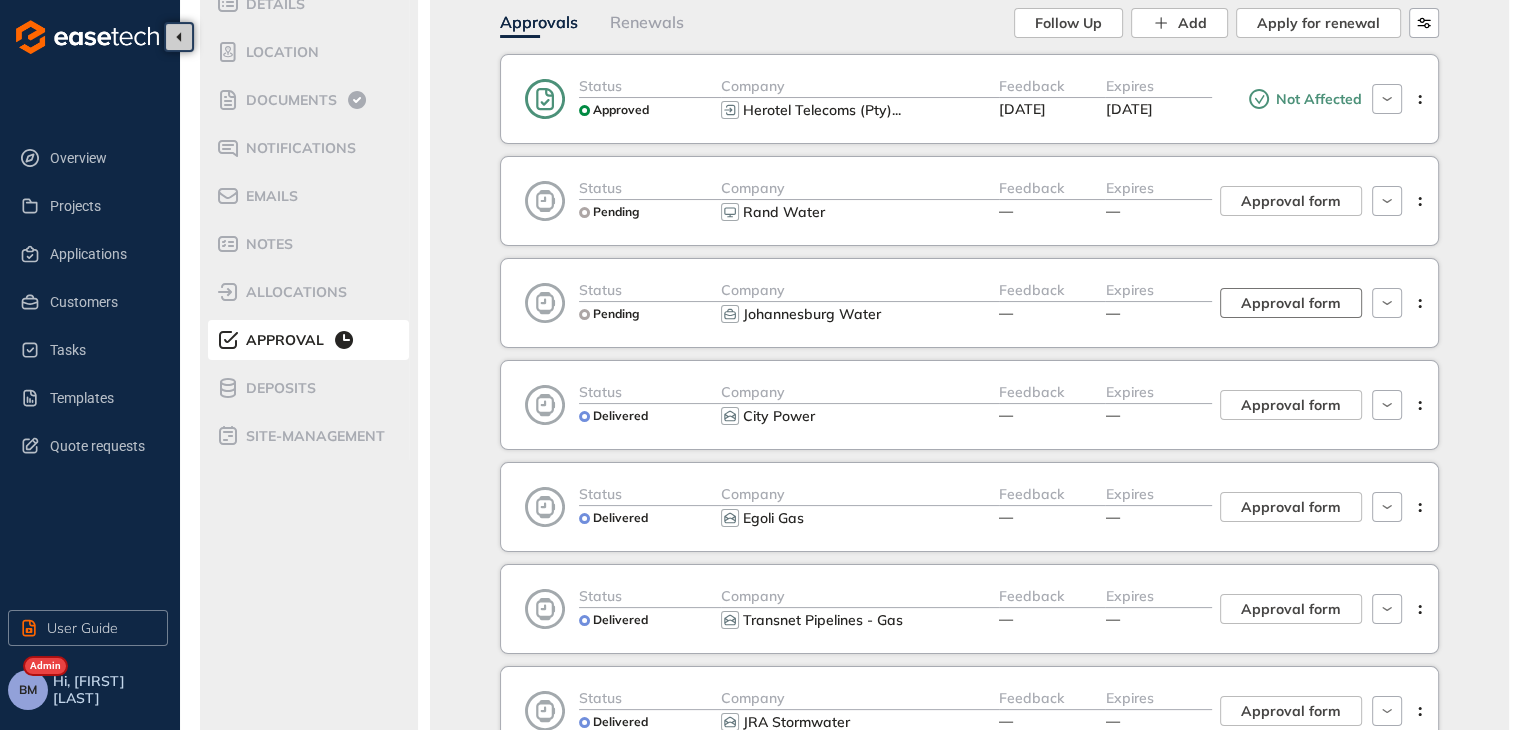 click on "Approval form" at bounding box center [1291, 303] 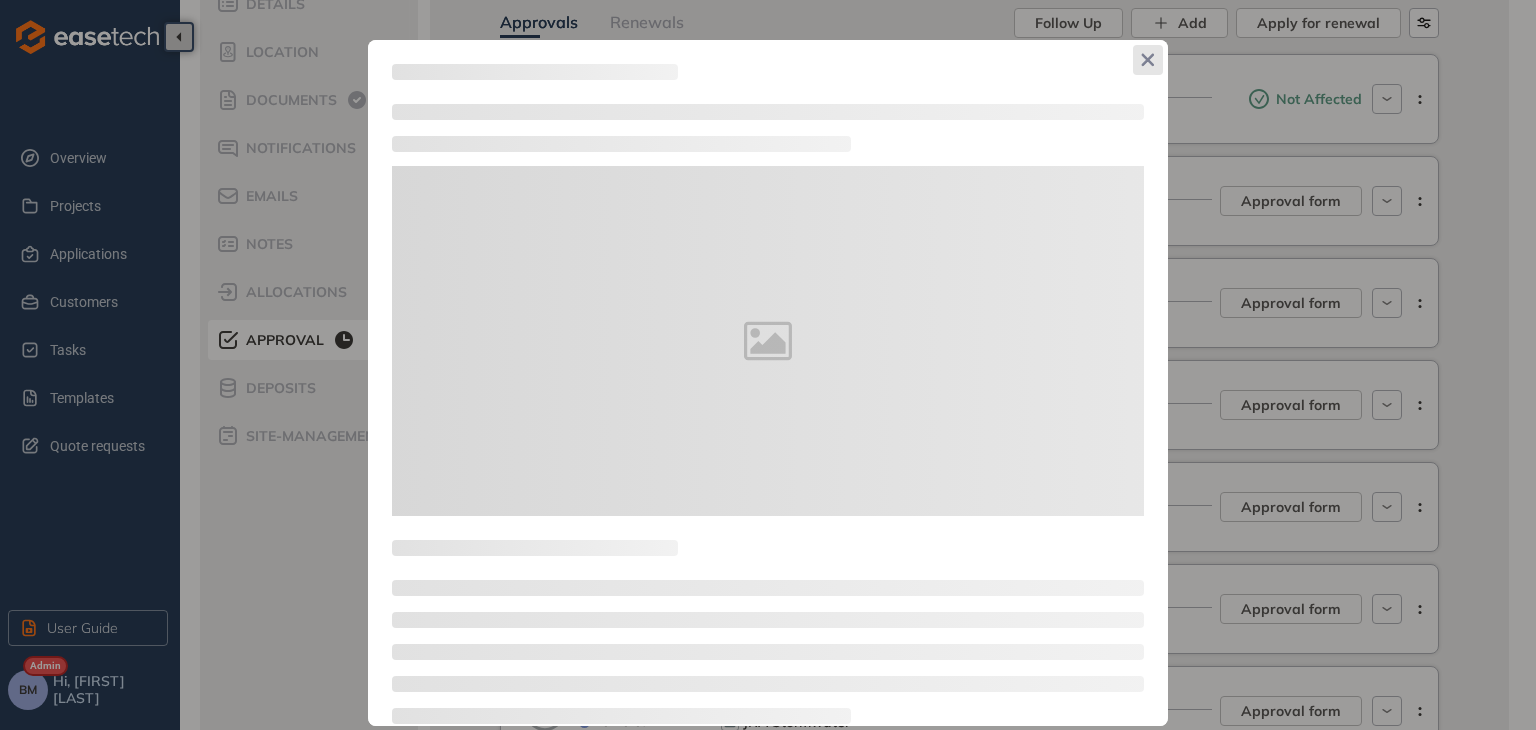 click 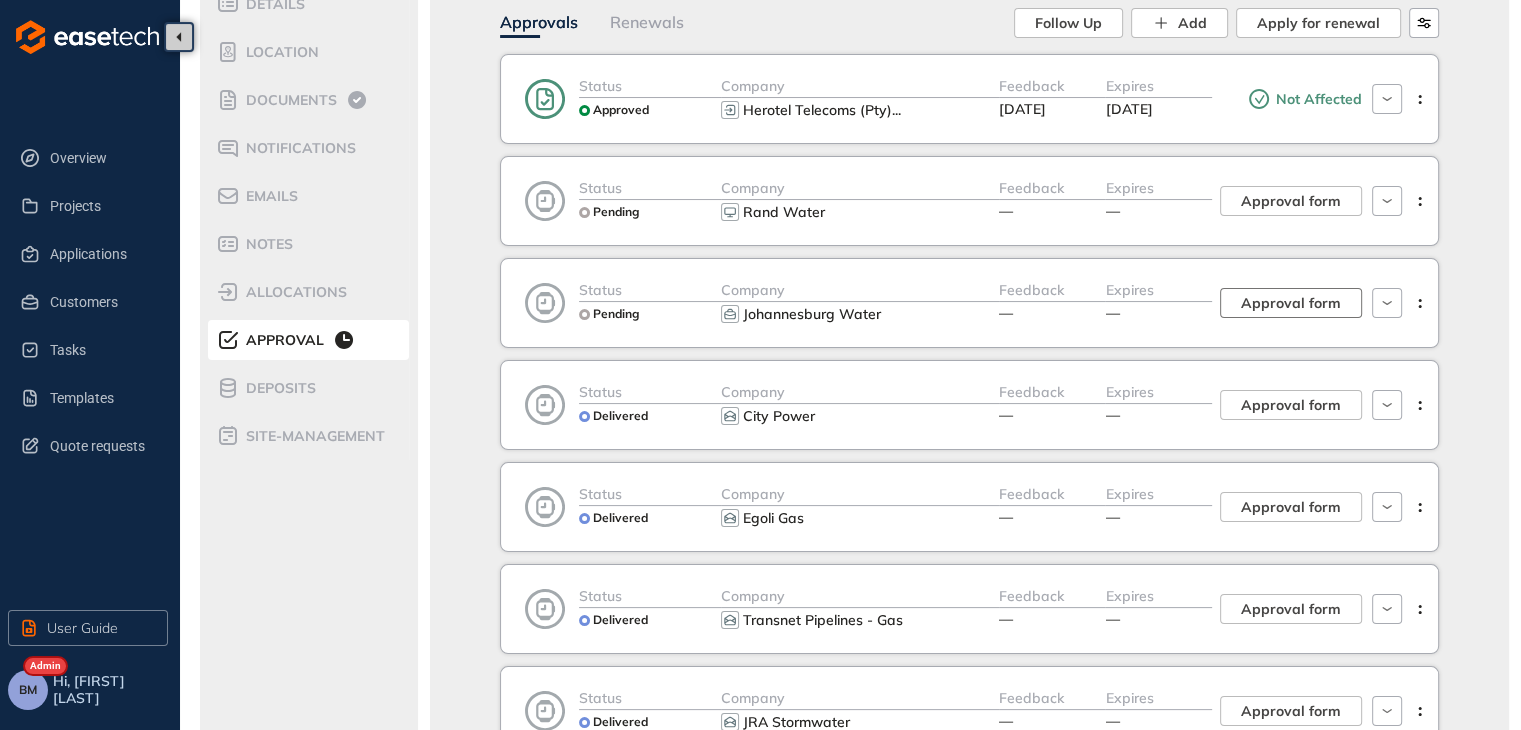 click on "Approval form" at bounding box center (1291, 303) 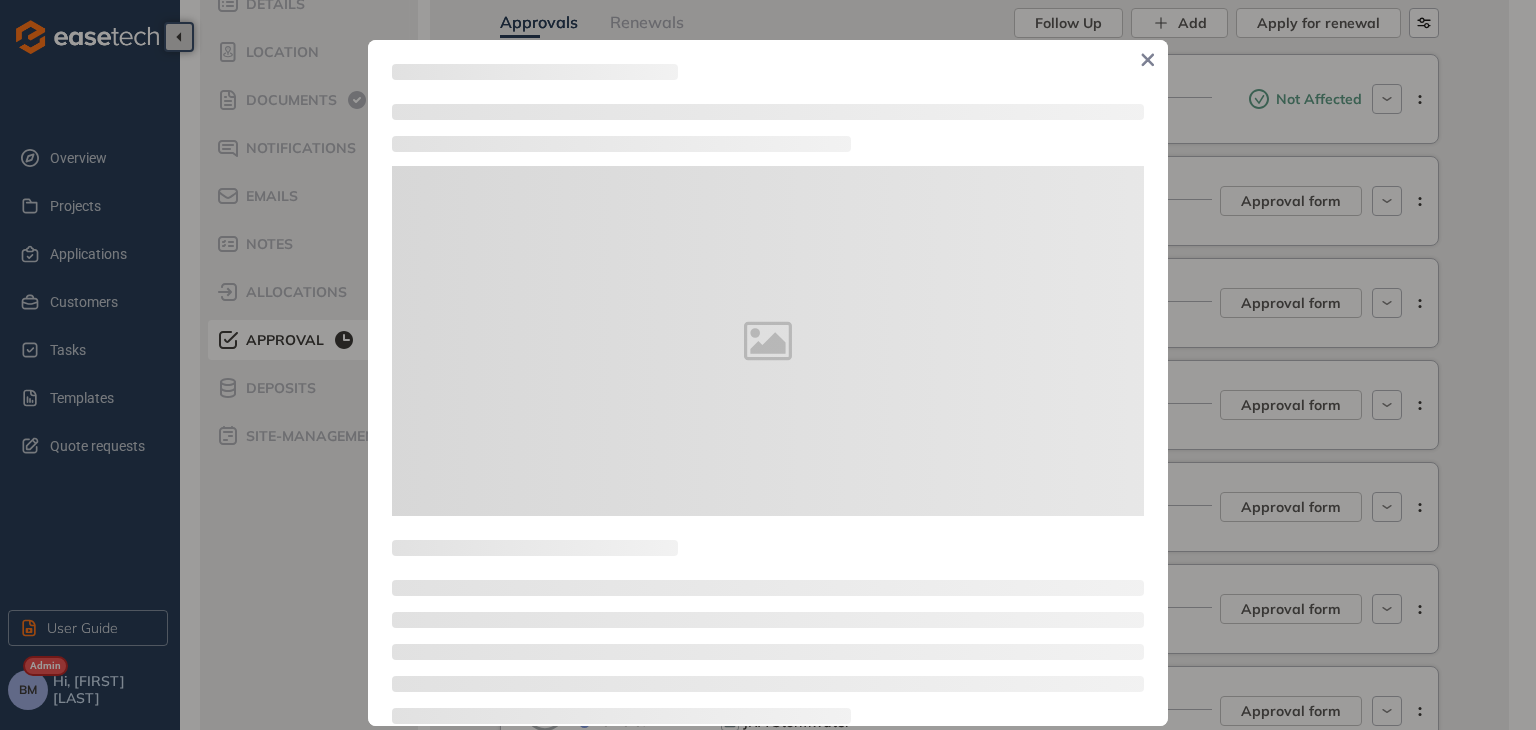 type on "**********" 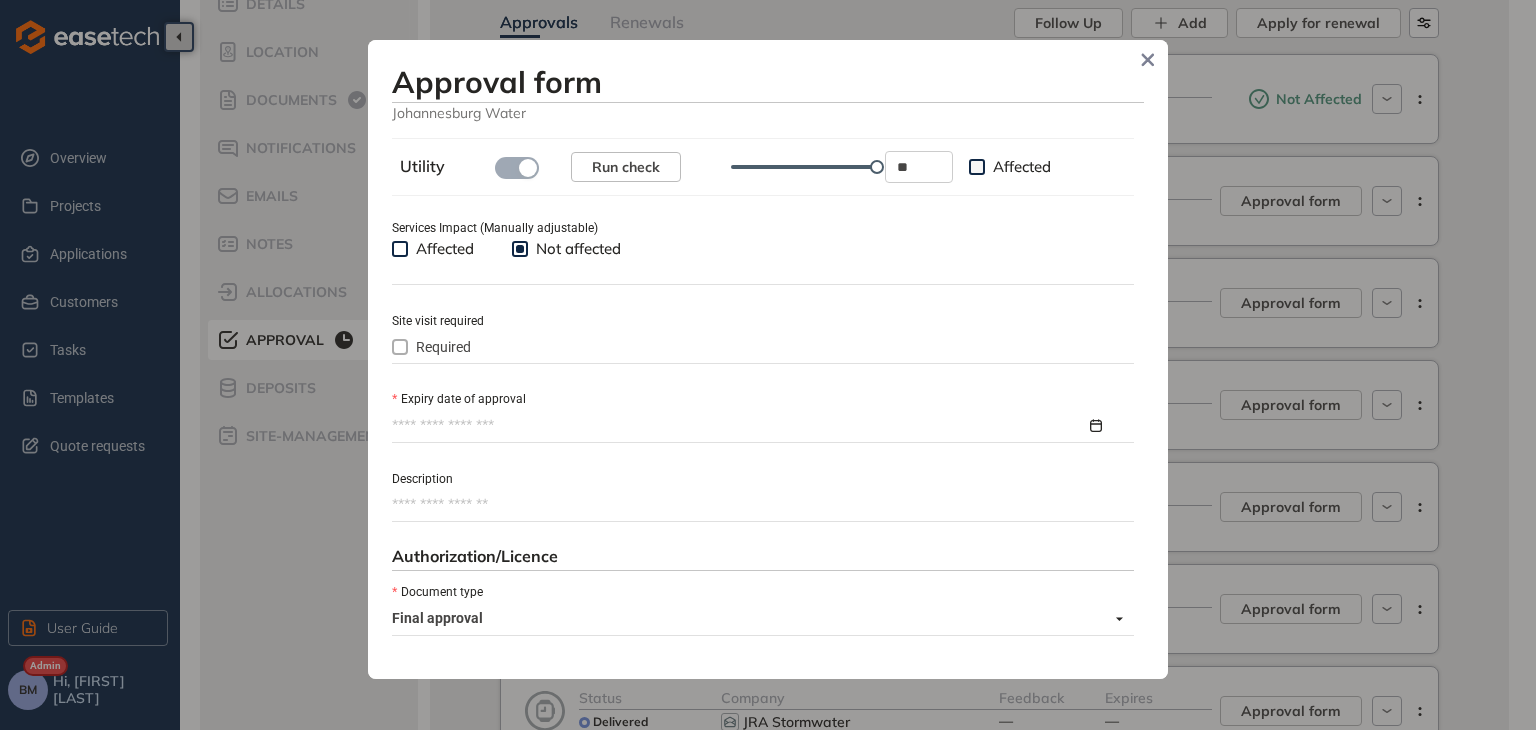 scroll, scrollTop: 900, scrollLeft: 0, axis: vertical 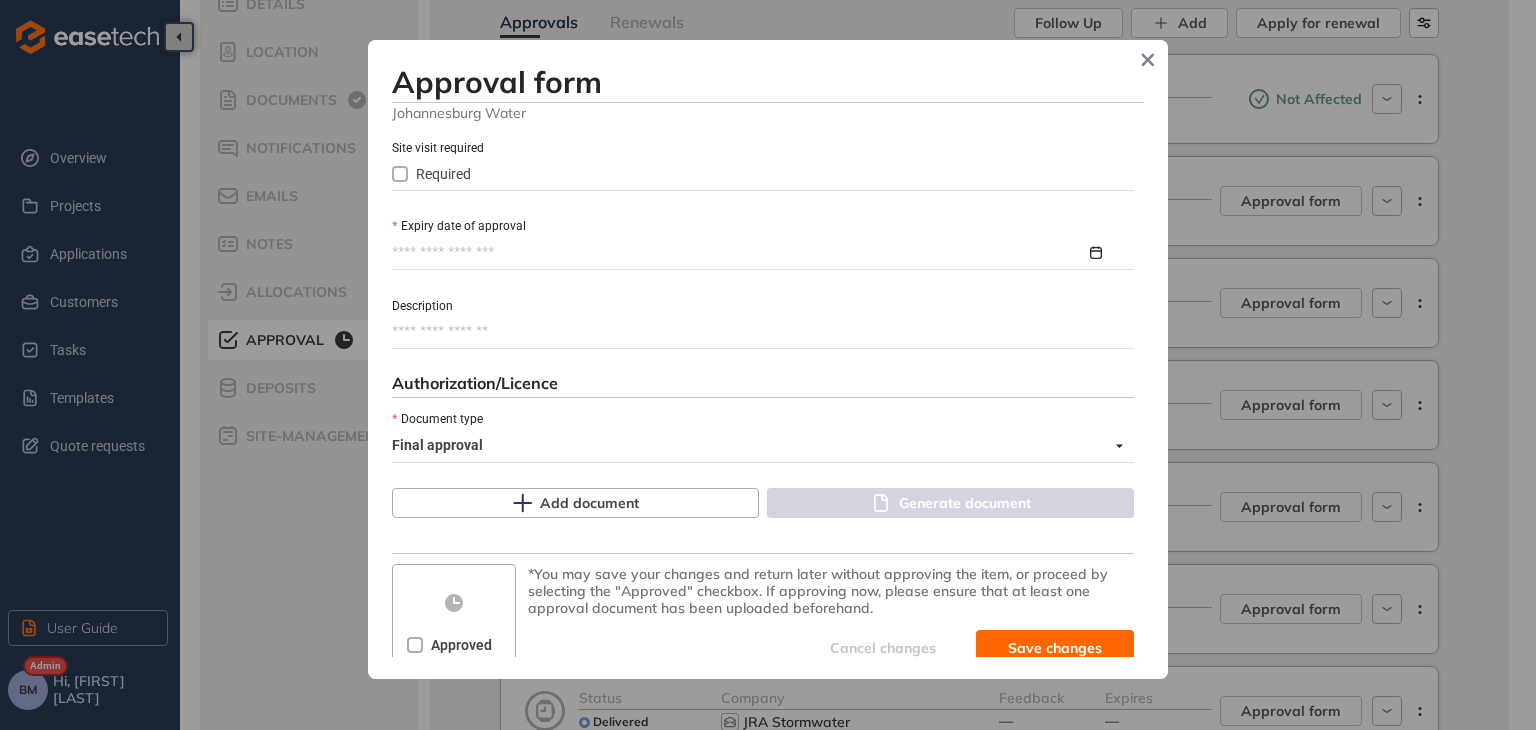 click on "Expiry date of approval" at bounding box center [739, 253] 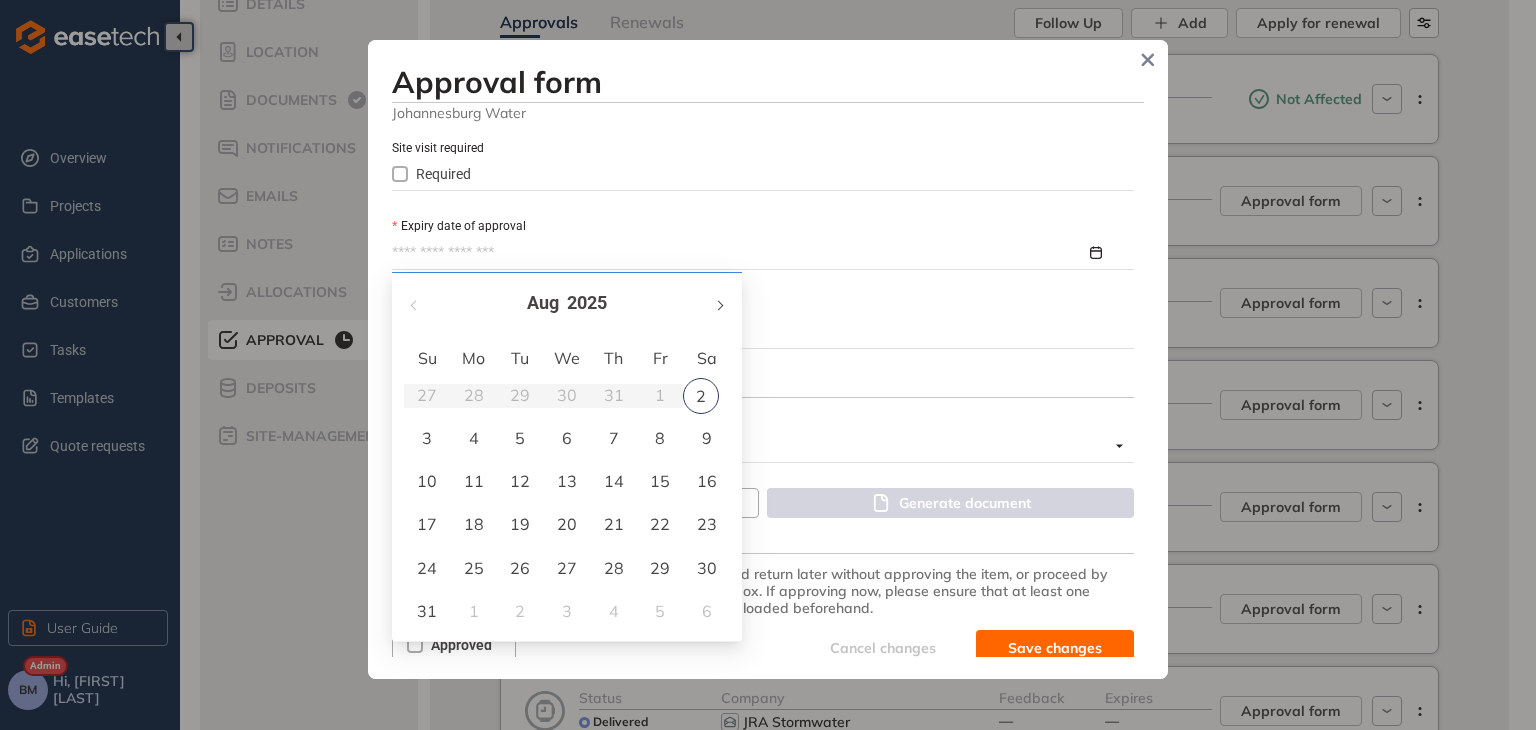 click at bounding box center (719, 305) 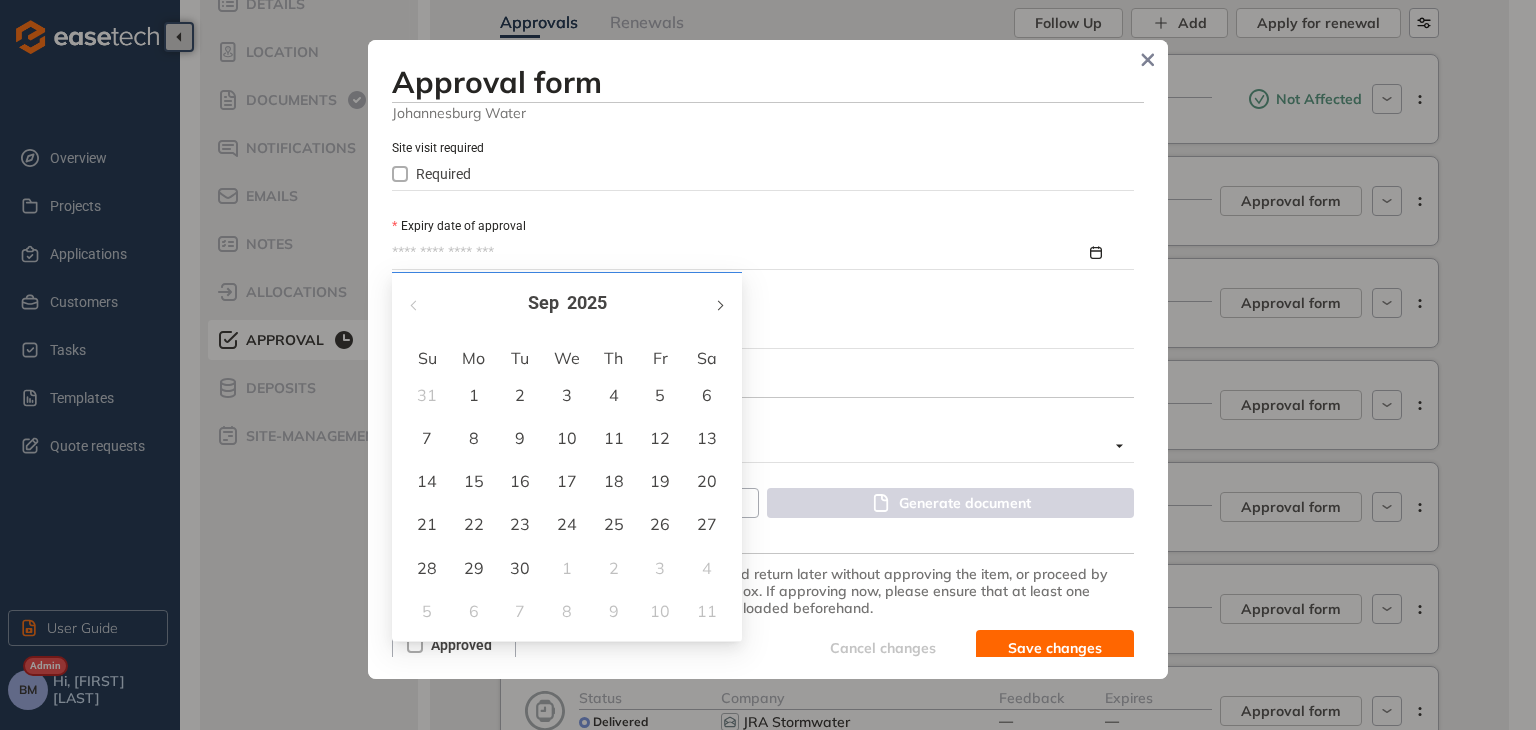click at bounding box center [719, 305] 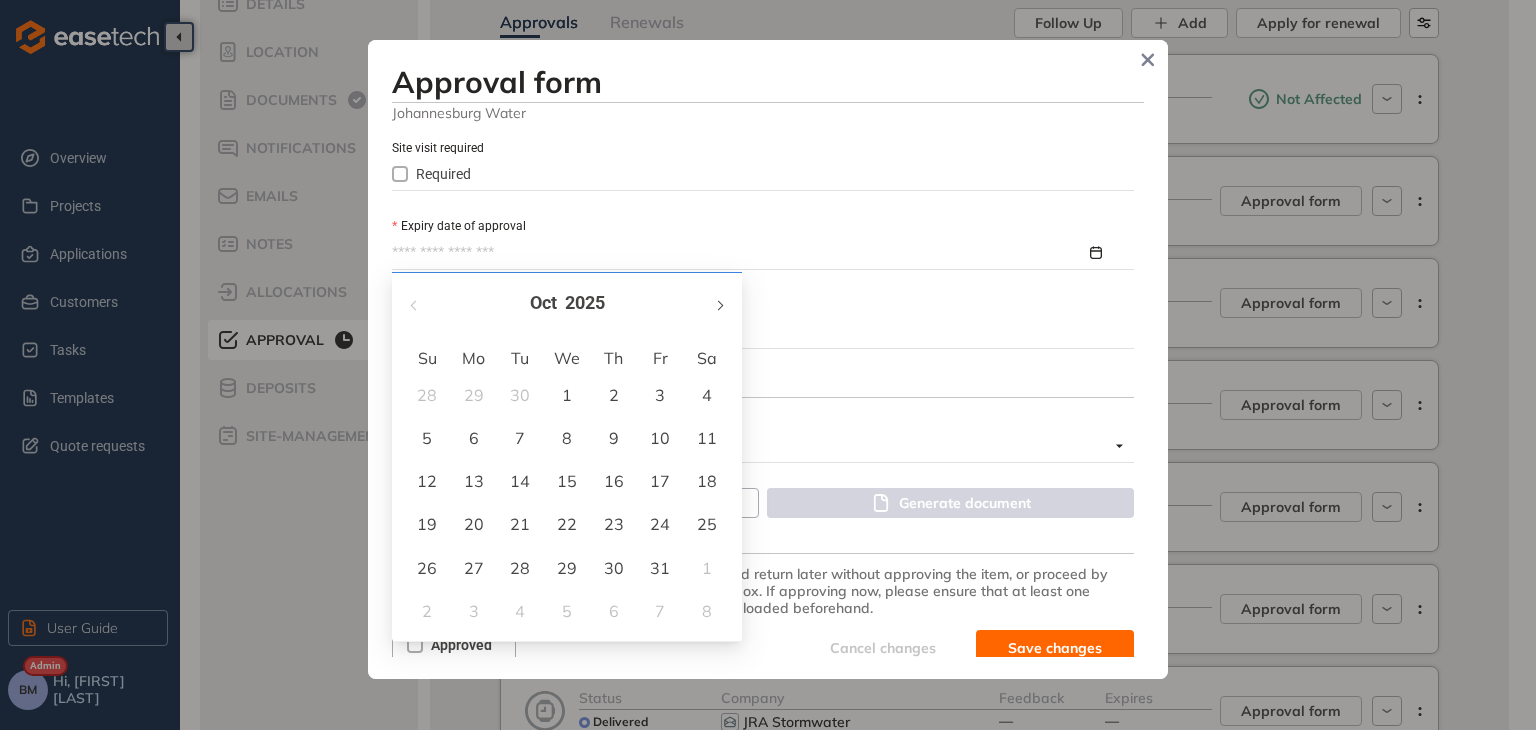 click at bounding box center (719, 305) 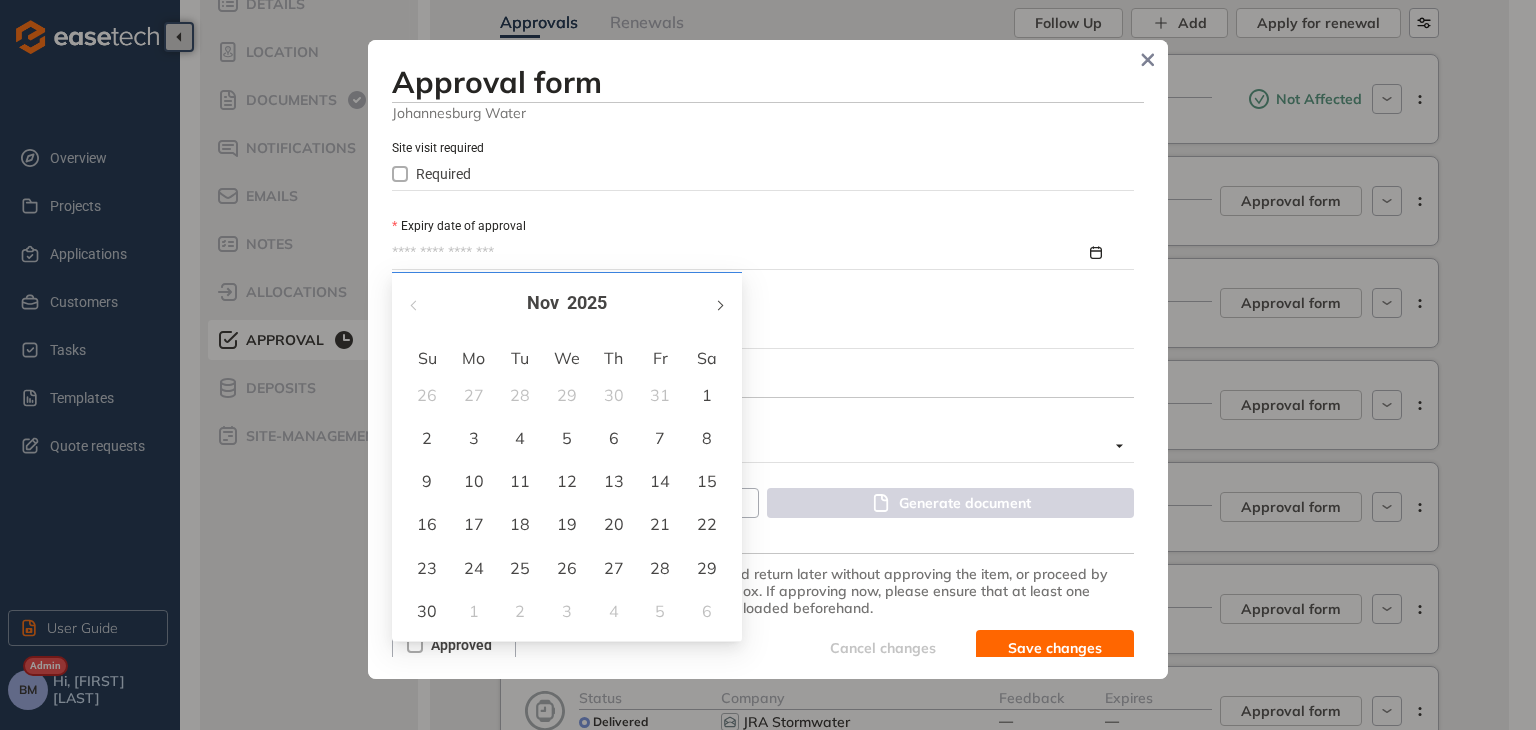 click at bounding box center (719, 305) 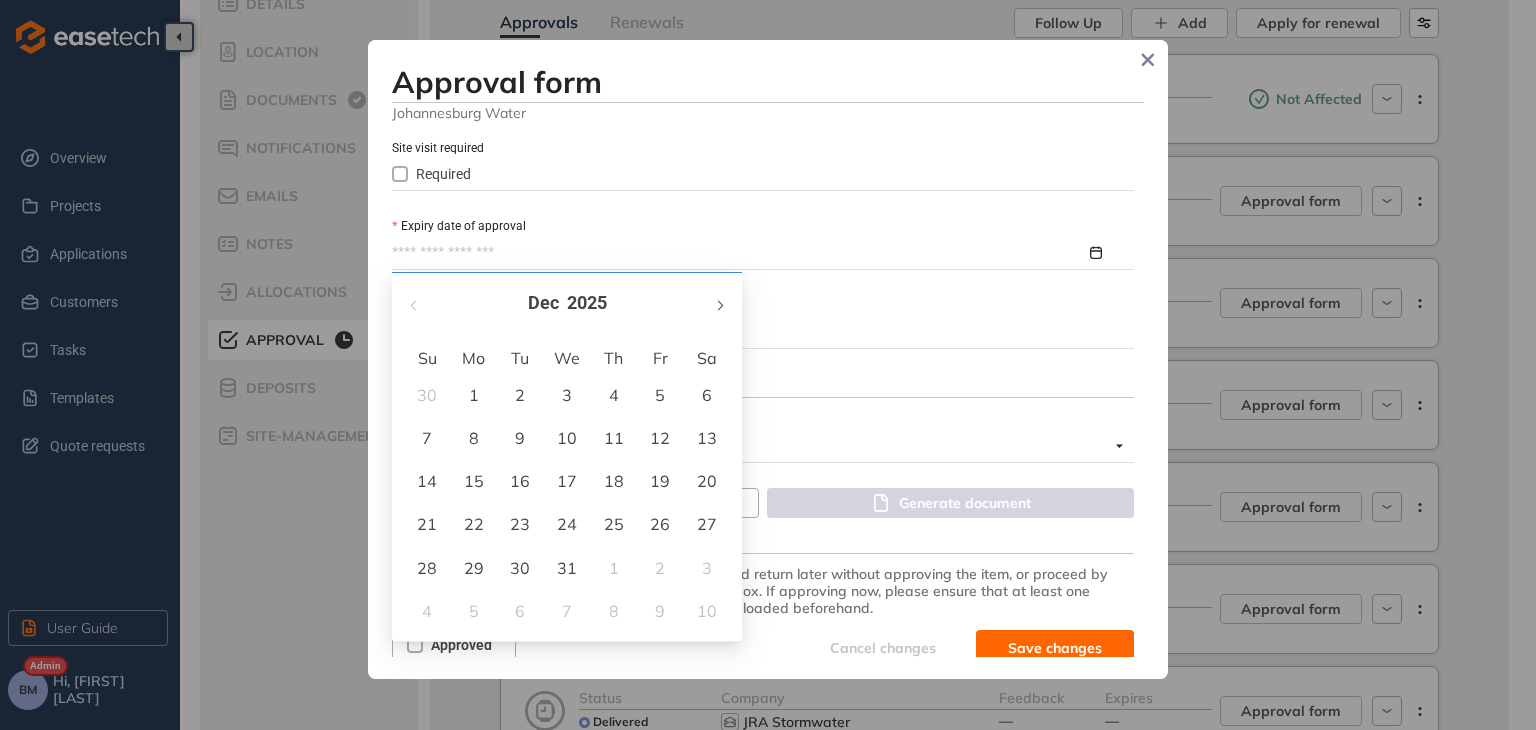 click at bounding box center [719, 305] 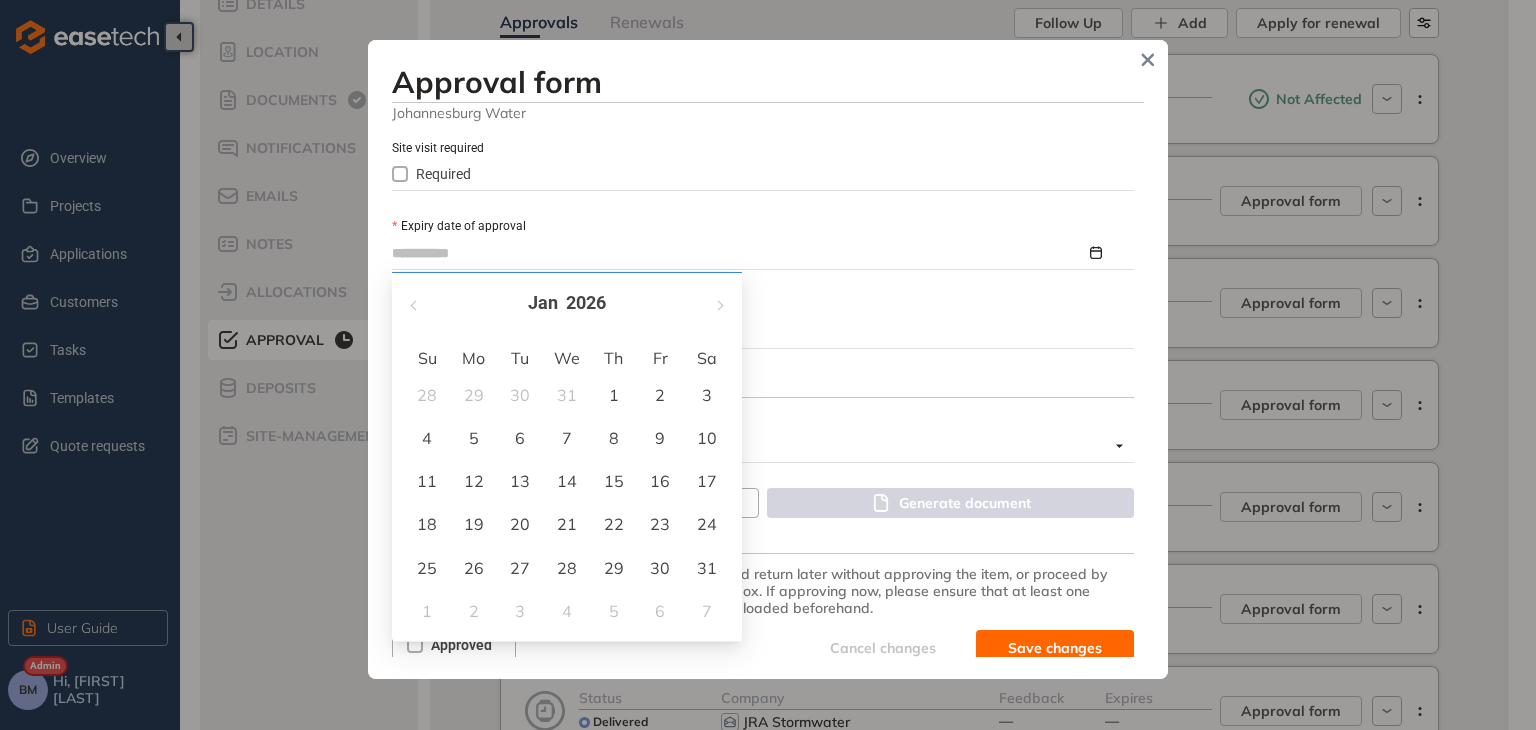 type on "**********" 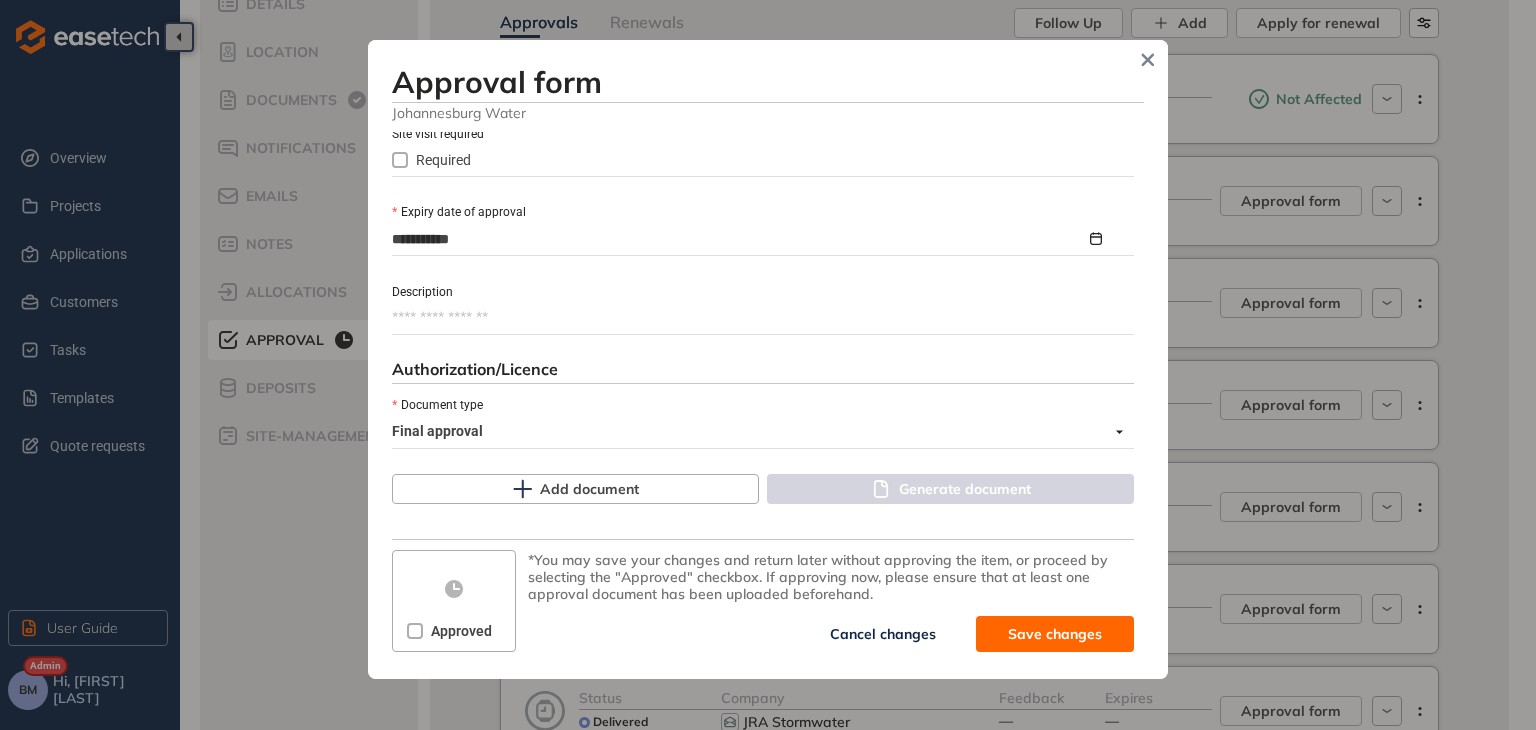scroll, scrollTop: 917, scrollLeft: 0, axis: vertical 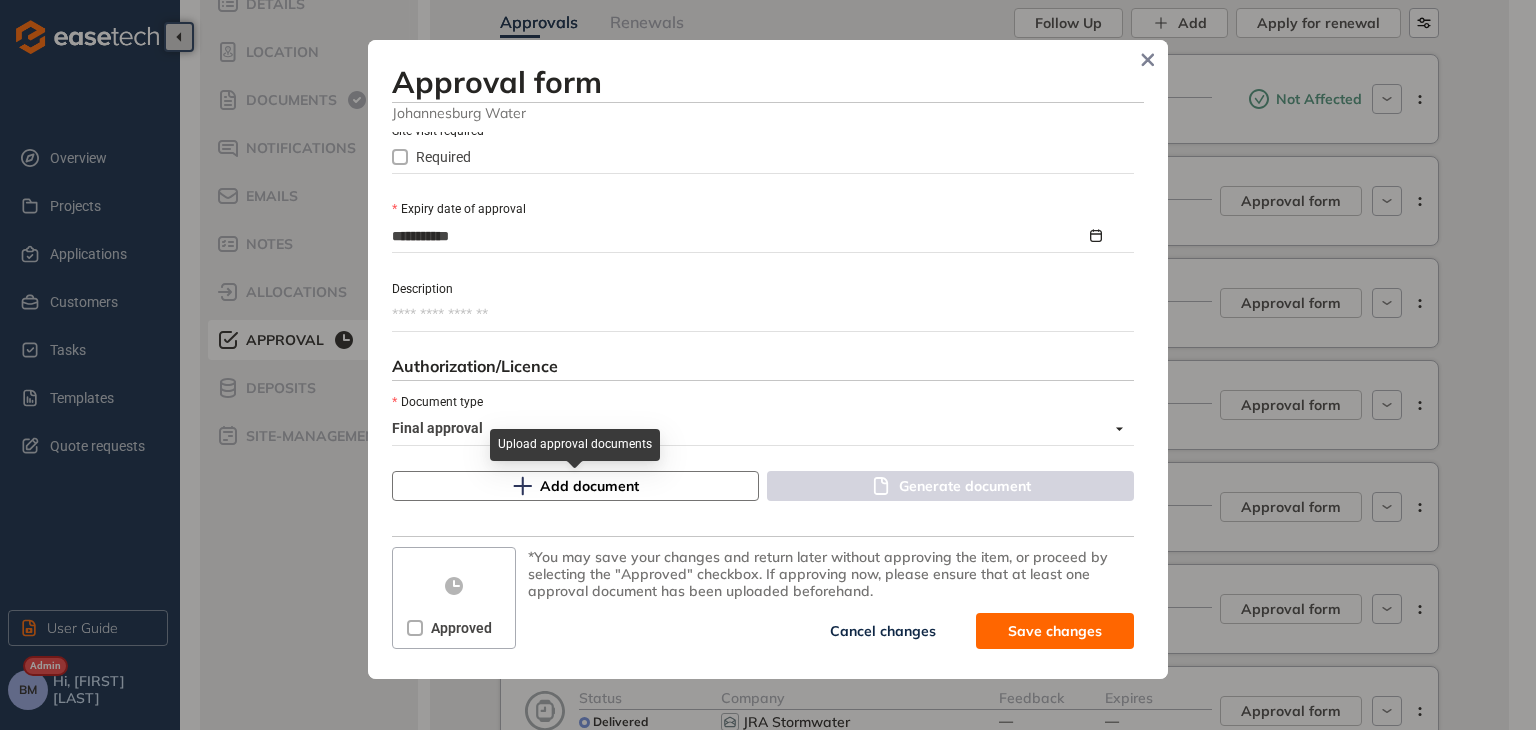 click on "Add document" at bounding box center [575, 486] 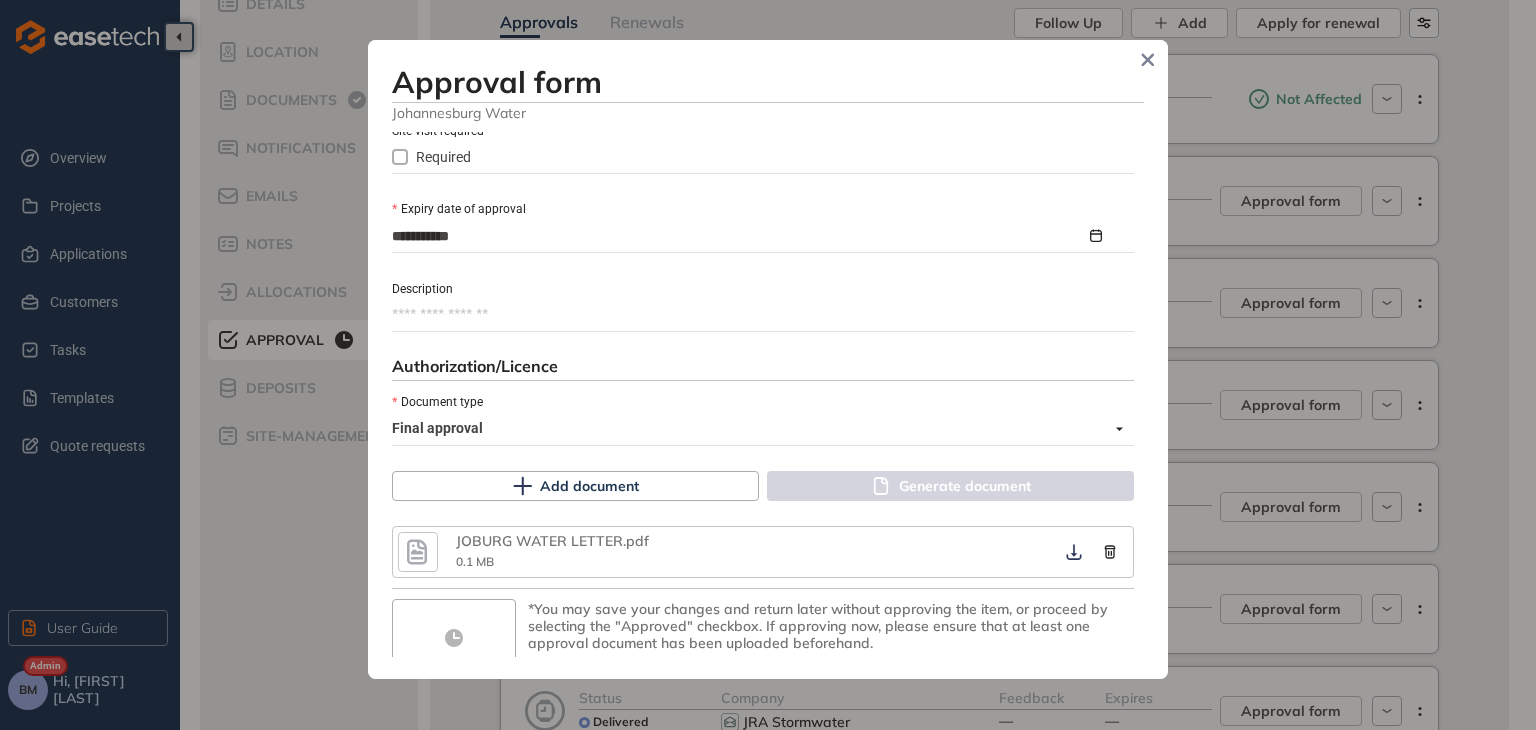scroll, scrollTop: 969, scrollLeft: 0, axis: vertical 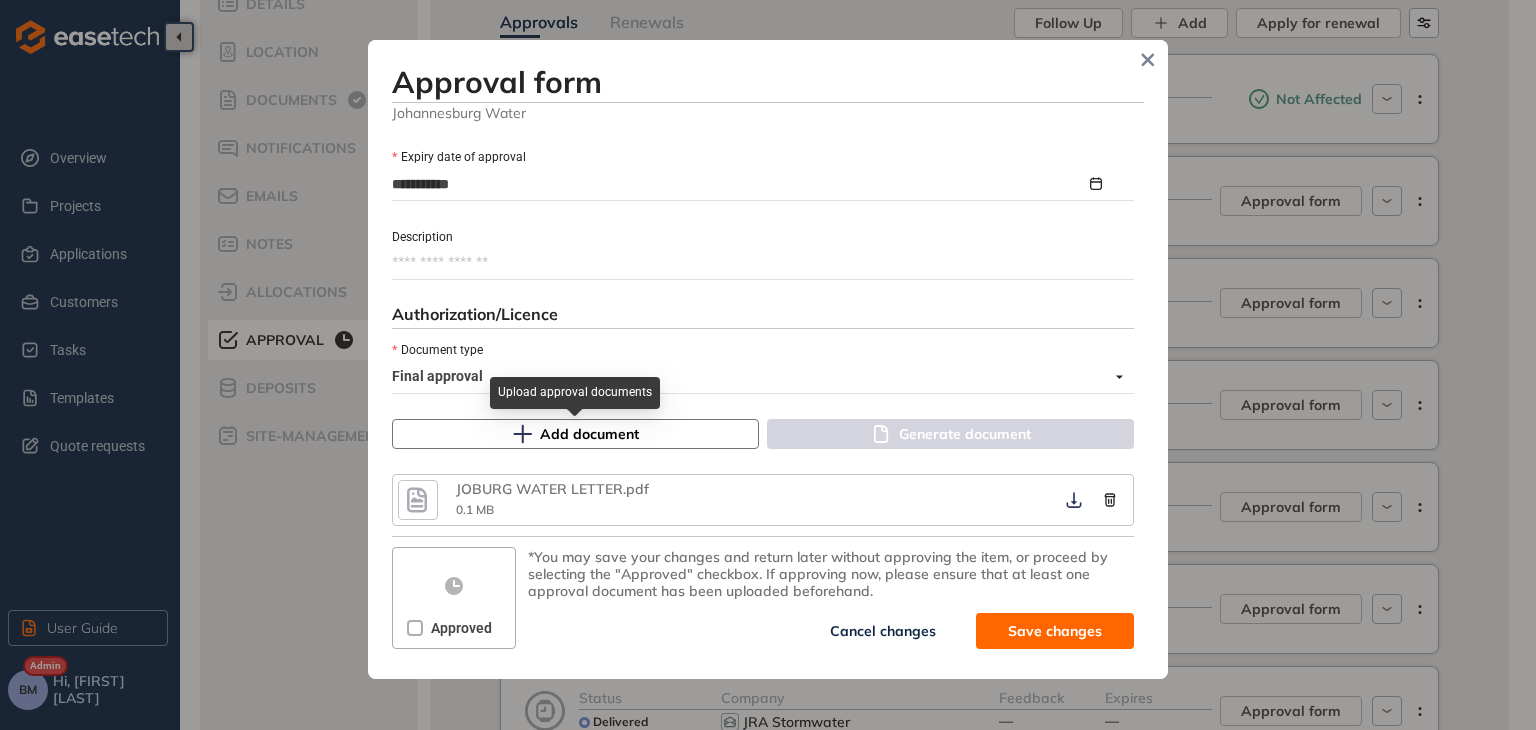 click on "Add document" at bounding box center [589, 434] 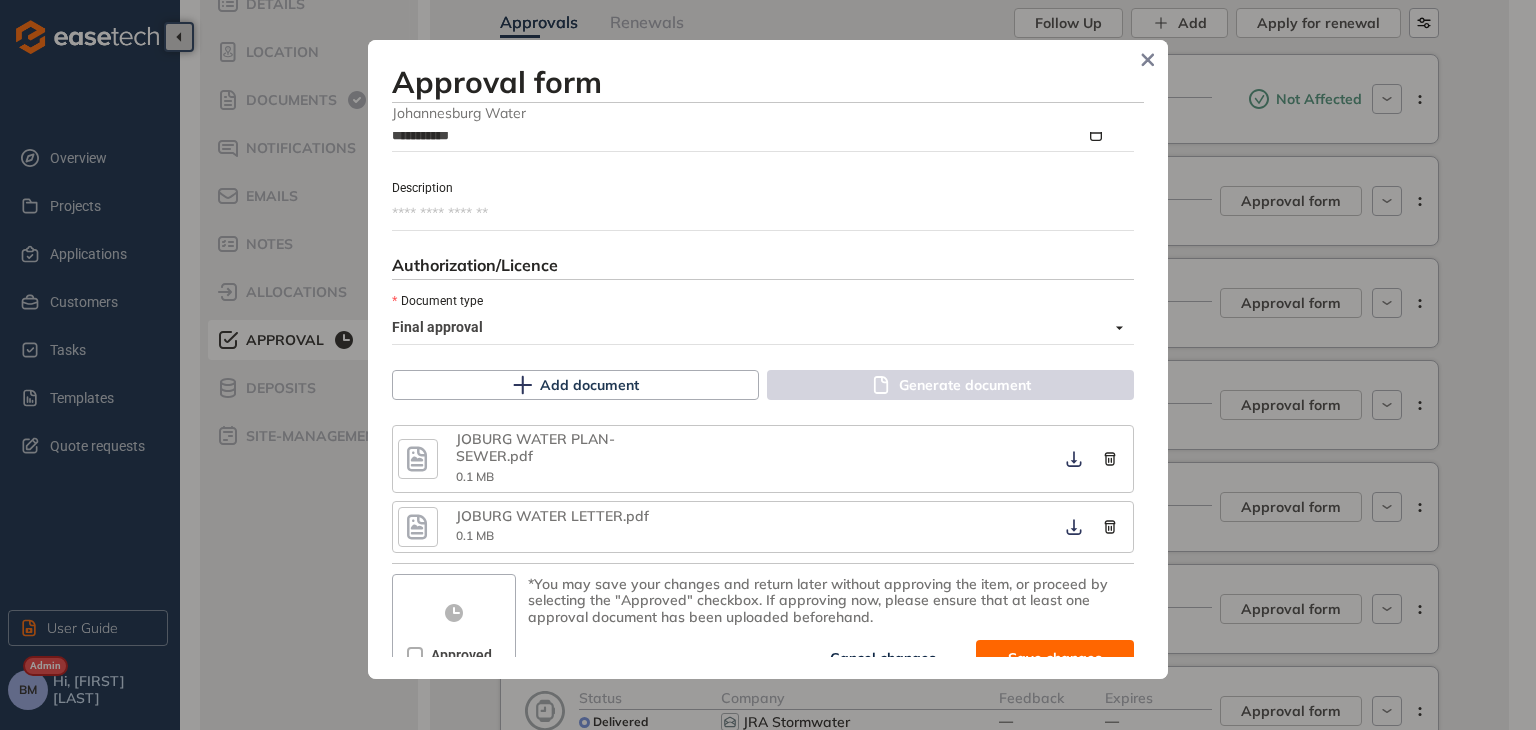 scroll, scrollTop: 1044, scrollLeft: 0, axis: vertical 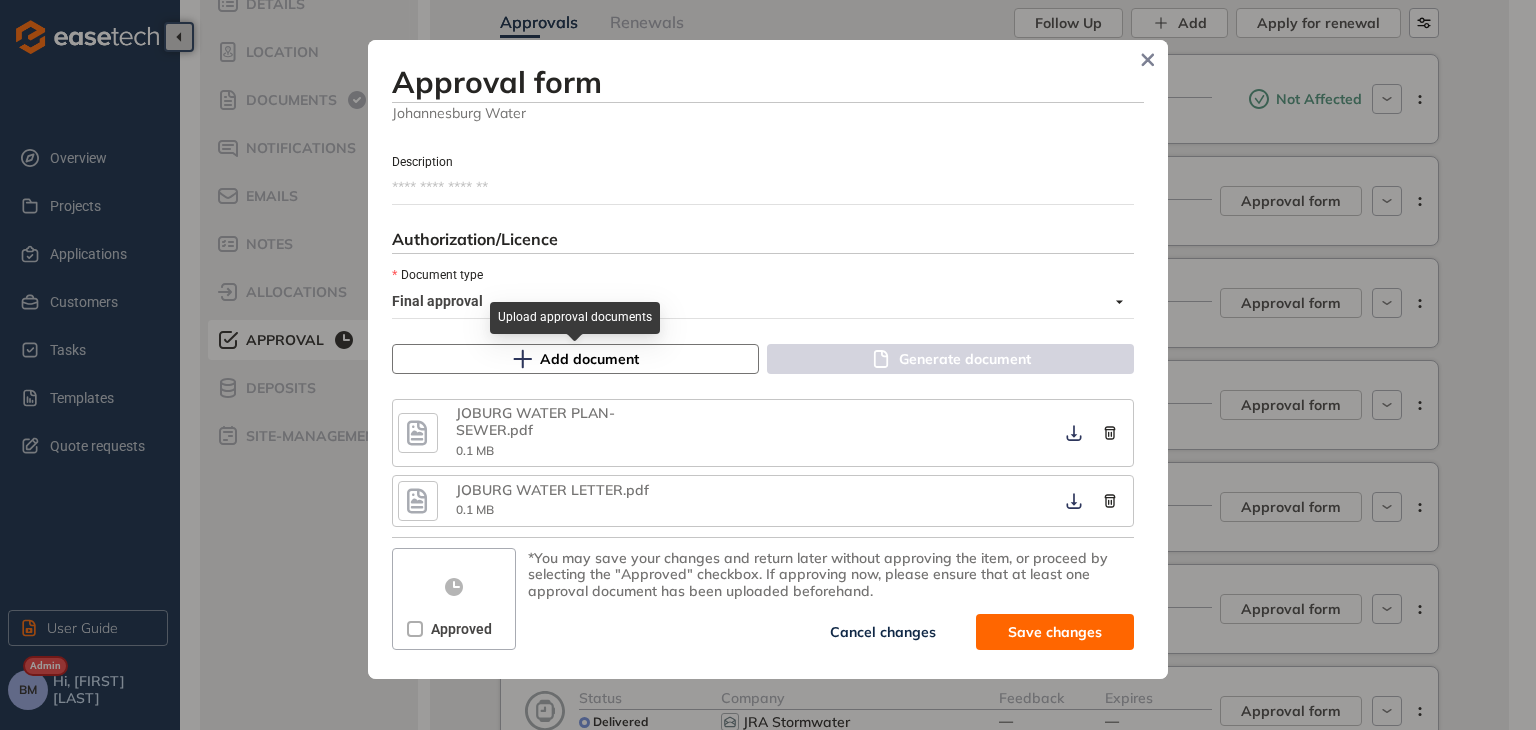 click on "Add document" at bounding box center (575, 359) 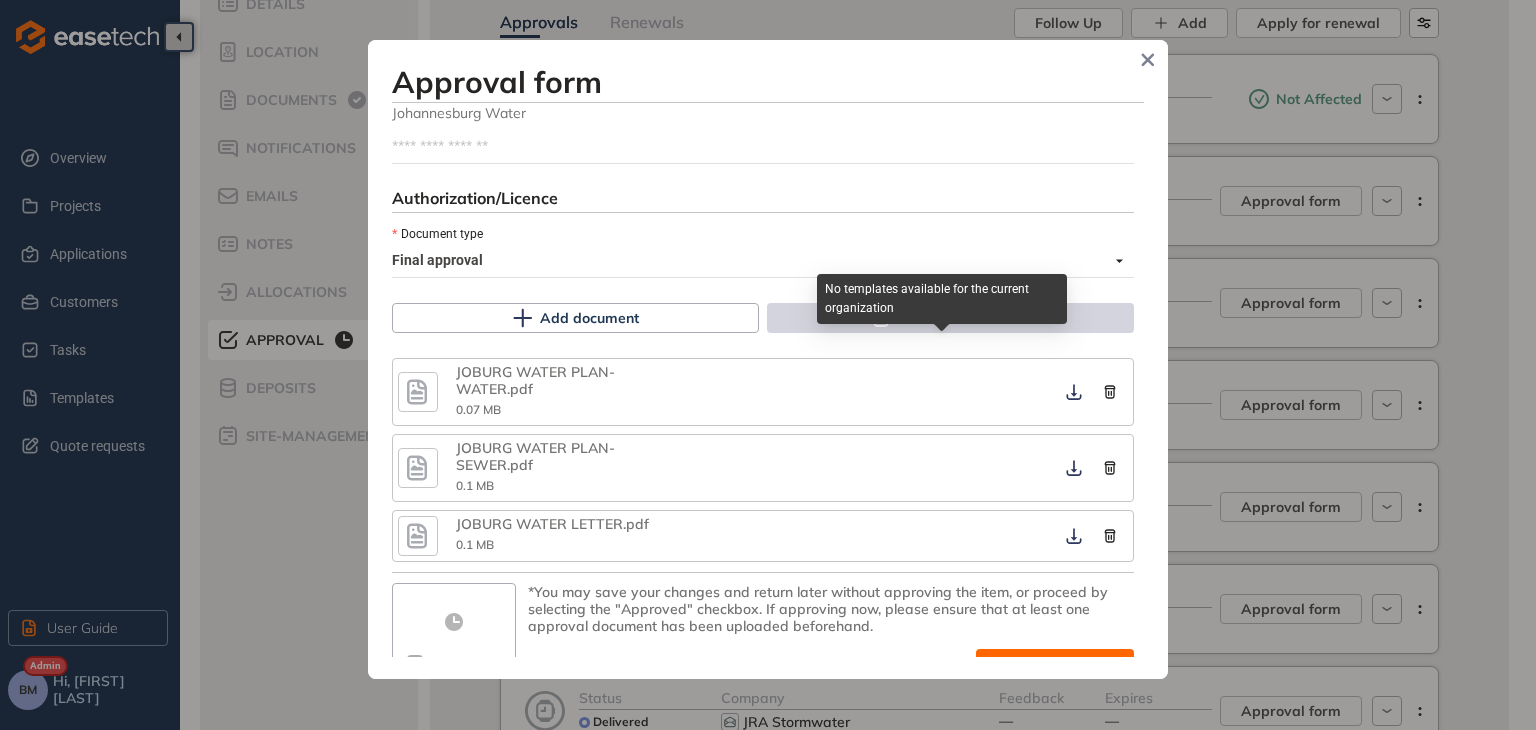 scroll, scrollTop: 1120, scrollLeft: 0, axis: vertical 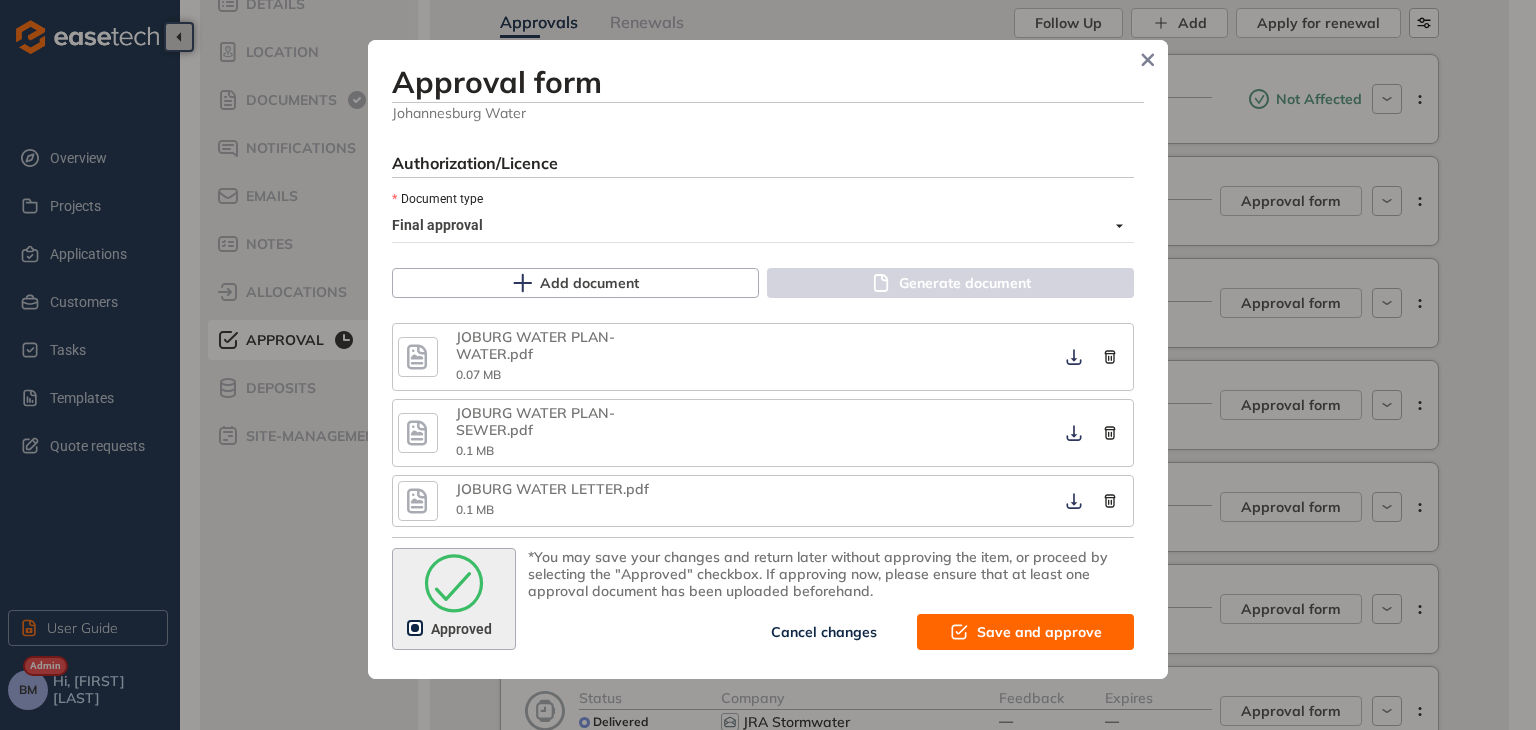 click on "Save and approve" at bounding box center [1039, 632] 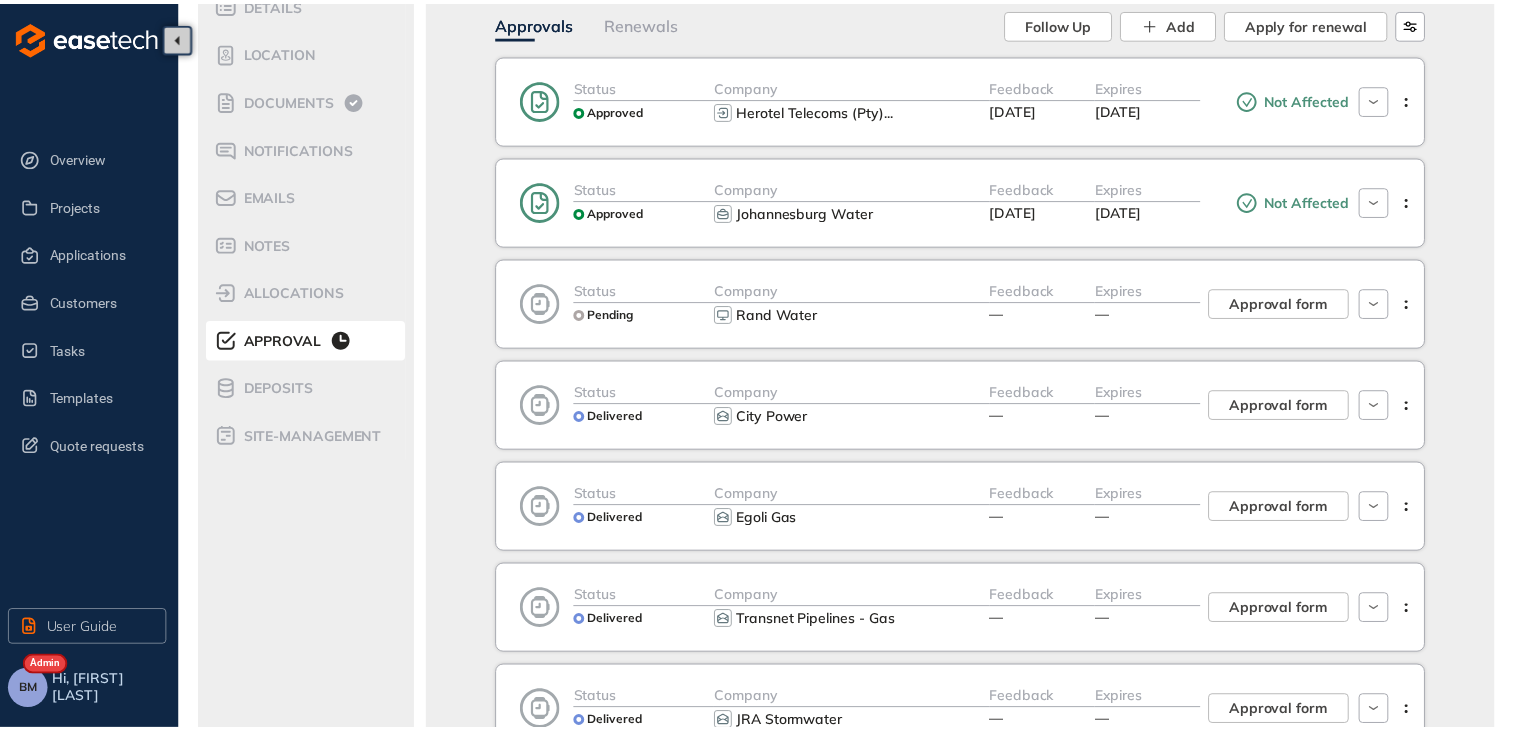 scroll, scrollTop: 1372, scrollLeft: 0, axis: vertical 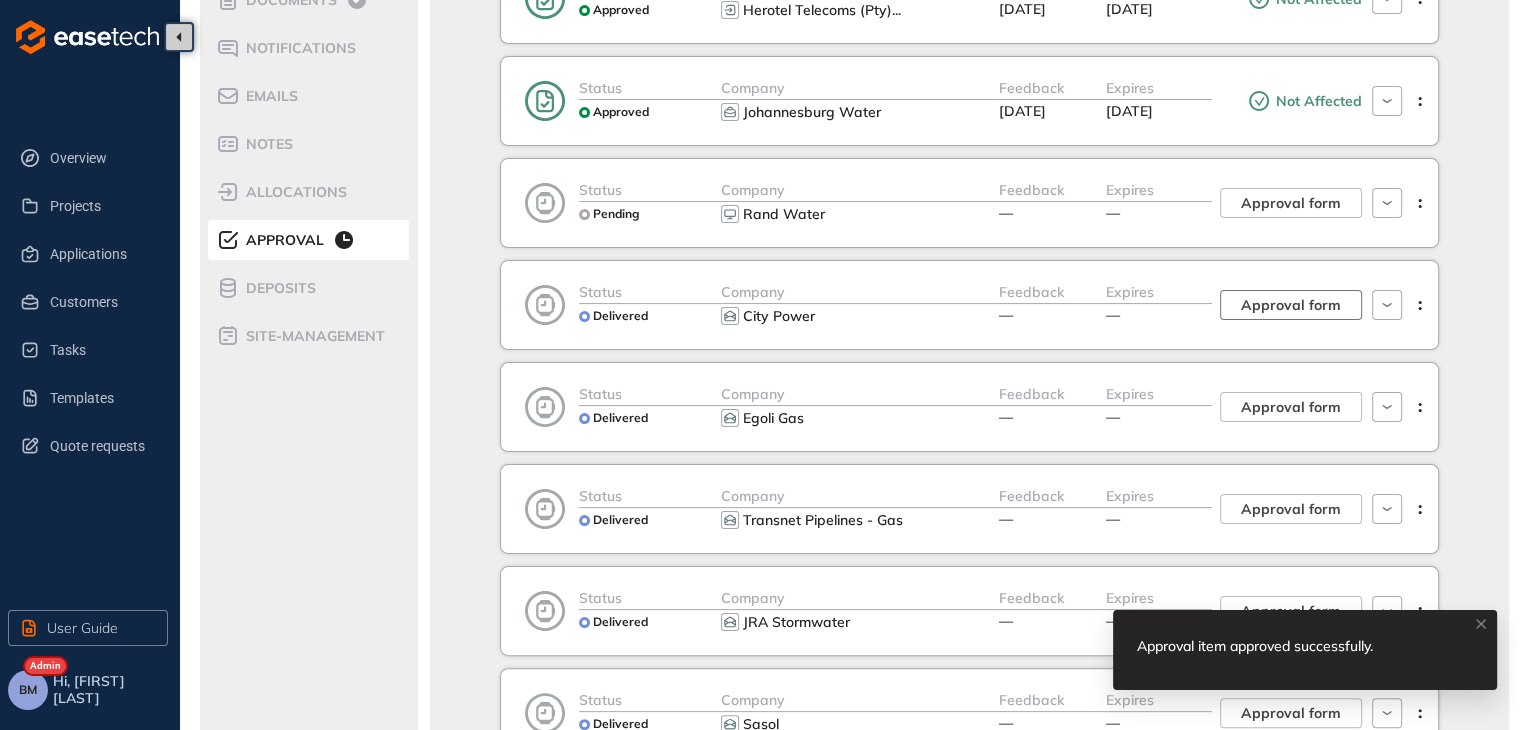 click on "Approval form" at bounding box center (1291, 305) 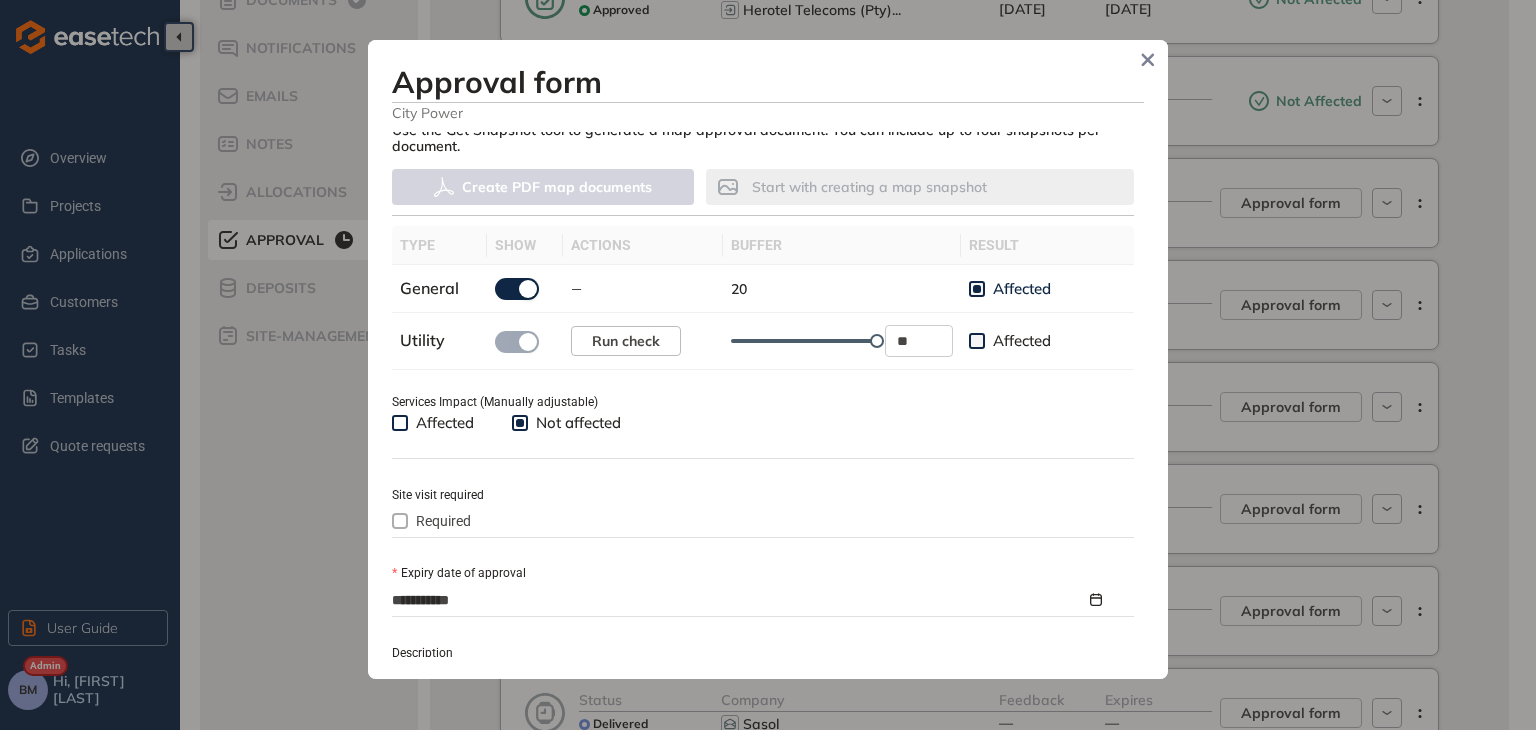 scroll, scrollTop: 600, scrollLeft: 0, axis: vertical 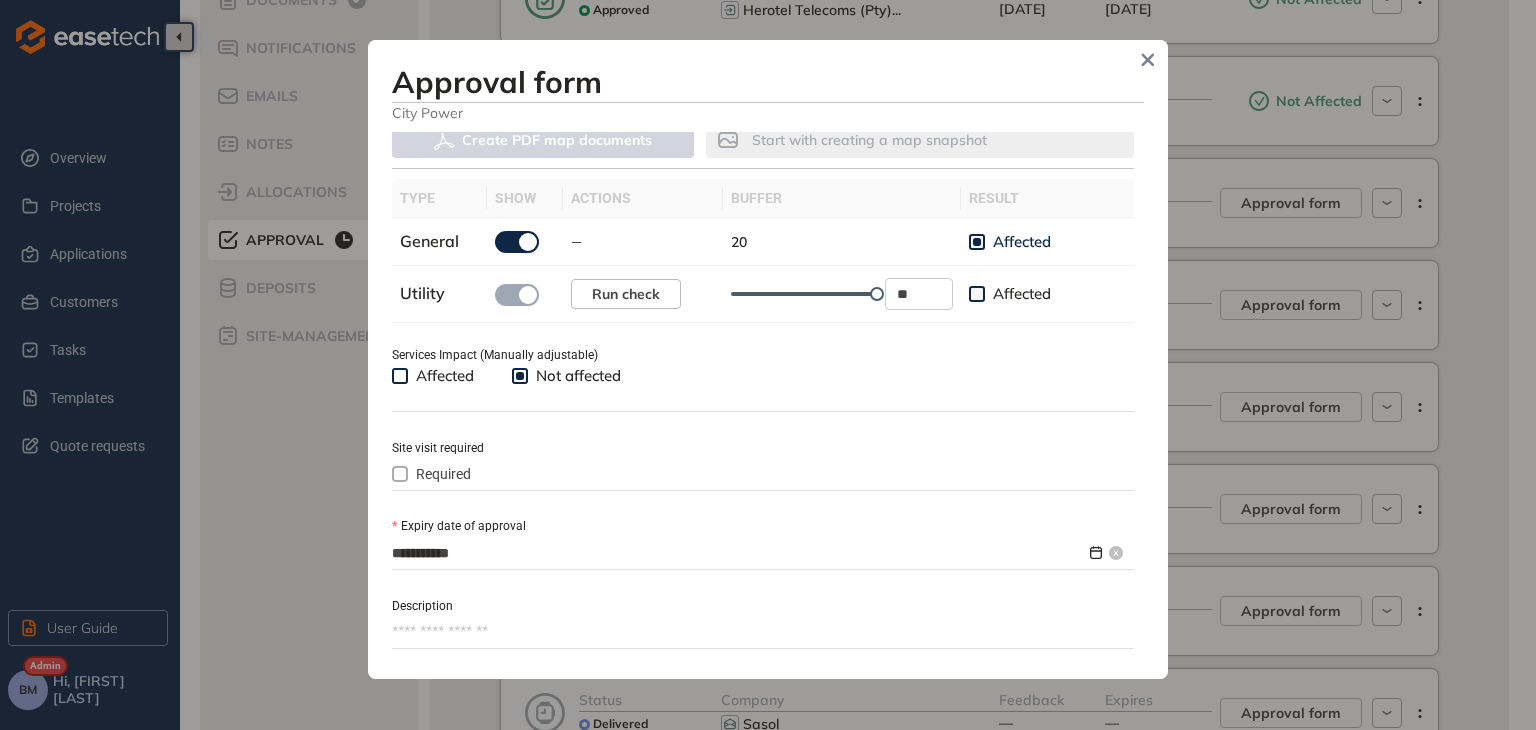 click on "**********" at bounding box center [739, 553] 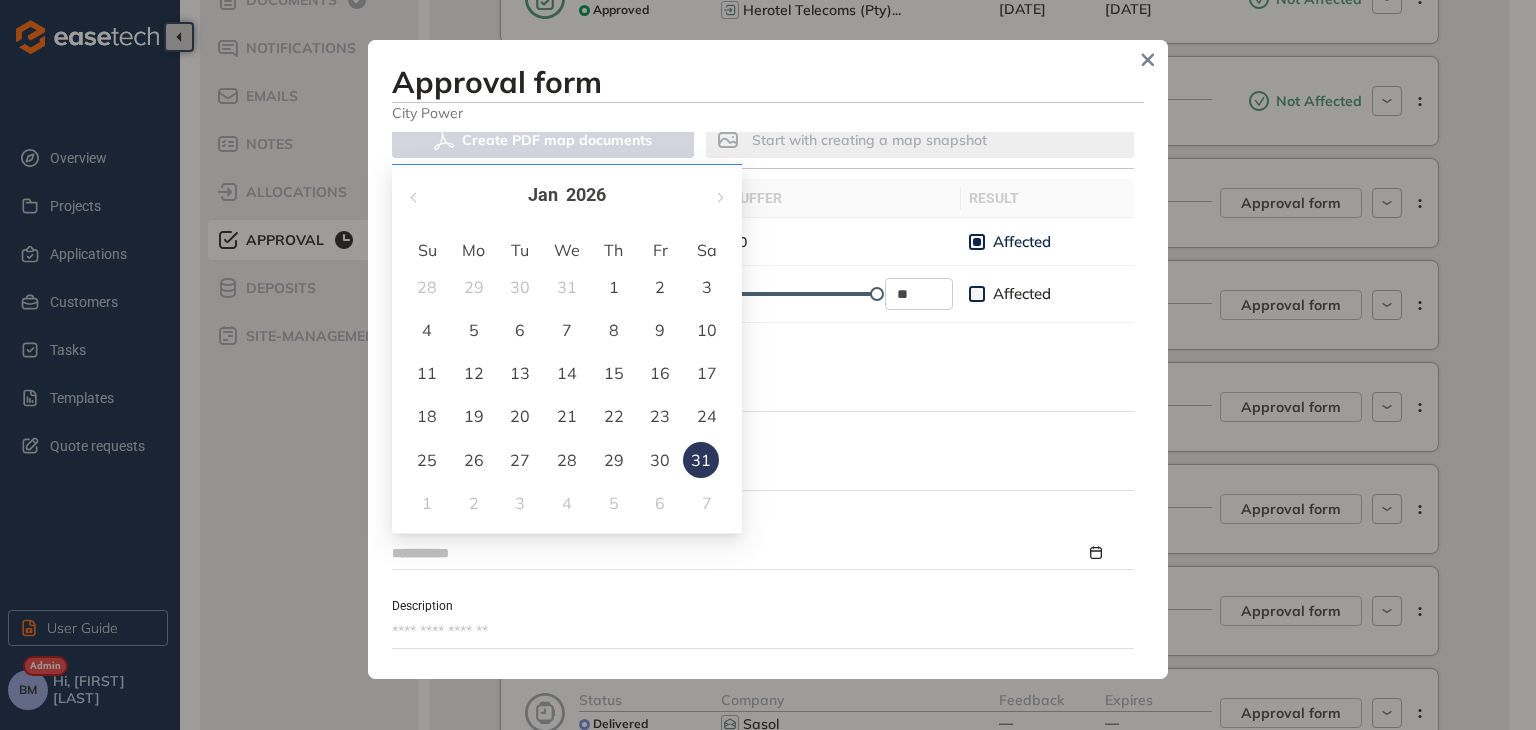 type on "**********" 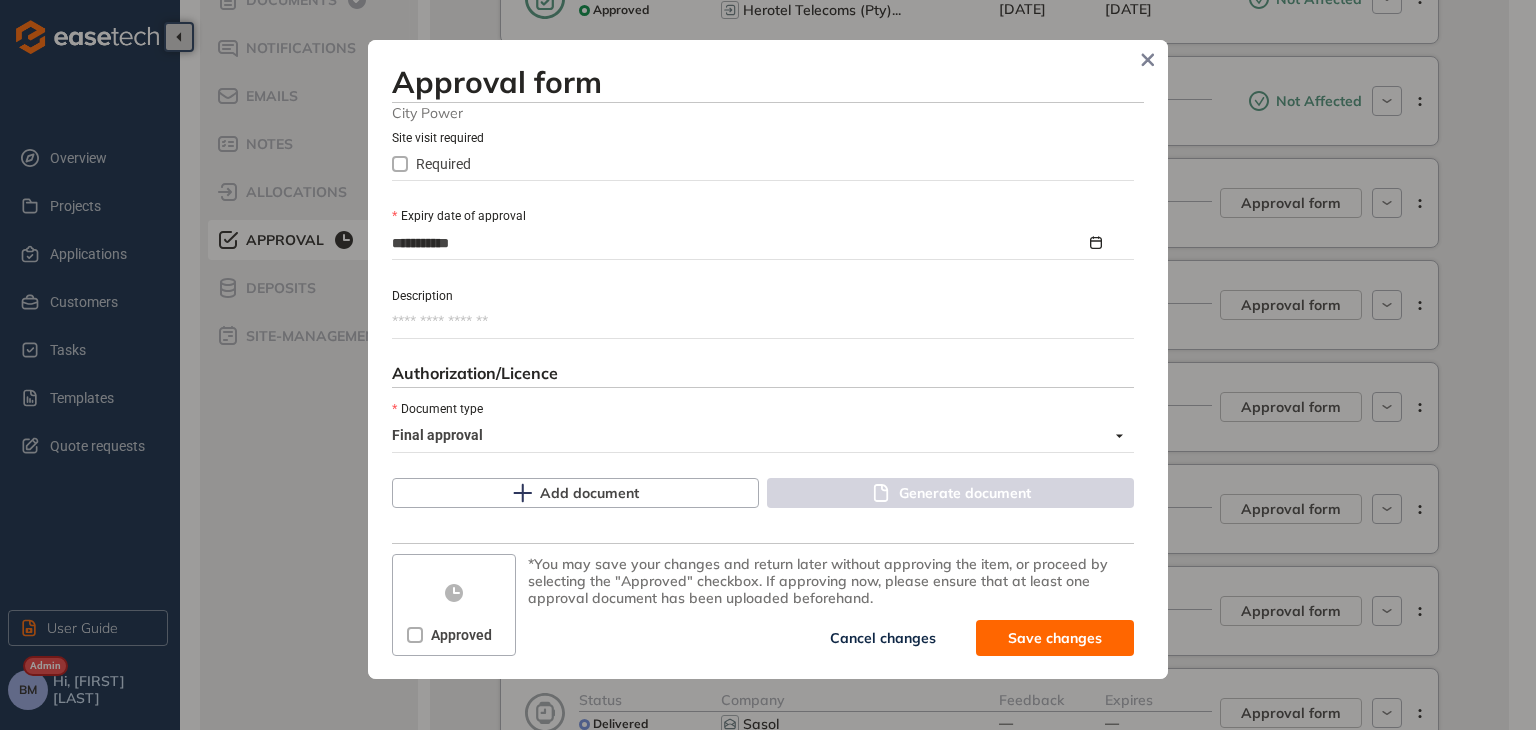 scroll, scrollTop: 917, scrollLeft: 0, axis: vertical 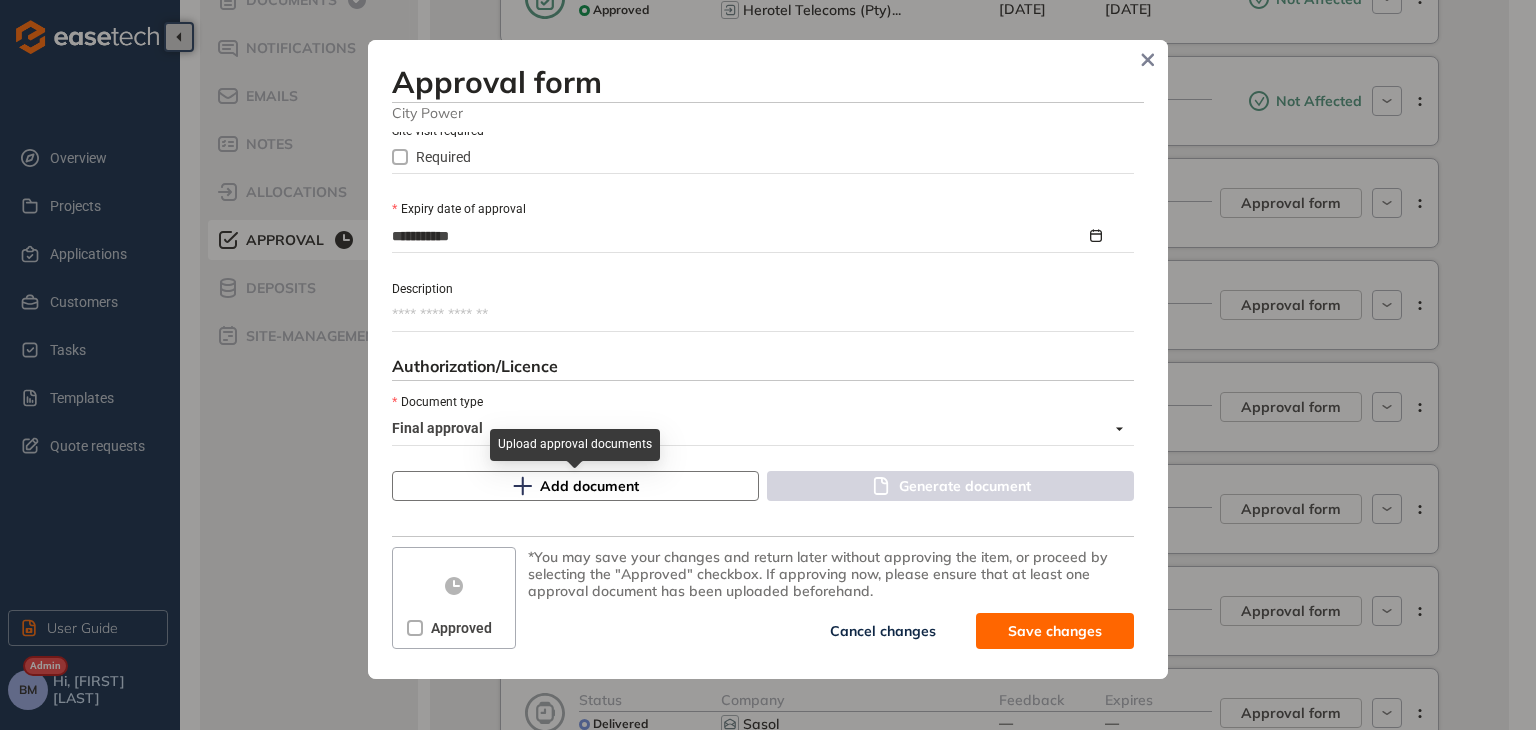 click on "Add document" at bounding box center [589, 486] 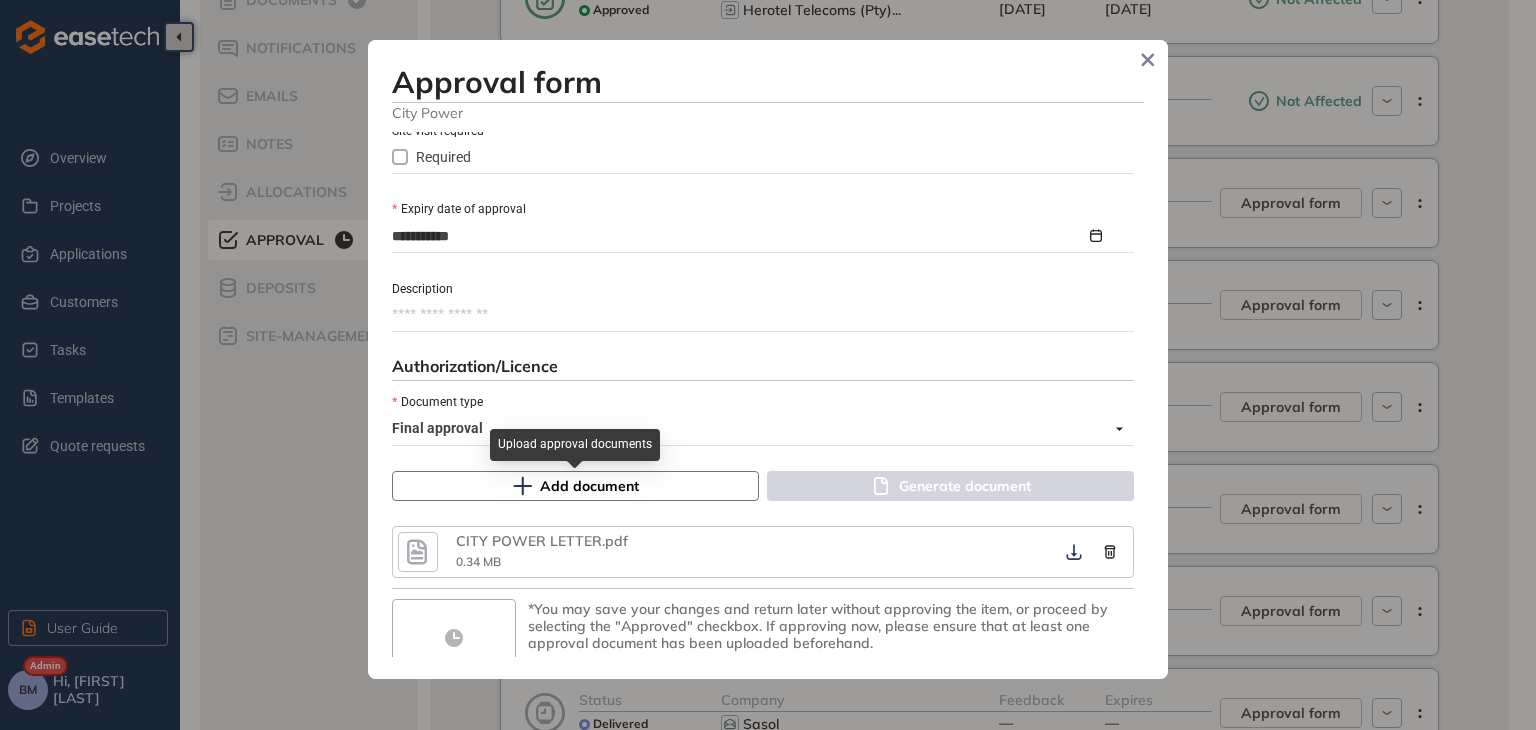 click on "Add document" at bounding box center (589, 486) 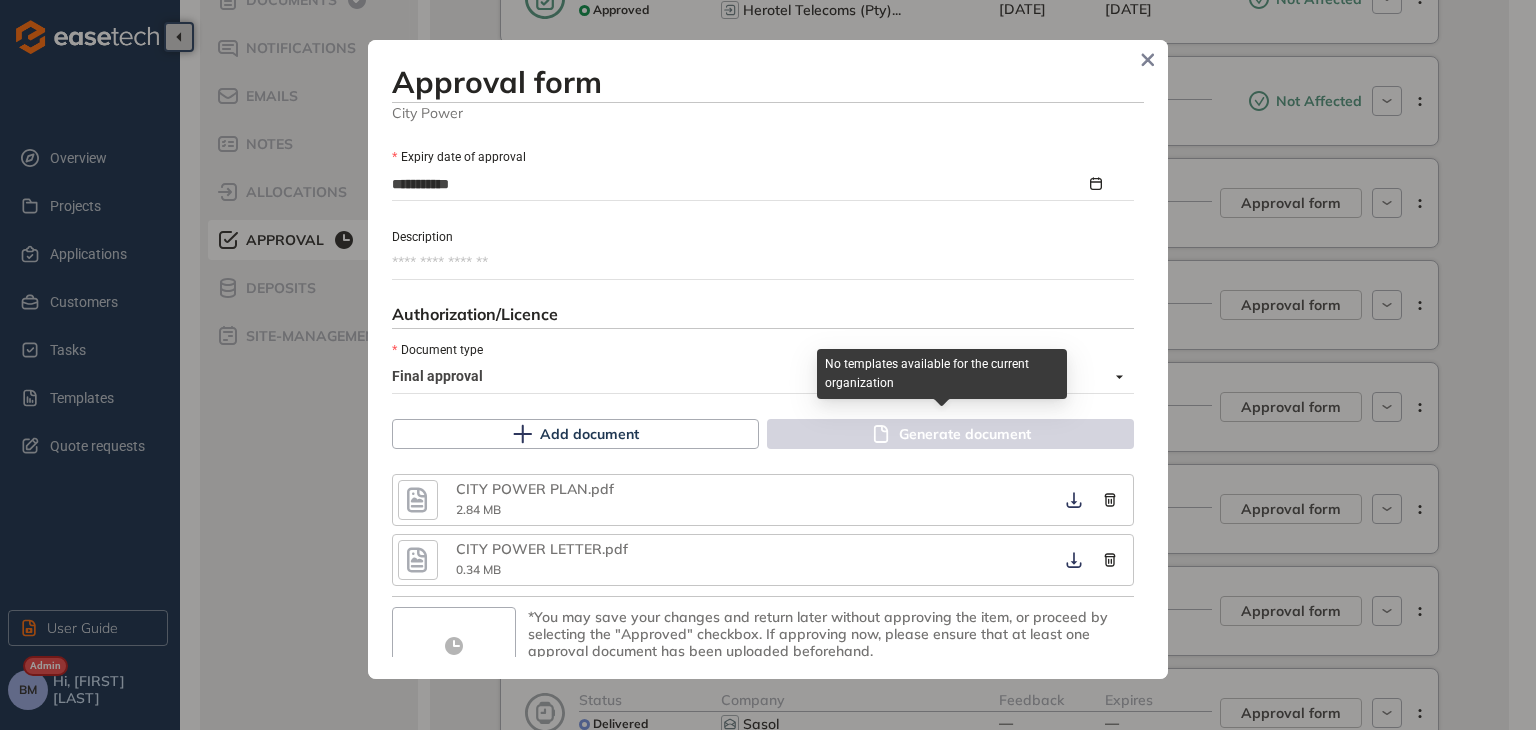 scroll, scrollTop: 1028, scrollLeft: 0, axis: vertical 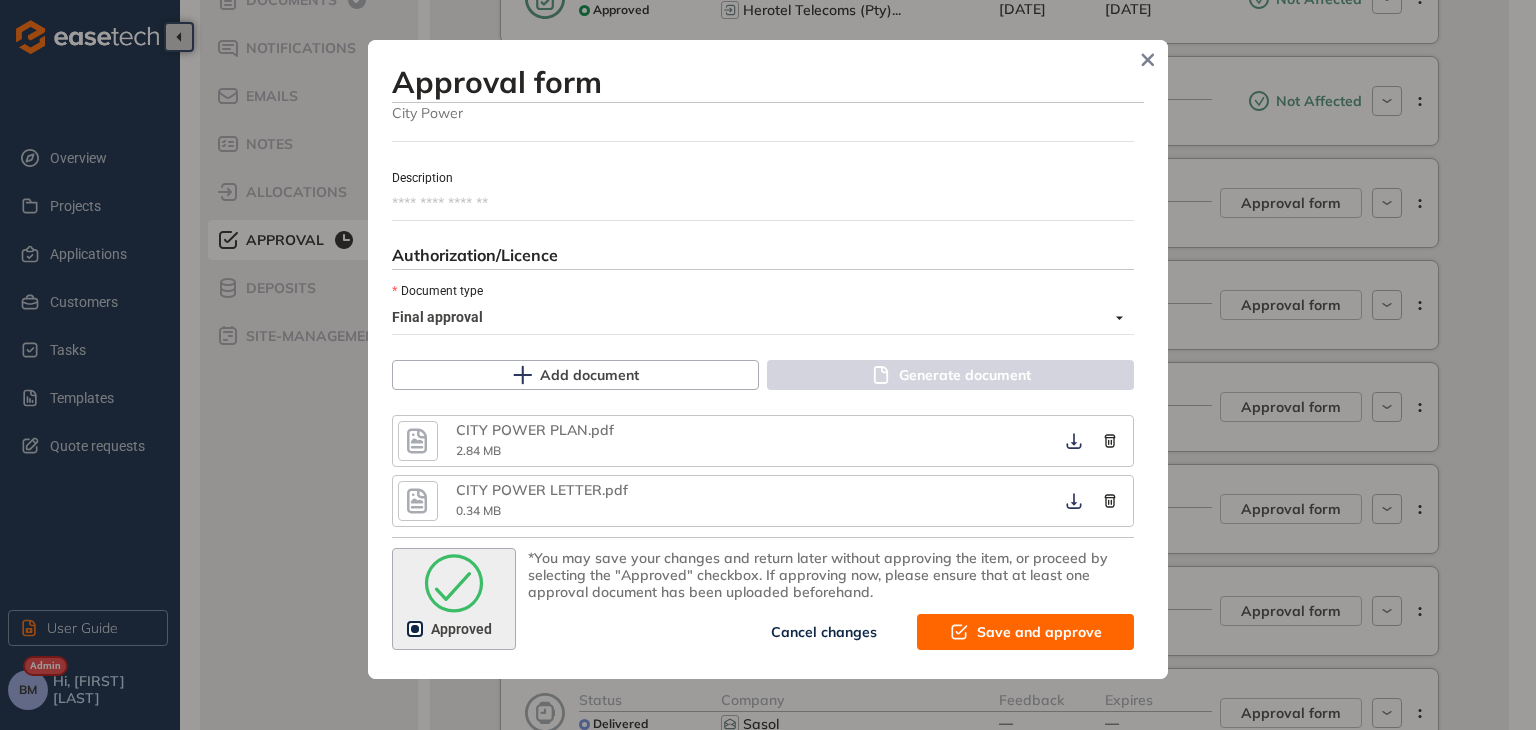 click on "Save and approve" at bounding box center (1039, 632) 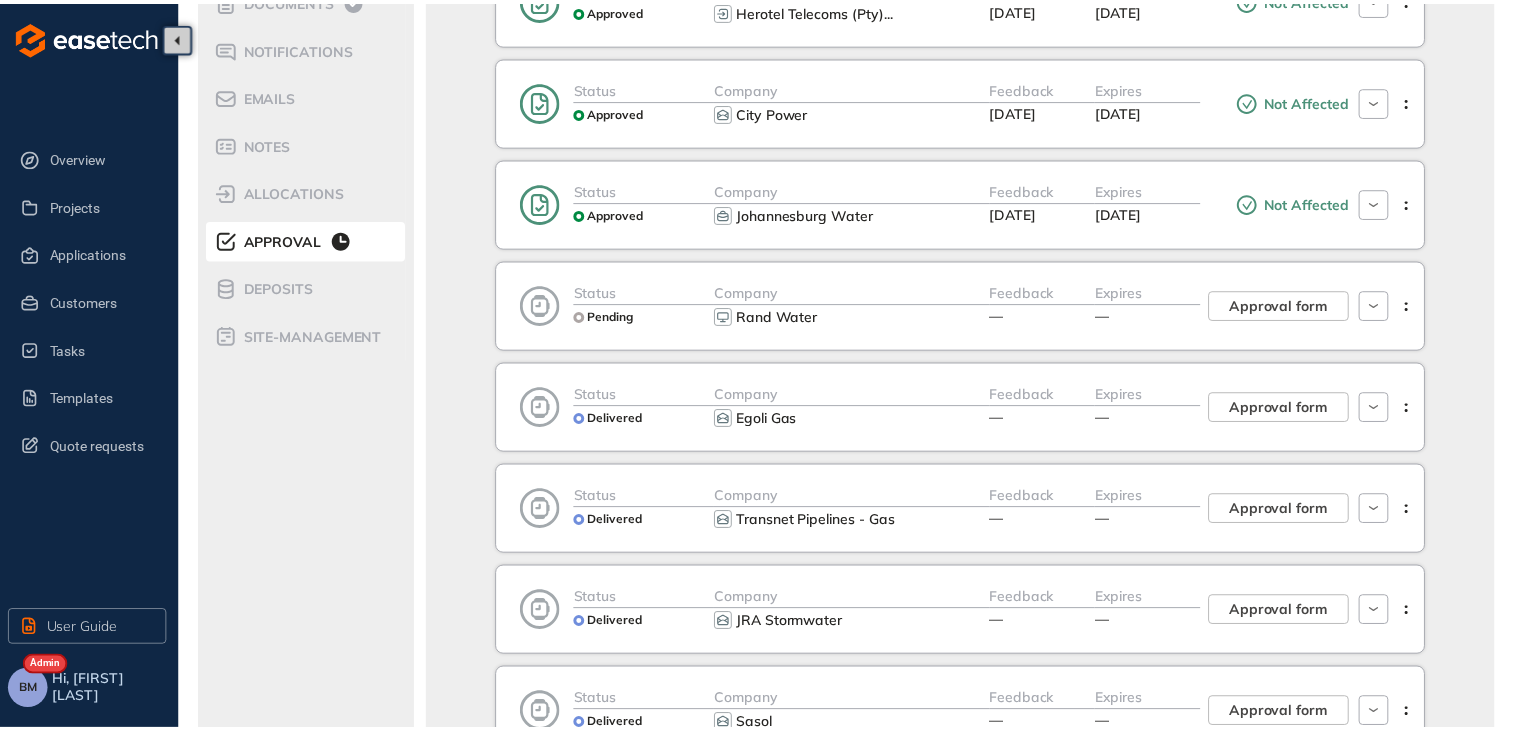 scroll, scrollTop: 1282, scrollLeft: 0, axis: vertical 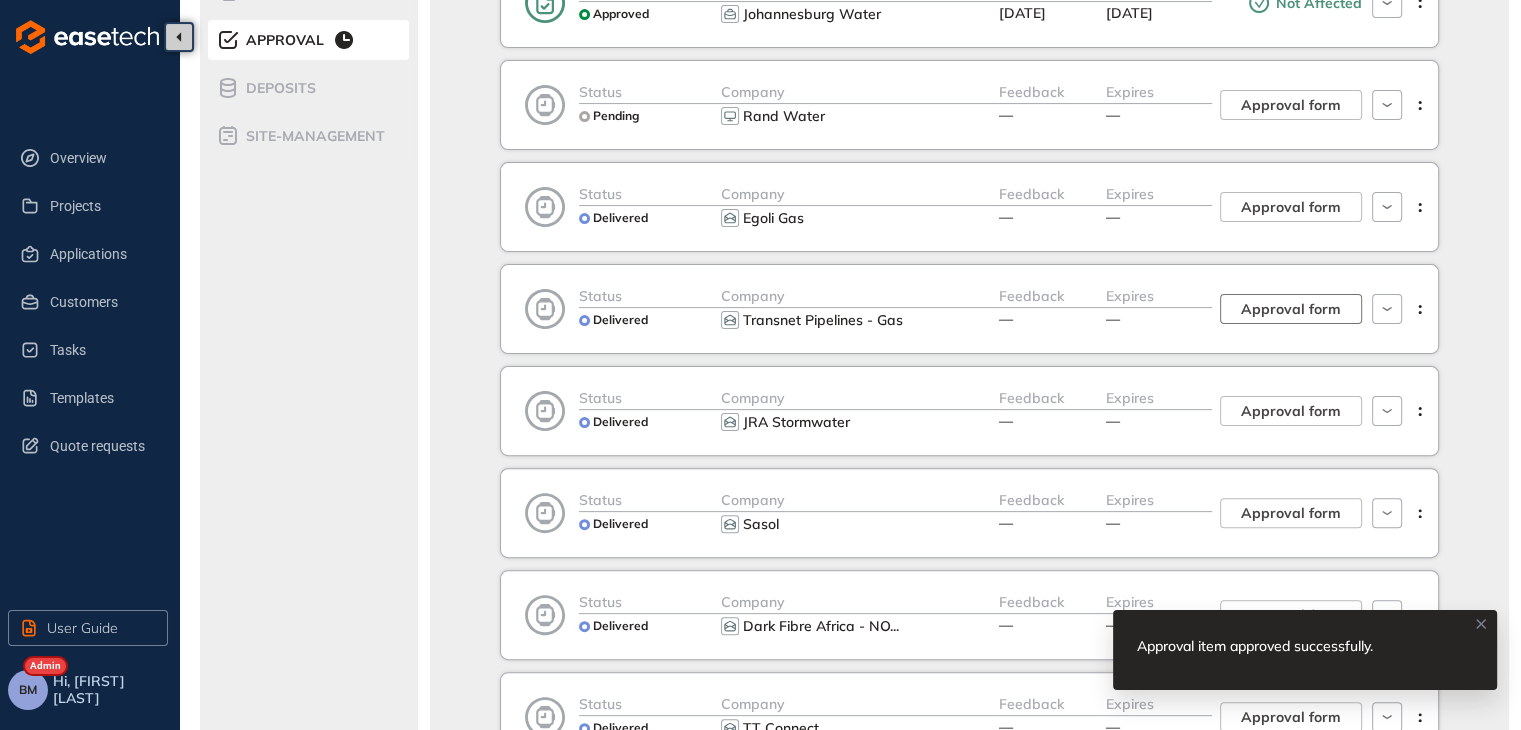 click on "Approval form" at bounding box center [1291, 309] 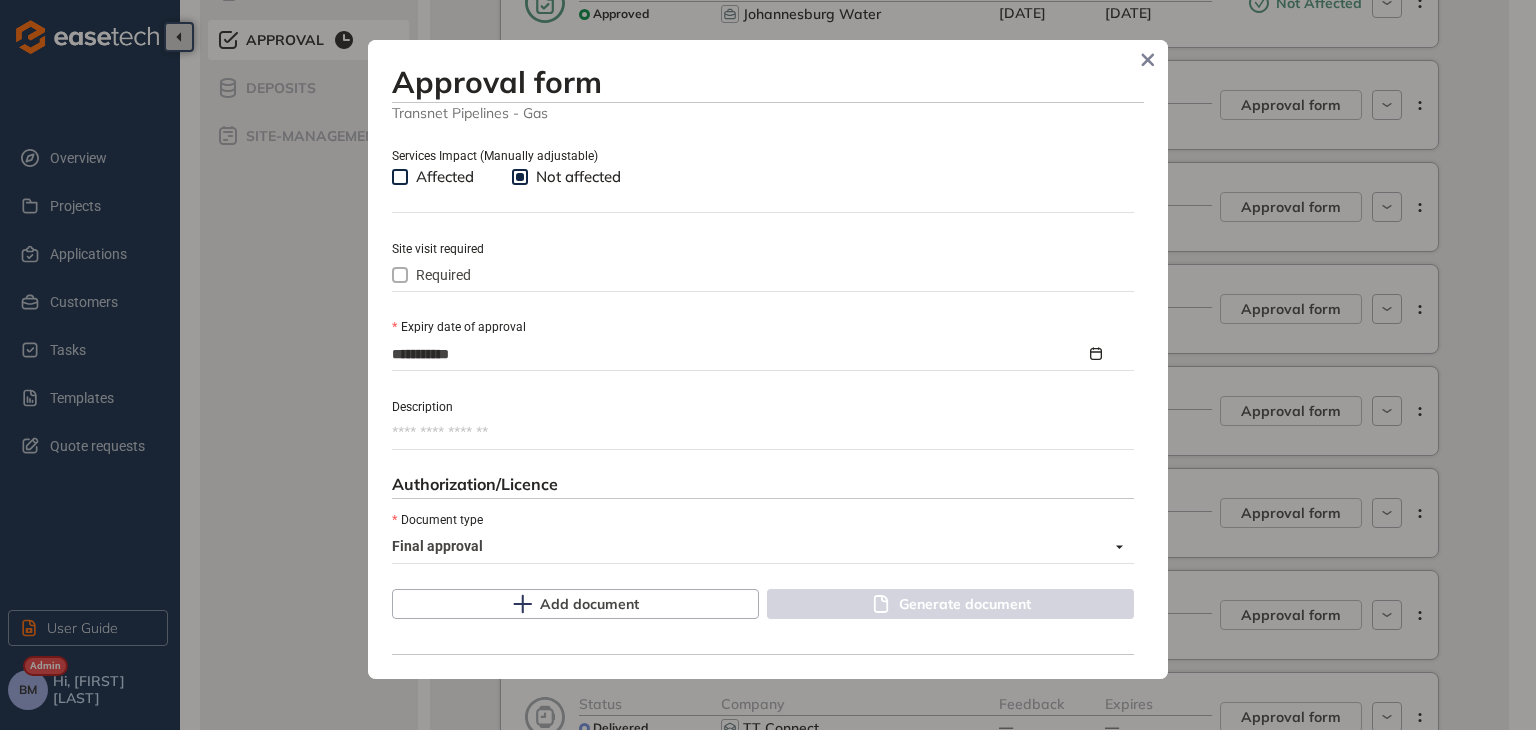 scroll, scrollTop: 800, scrollLeft: 0, axis: vertical 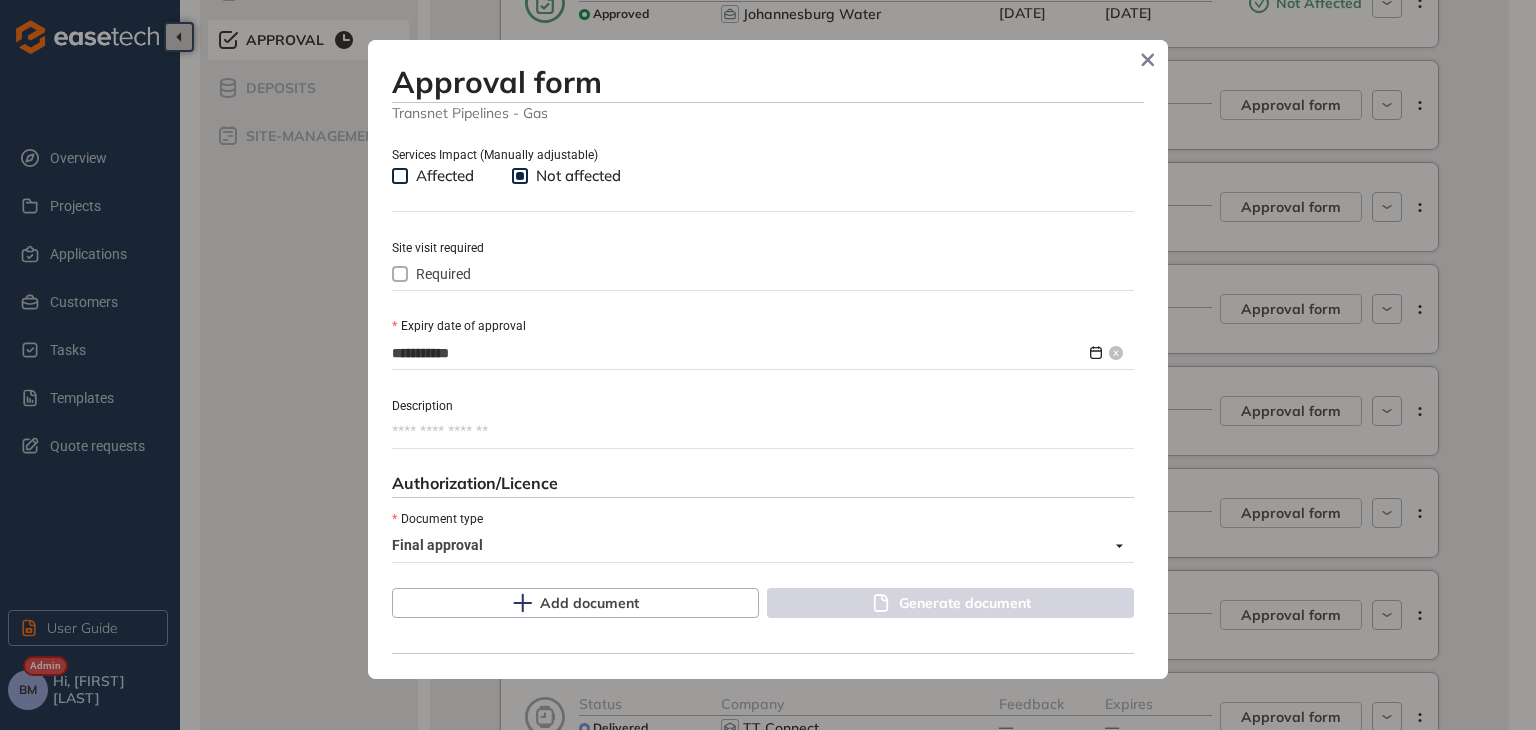 click on "**********" at bounding box center (739, 353) 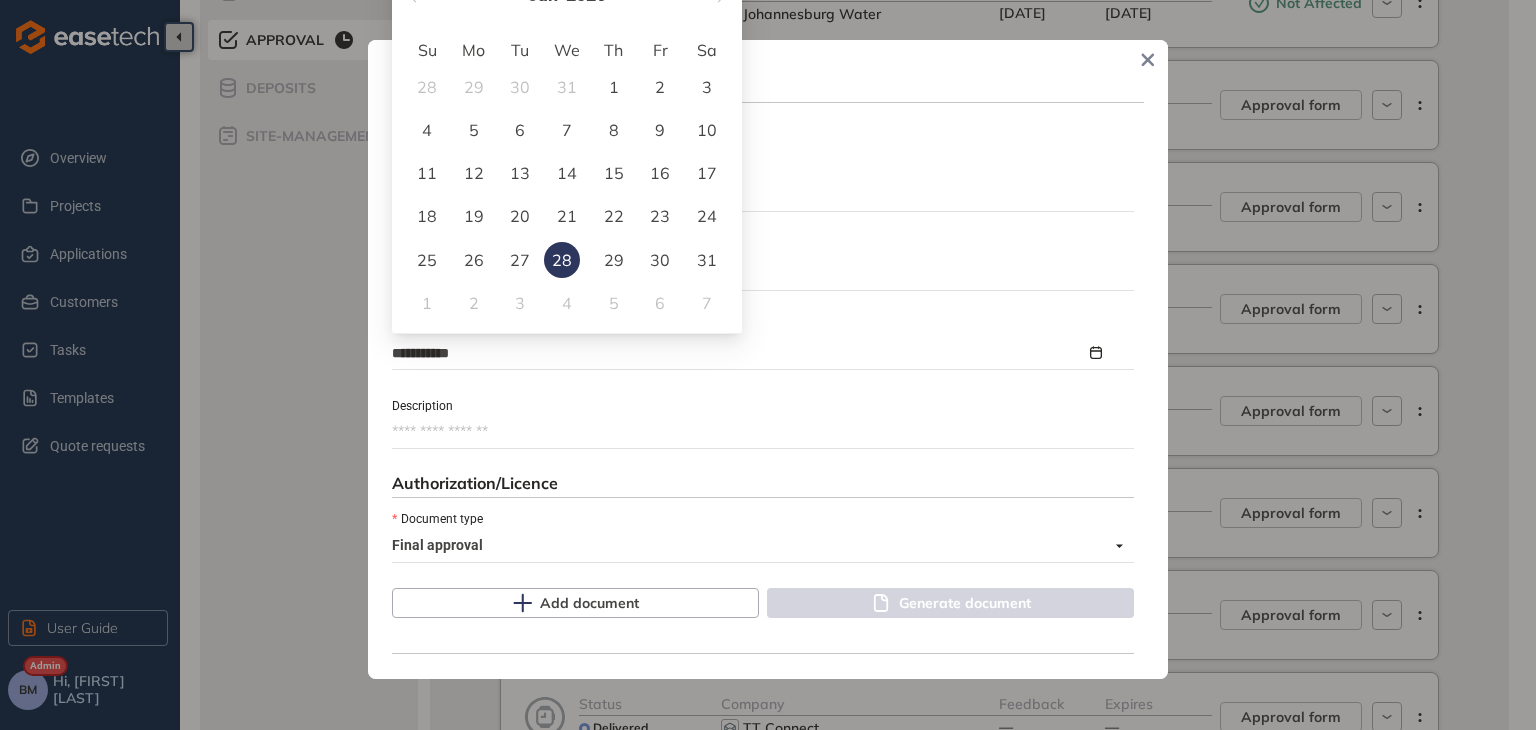 click on "**********" at bounding box center [768, 359] 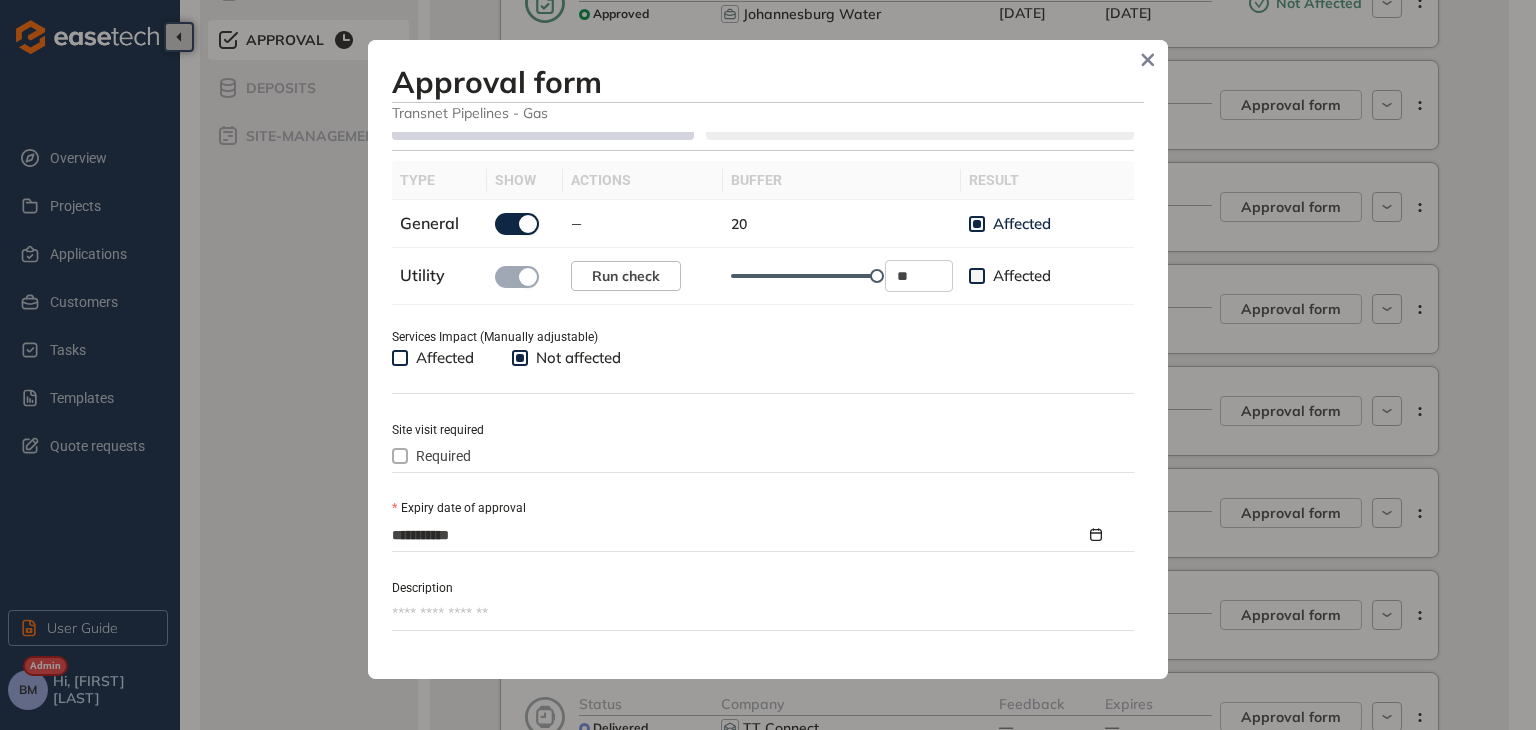 scroll, scrollTop: 718, scrollLeft: 0, axis: vertical 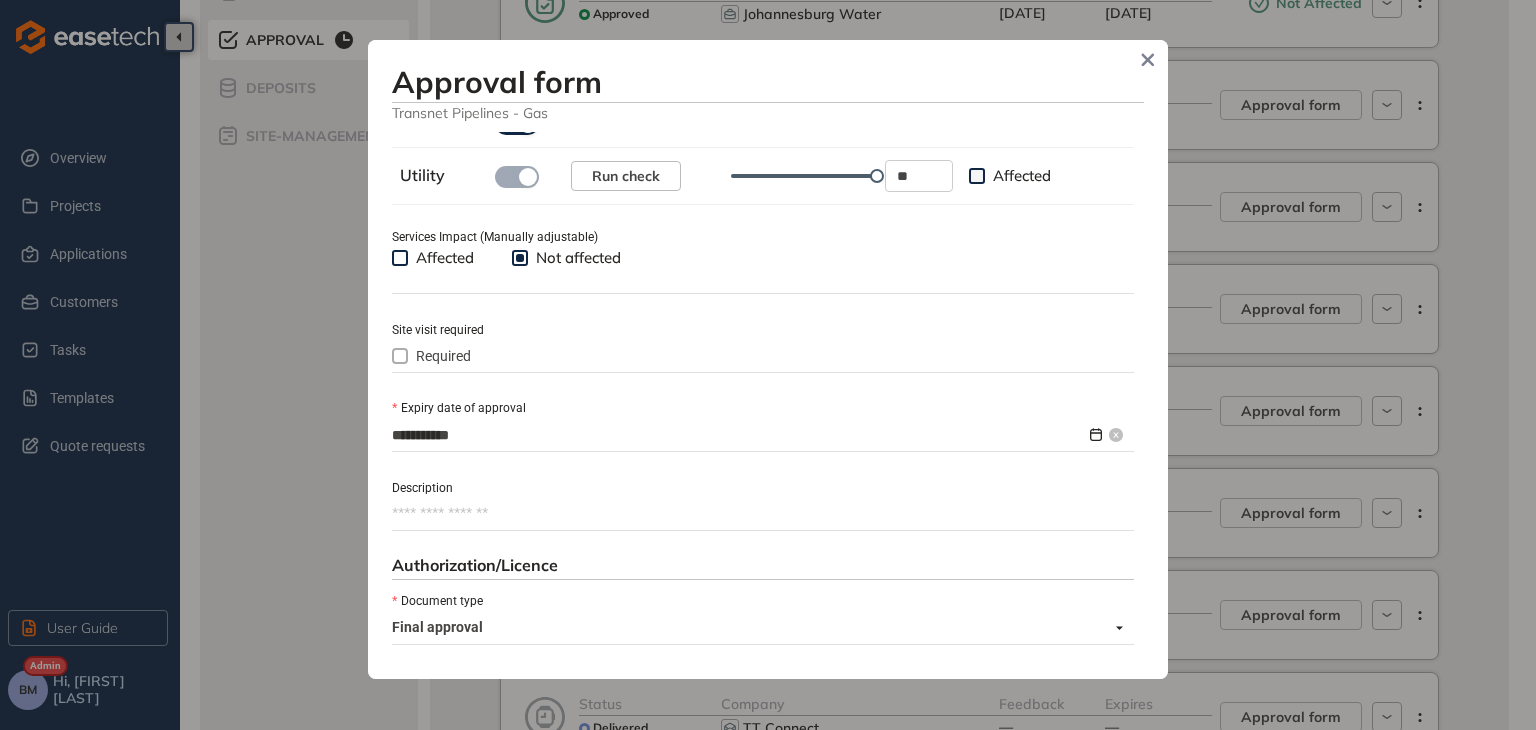 click on "**********" at bounding box center (739, 435) 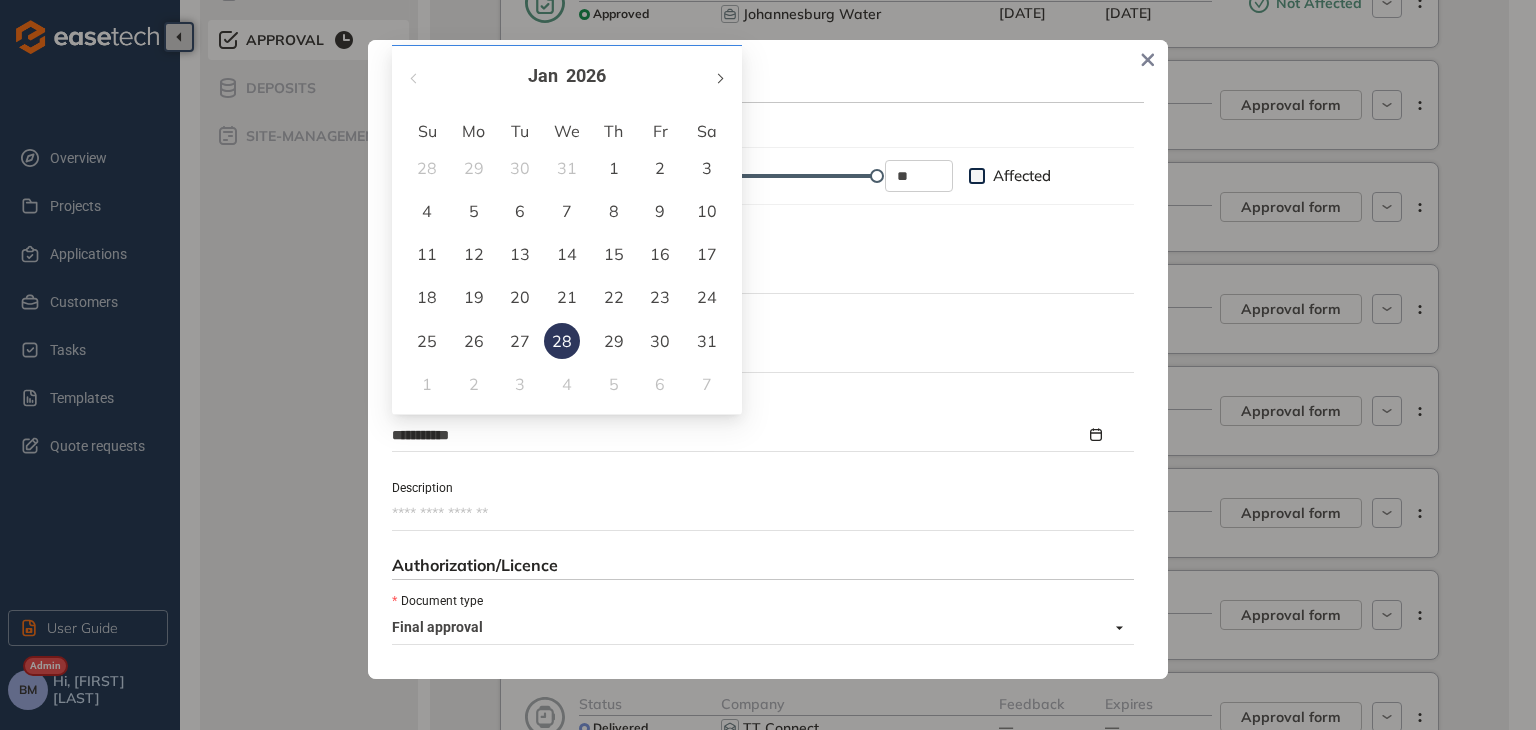 click at bounding box center (719, 76) 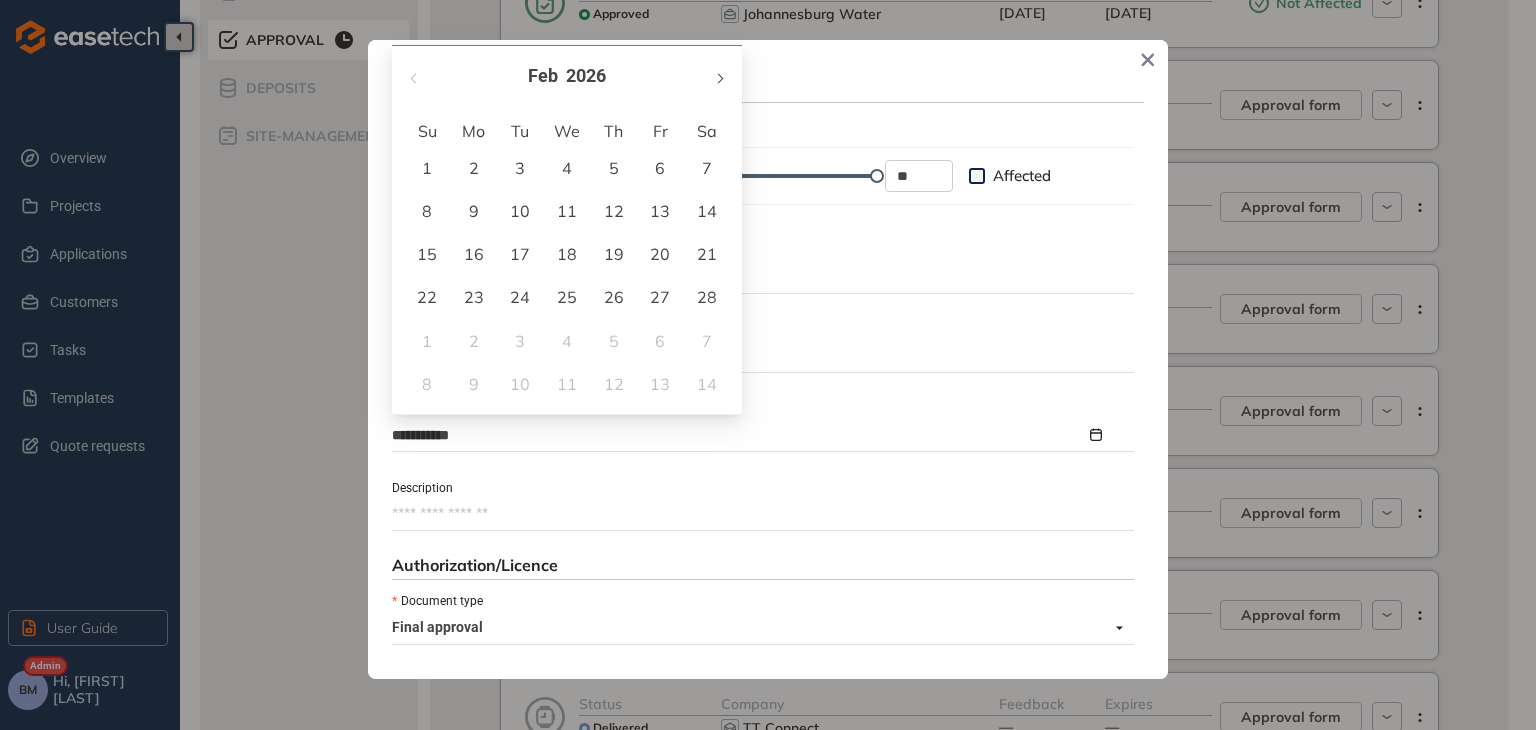 click at bounding box center (719, 76) 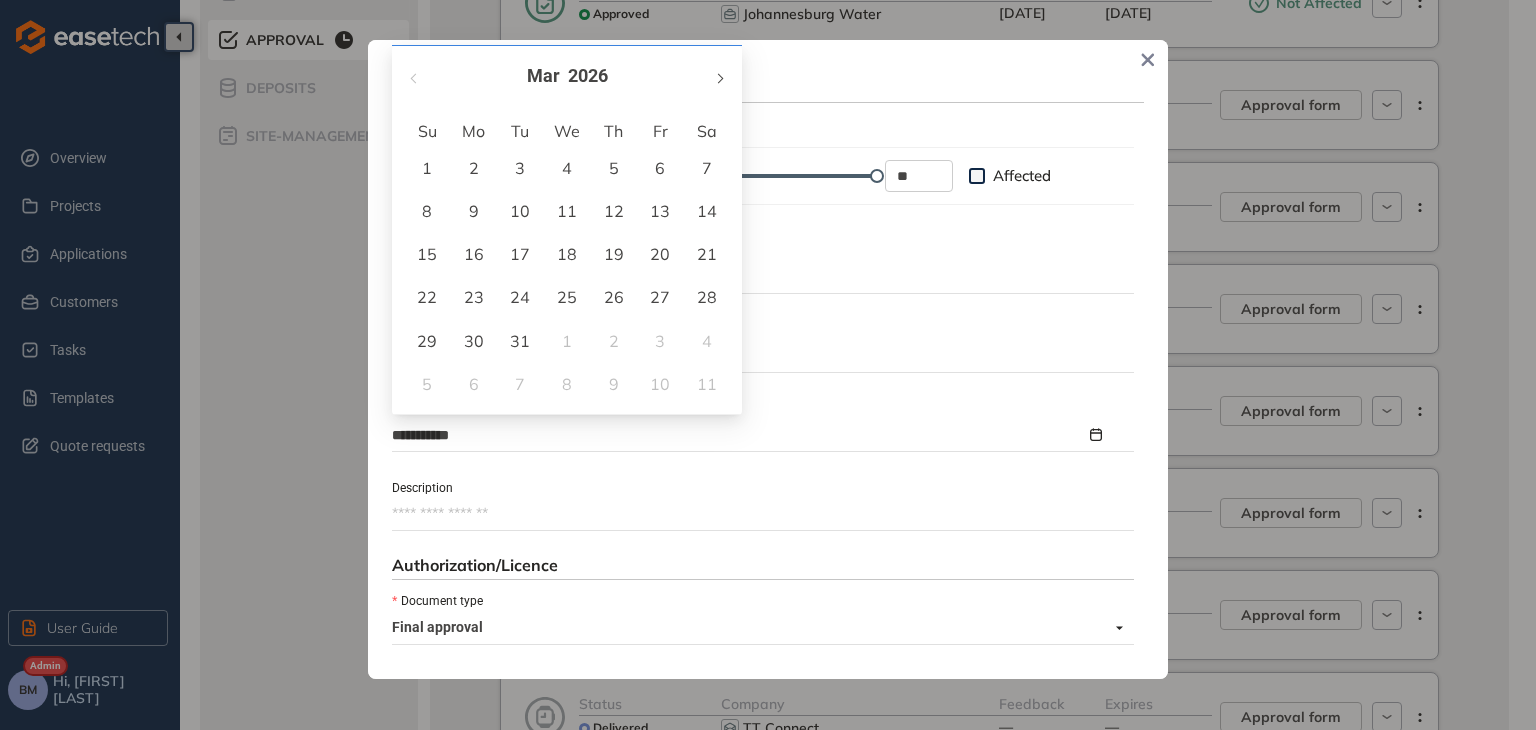 click at bounding box center (719, 76) 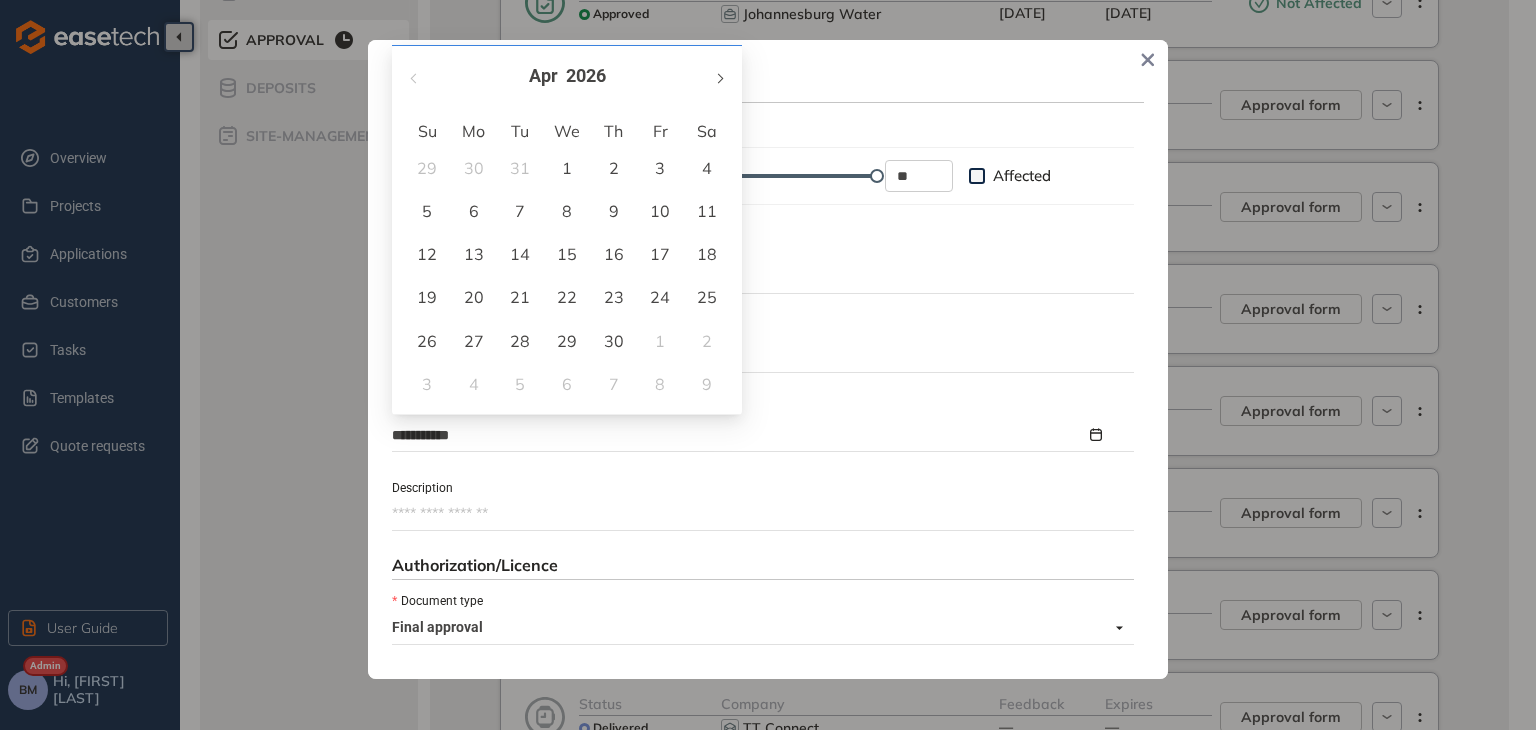 click at bounding box center (719, 76) 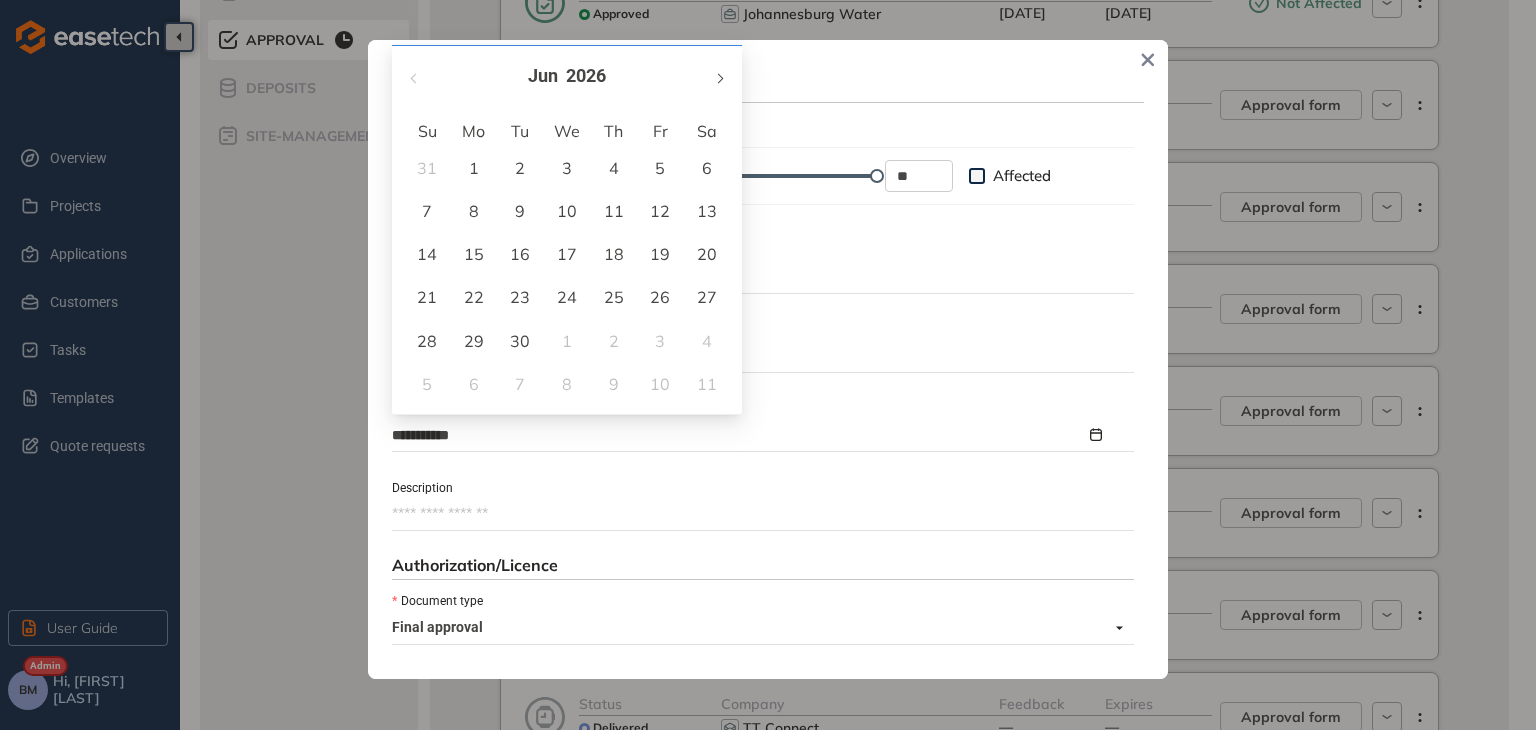 click at bounding box center [719, 76] 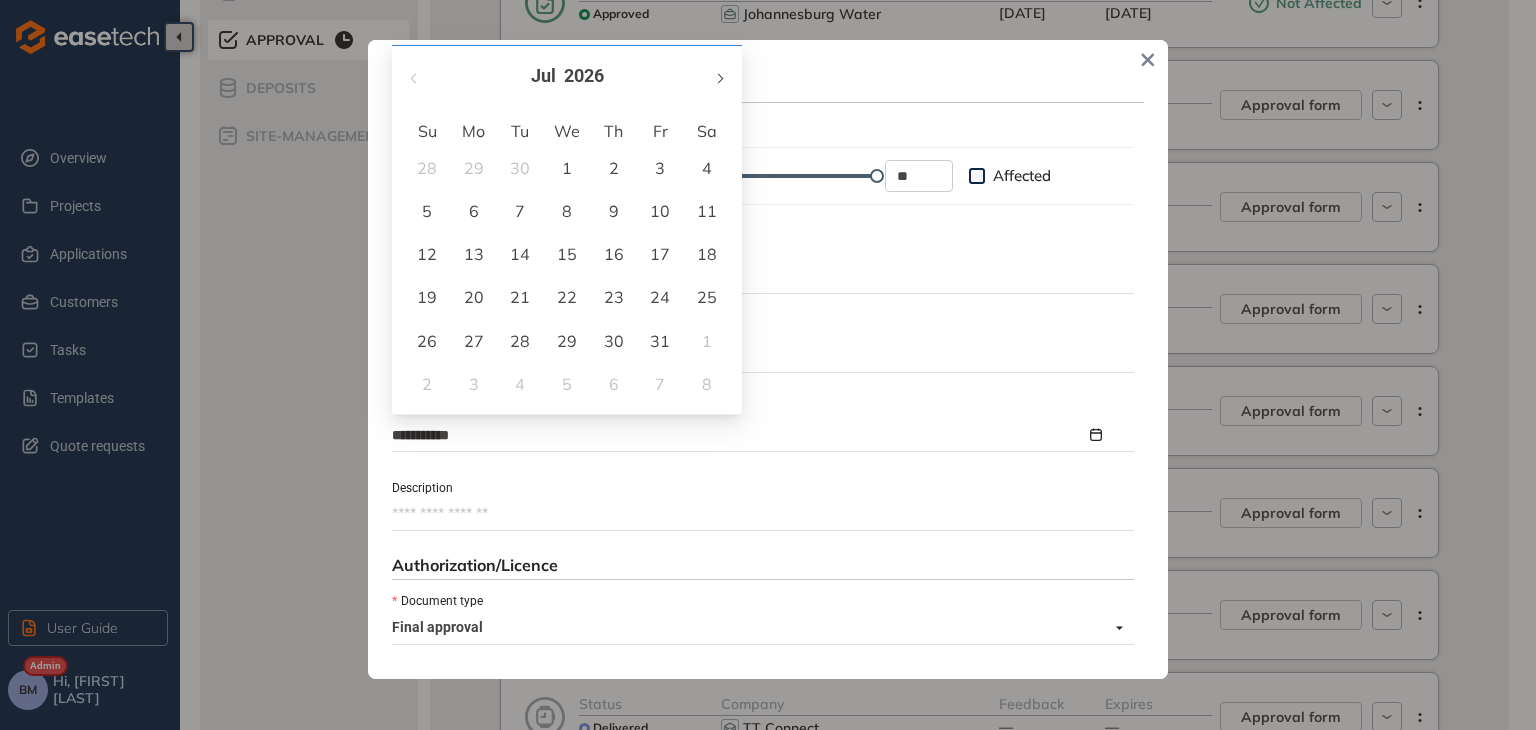 click at bounding box center (719, 76) 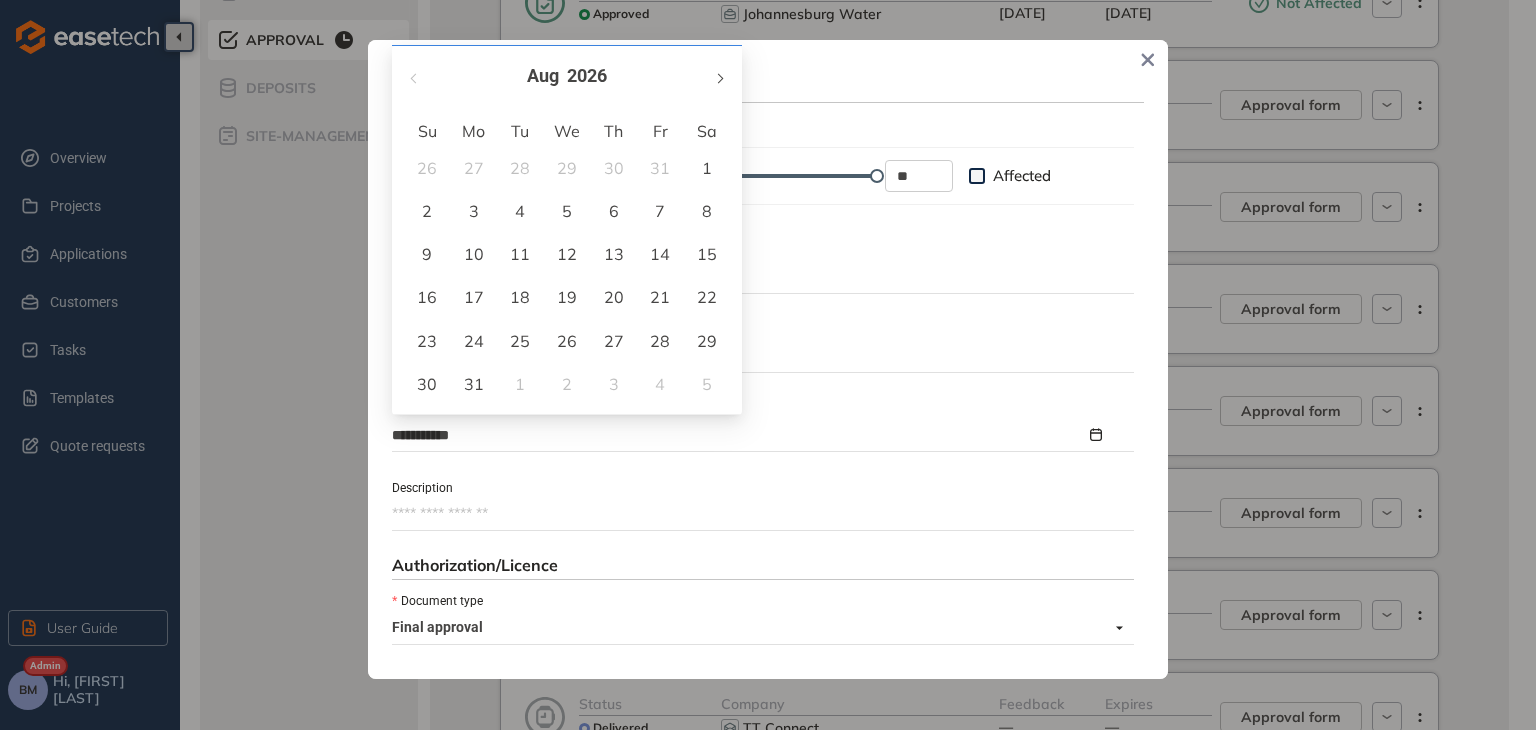 click at bounding box center (719, 76) 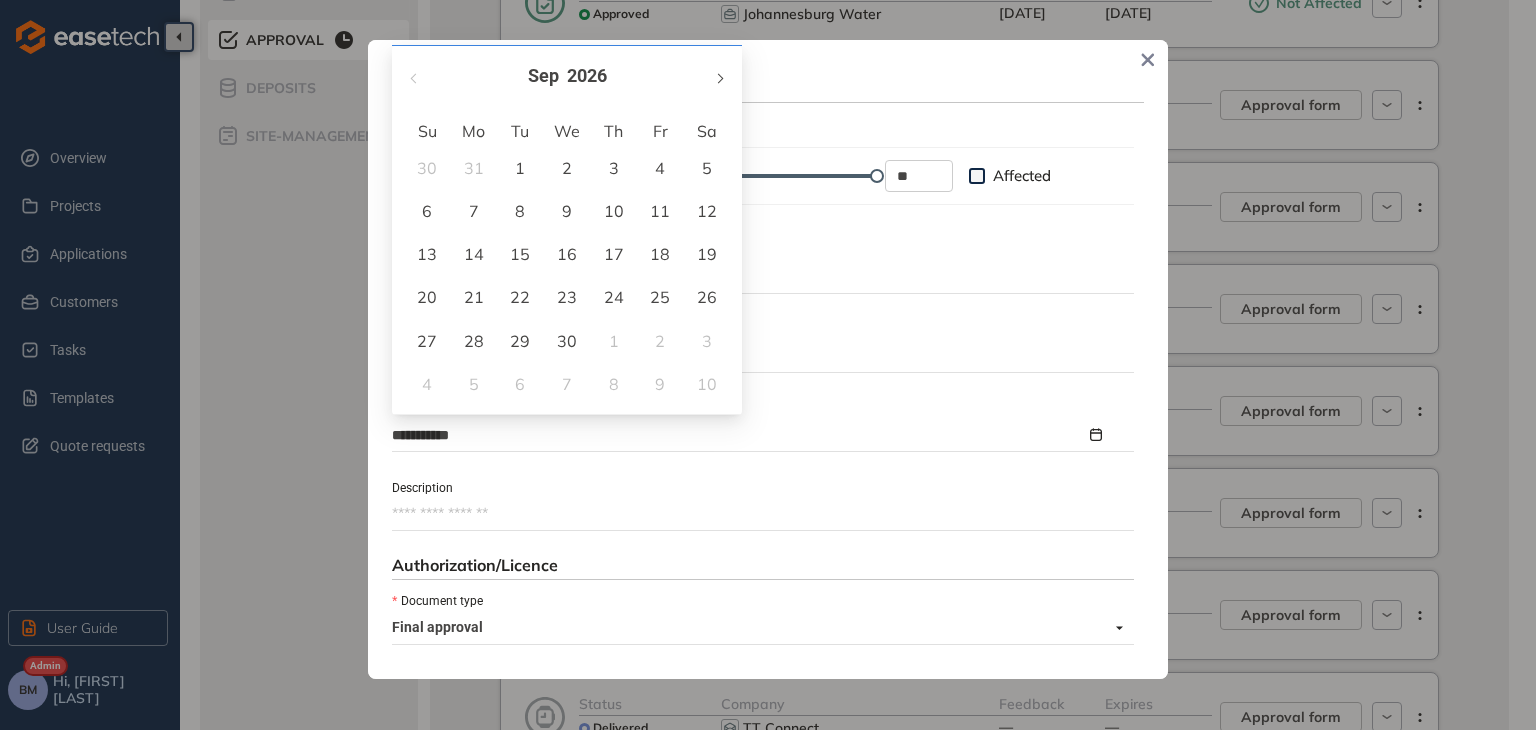 click at bounding box center (719, 76) 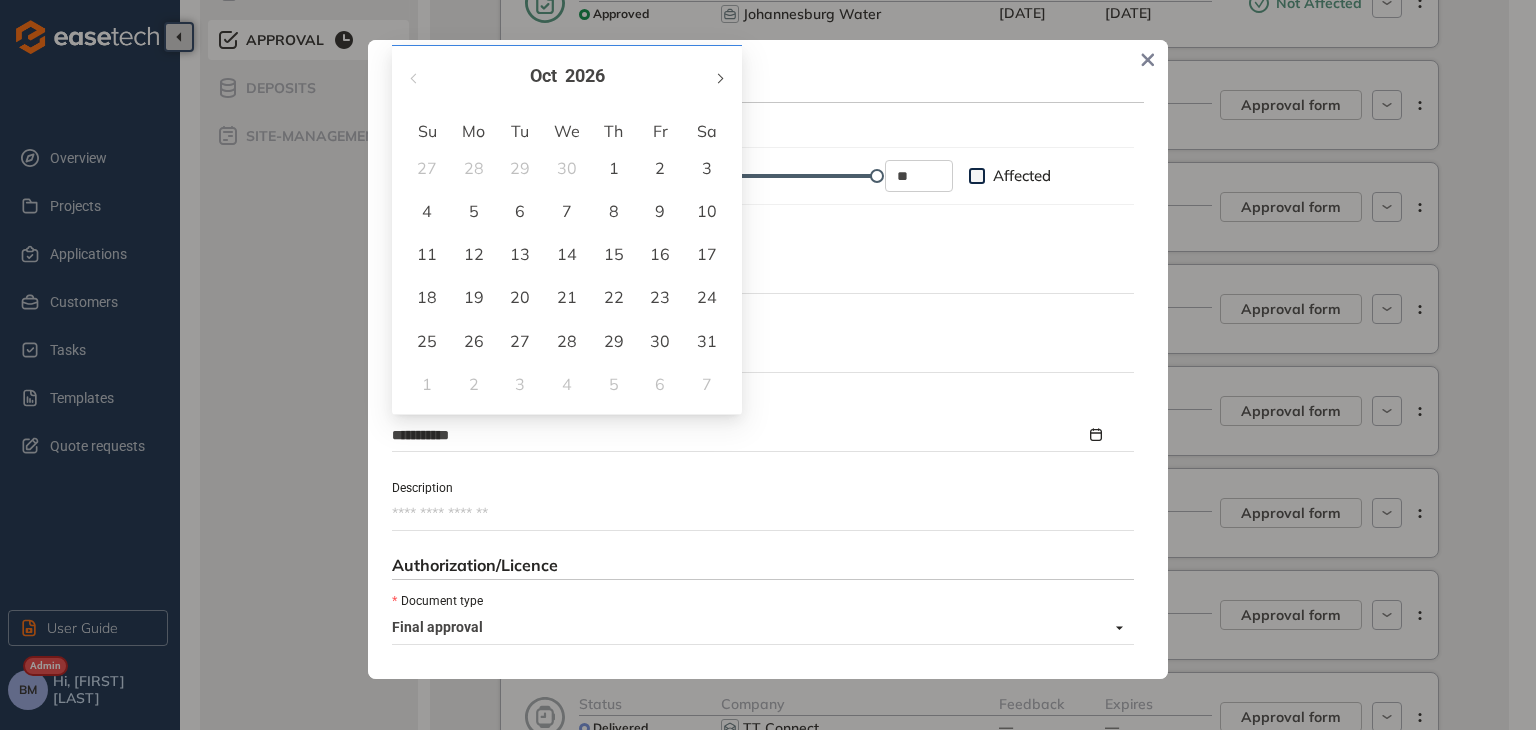 click at bounding box center (719, 76) 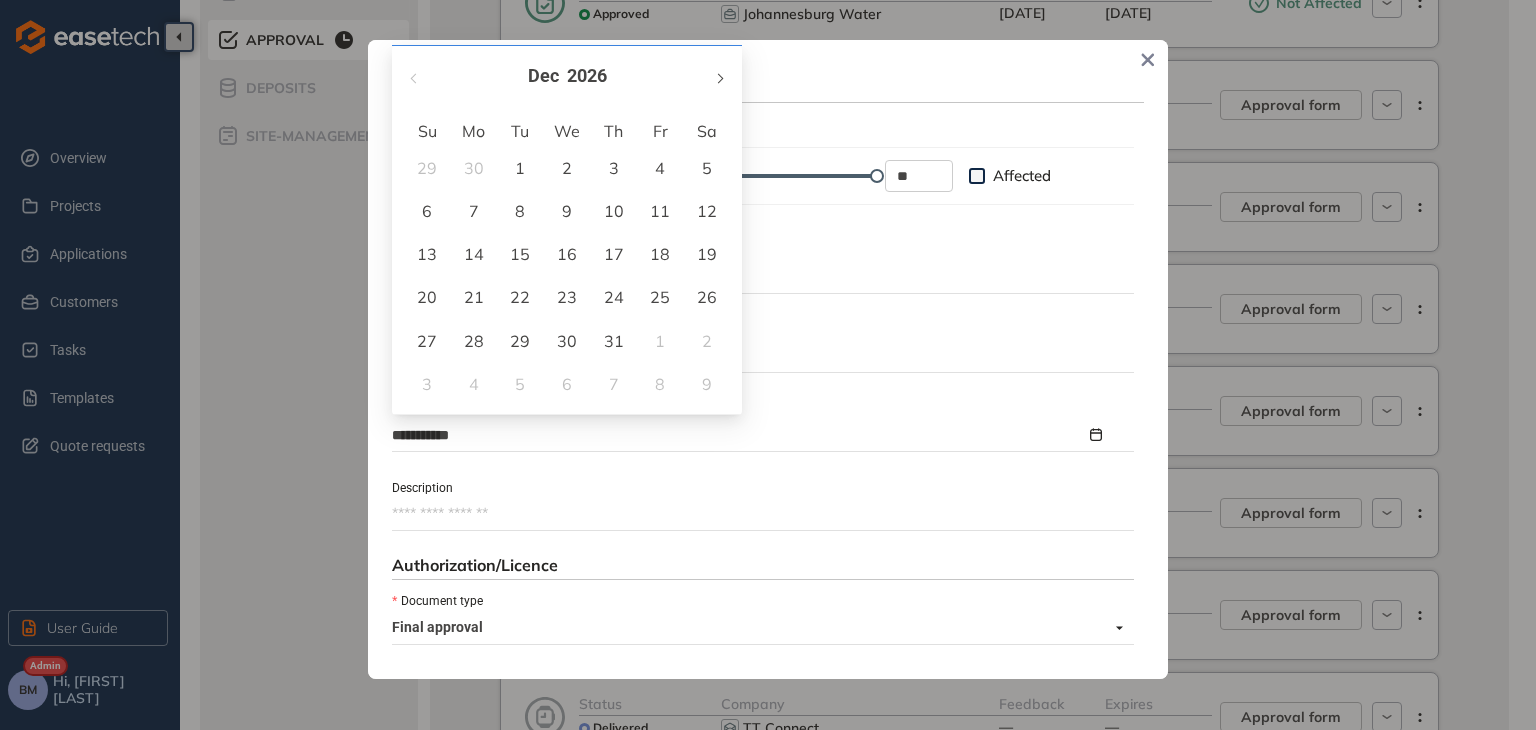 click at bounding box center [719, 76] 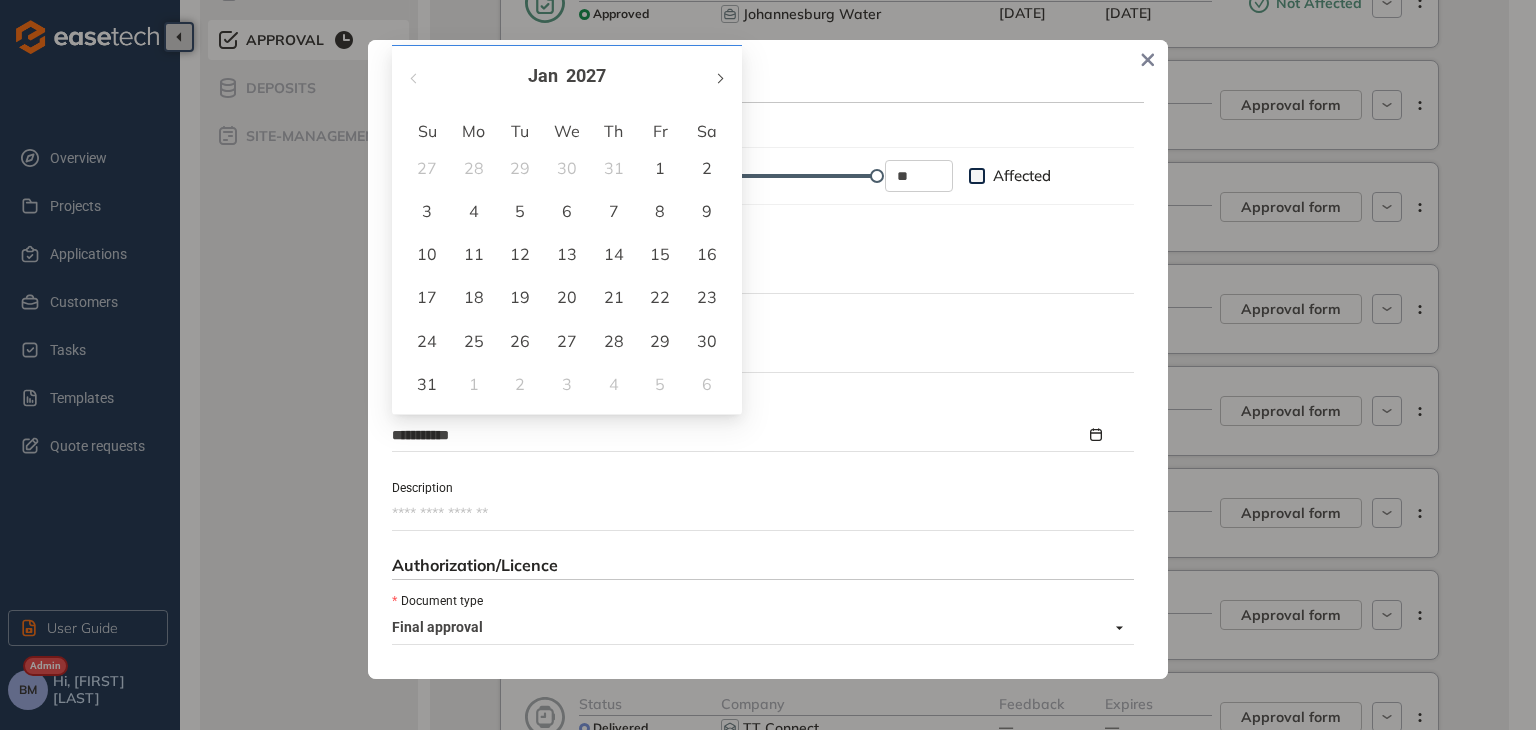 click at bounding box center [719, 76] 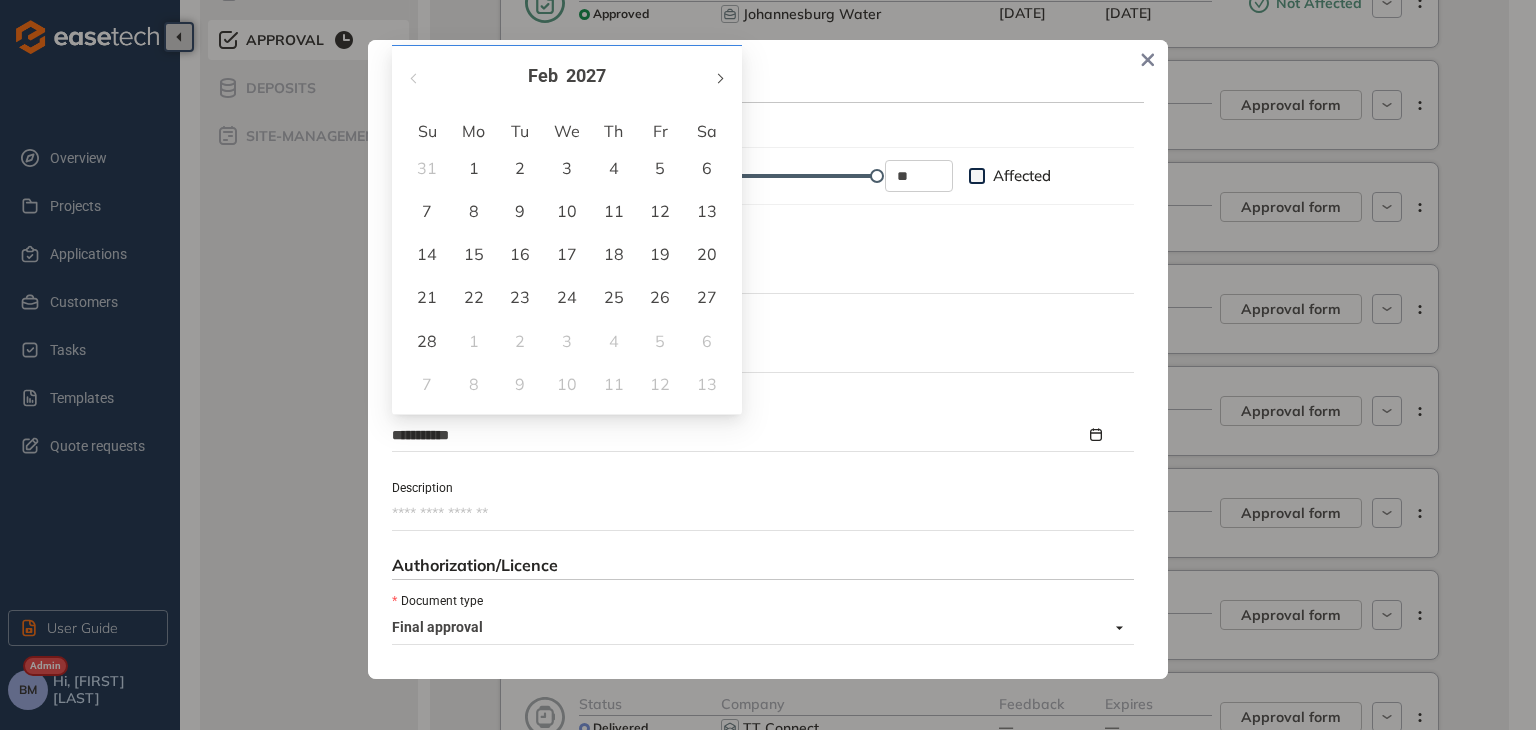 click at bounding box center (719, 76) 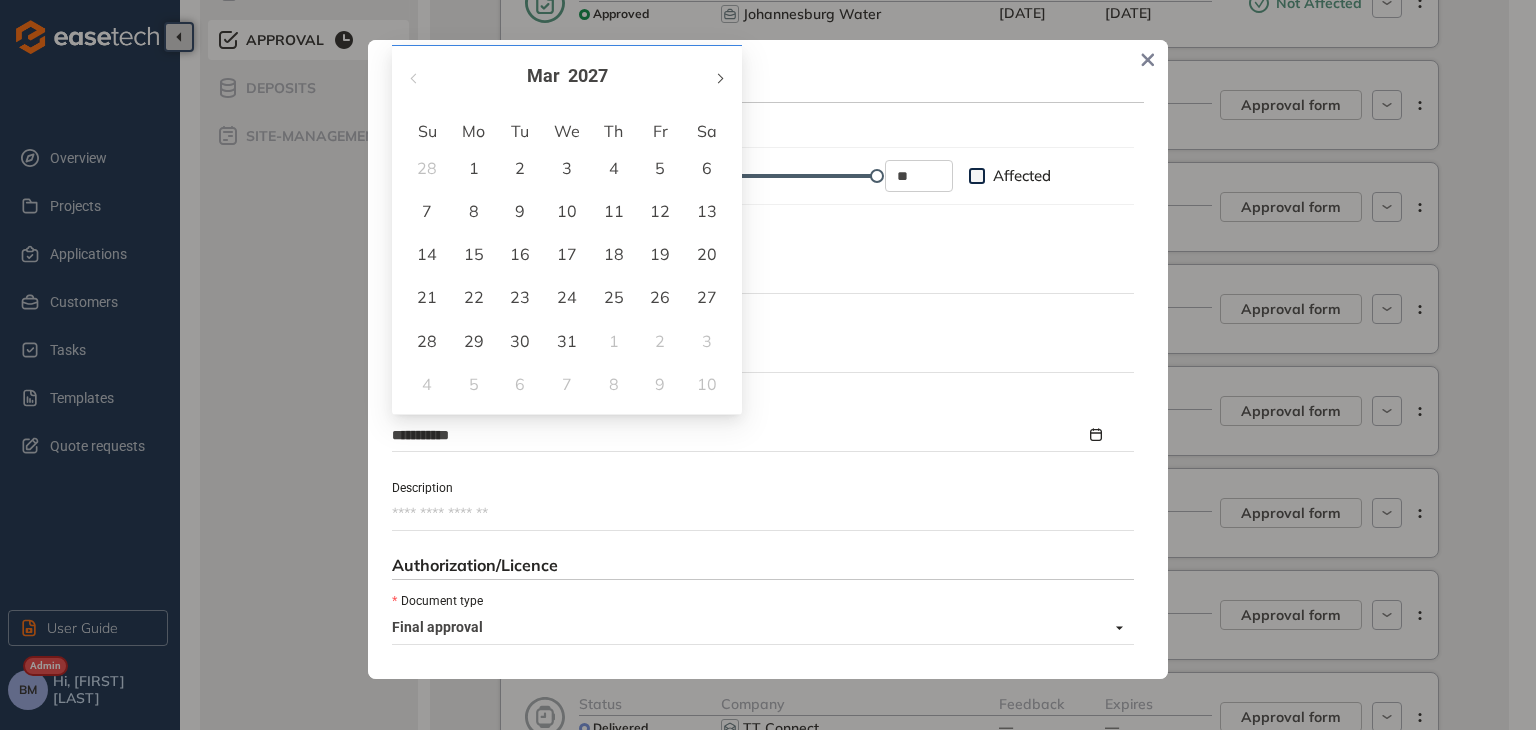 click at bounding box center [719, 76] 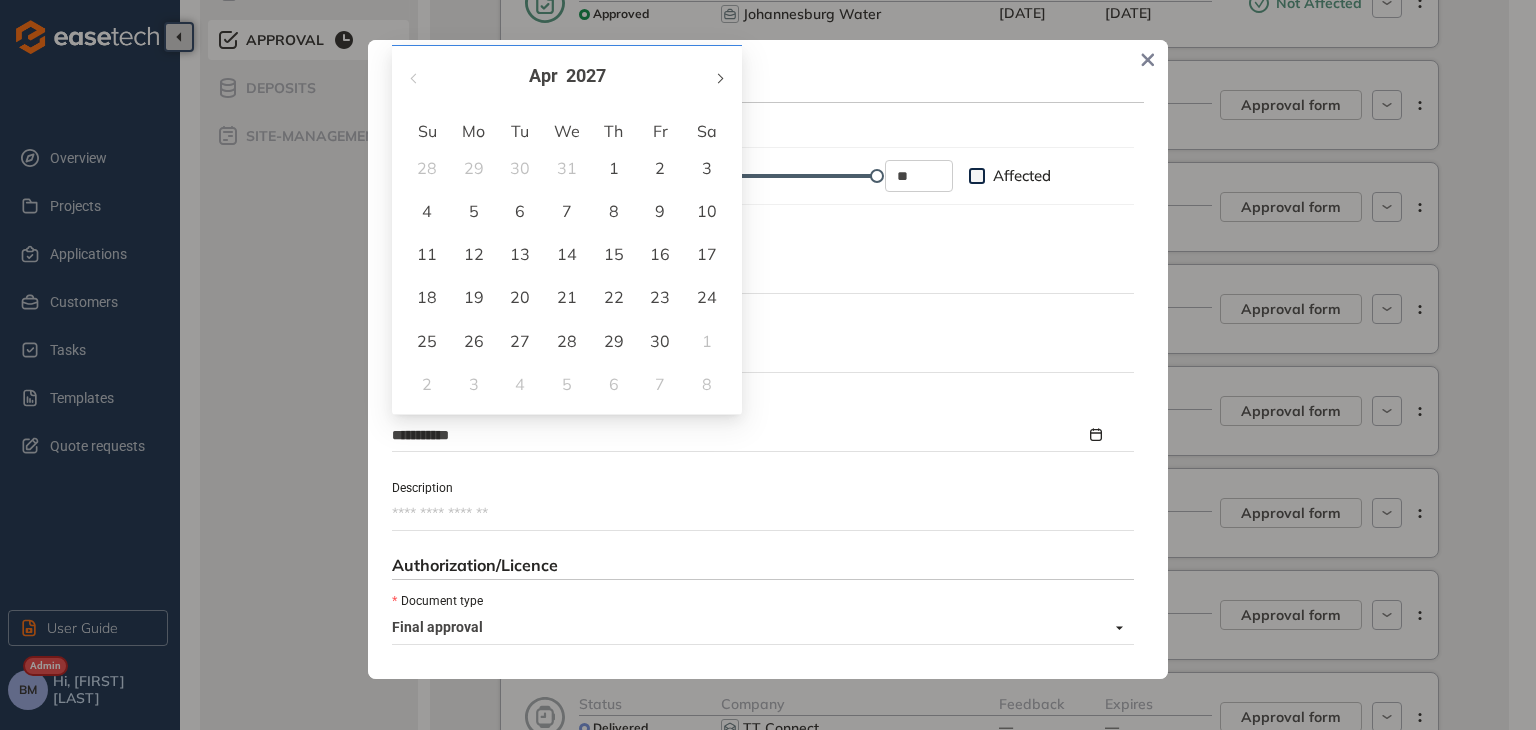 click at bounding box center (719, 76) 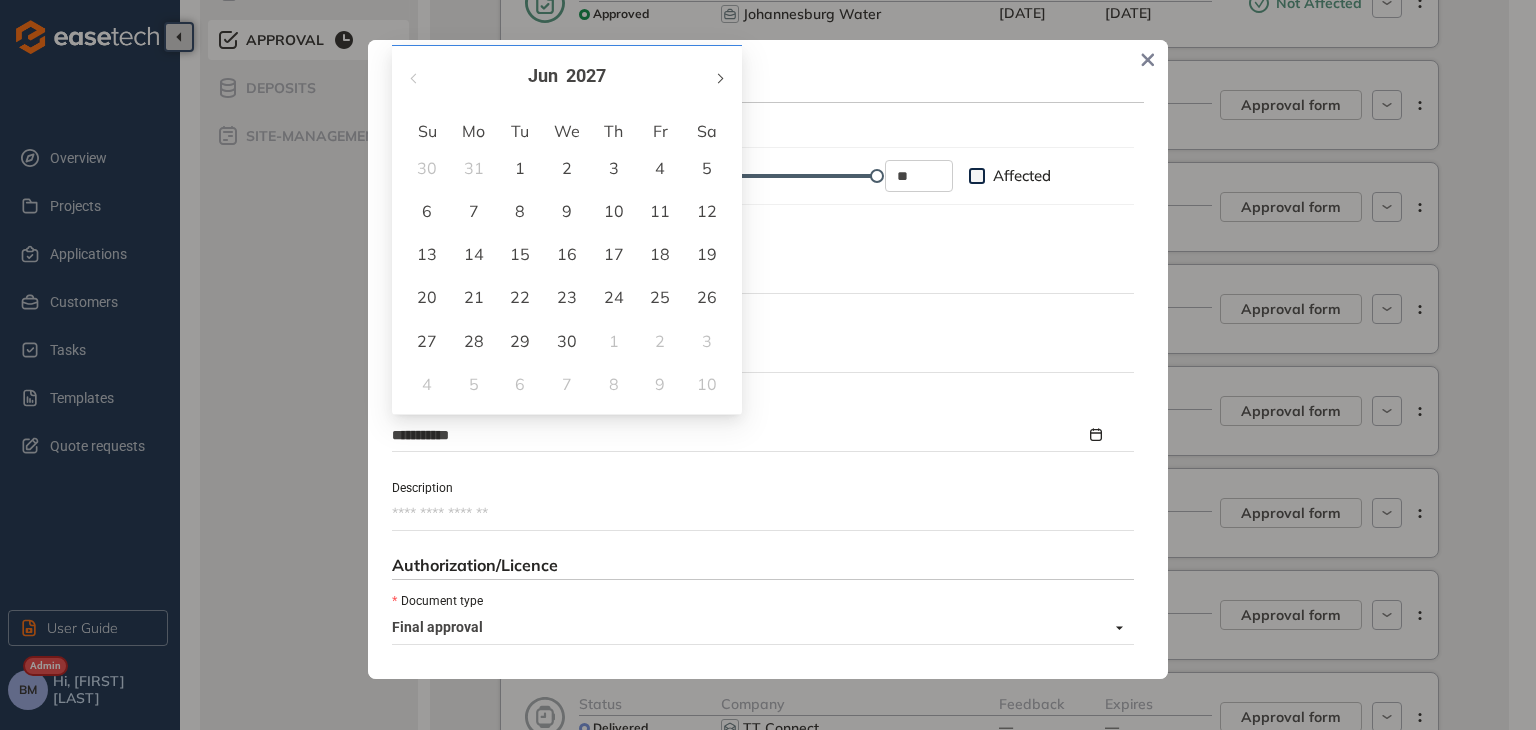 click at bounding box center [719, 76] 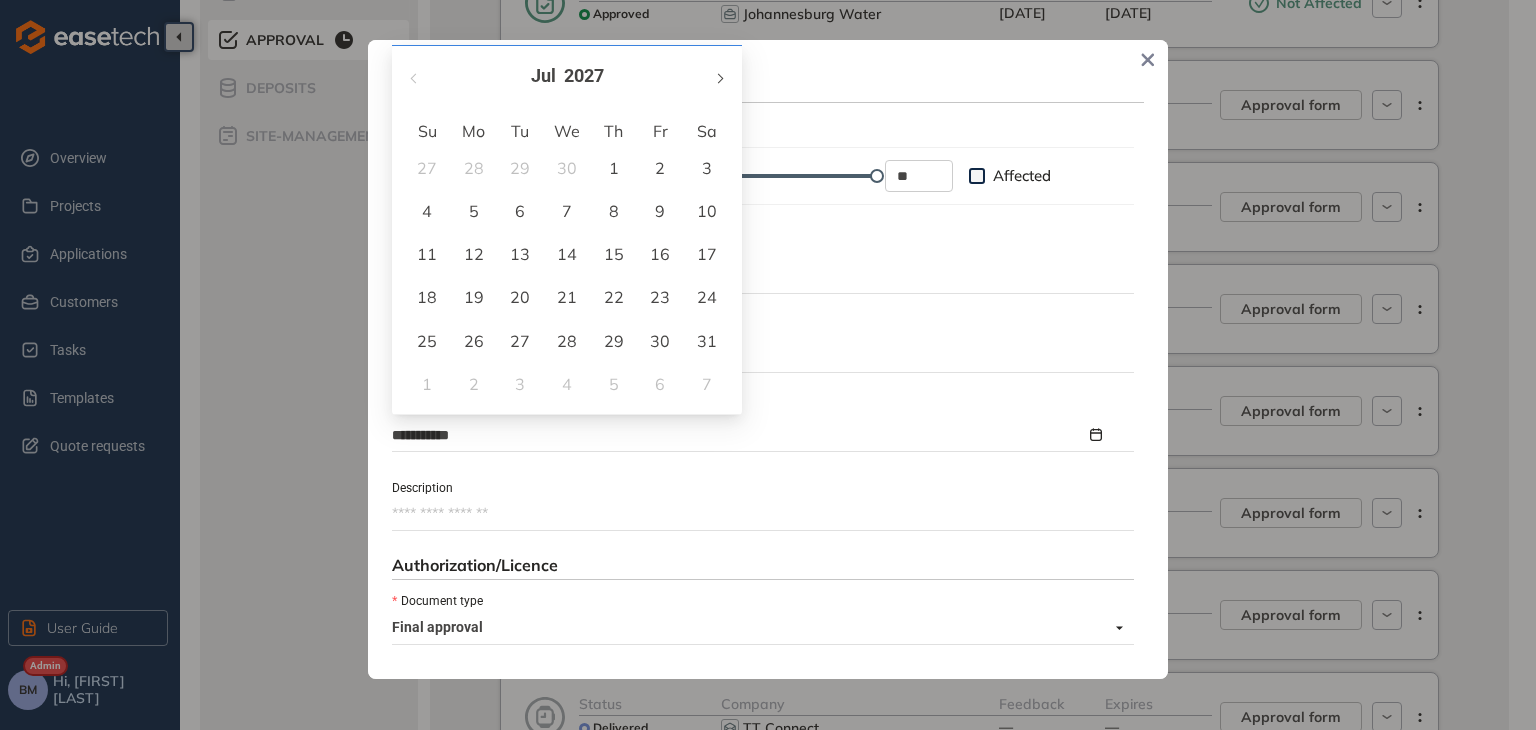 click at bounding box center (719, 76) 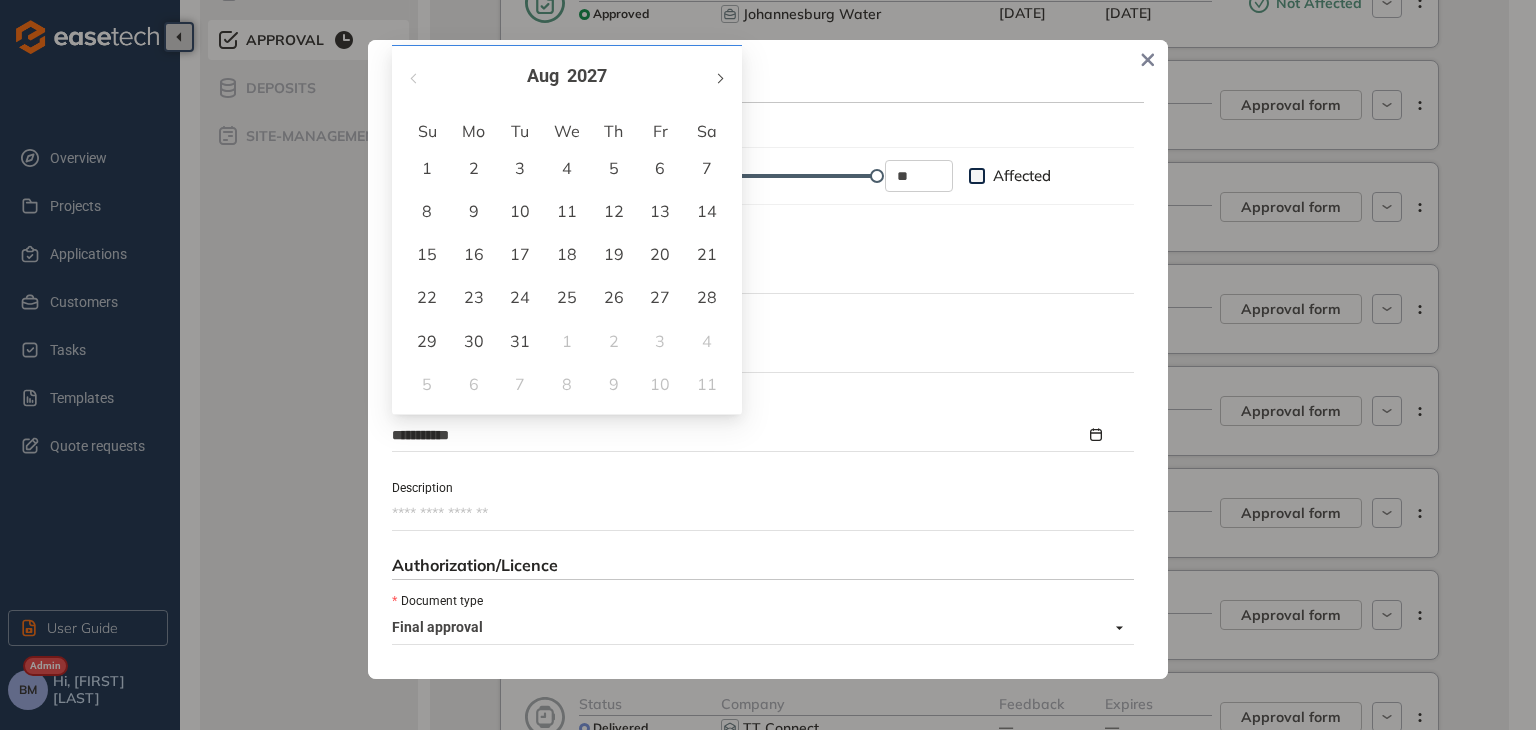 click at bounding box center (719, 76) 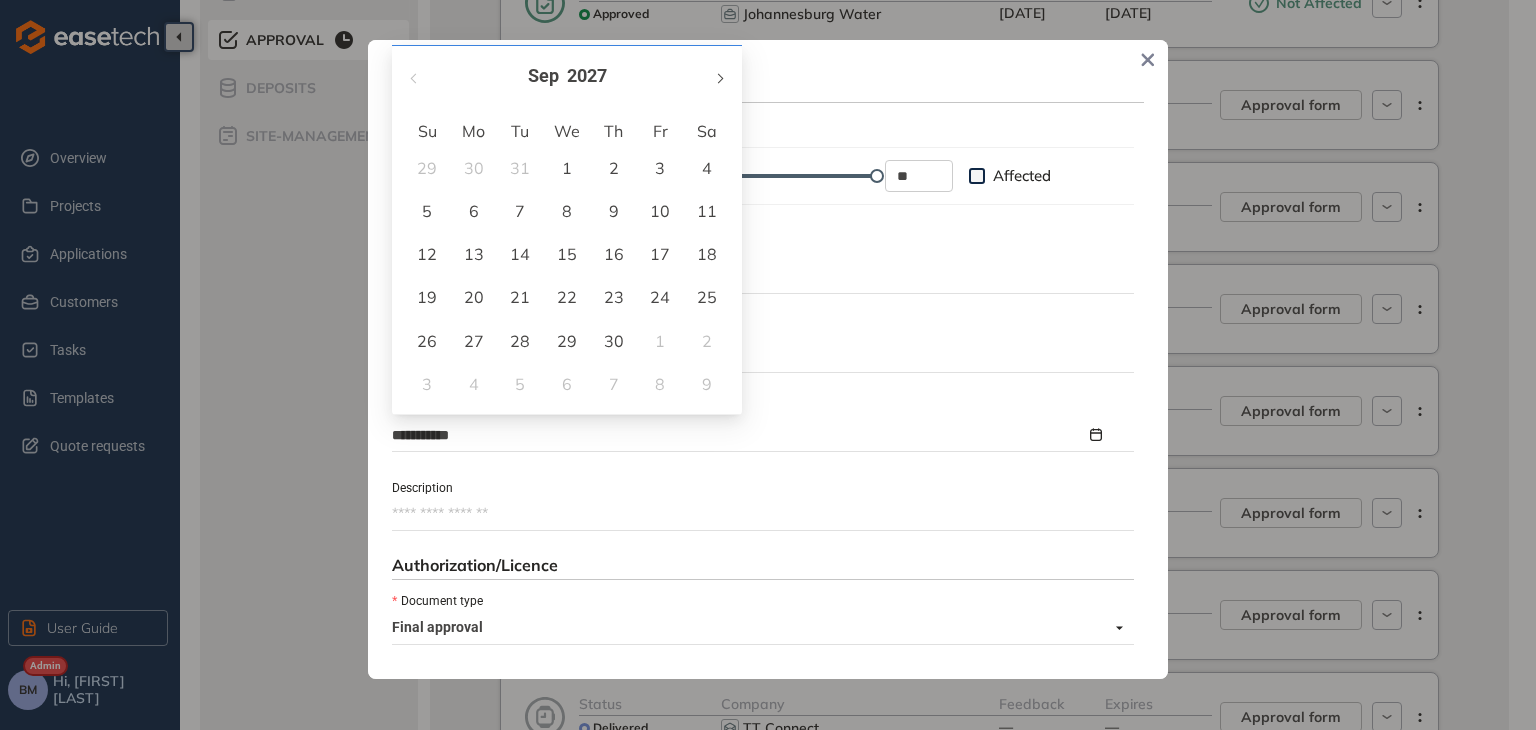 click at bounding box center [719, 76] 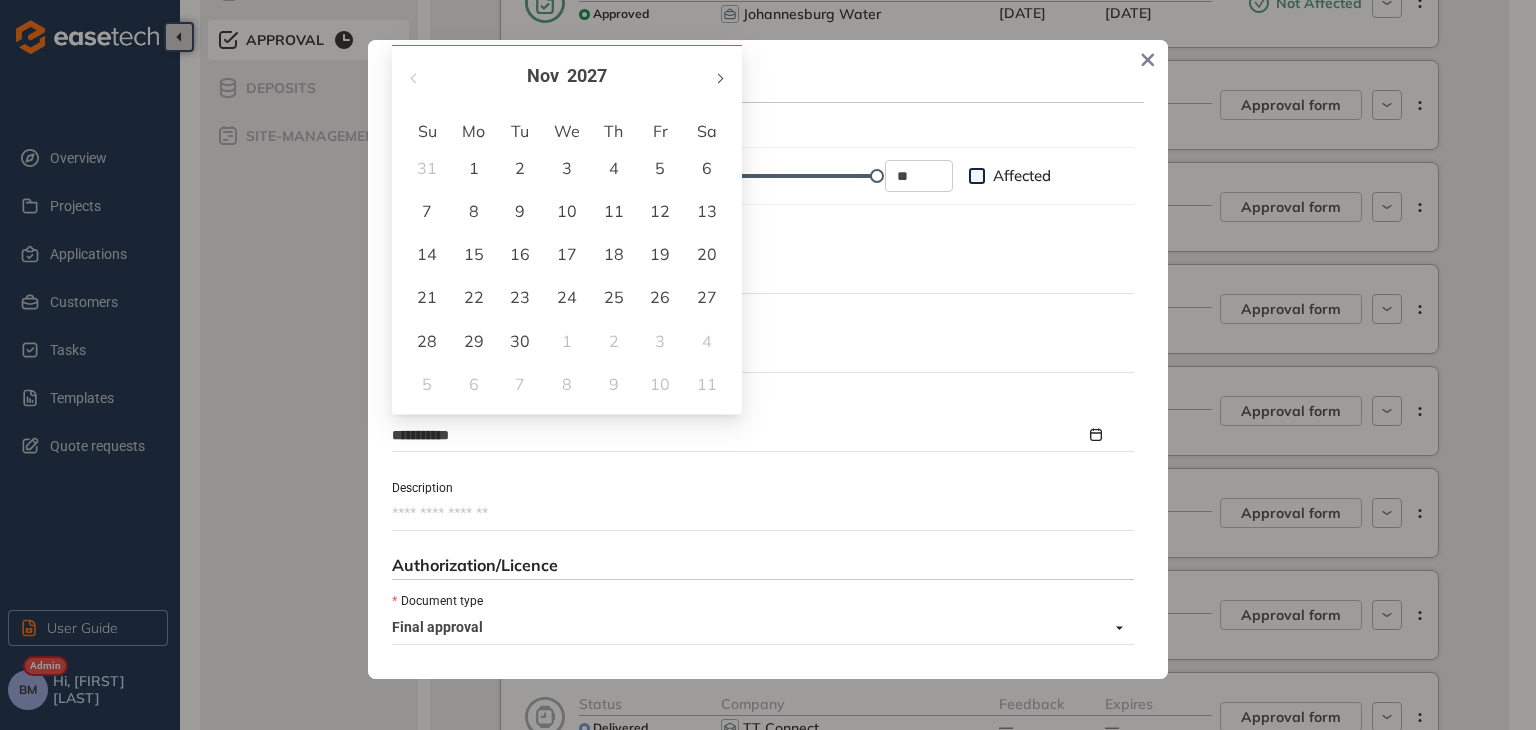 click at bounding box center (719, 76) 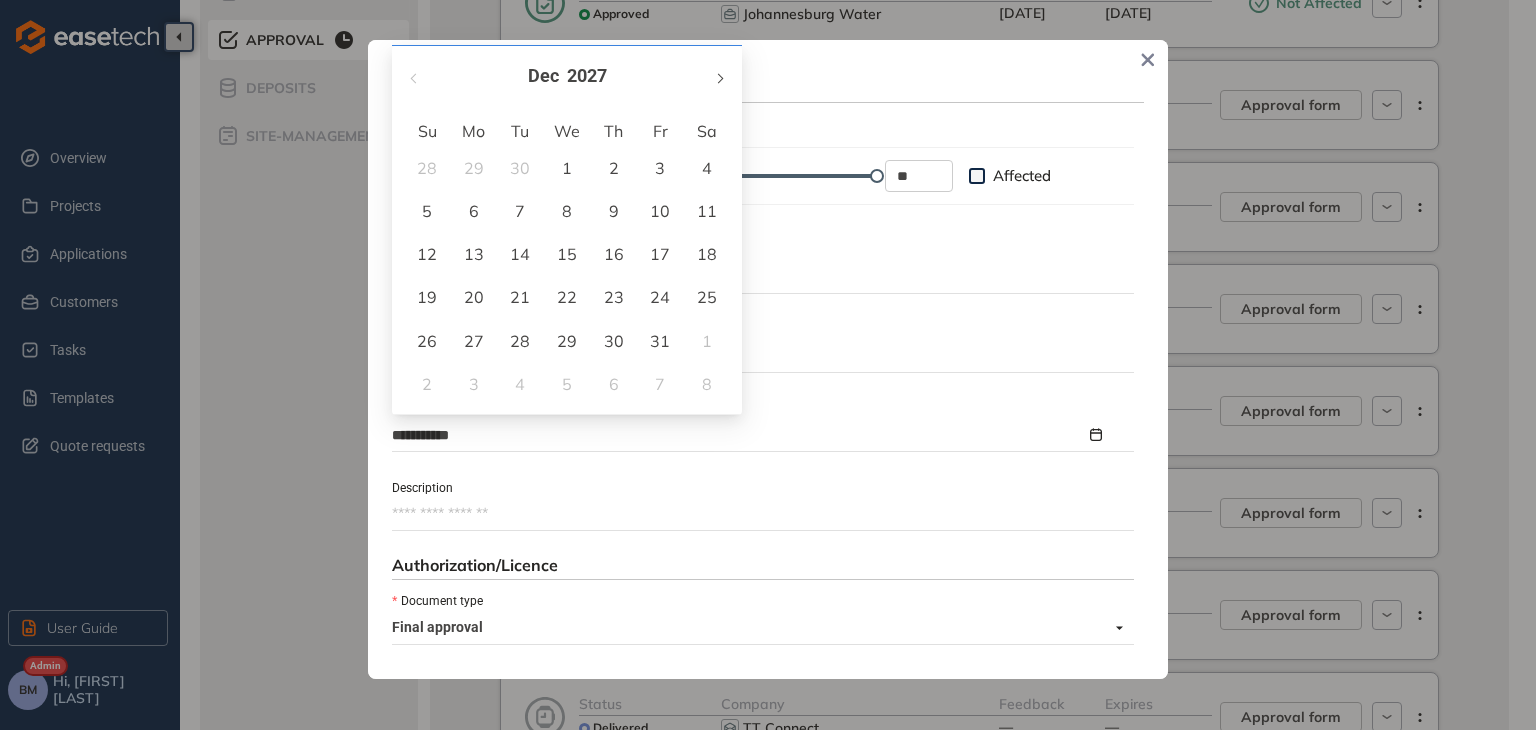 click at bounding box center [719, 76] 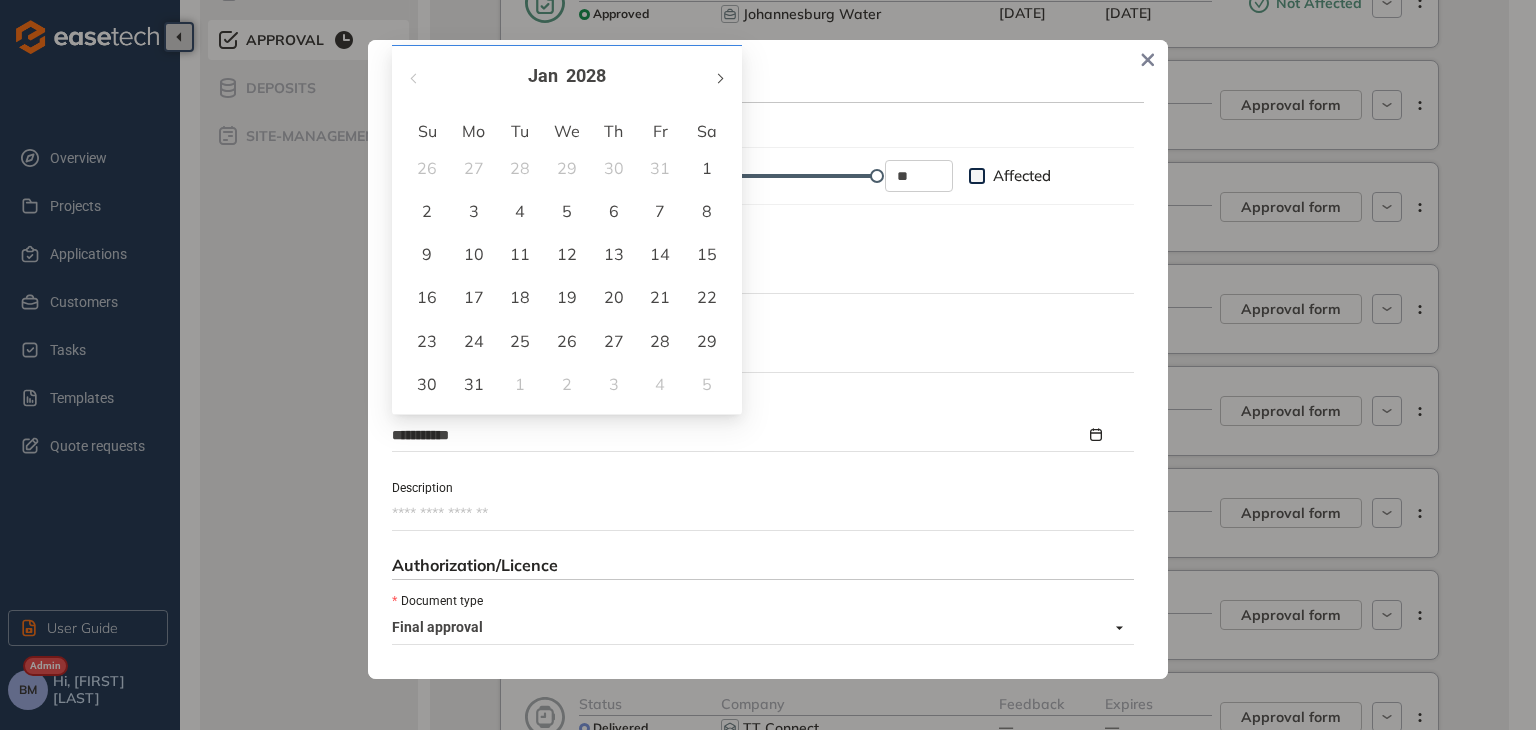 click at bounding box center (719, 76) 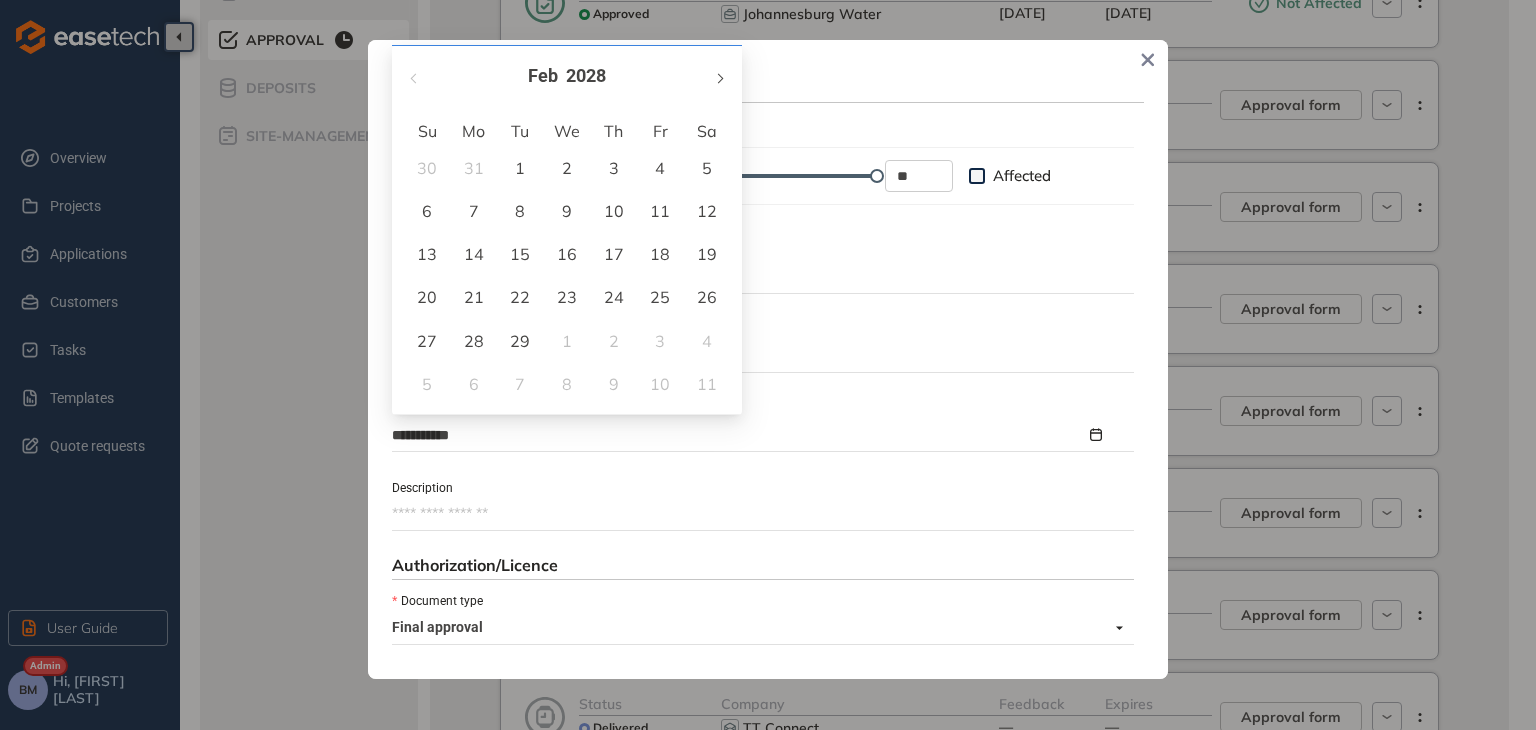 click at bounding box center (719, 76) 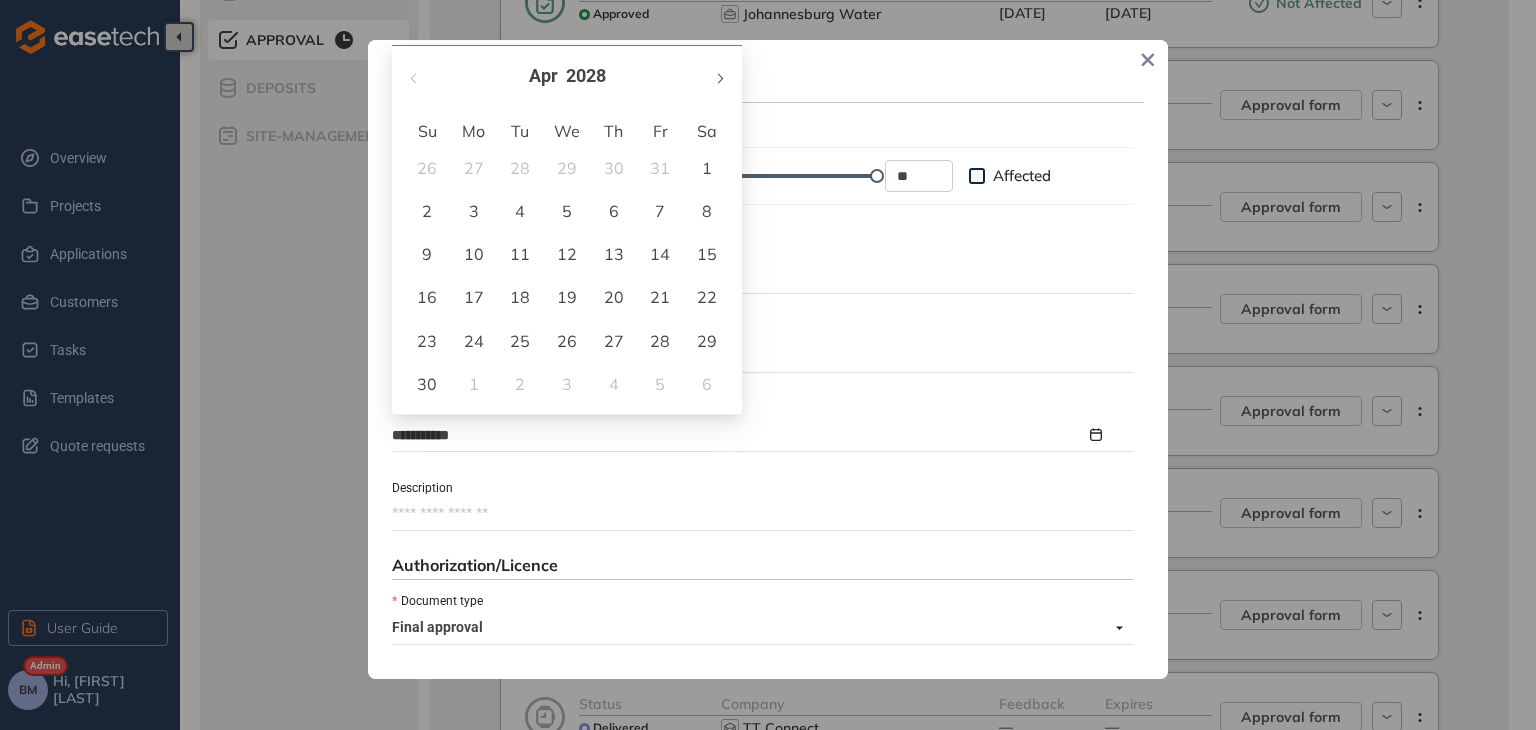 click at bounding box center (719, 76) 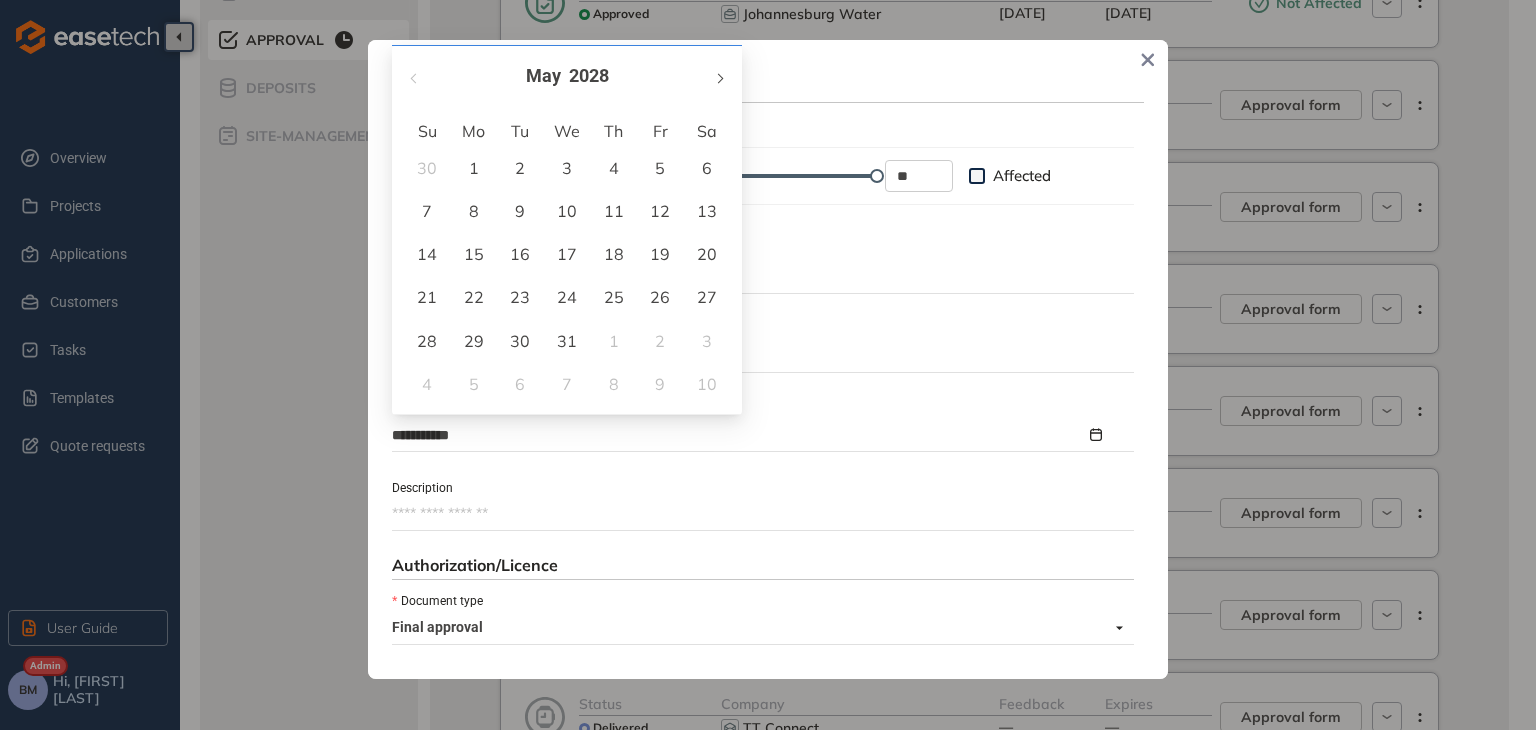 click at bounding box center (719, 76) 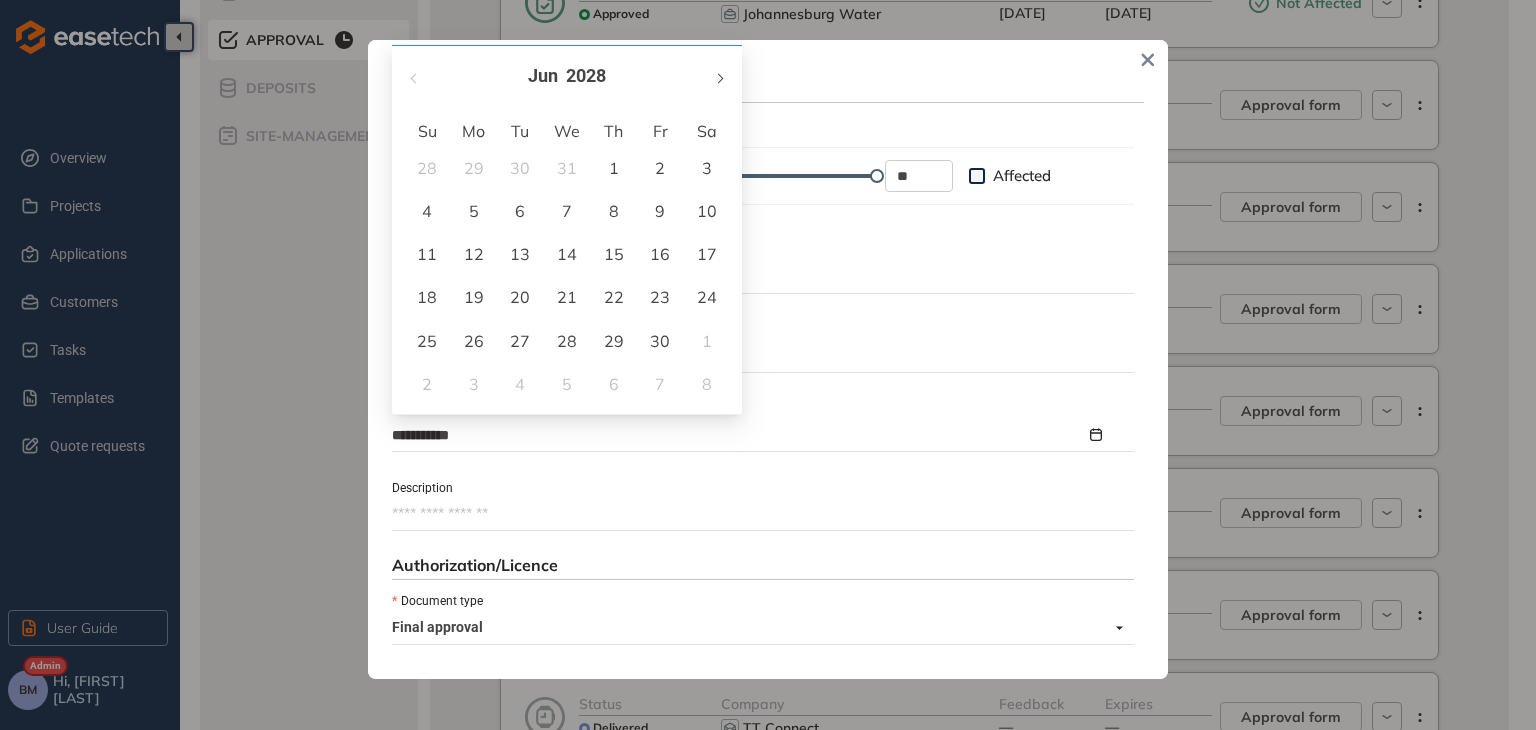 click at bounding box center [719, 76] 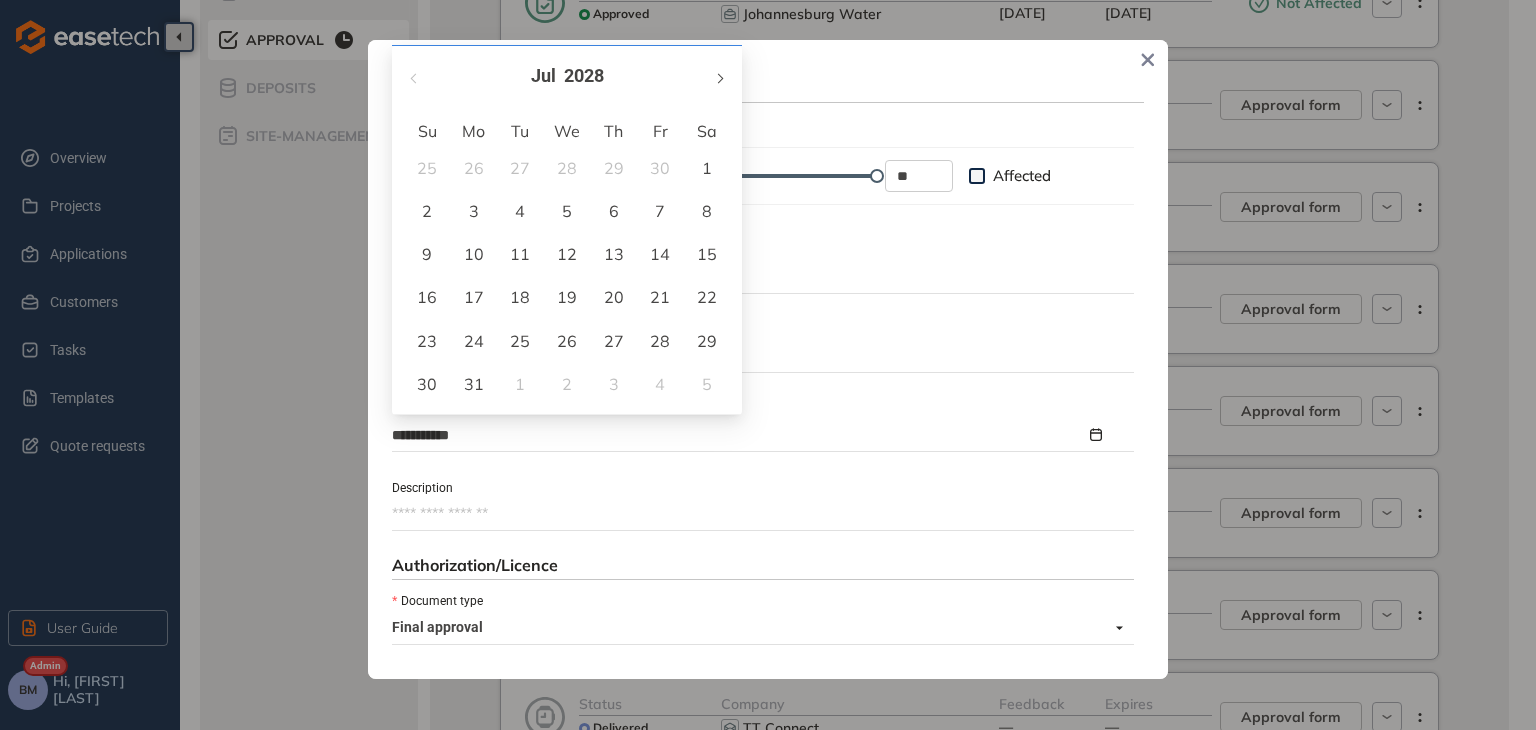 click at bounding box center [719, 76] 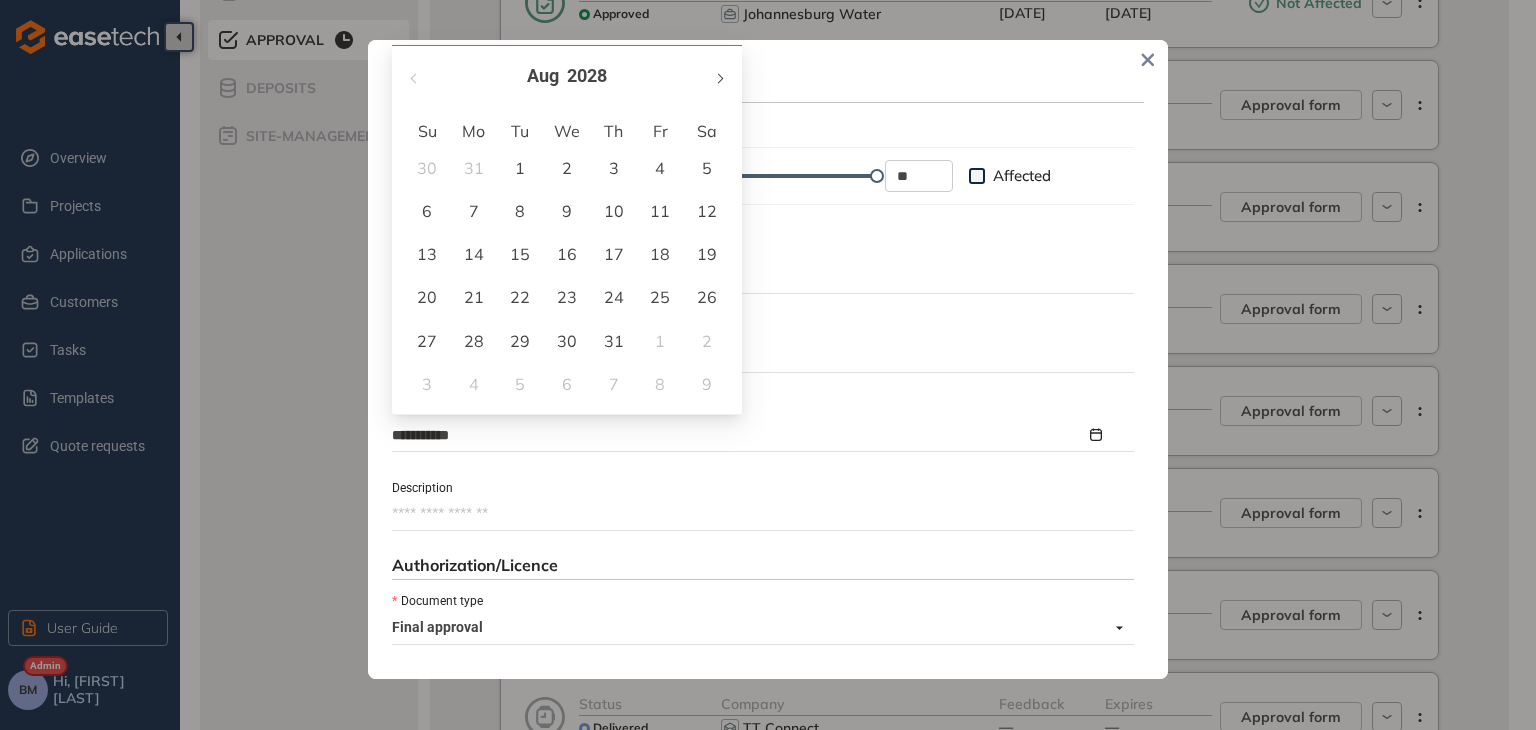 click at bounding box center (719, 76) 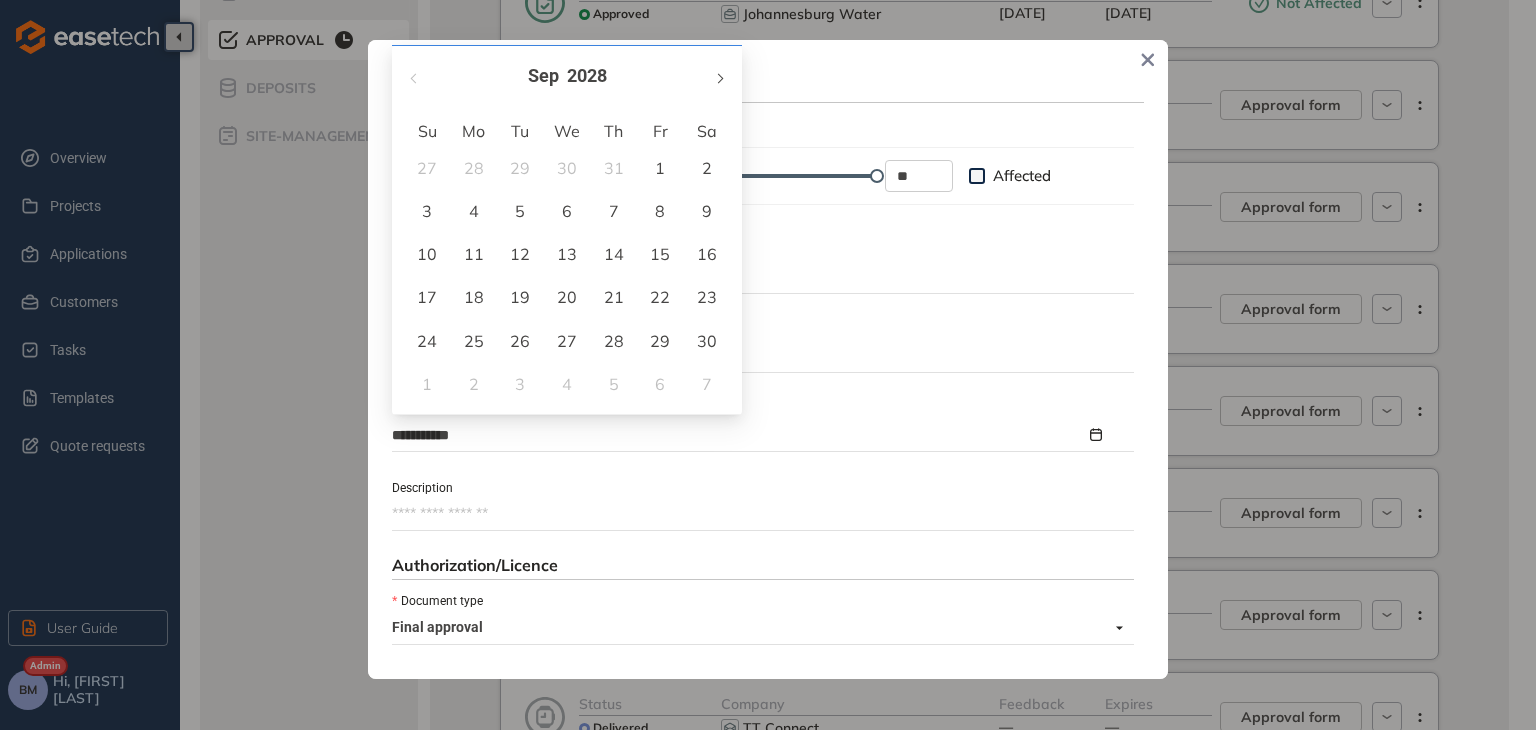 click at bounding box center [719, 76] 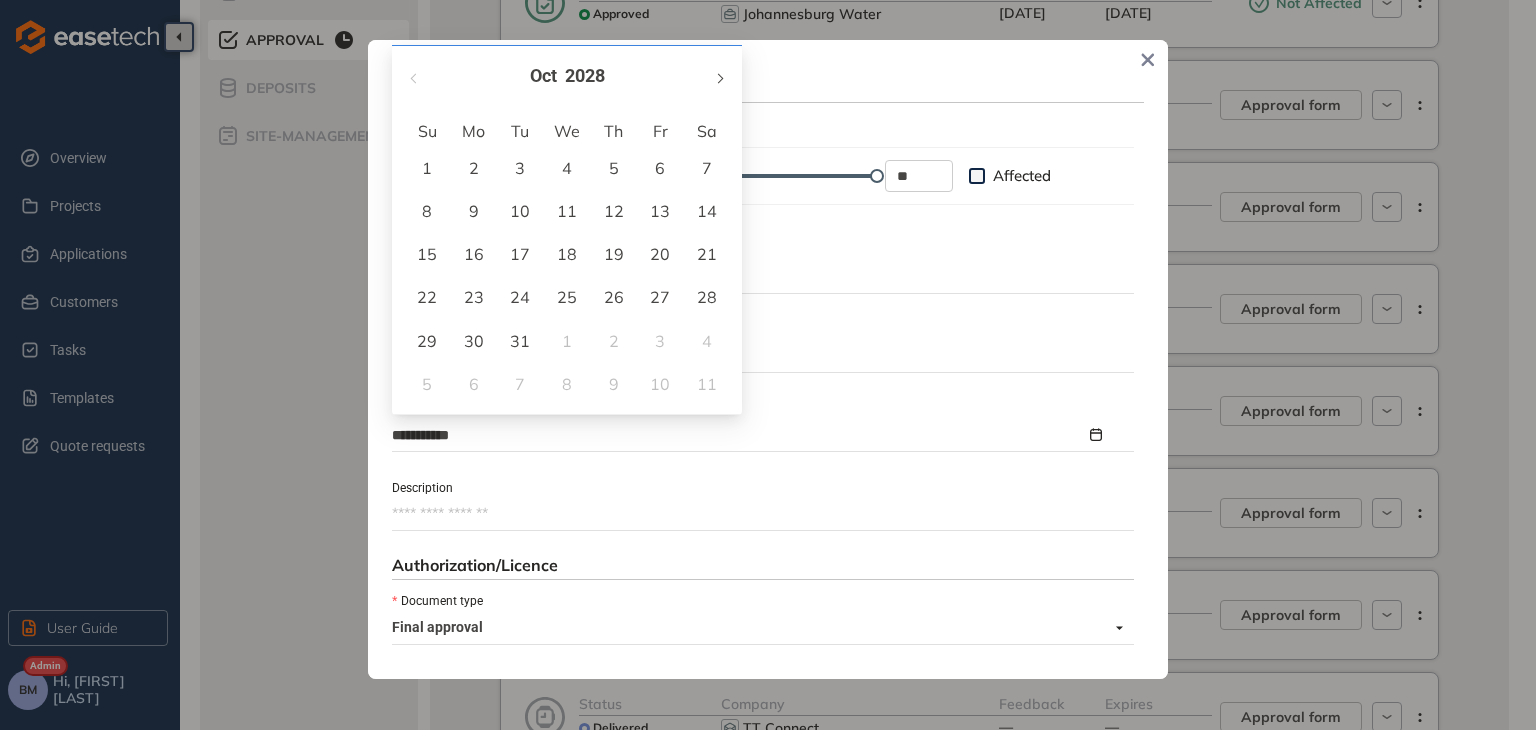 click at bounding box center [719, 76] 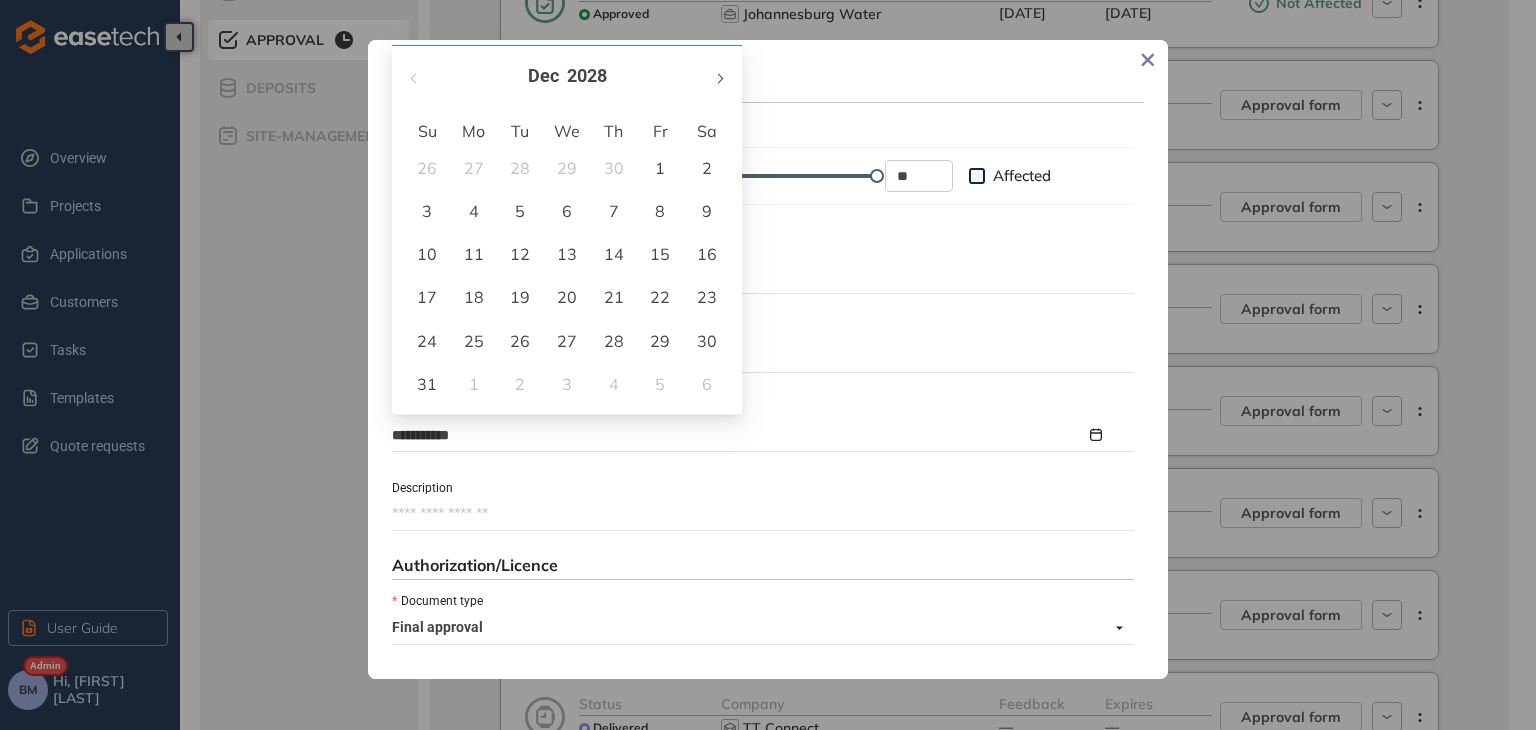 click at bounding box center (719, 76) 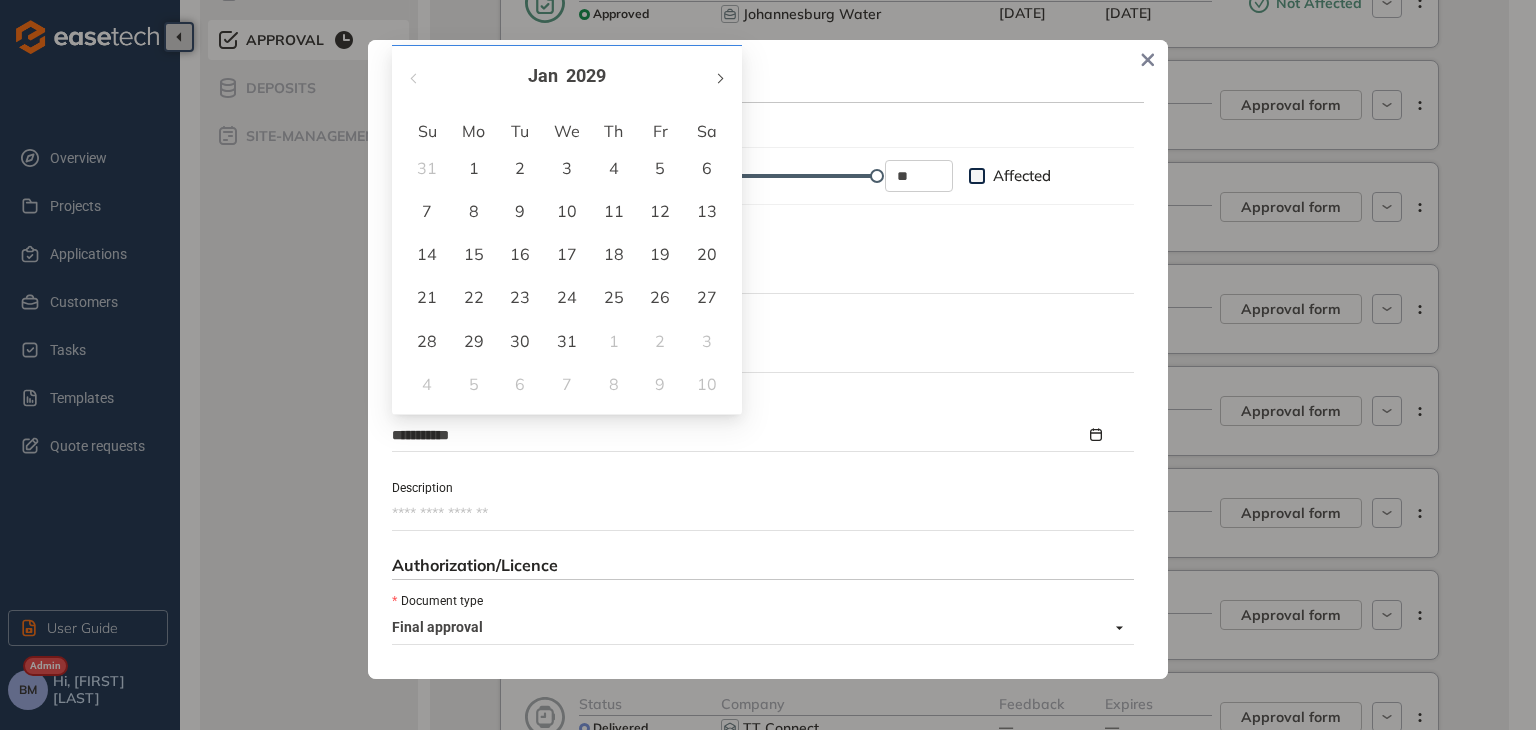 click at bounding box center [719, 76] 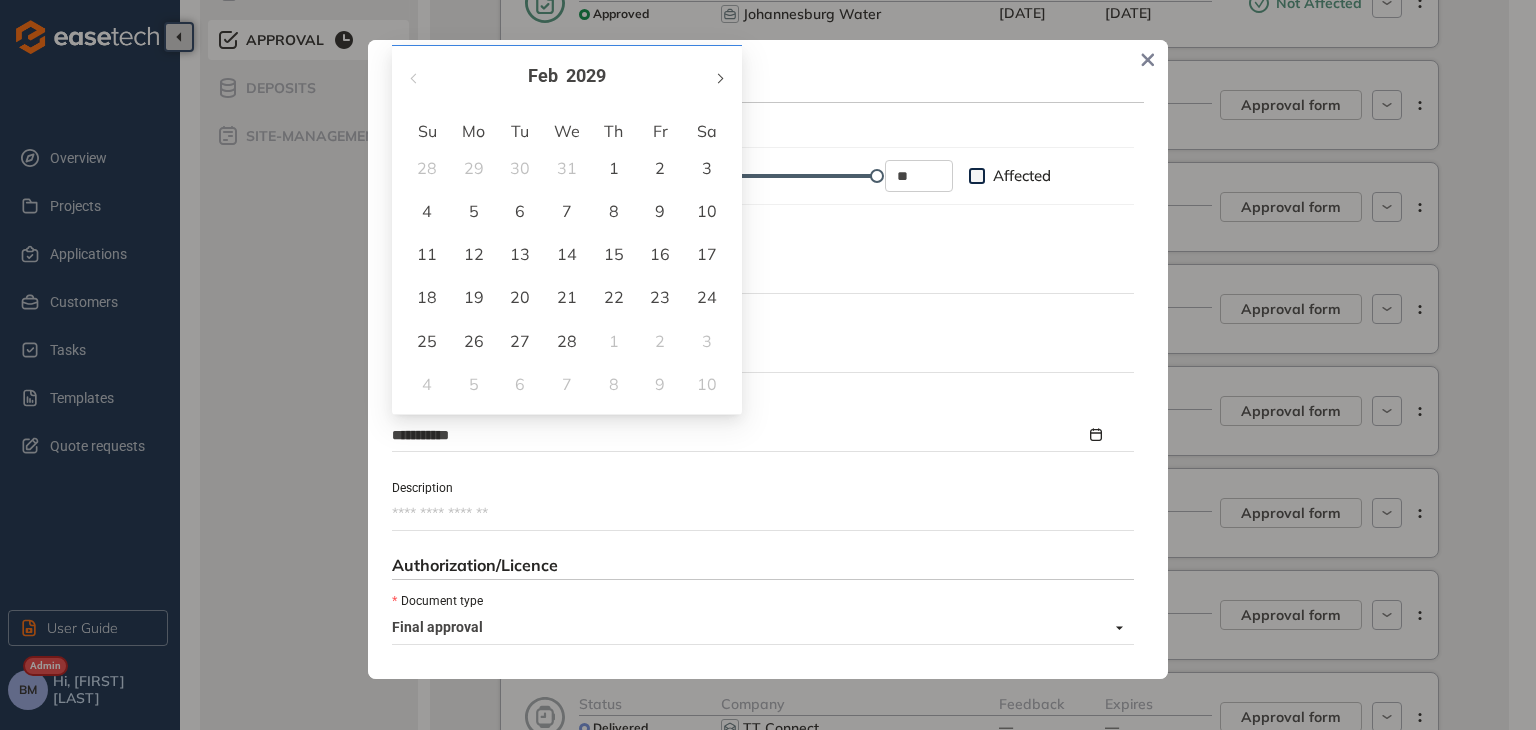 click at bounding box center [719, 76] 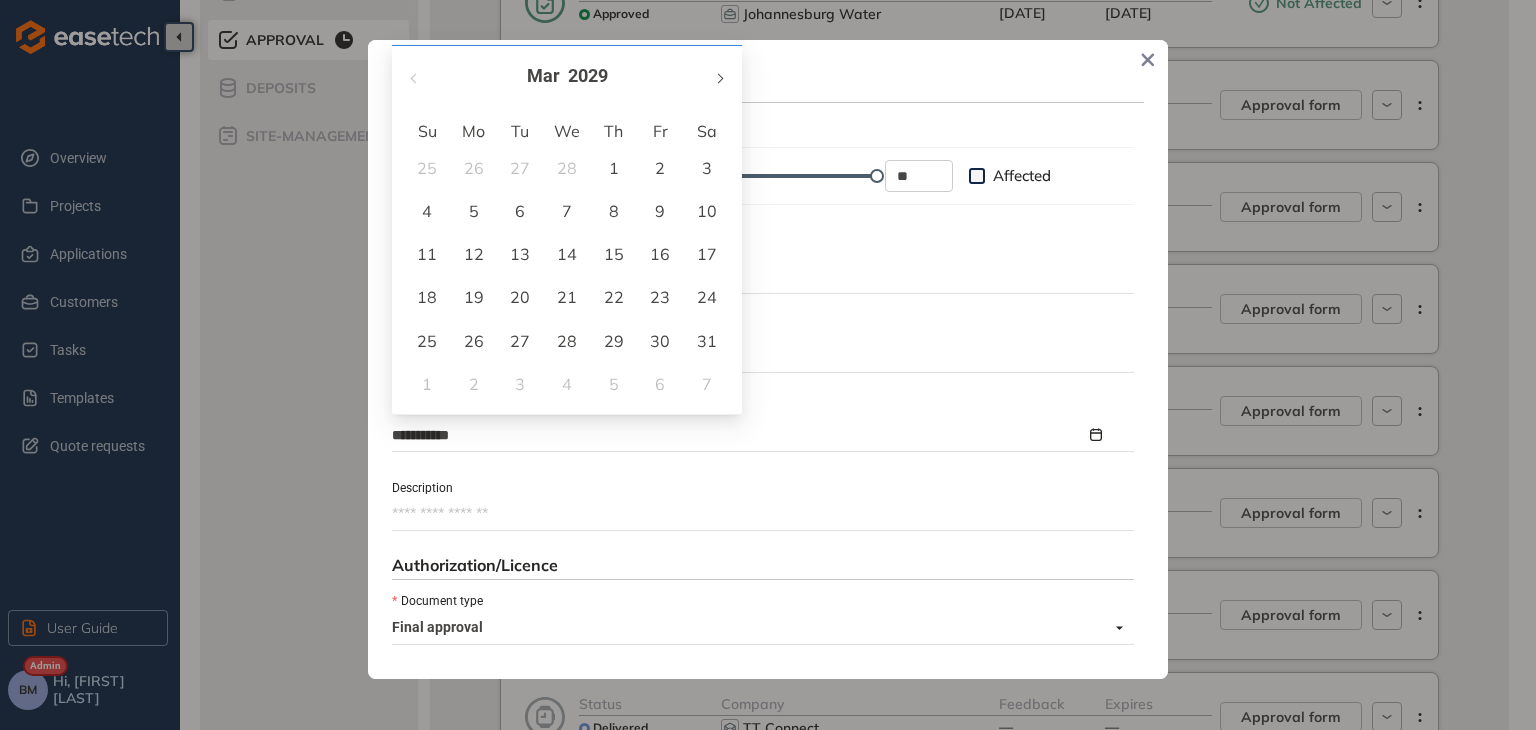 click at bounding box center (719, 76) 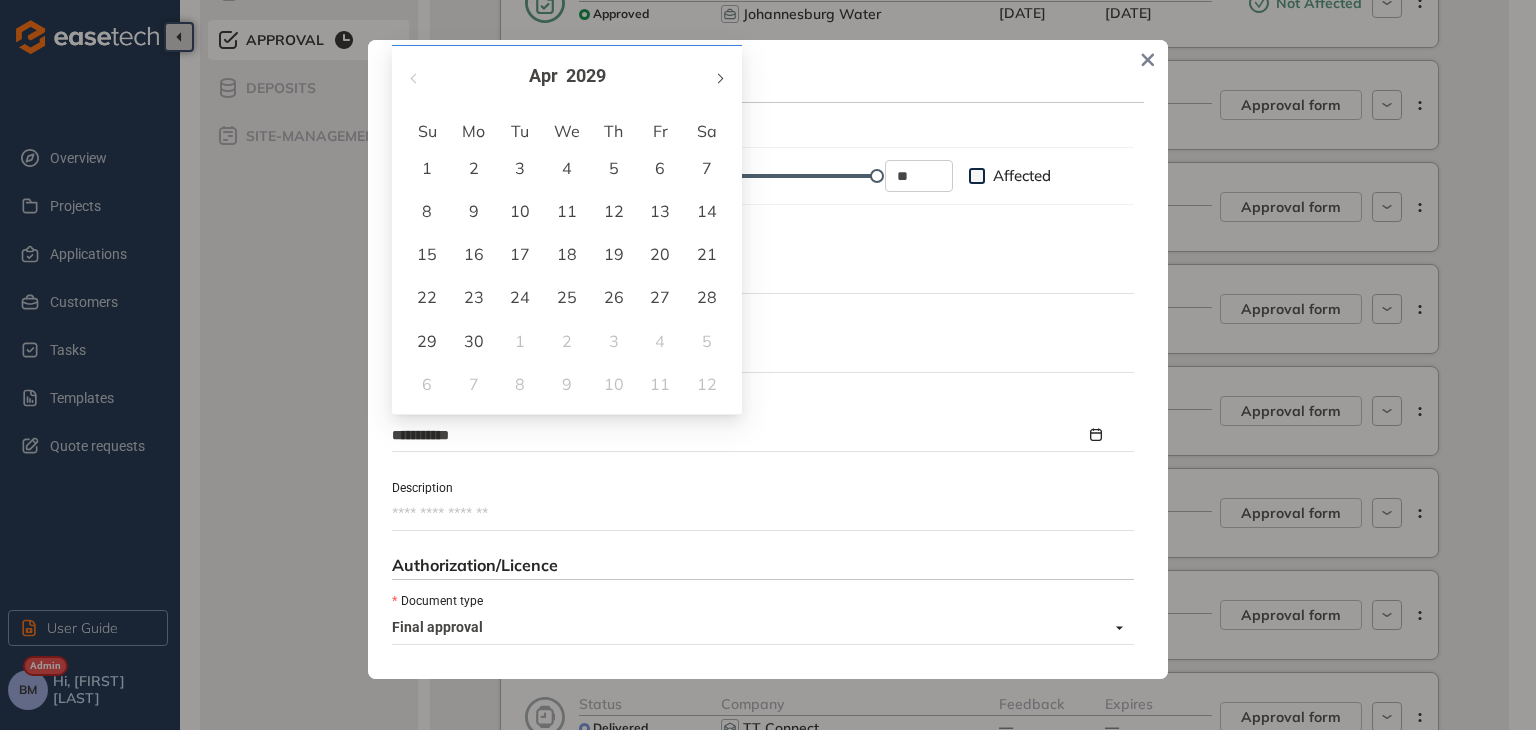 click at bounding box center (719, 76) 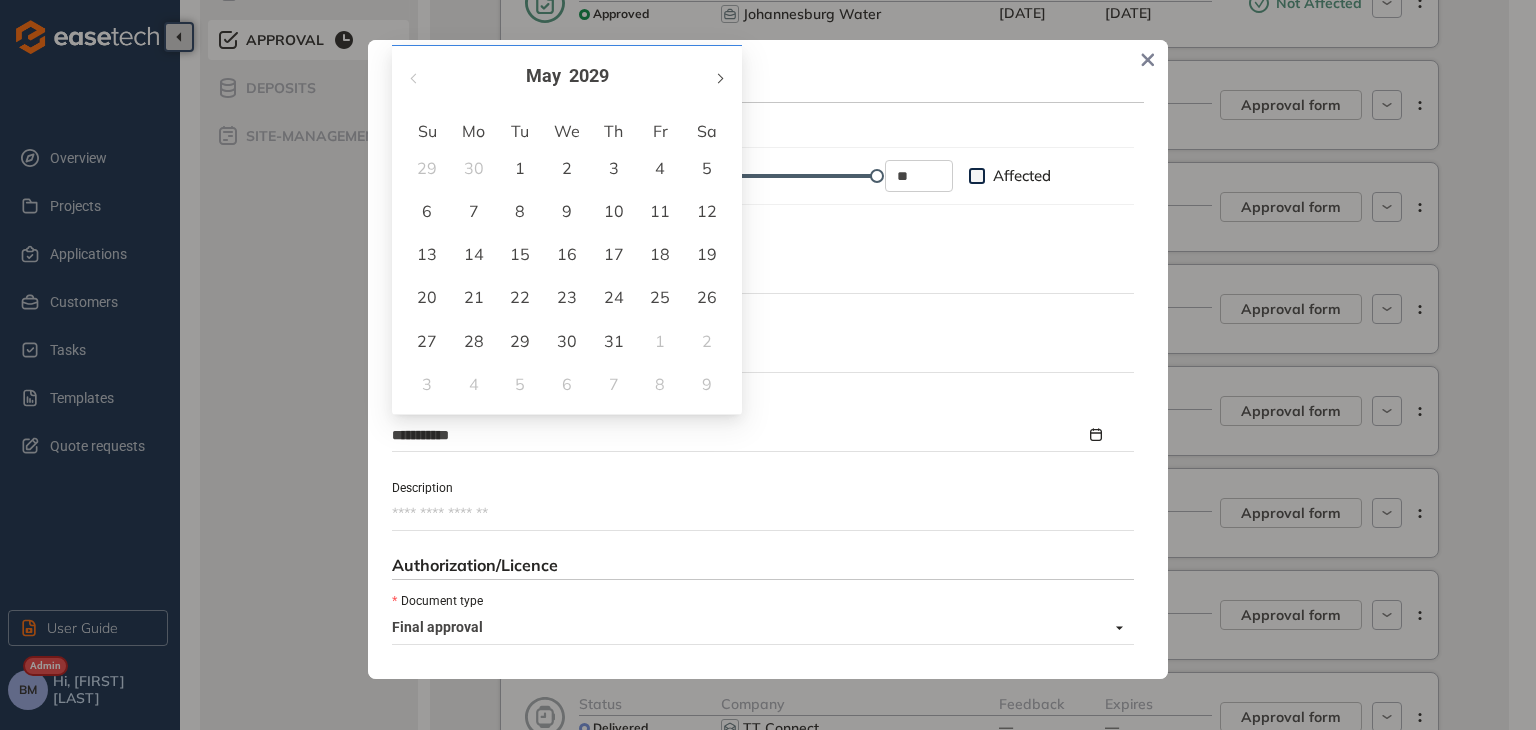 click at bounding box center (719, 76) 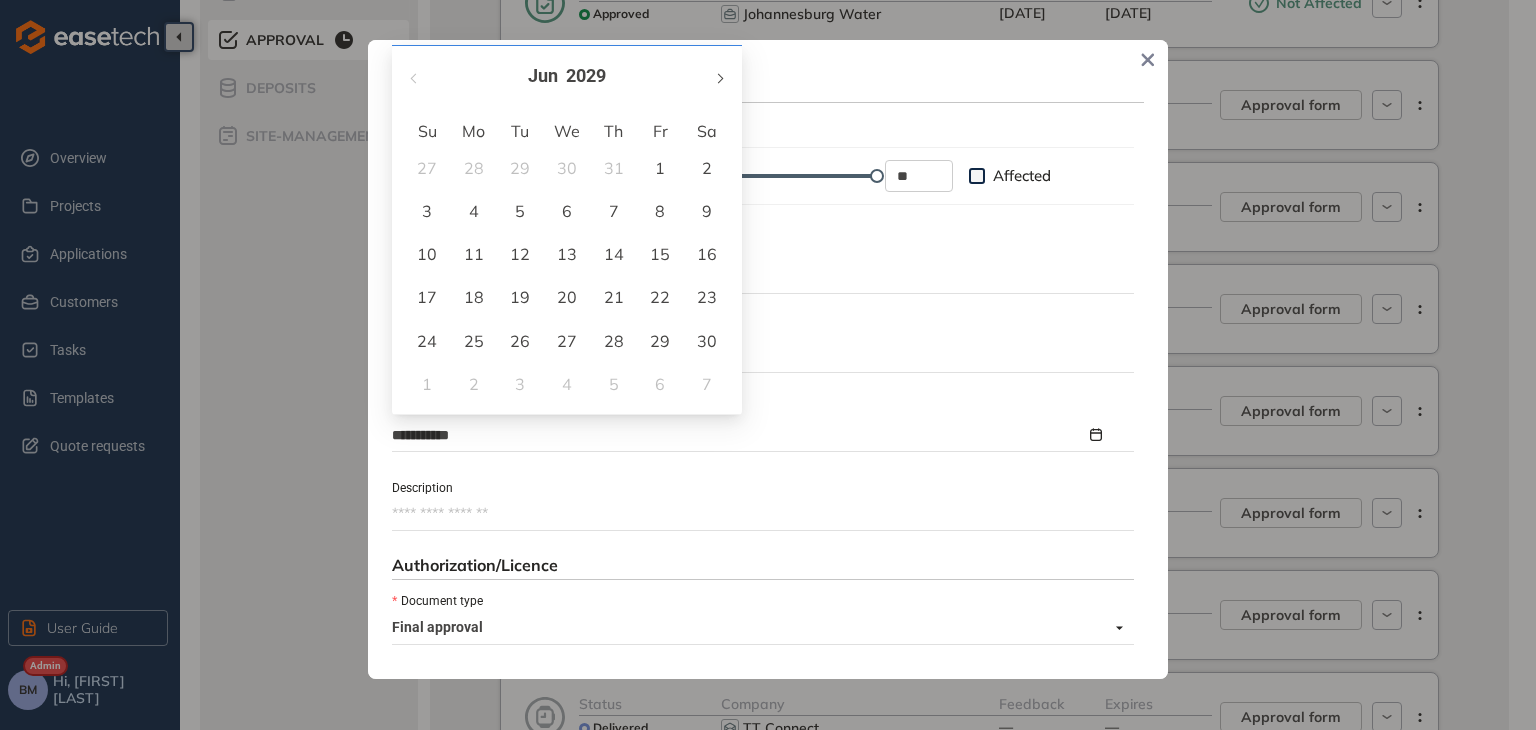 click at bounding box center (719, 76) 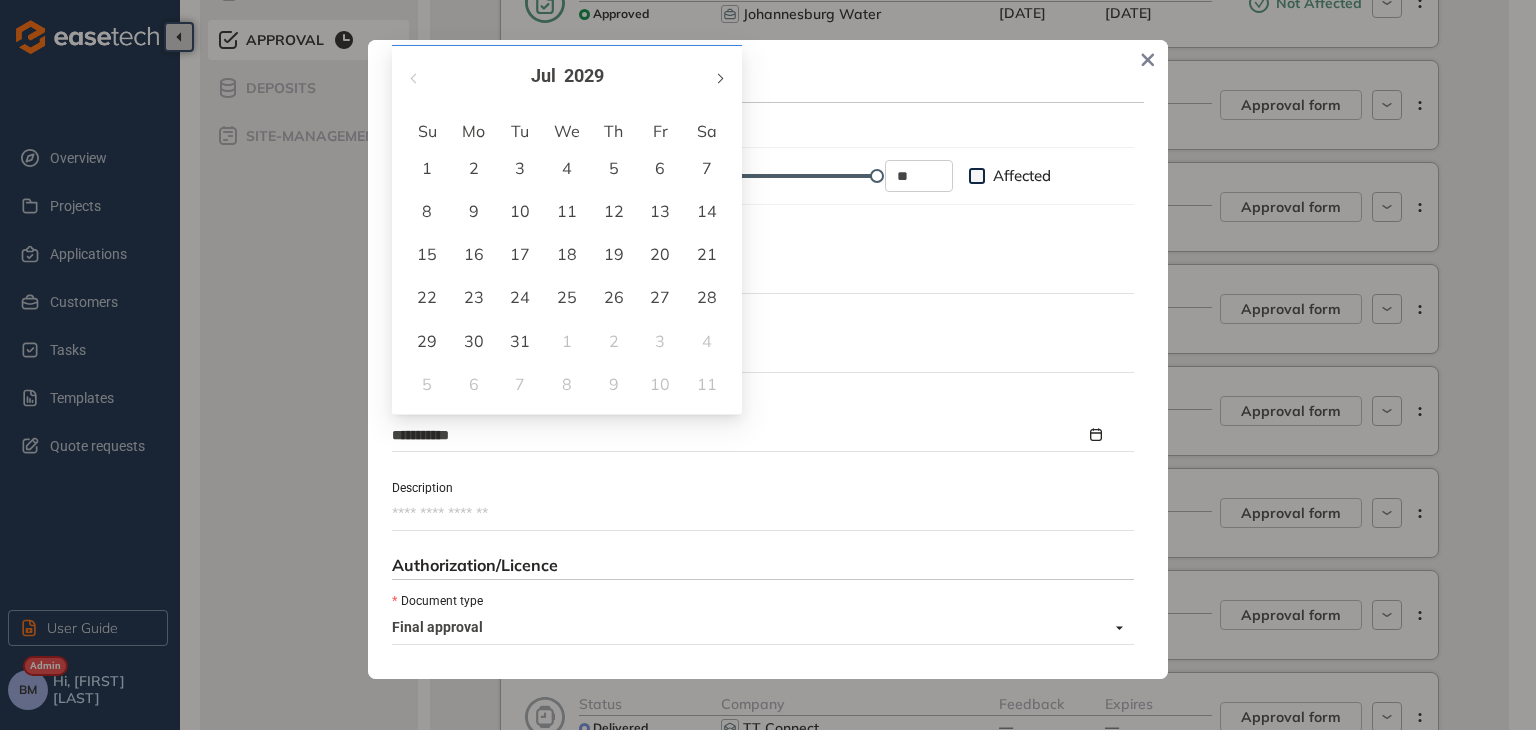 click at bounding box center (719, 76) 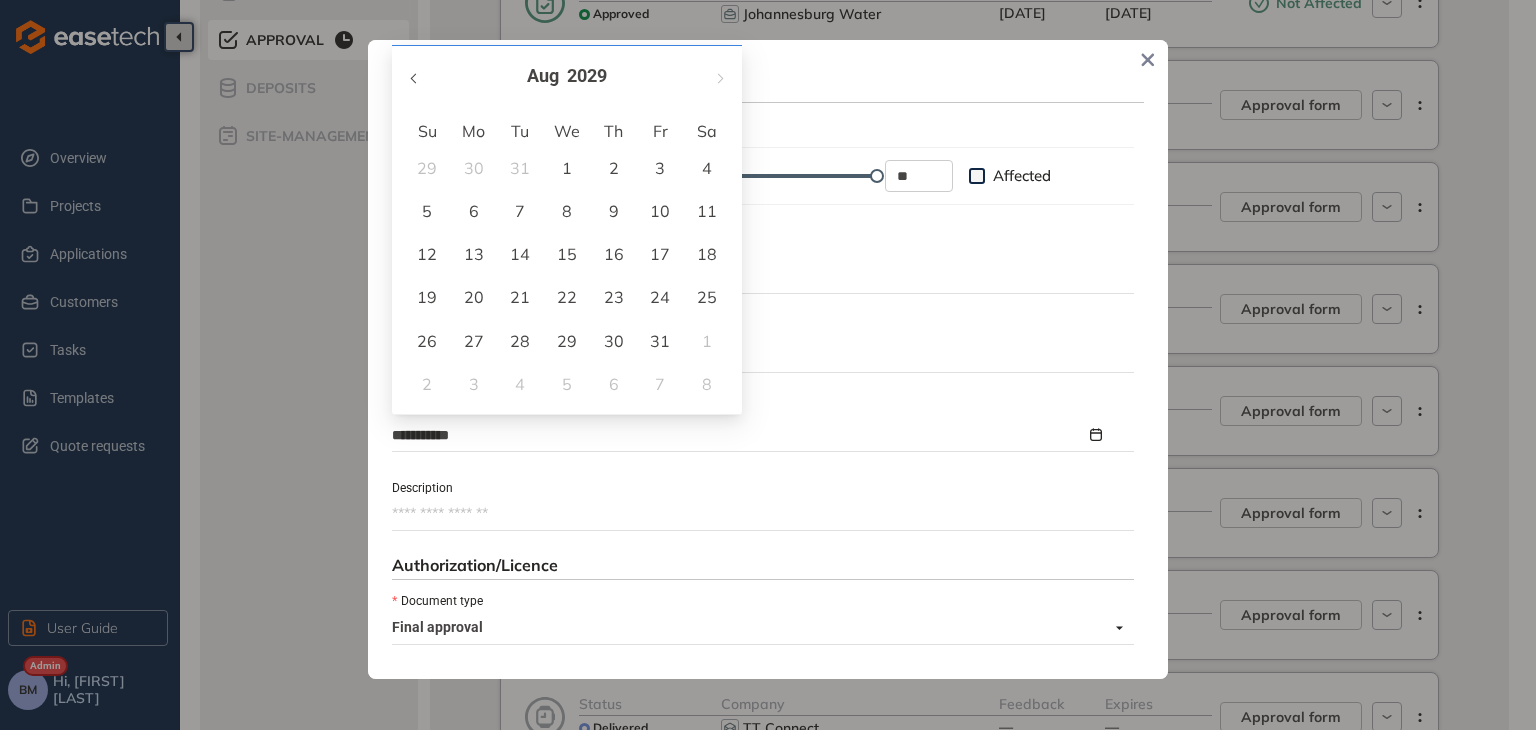 click at bounding box center [415, 78] 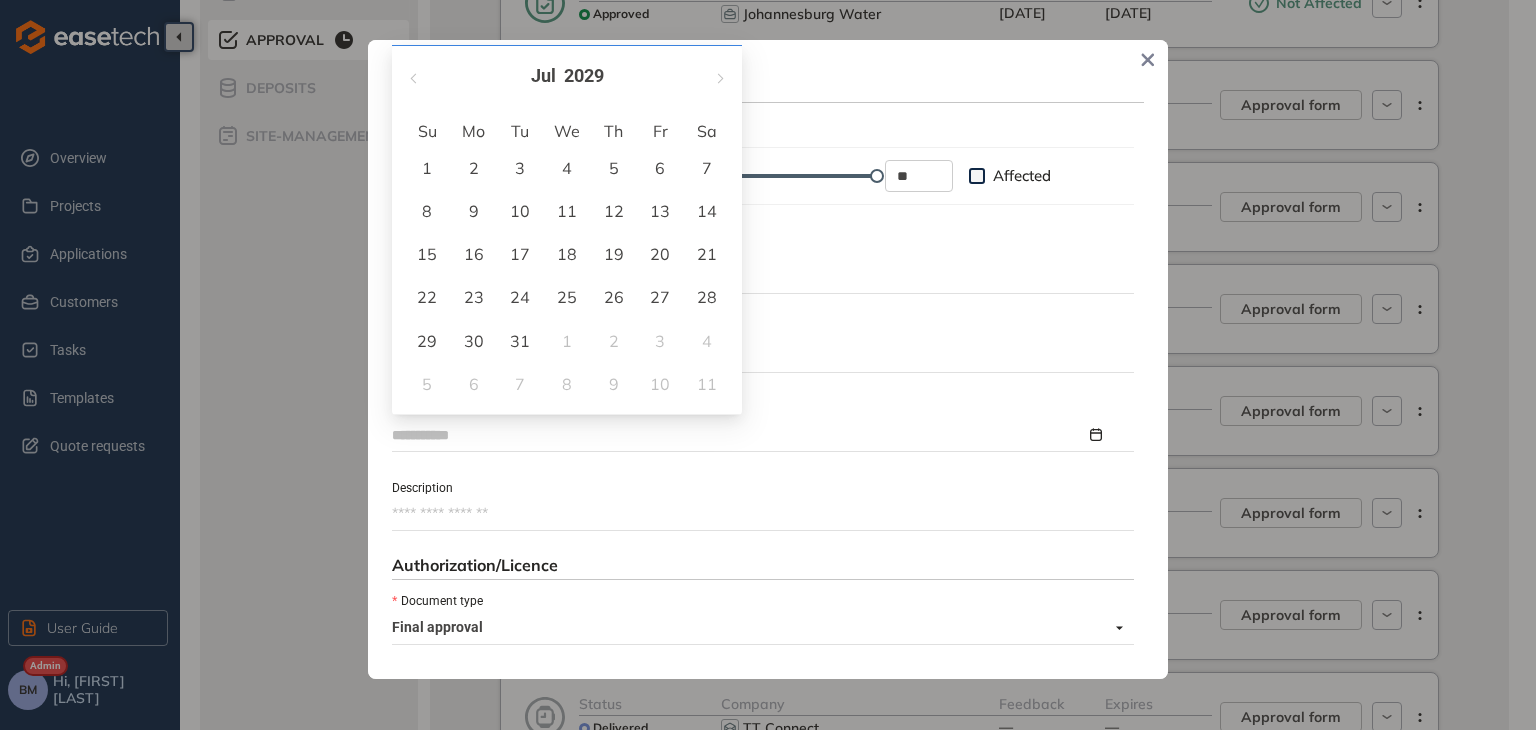 type on "**********" 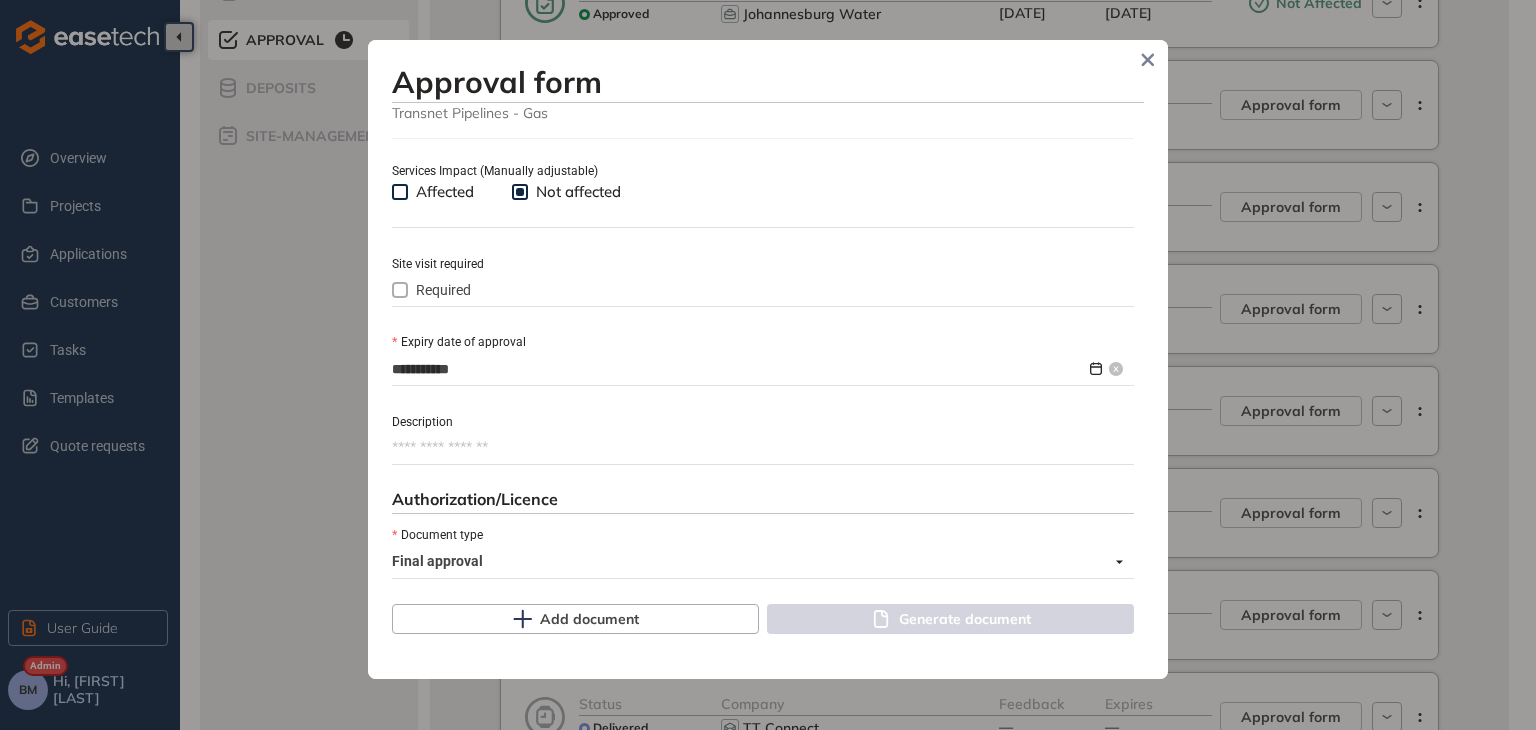 scroll, scrollTop: 818, scrollLeft: 0, axis: vertical 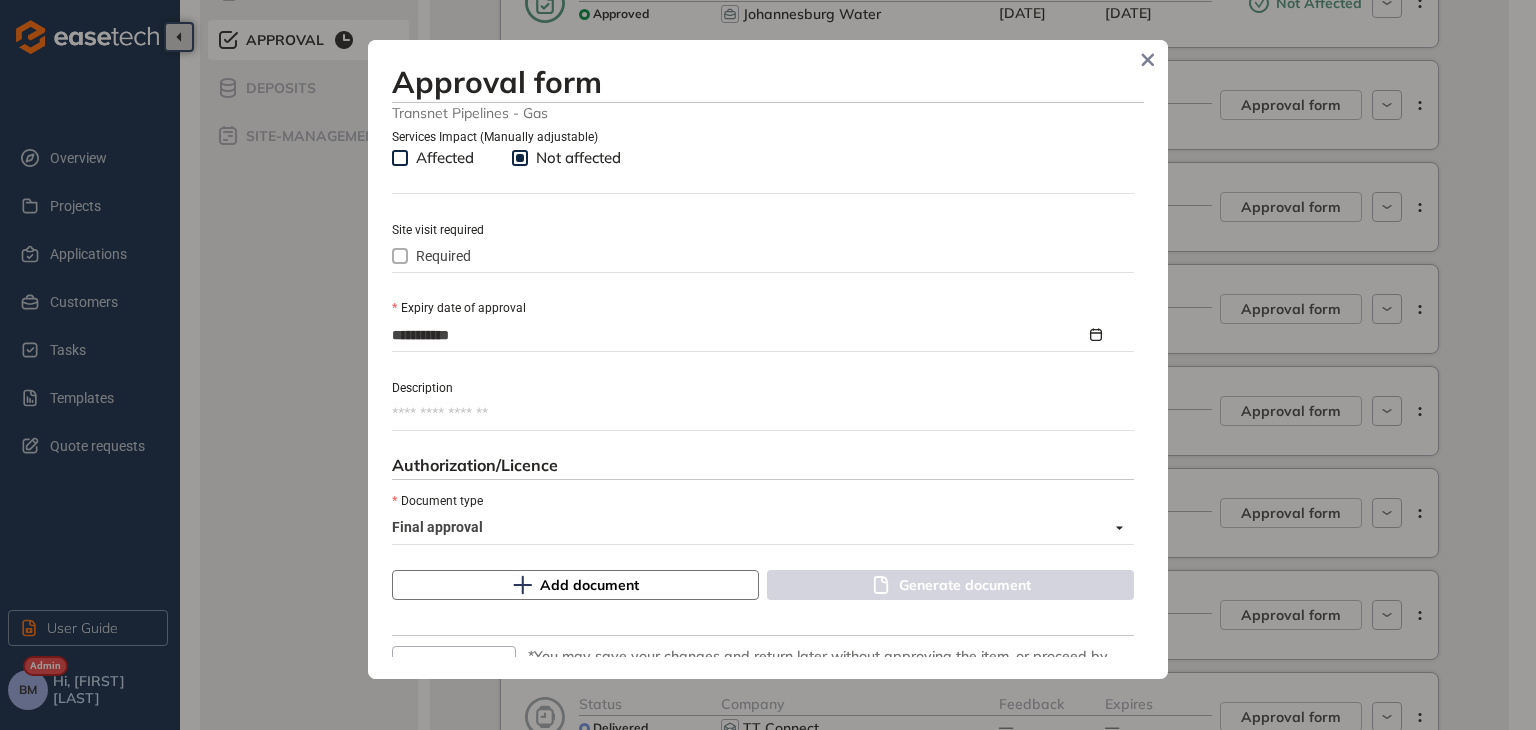 click on "Add document" at bounding box center [589, 585] 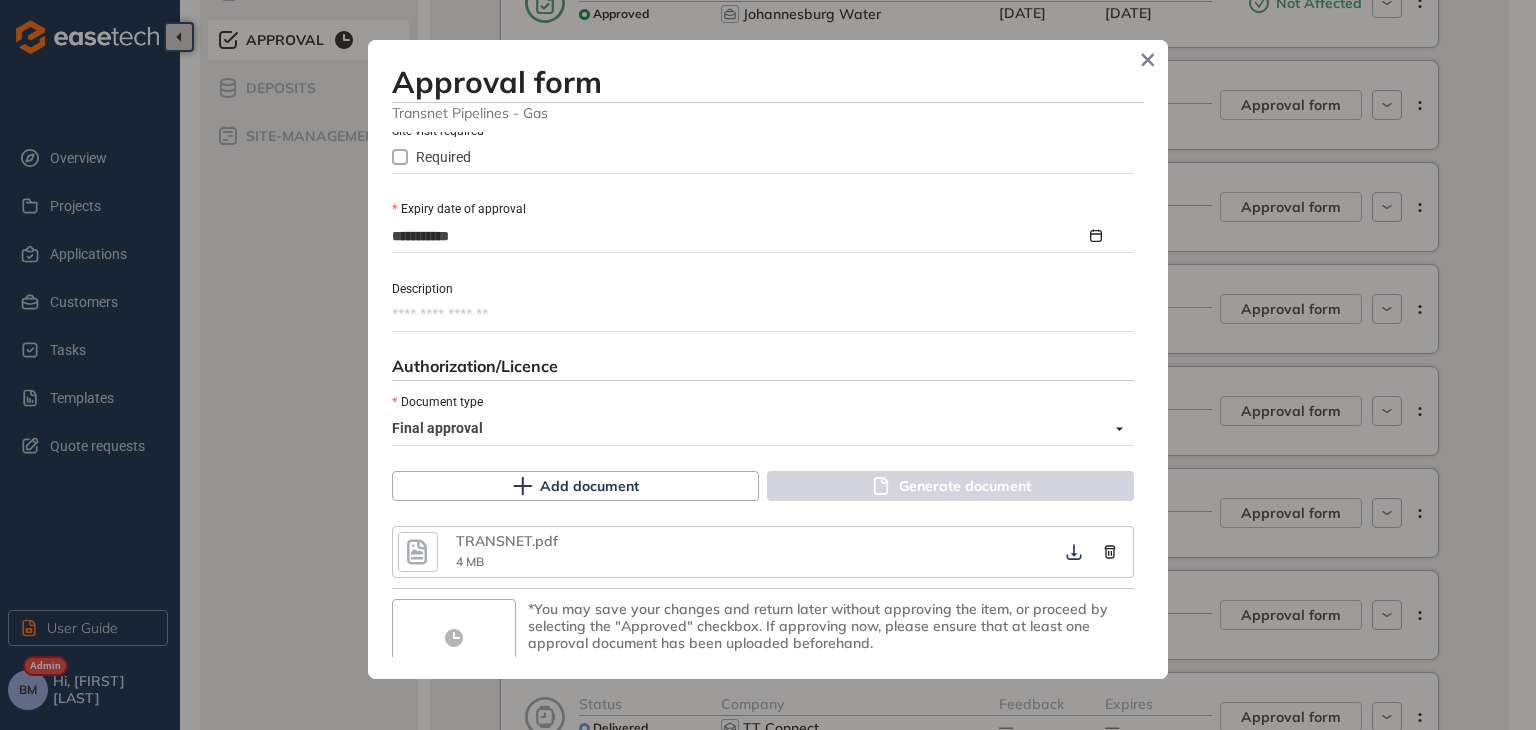scroll, scrollTop: 969, scrollLeft: 0, axis: vertical 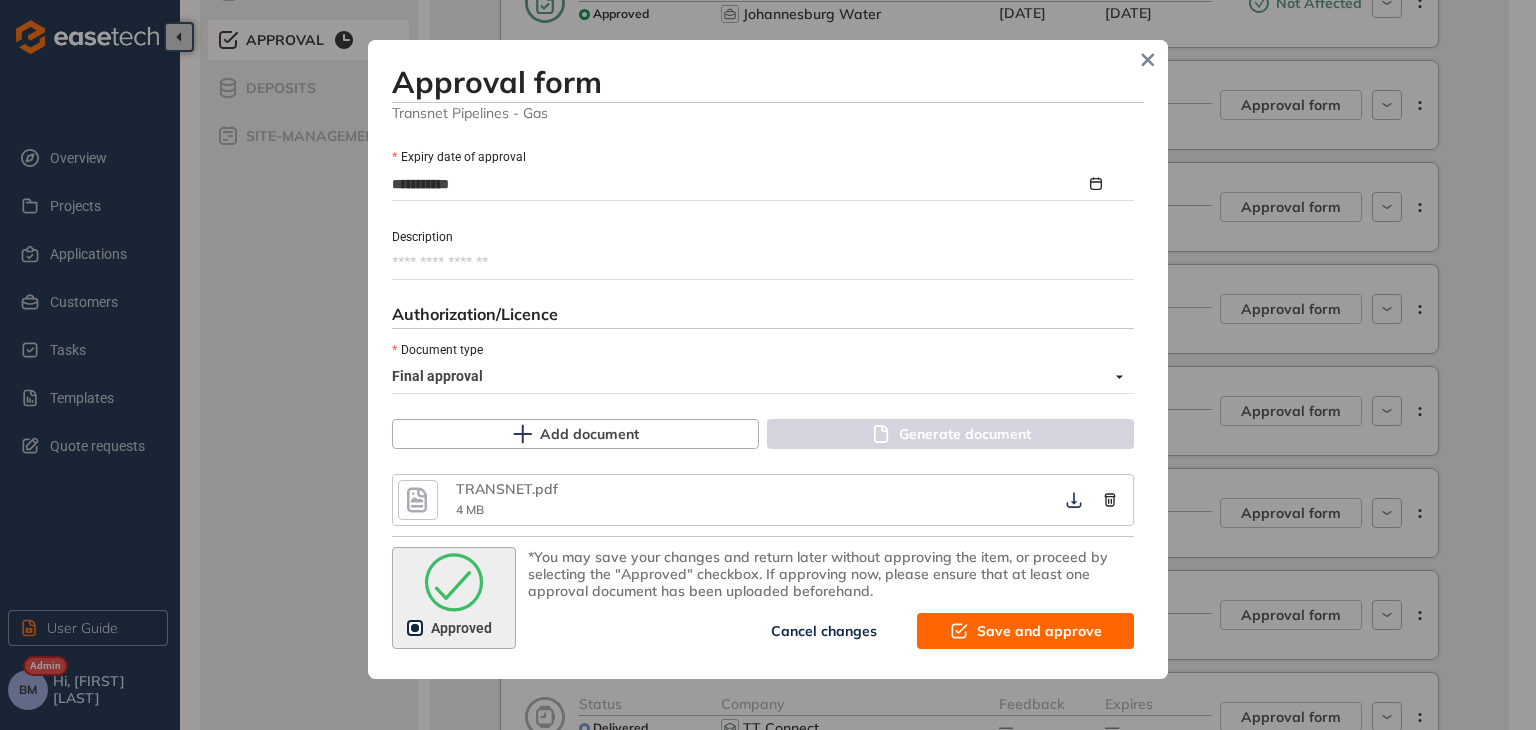 click on "Save and approve" at bounding box center (1039, 631) 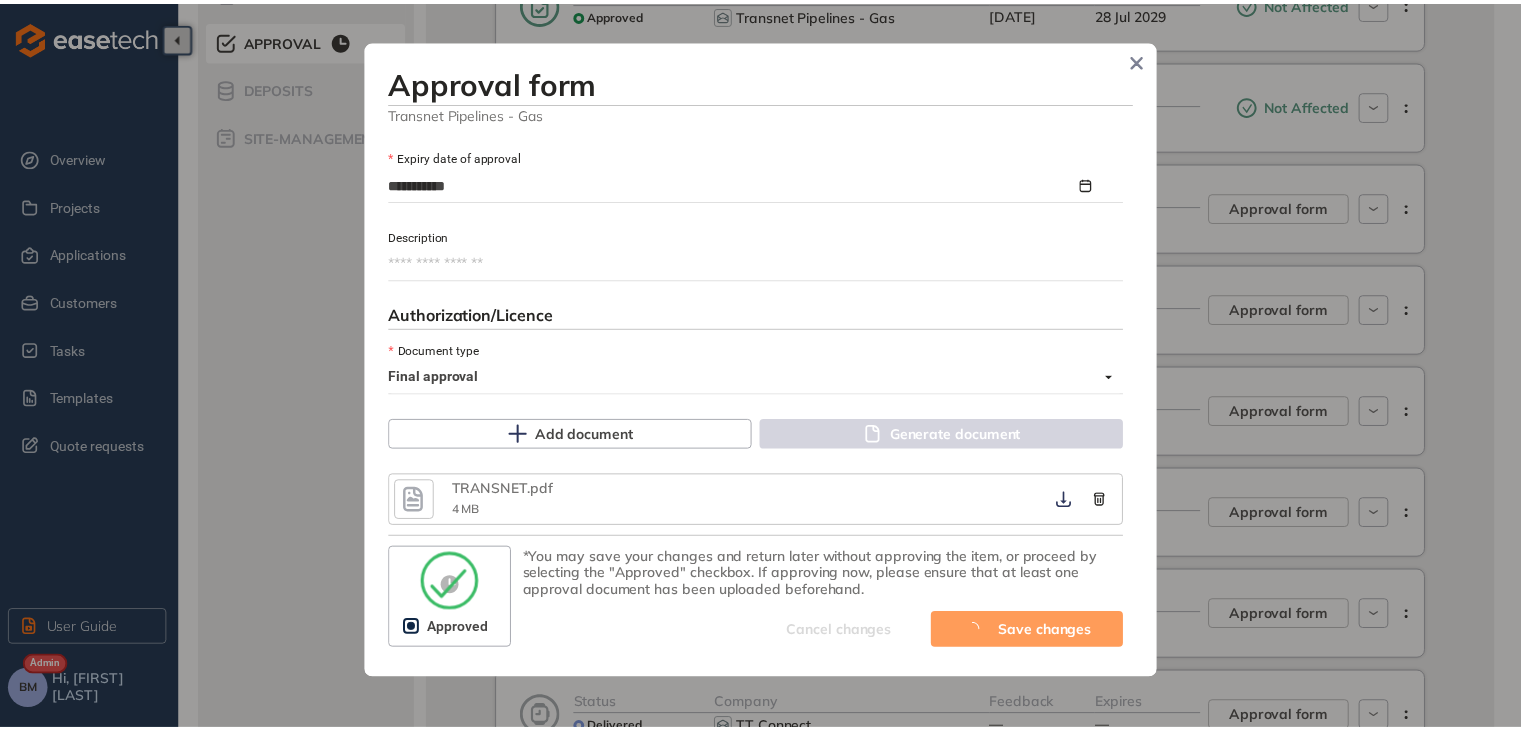 scroll, scrollTop: 1222, scrollLeft: 0, axis: vertical 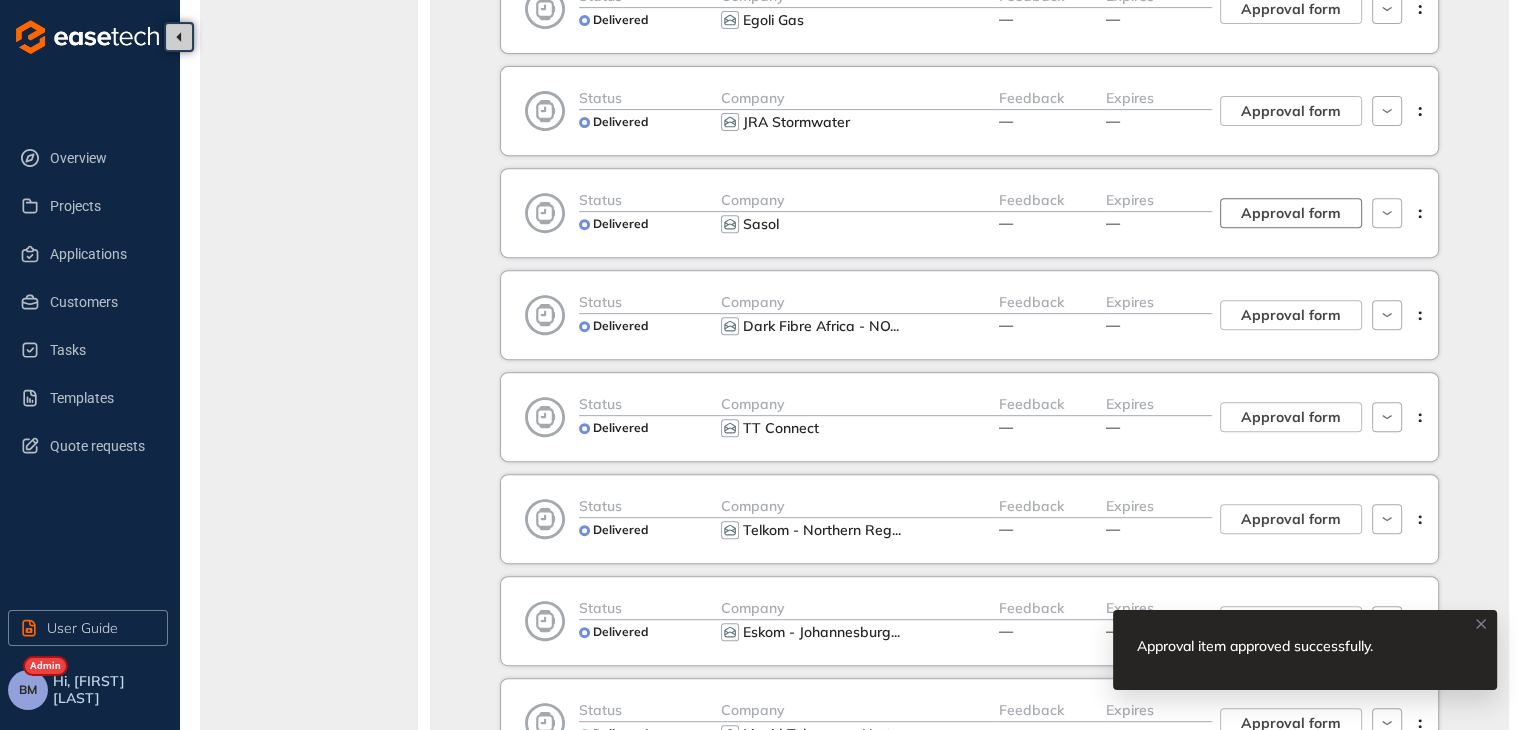 click on "Approval form" at bounding box center (1291, 213) 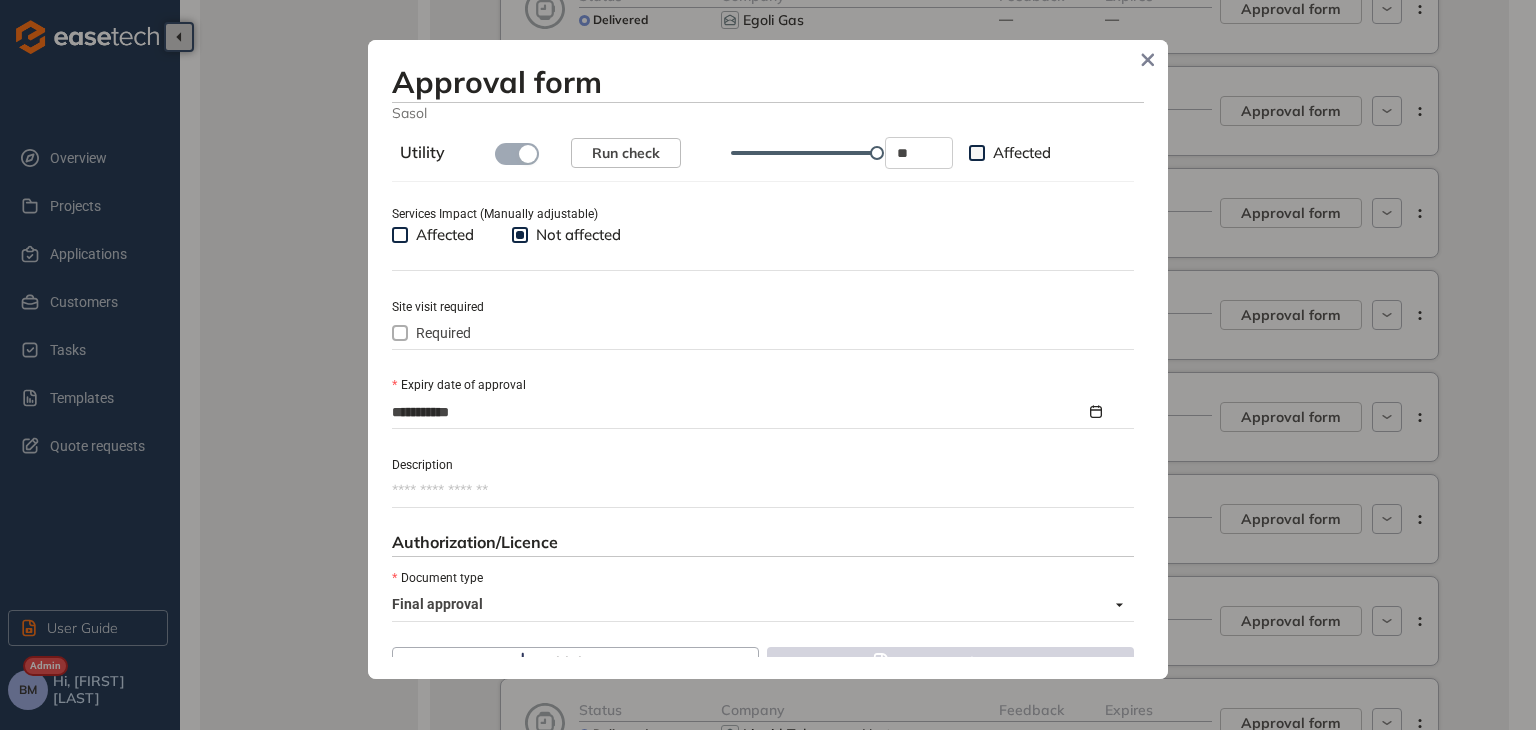 scroll, scrollTop: 900, scrollLeft: 0, axis: vertical 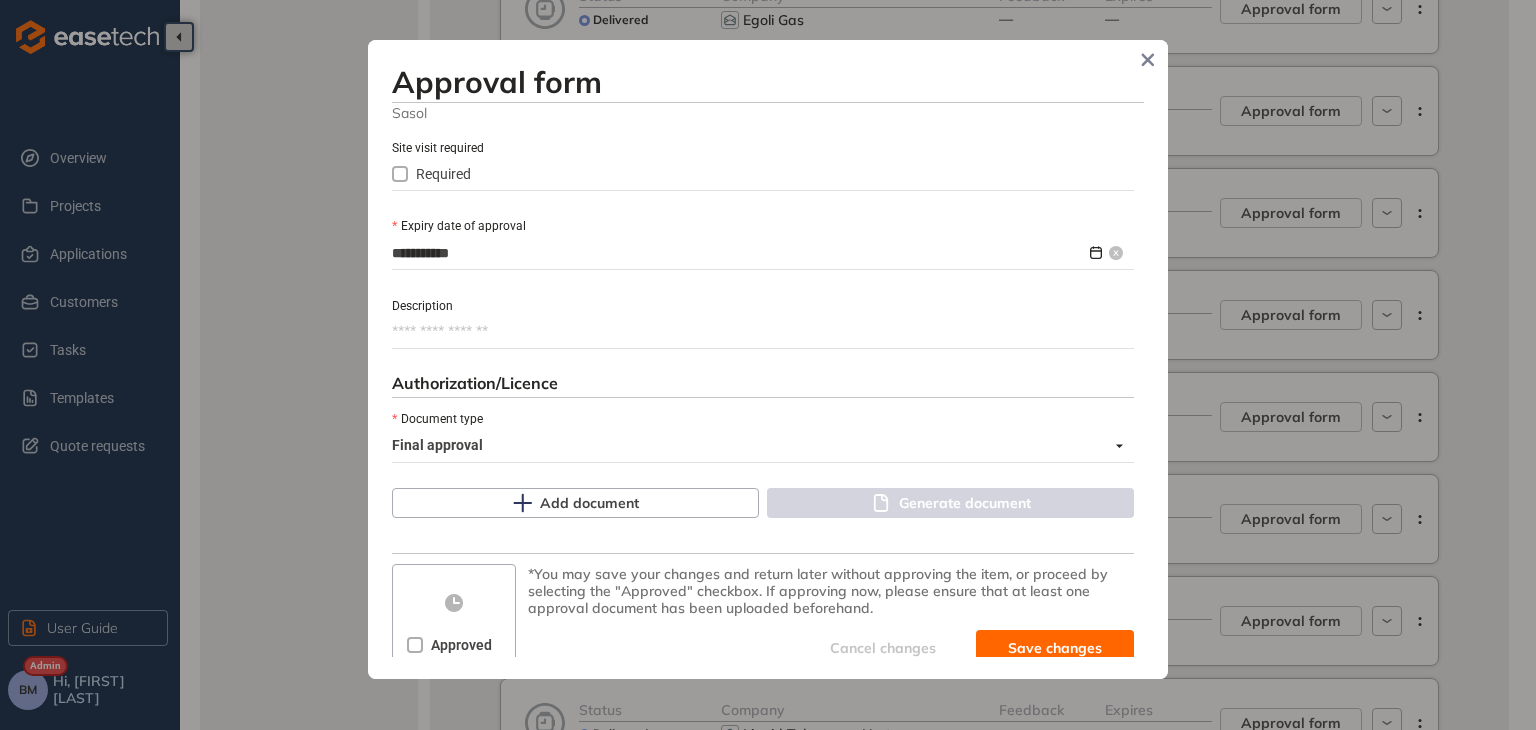click on "**********" at bounding box center [739, 253] 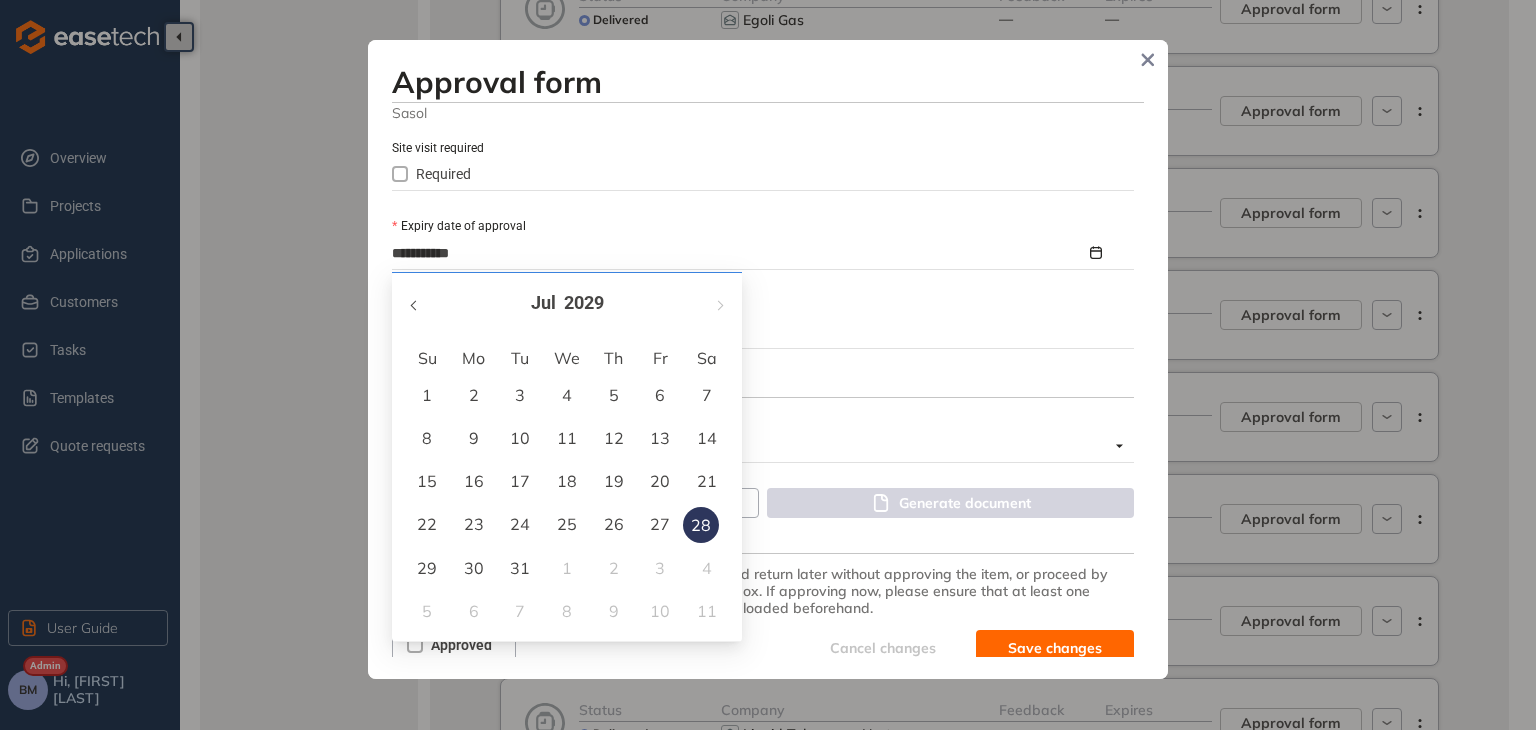 click at bounding box center (415, 303) 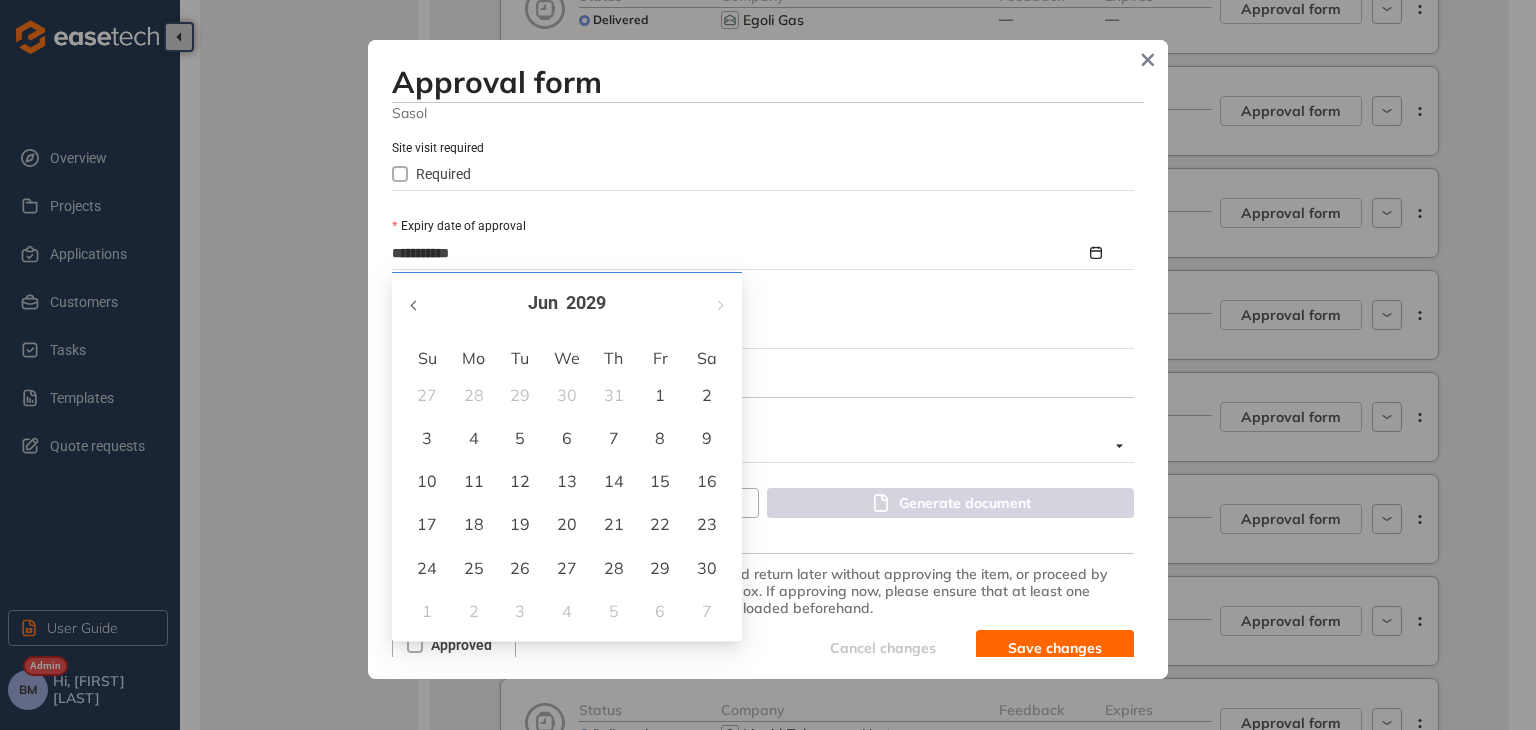 click at bounding box center (415, 303) 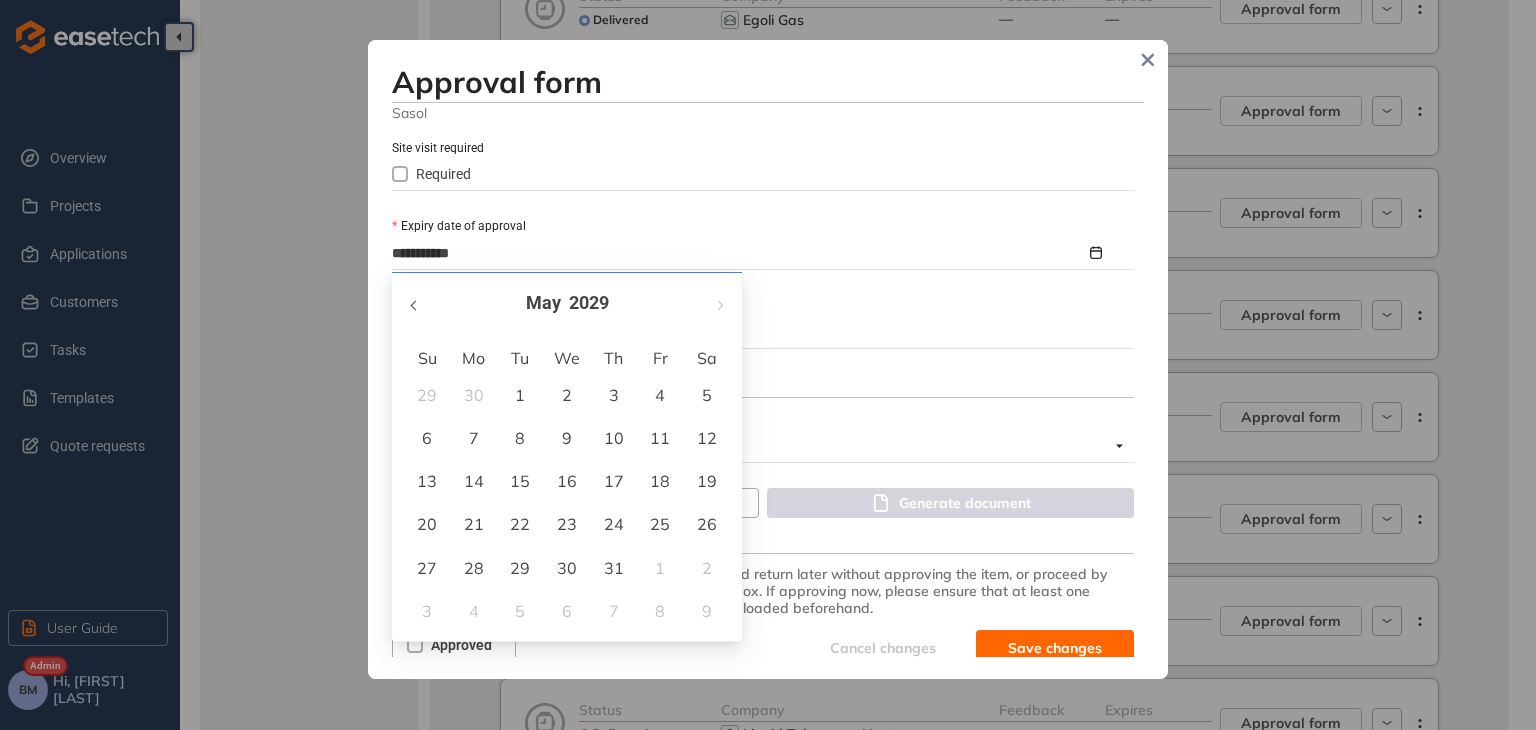 click at bounding box center [415, 303] 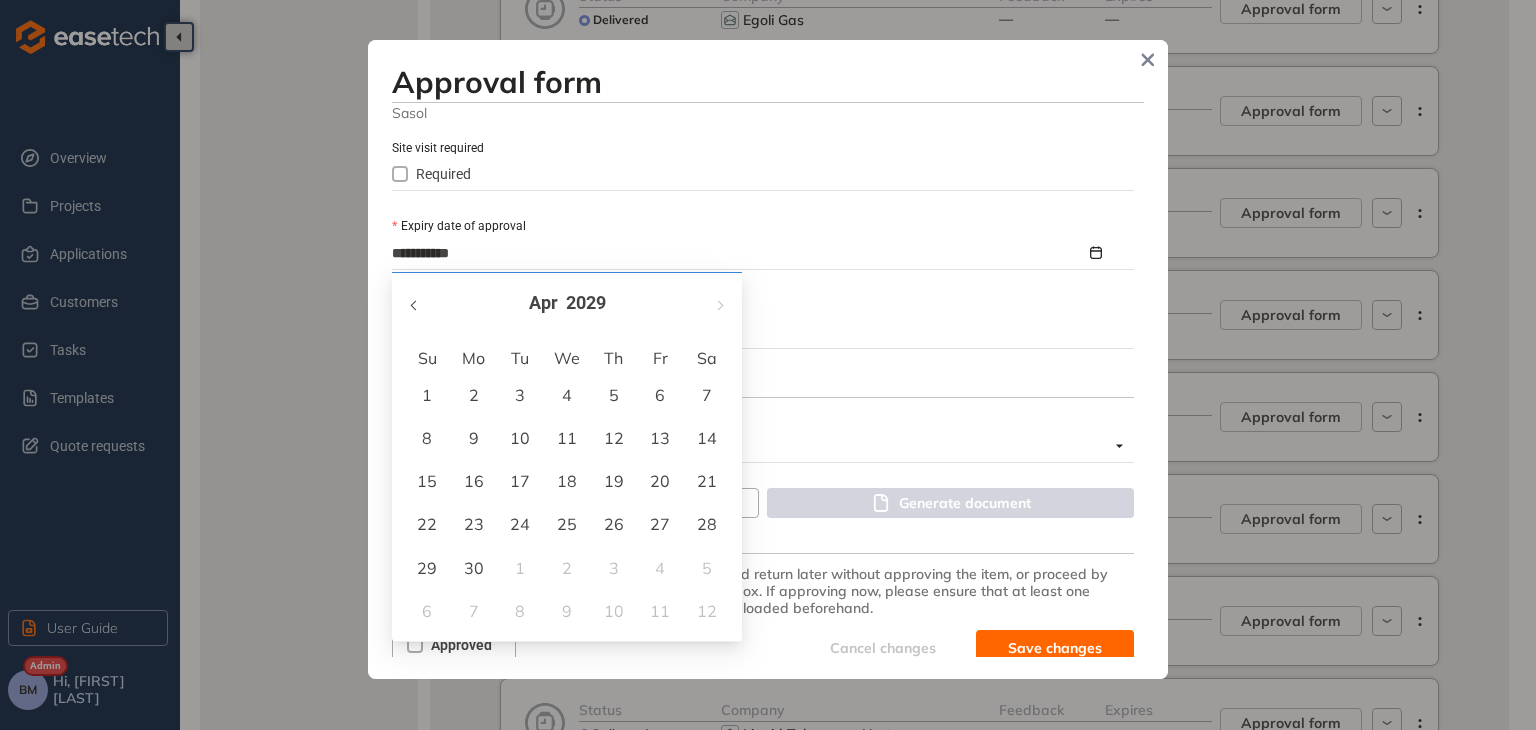 click at bounding box center (415, 303) 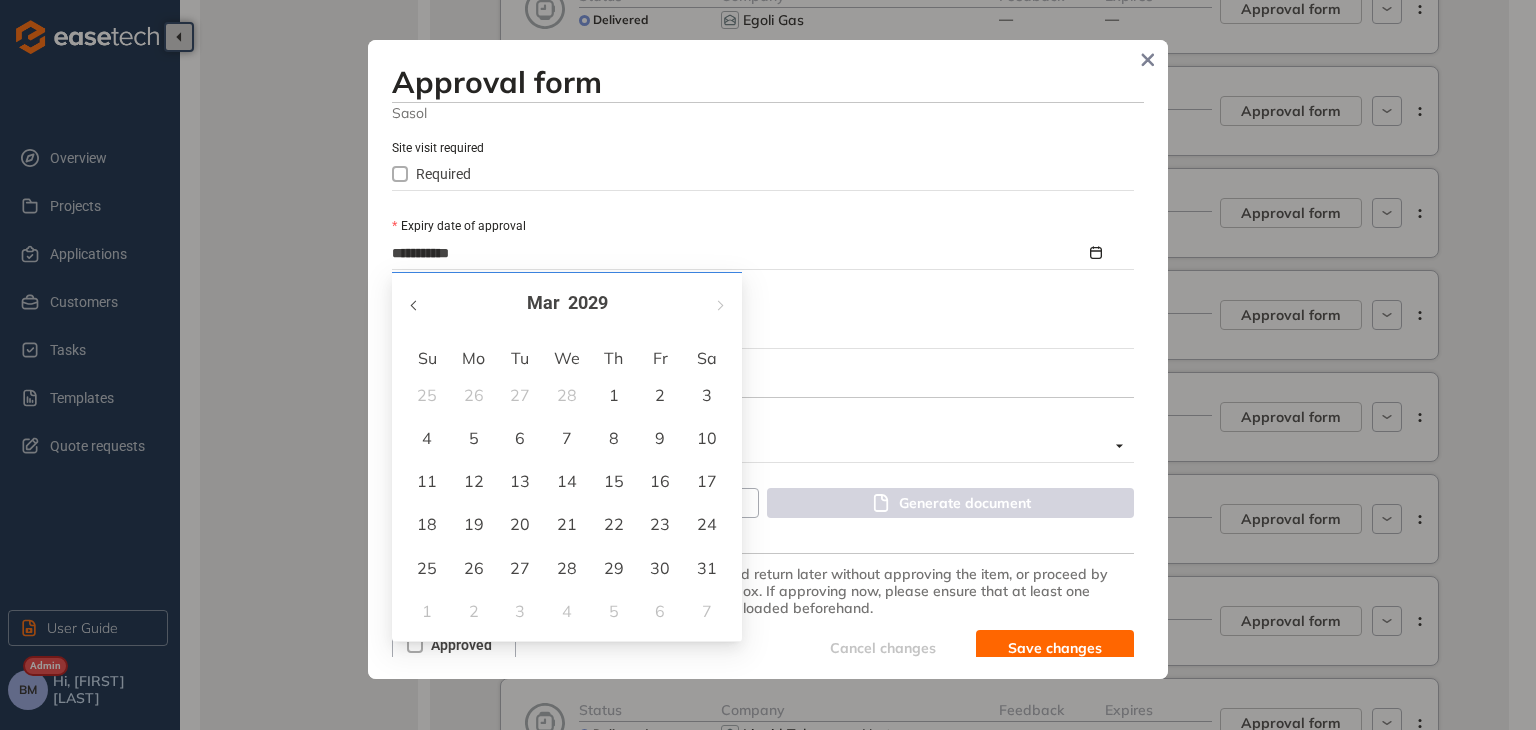 click at bounding box center [415, 303] 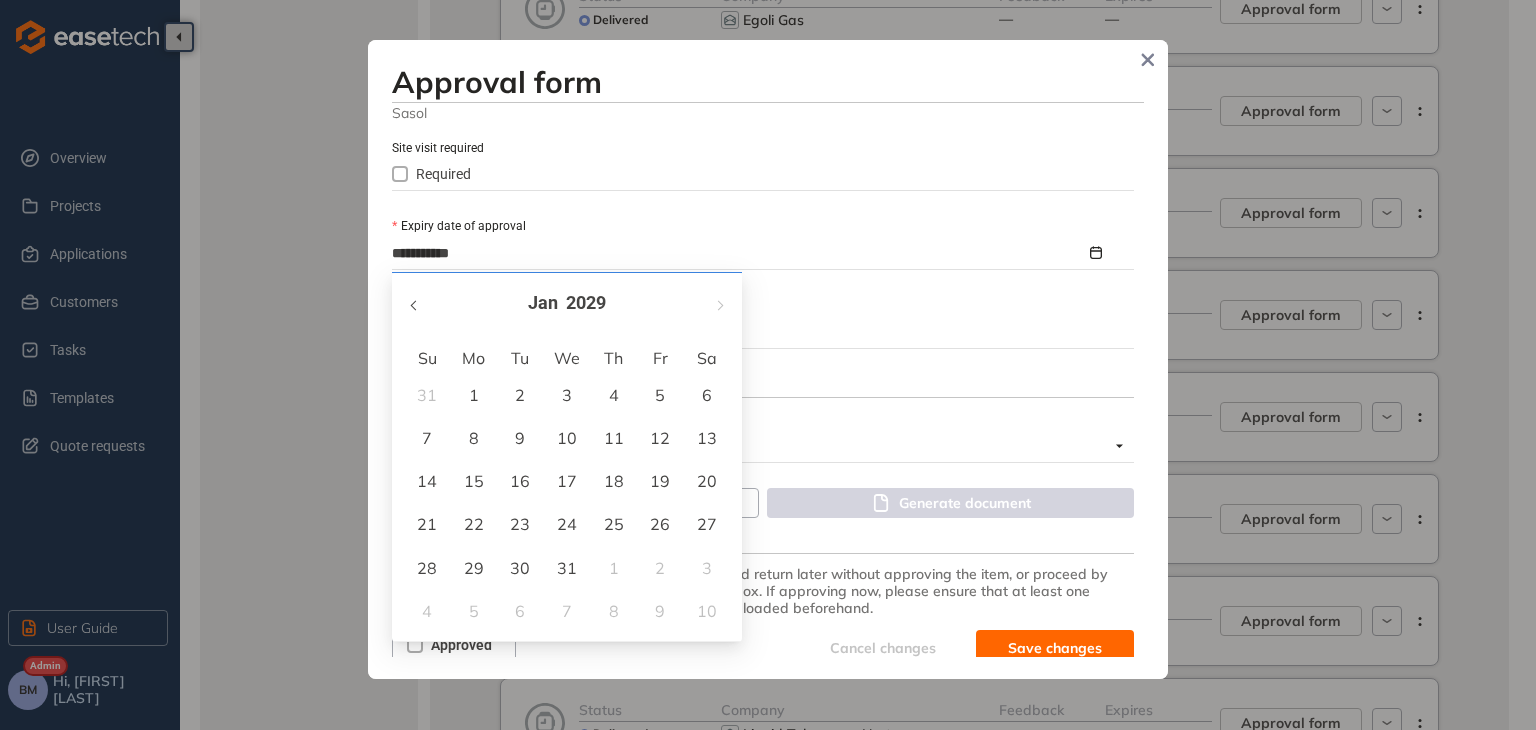 click at bounding box center (415, 303) 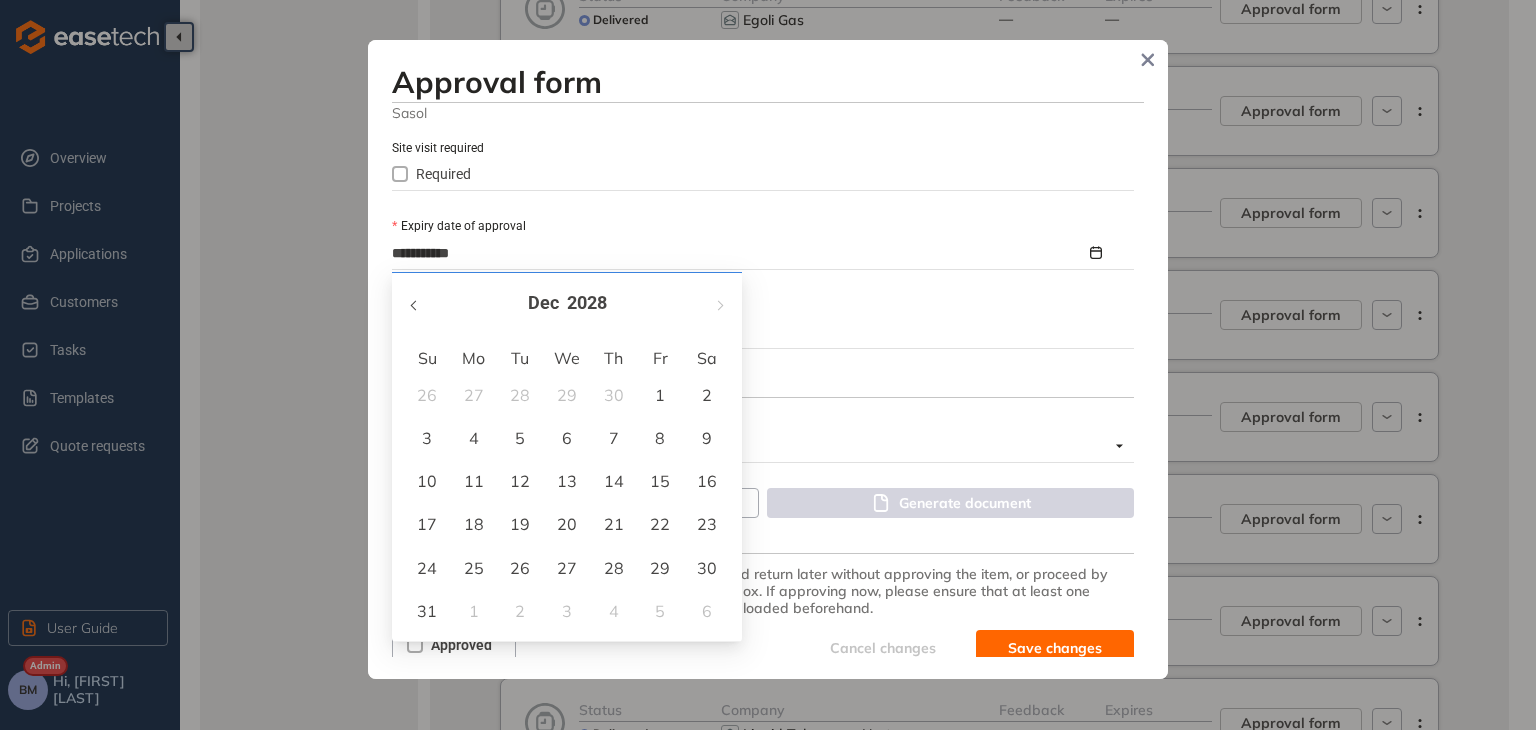 click at bounding box center (415, 303) 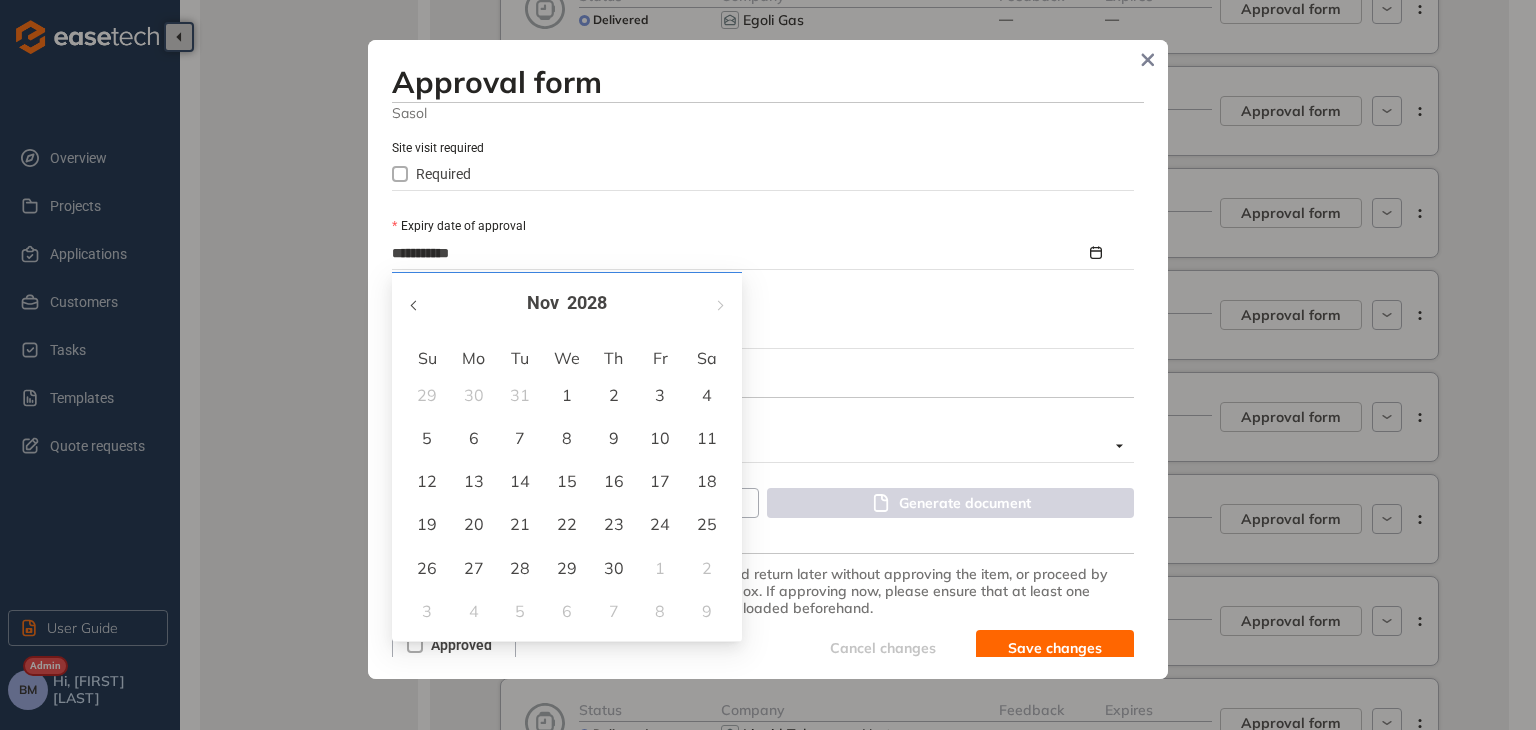 click at bounding box center [415, 303] 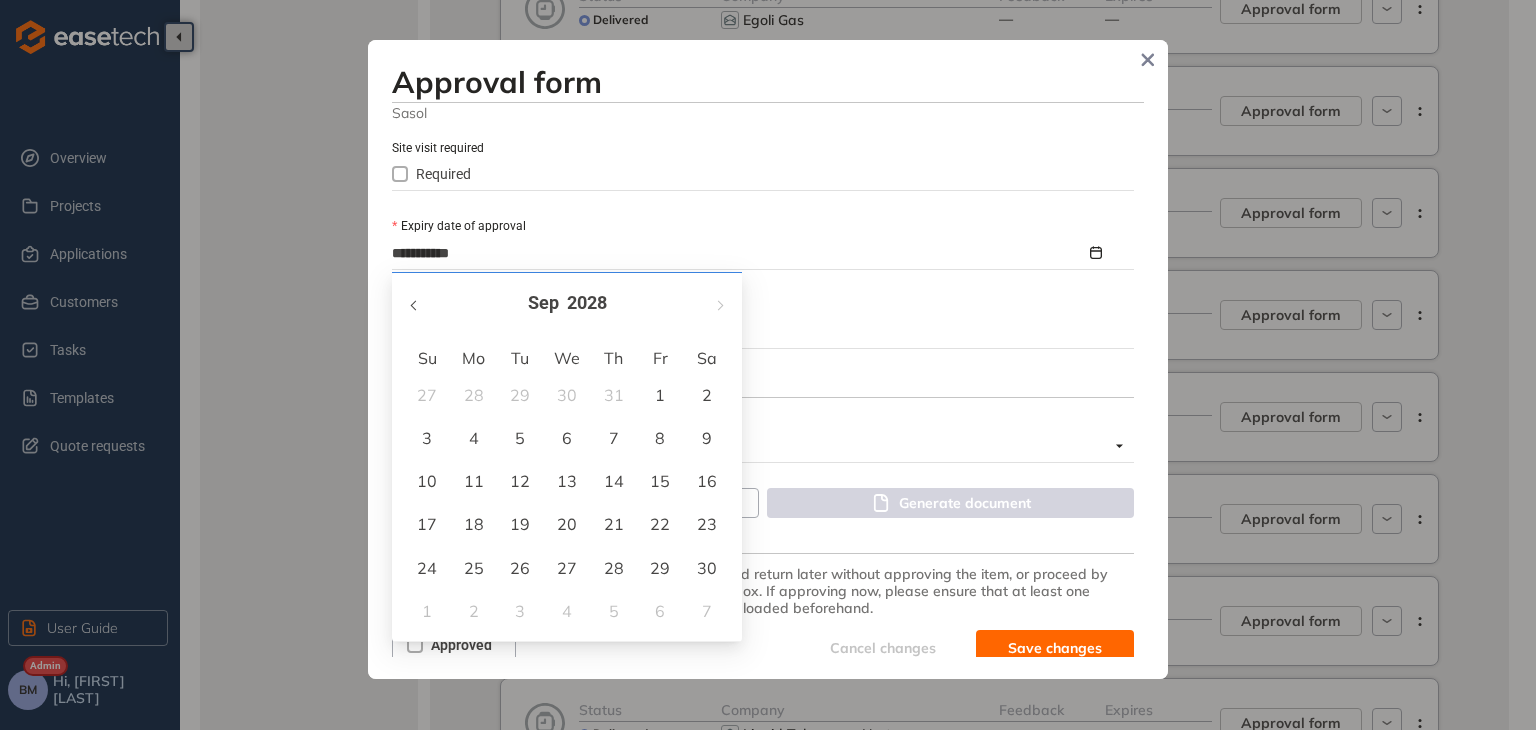 click at bounding box center (415, 303) 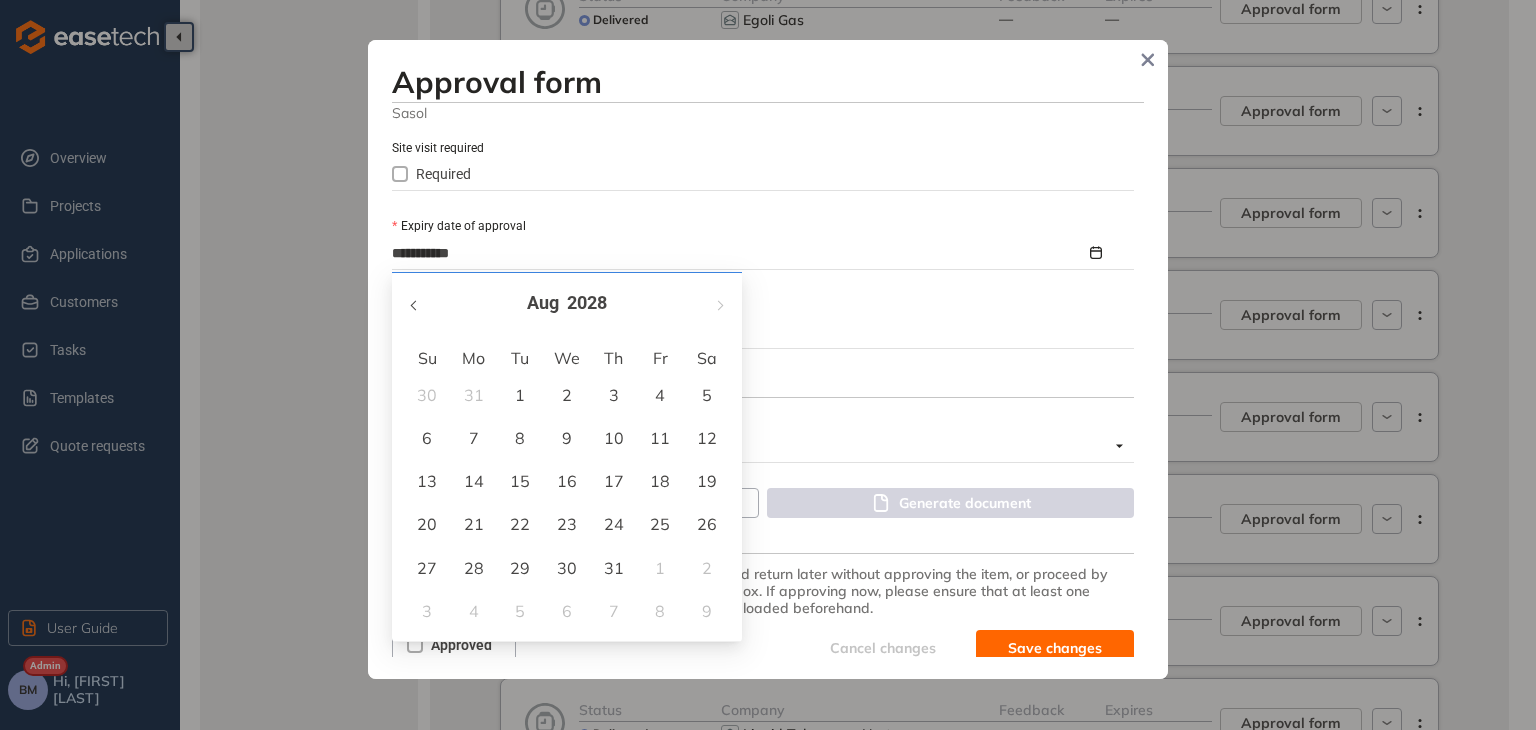 click at bounding box center [415, 303] 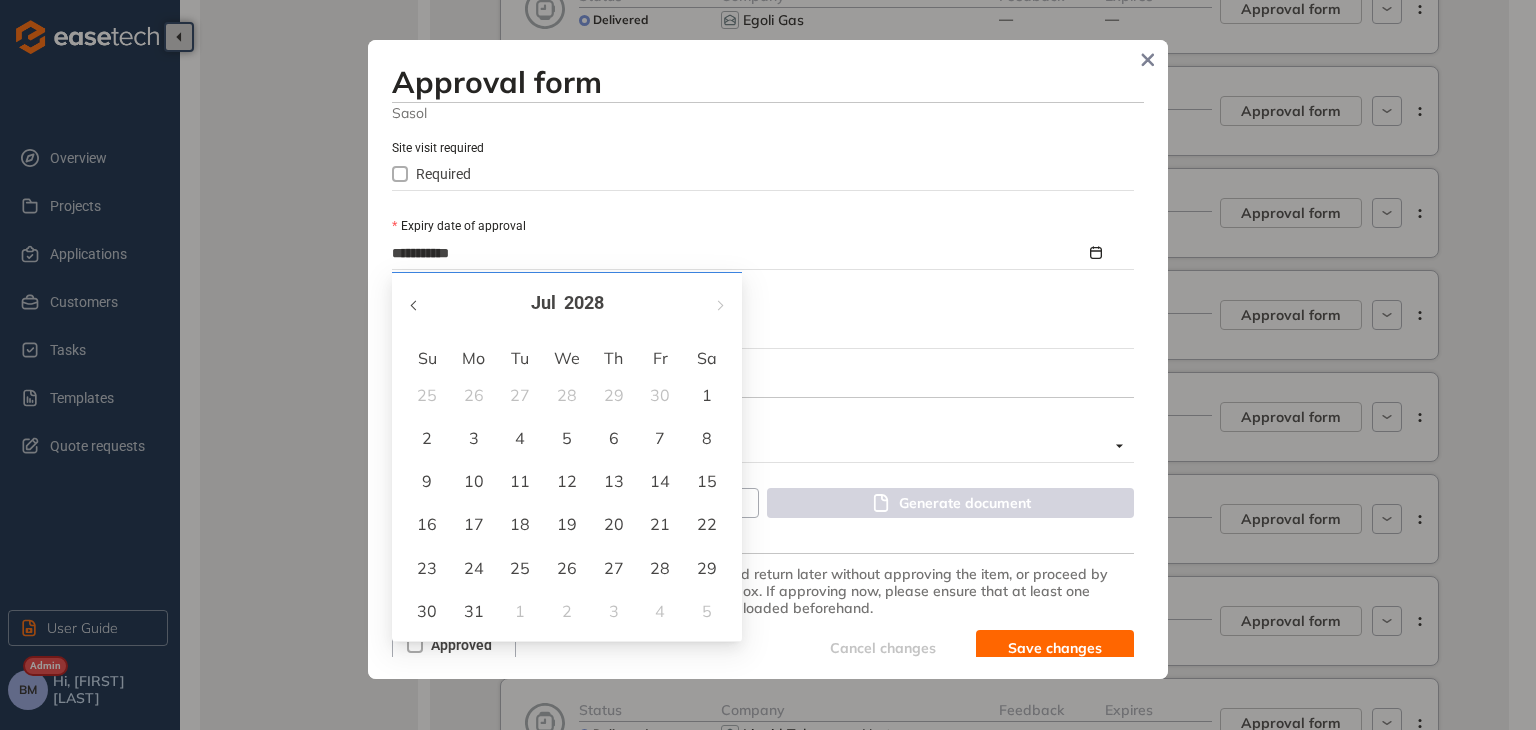 click at bounding box center [415, 303] 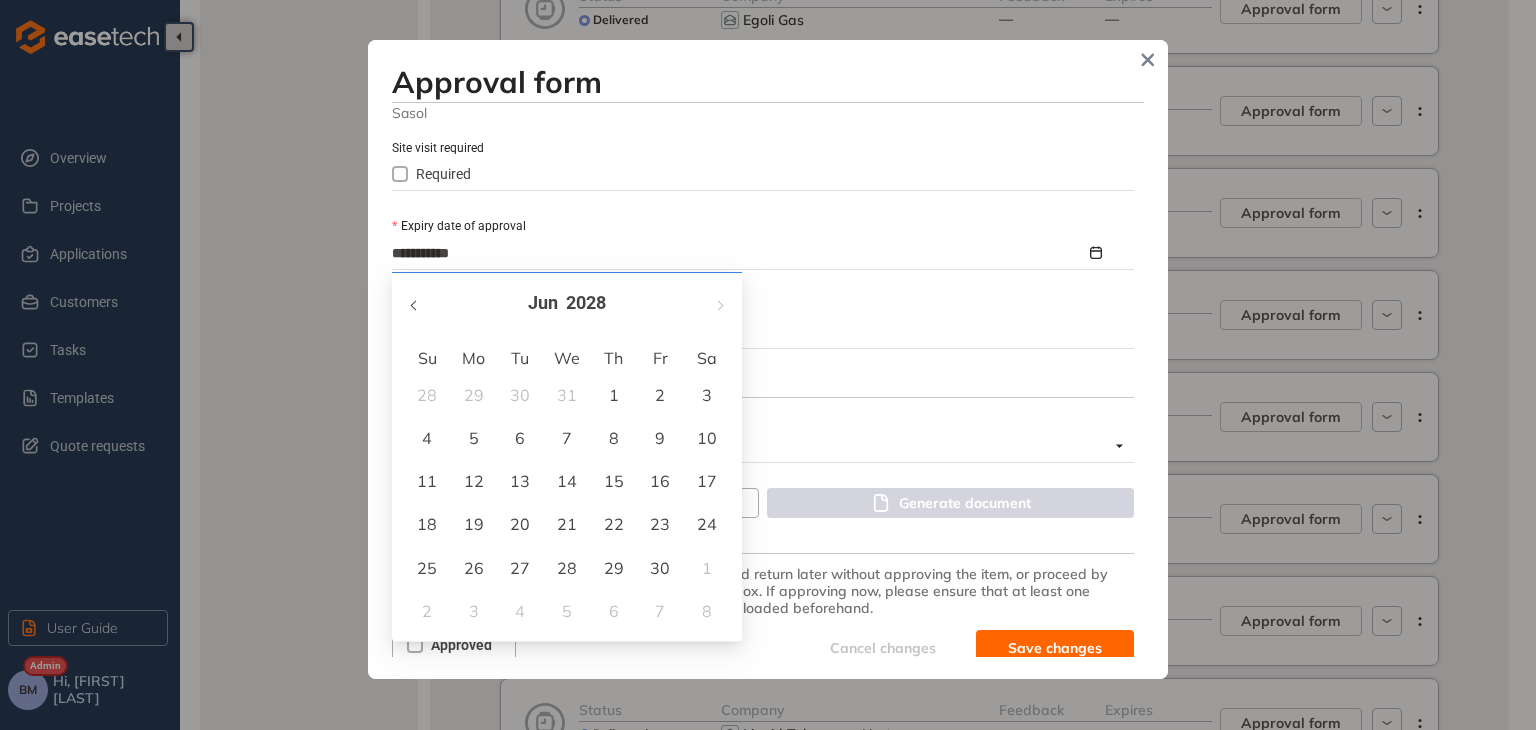 click at bounding box center (415, 303) 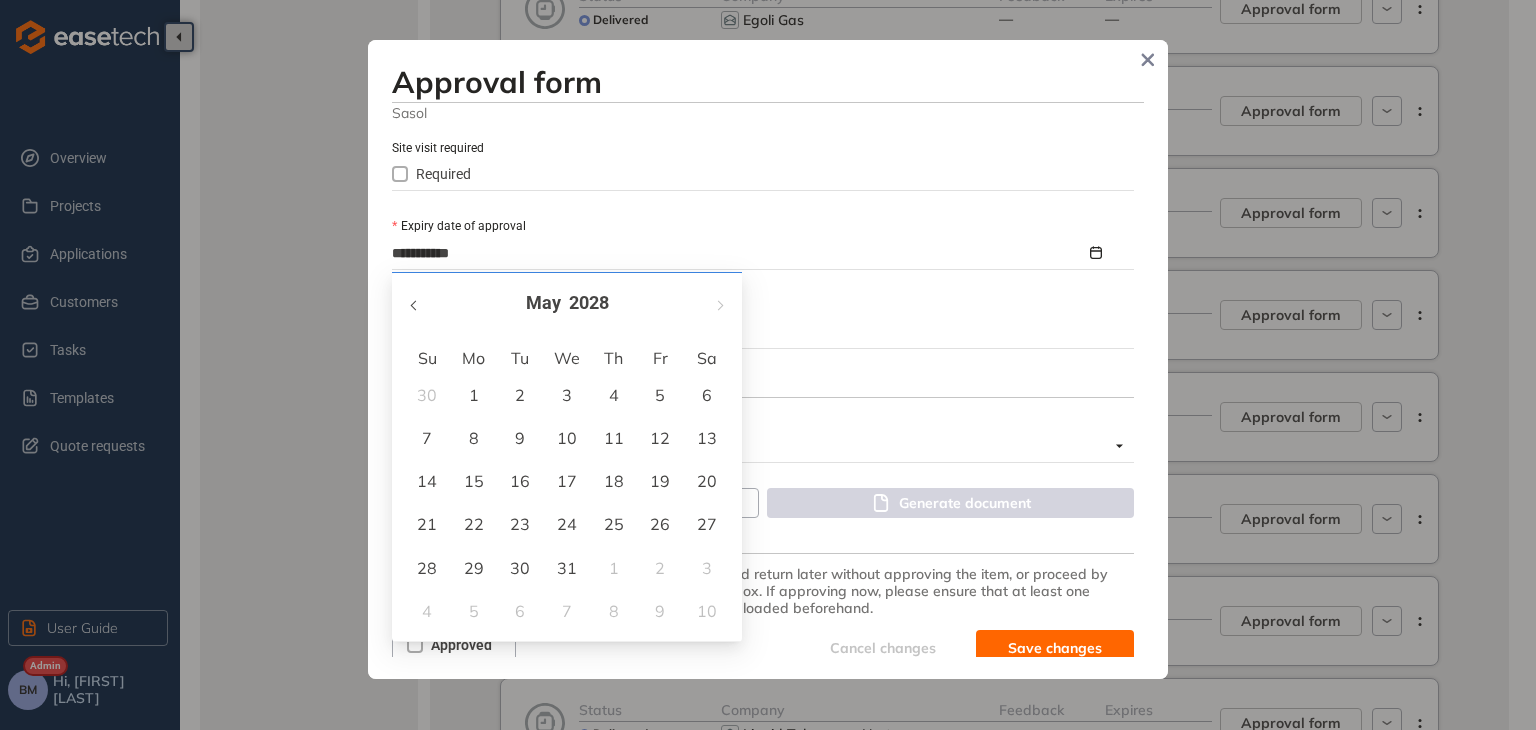 click at bounding box center [415, 303] 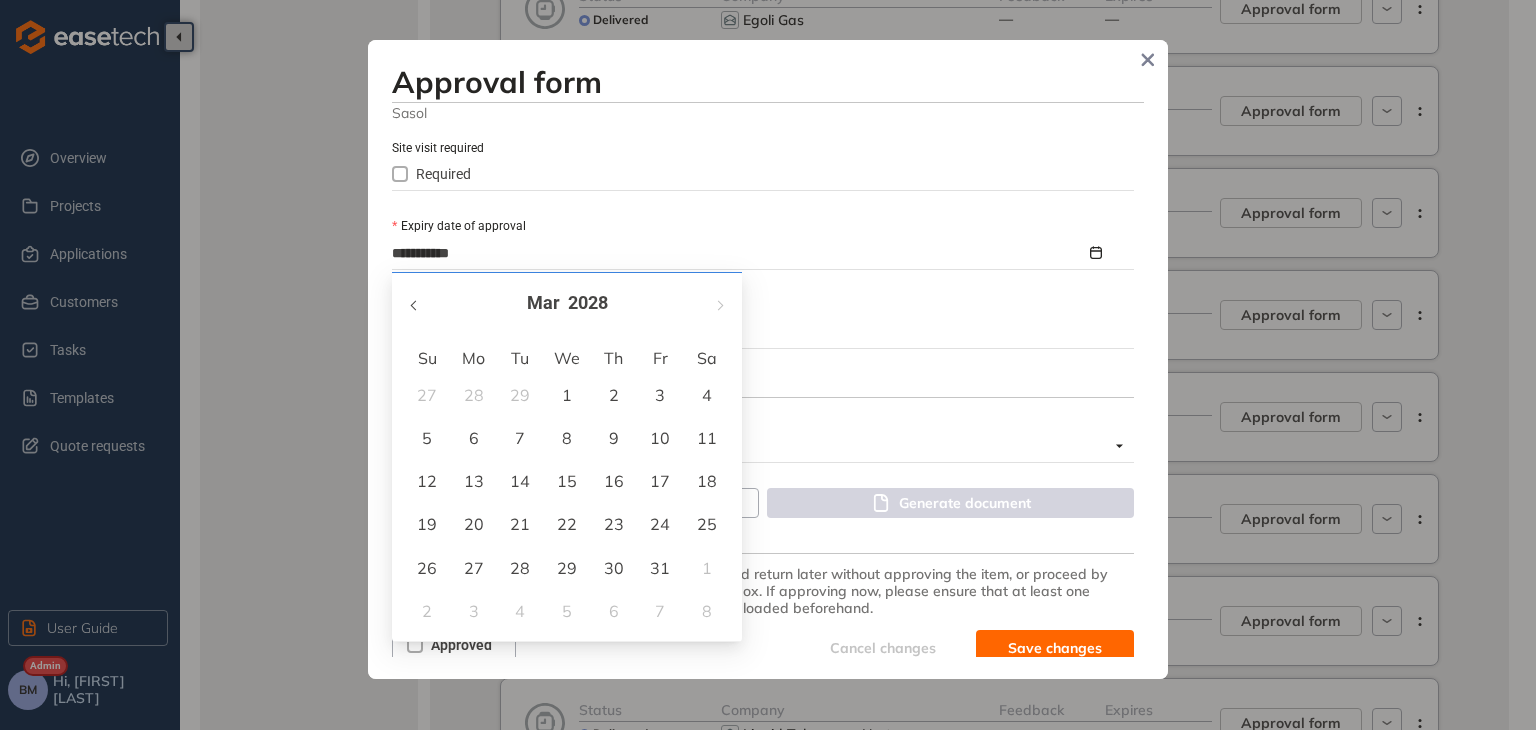 click at bounding box center (415, 303) 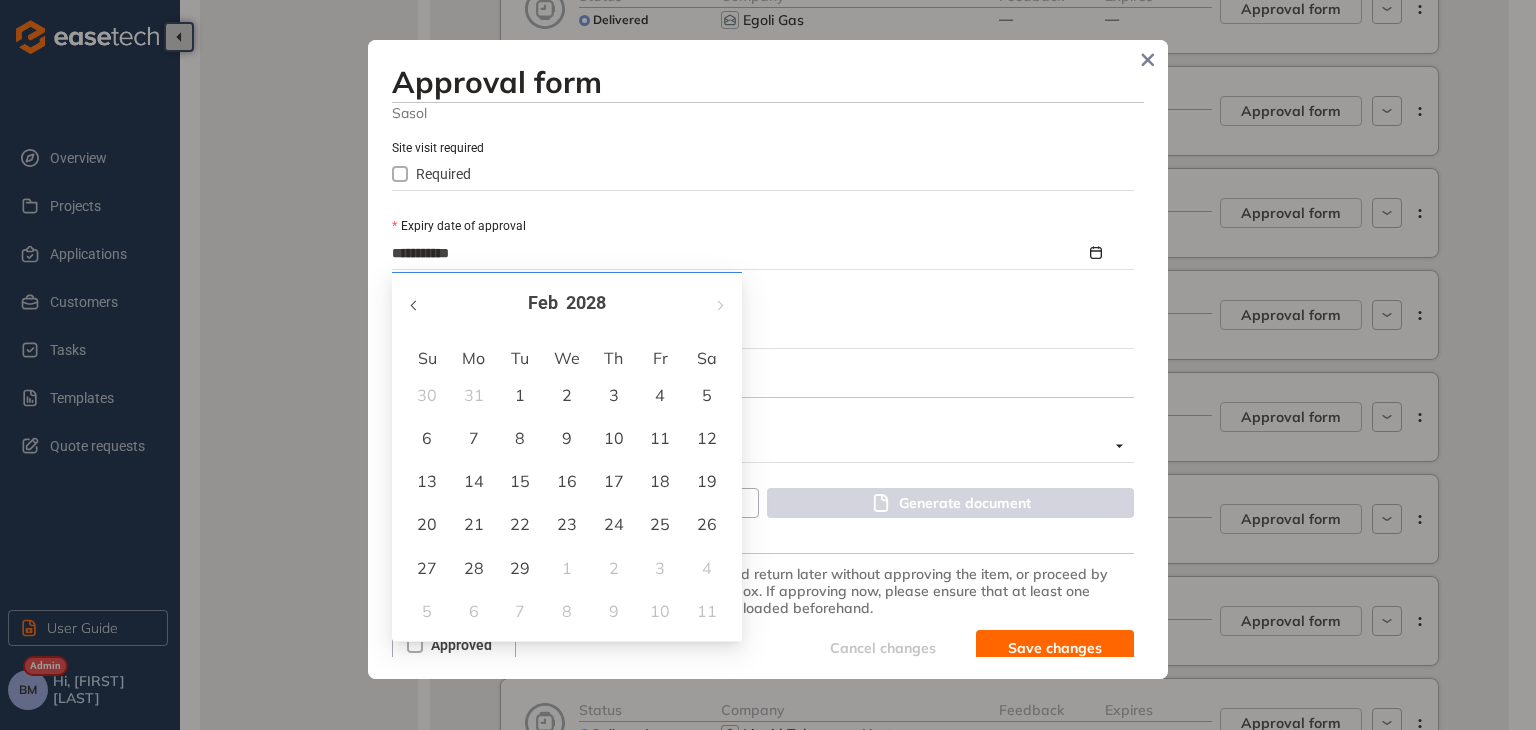 click at bounding box center [415, 303] 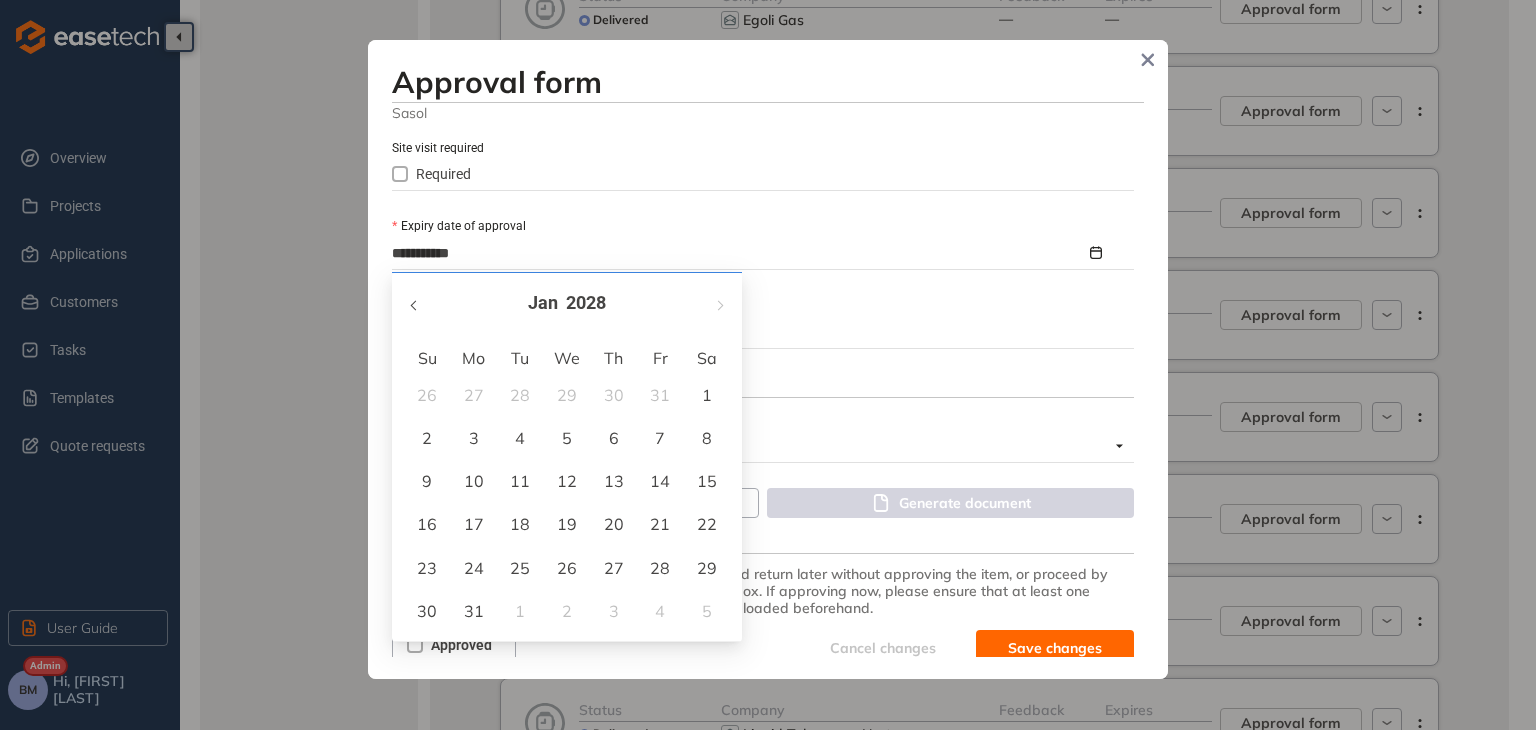 click at bounding box center (415, 303) 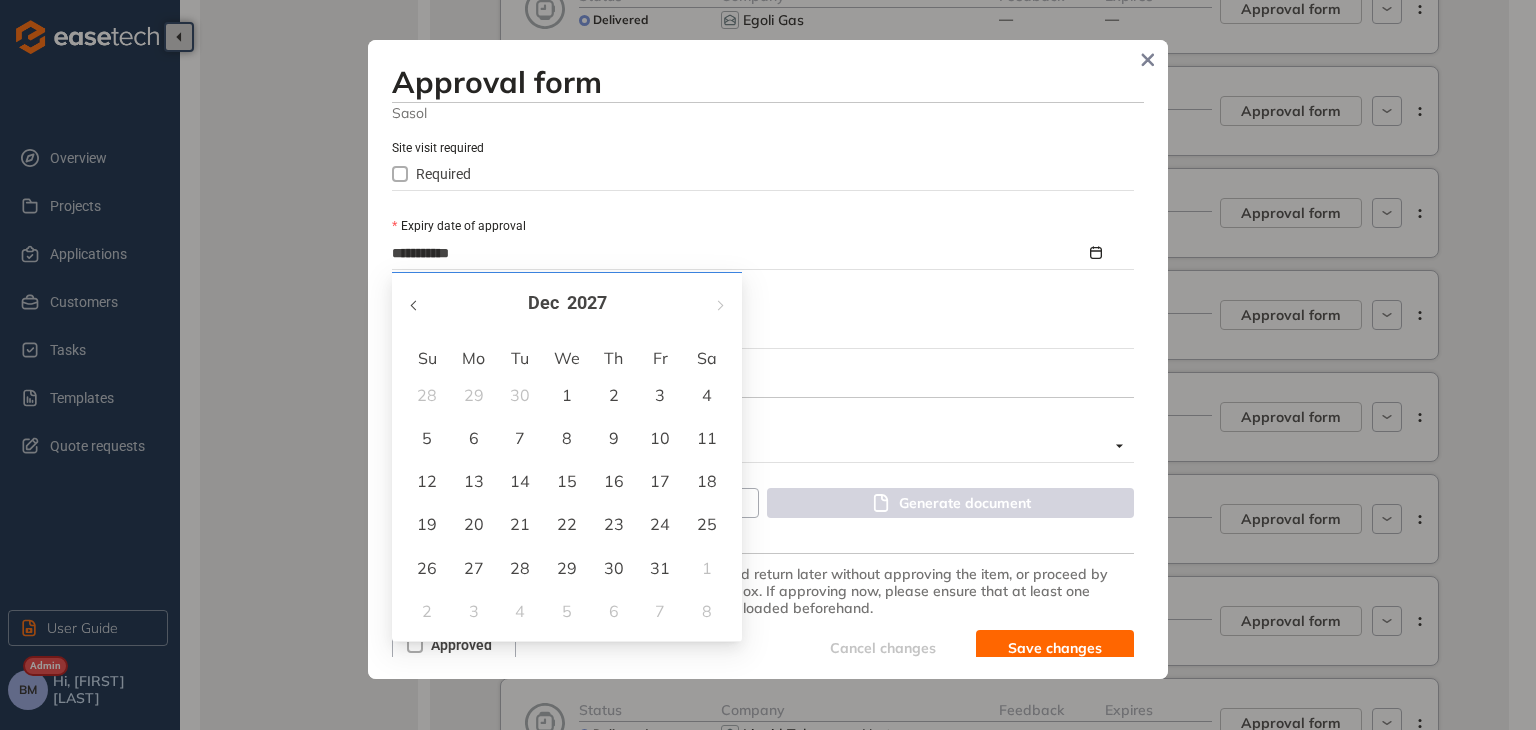 click at bounding box center [415, 303] 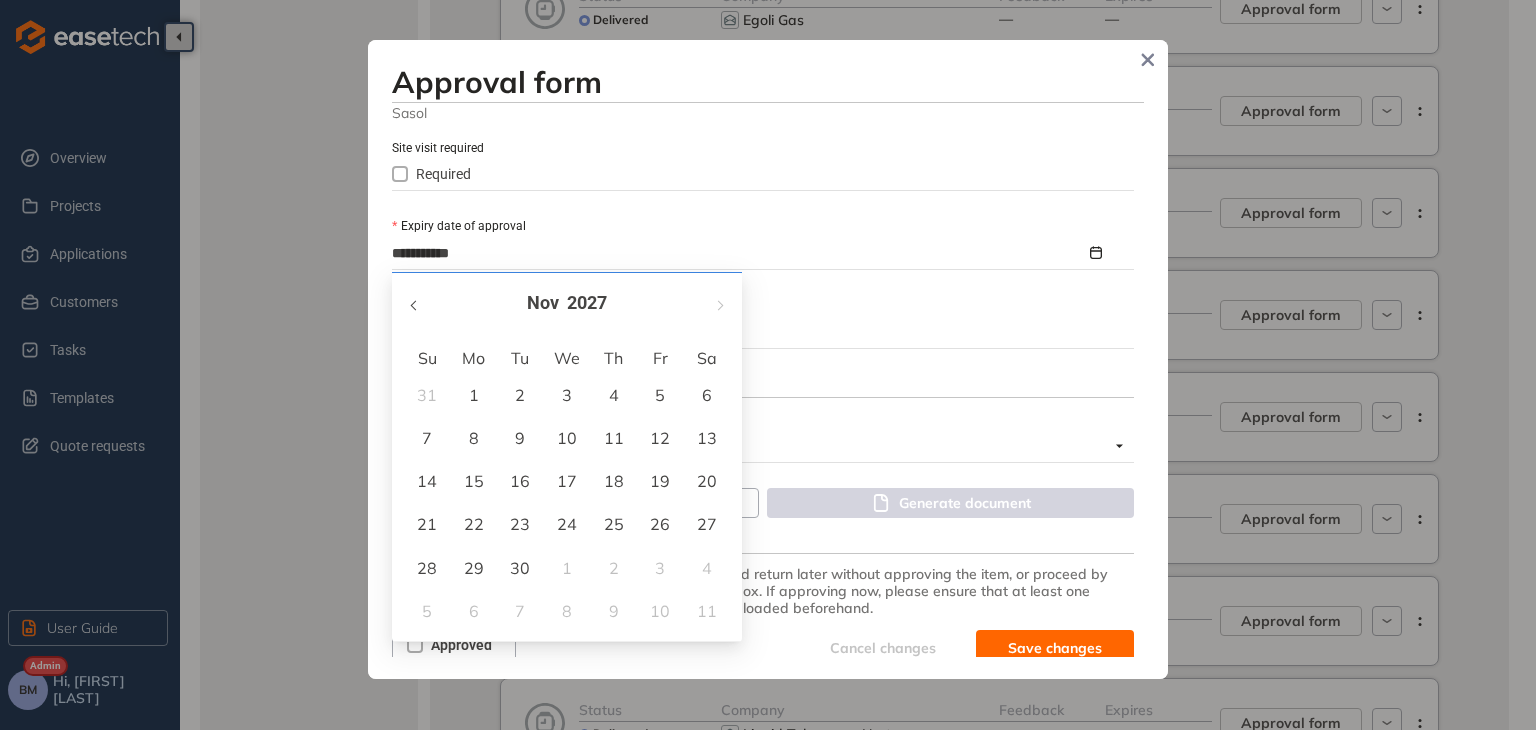 click at bounding box center (415, 303) 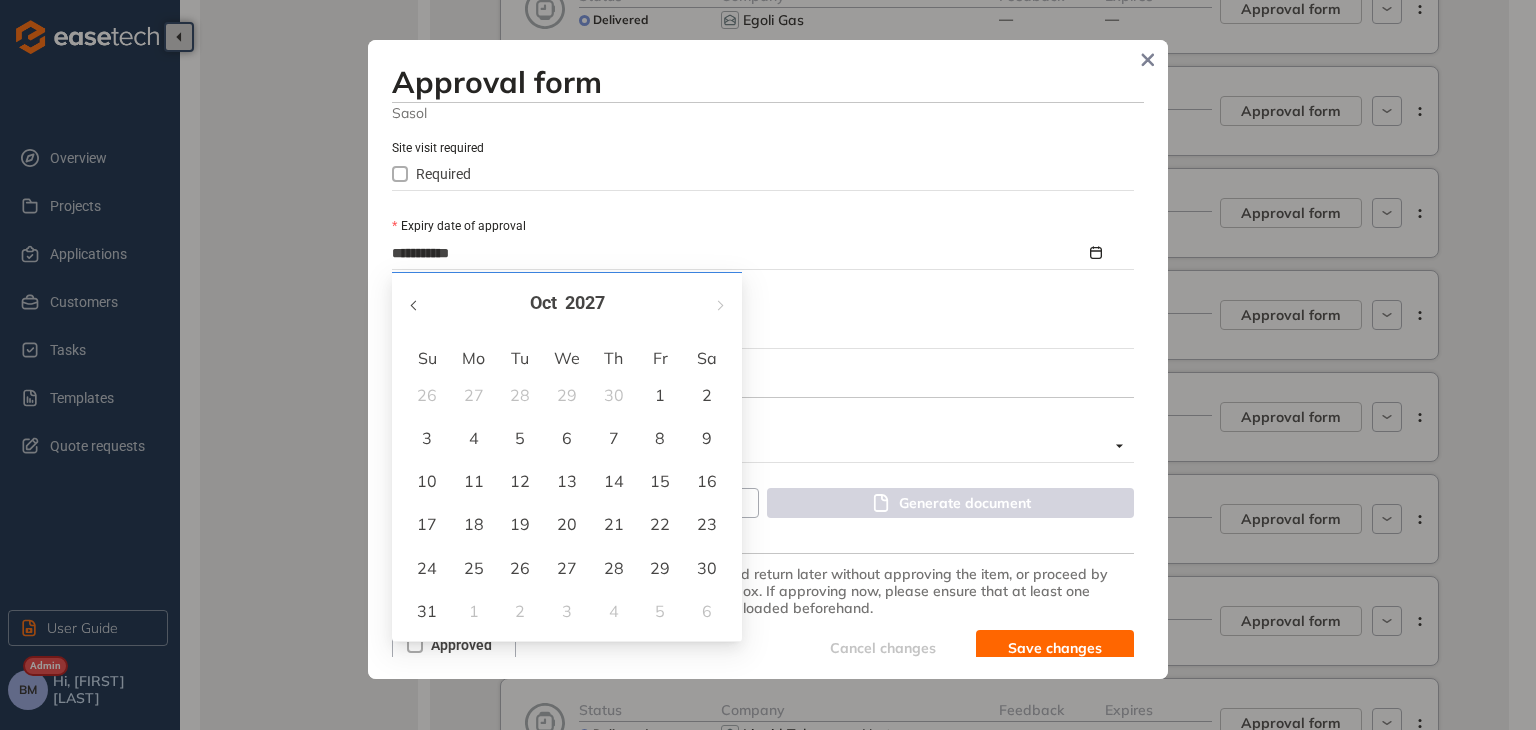 click at bounding box center (415, 303) 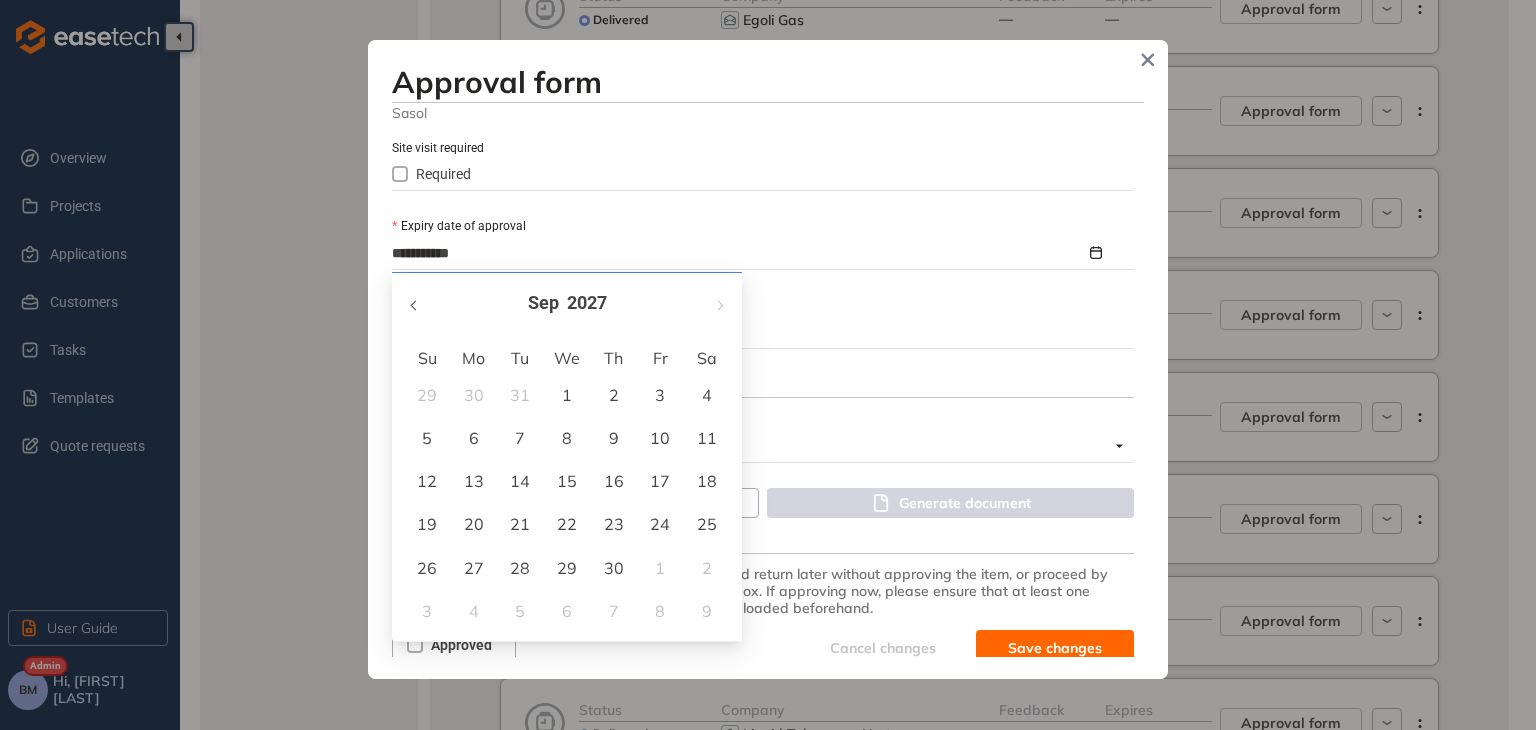 click at bounding box center (415, 303) 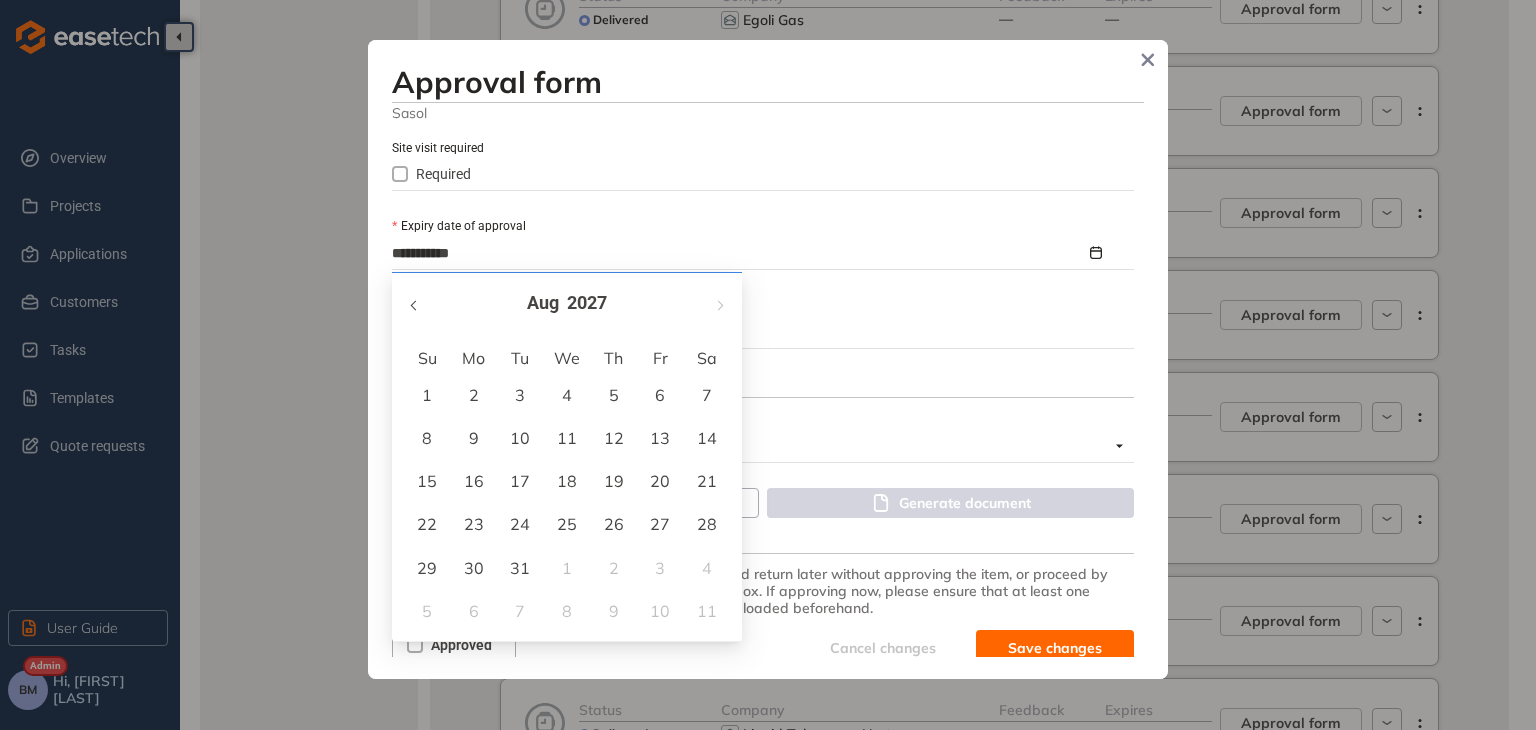 click at bounding box center [415, 303] 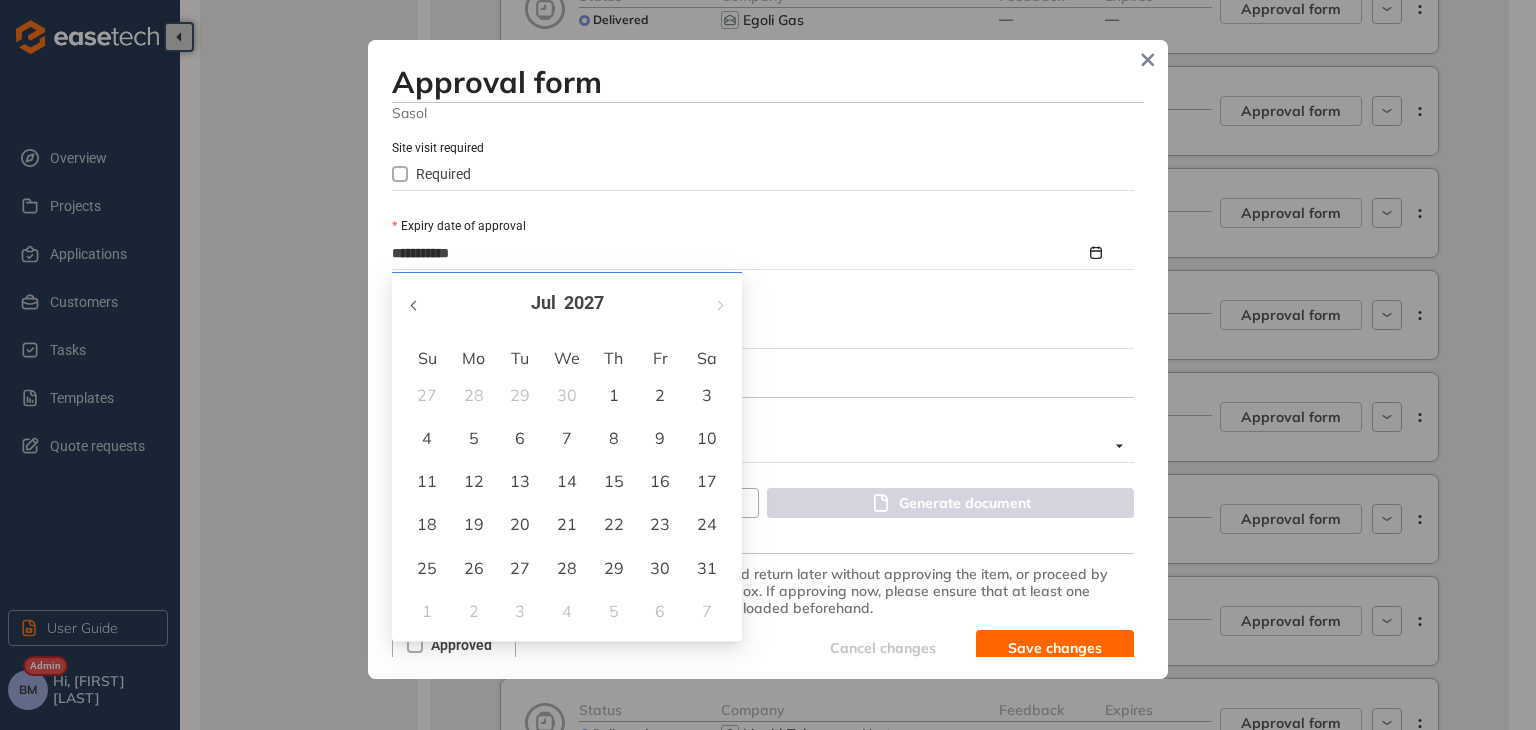 click at bounding box center (415, 303) 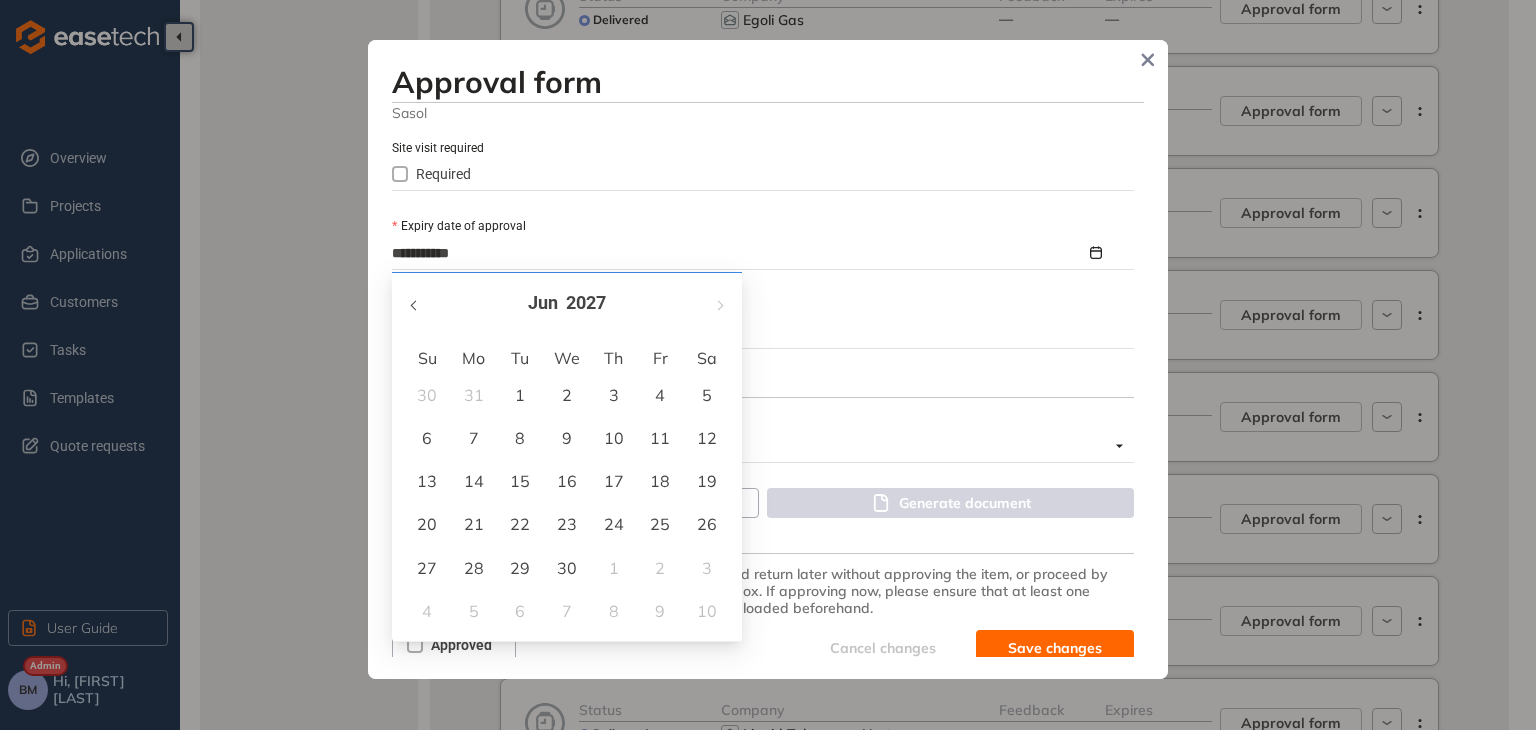 click at bounding box center (415, 303) 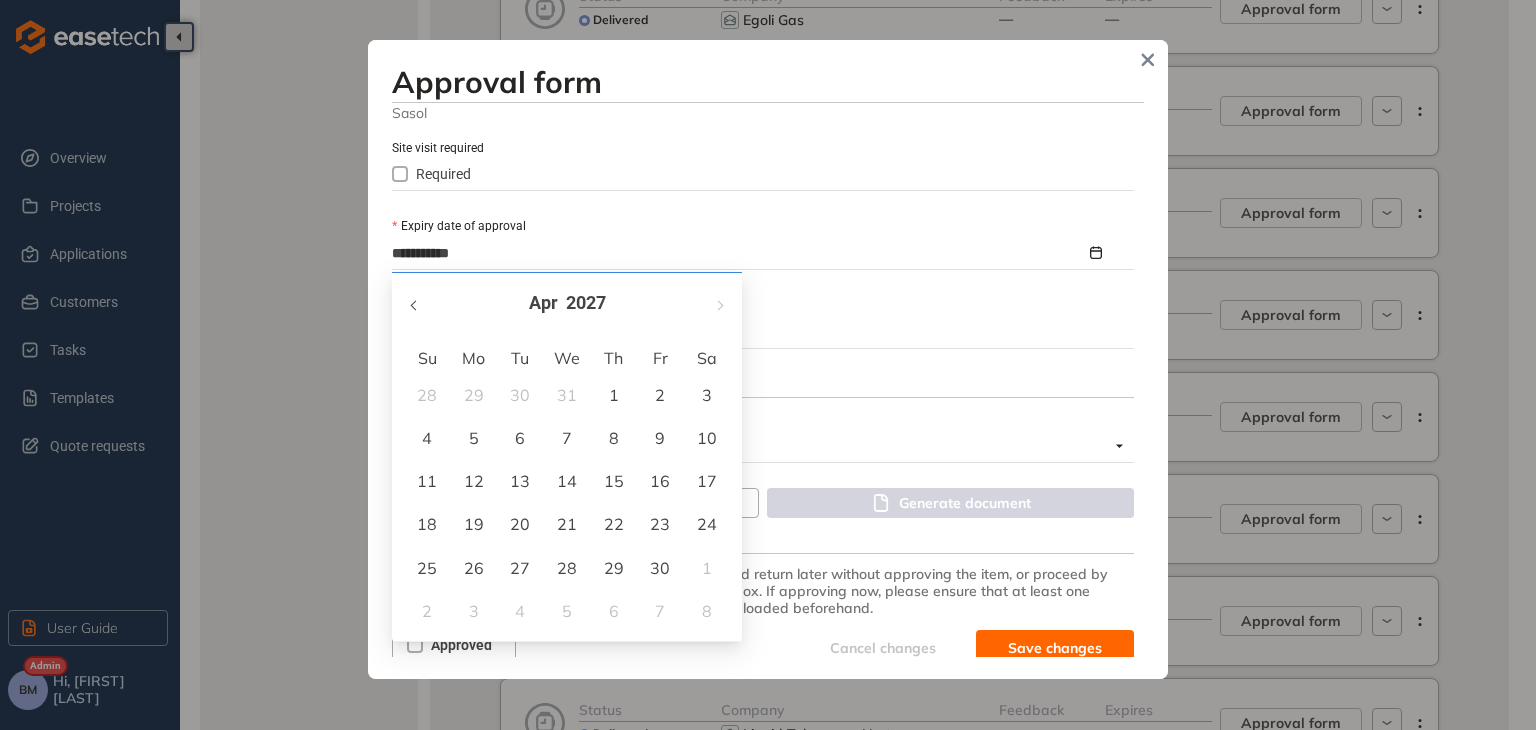 click at bounding box center (415, 303) 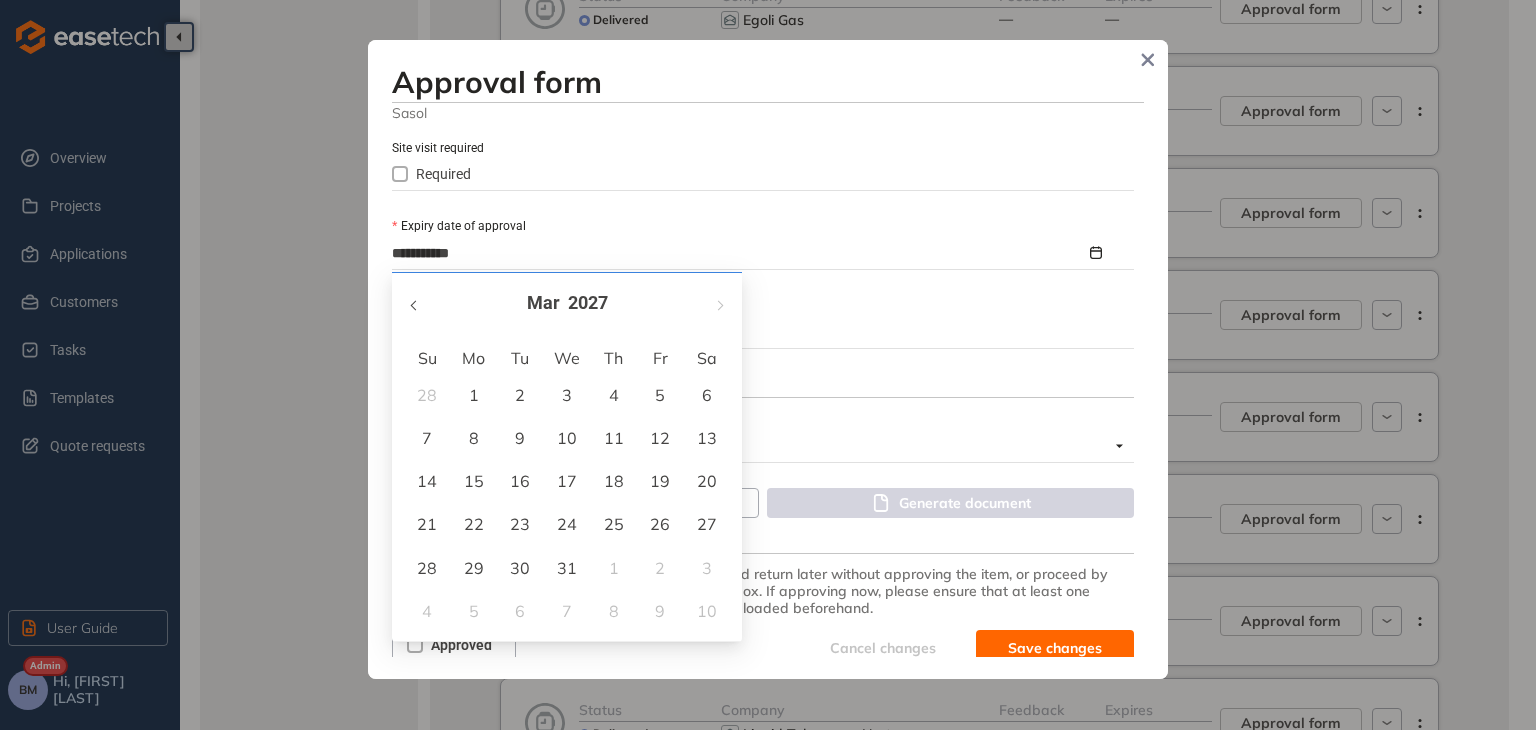 click at bounding box center (415, 303) 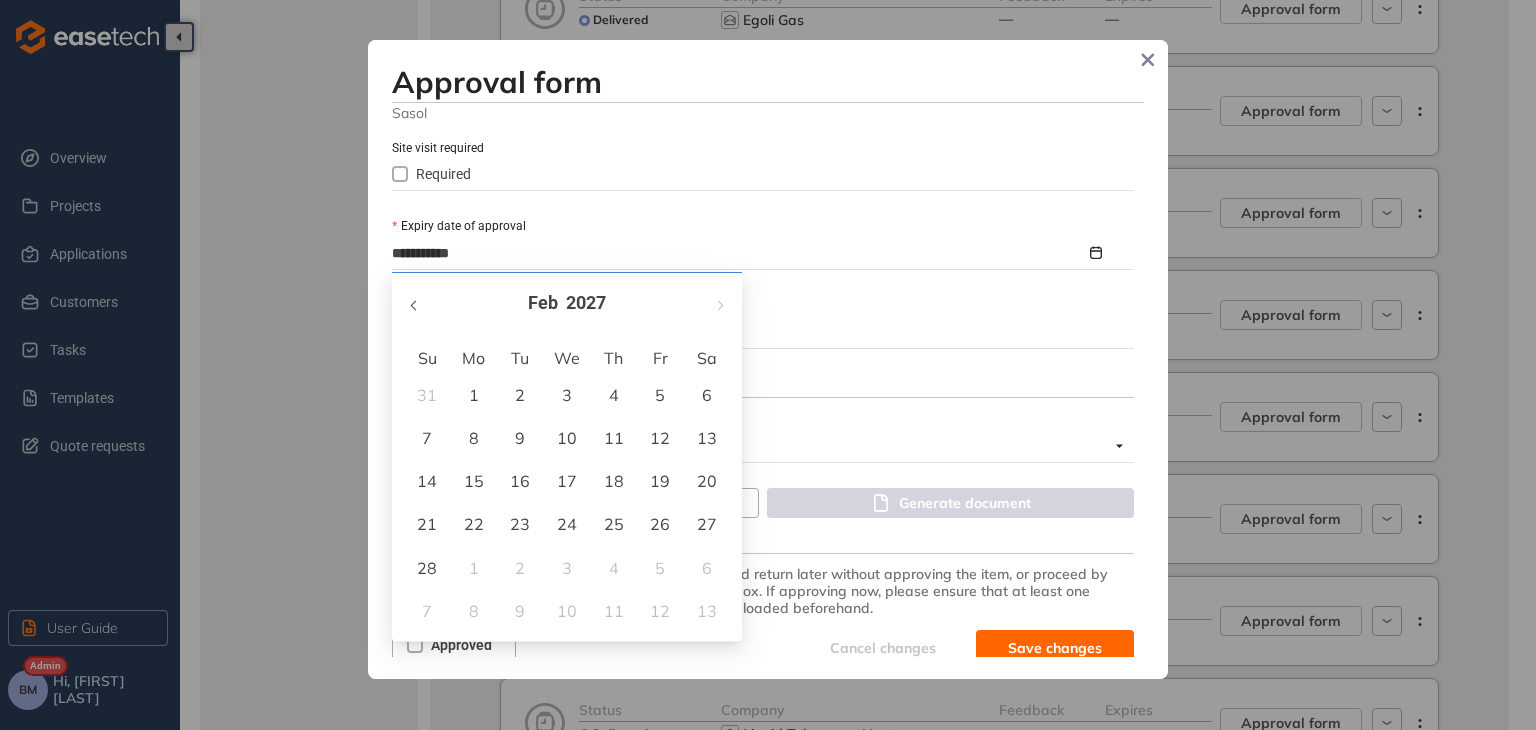 click at bounding box center [415, 303] 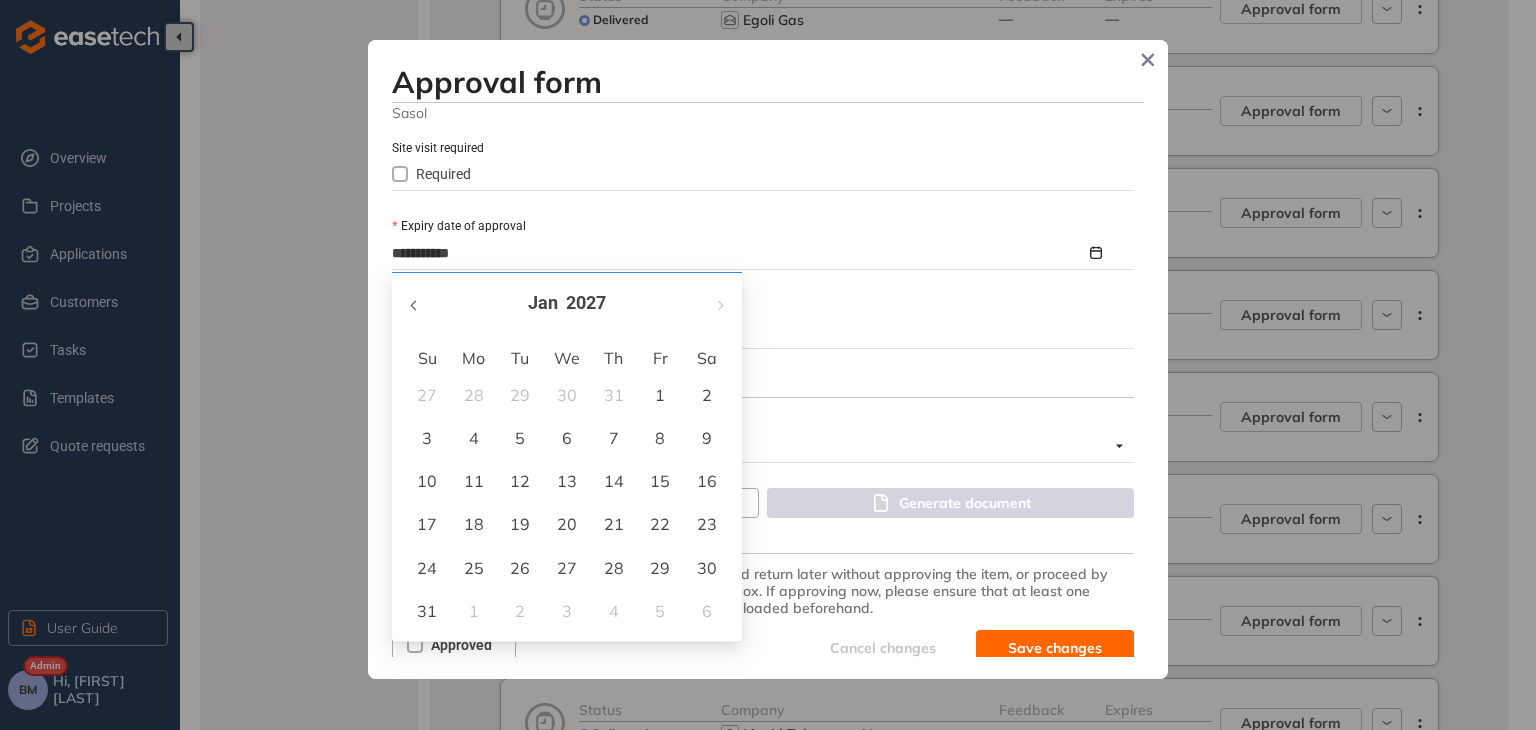 click at bounding box center [415, 303] 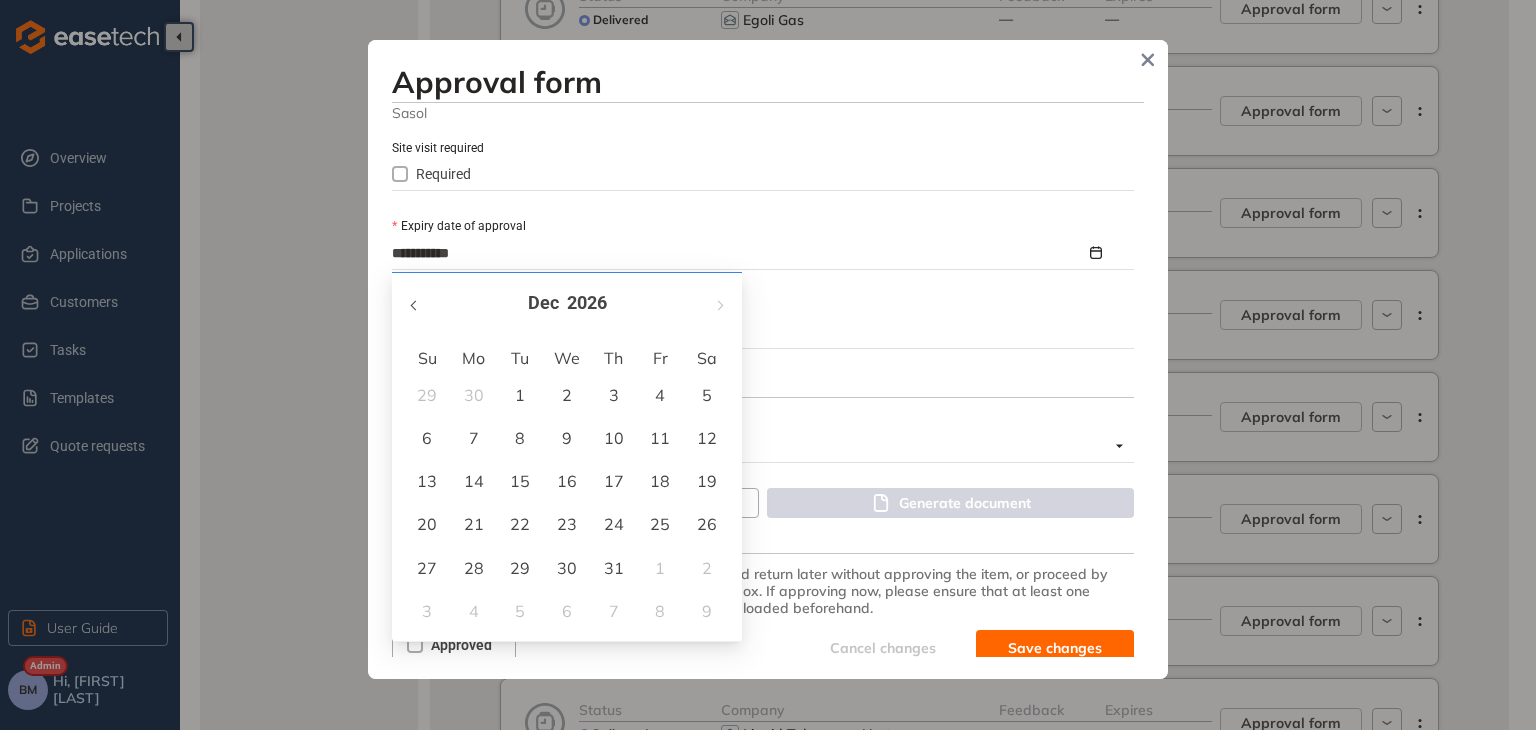 click at bounding box center [415, 303] 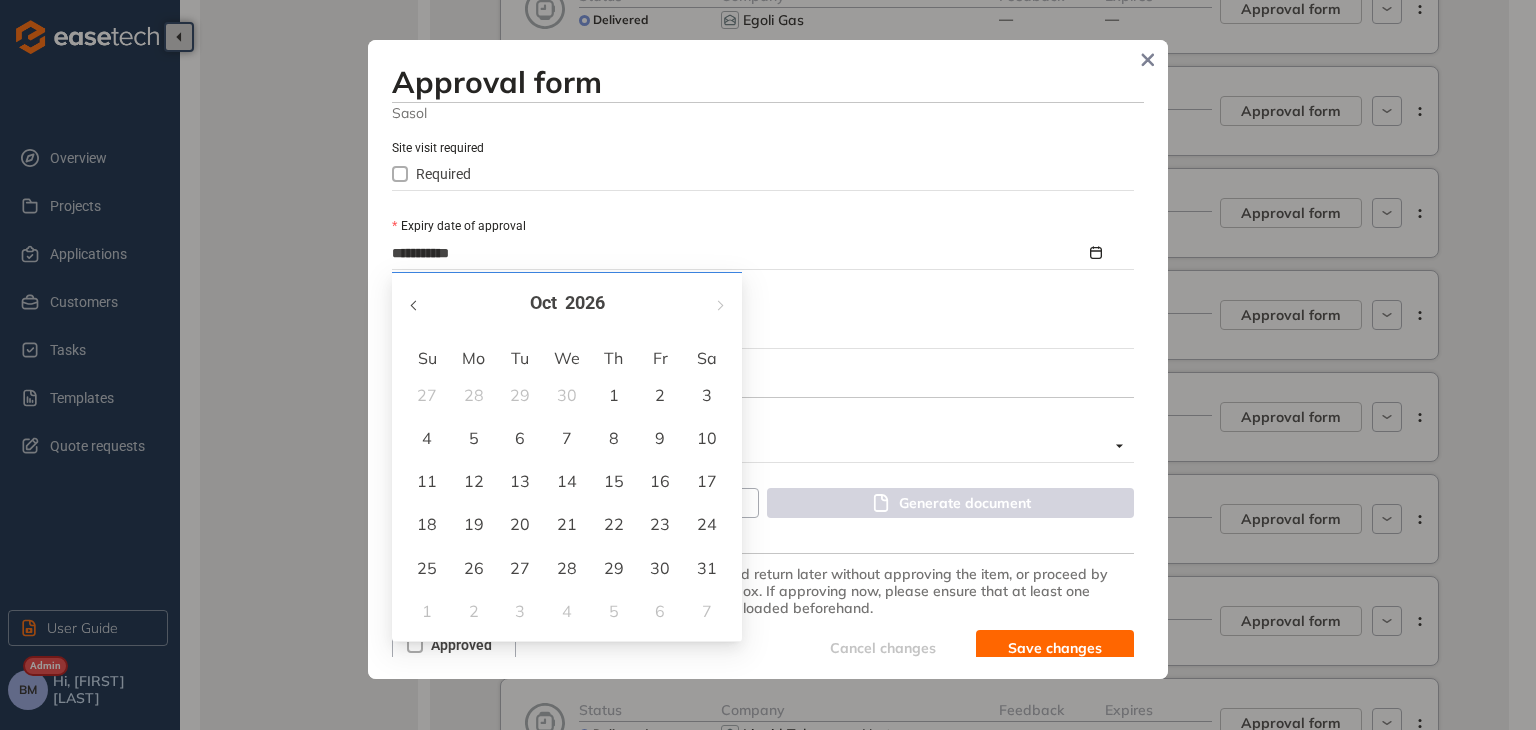 click at bounding box center (415, 303) 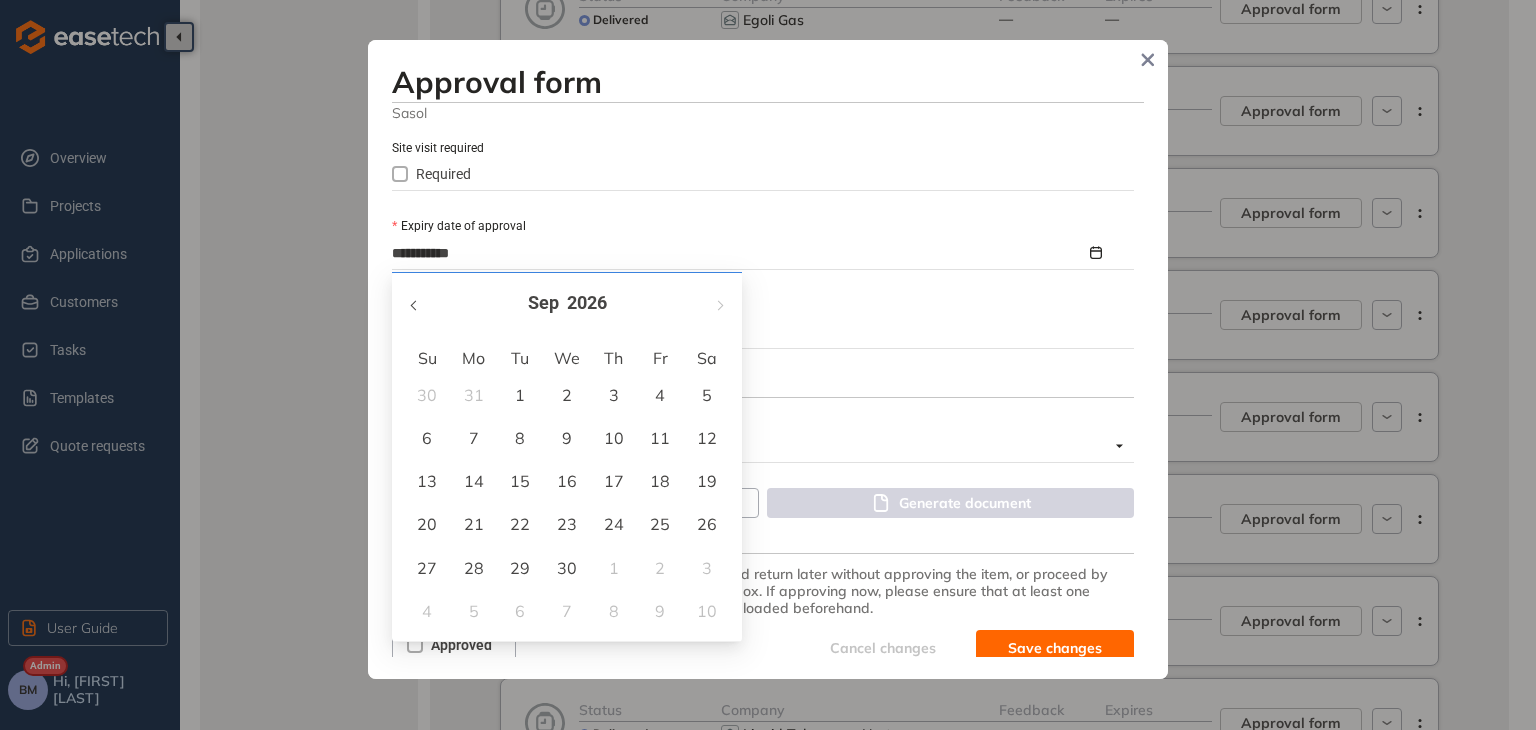 click at bounding box center [415, 303] 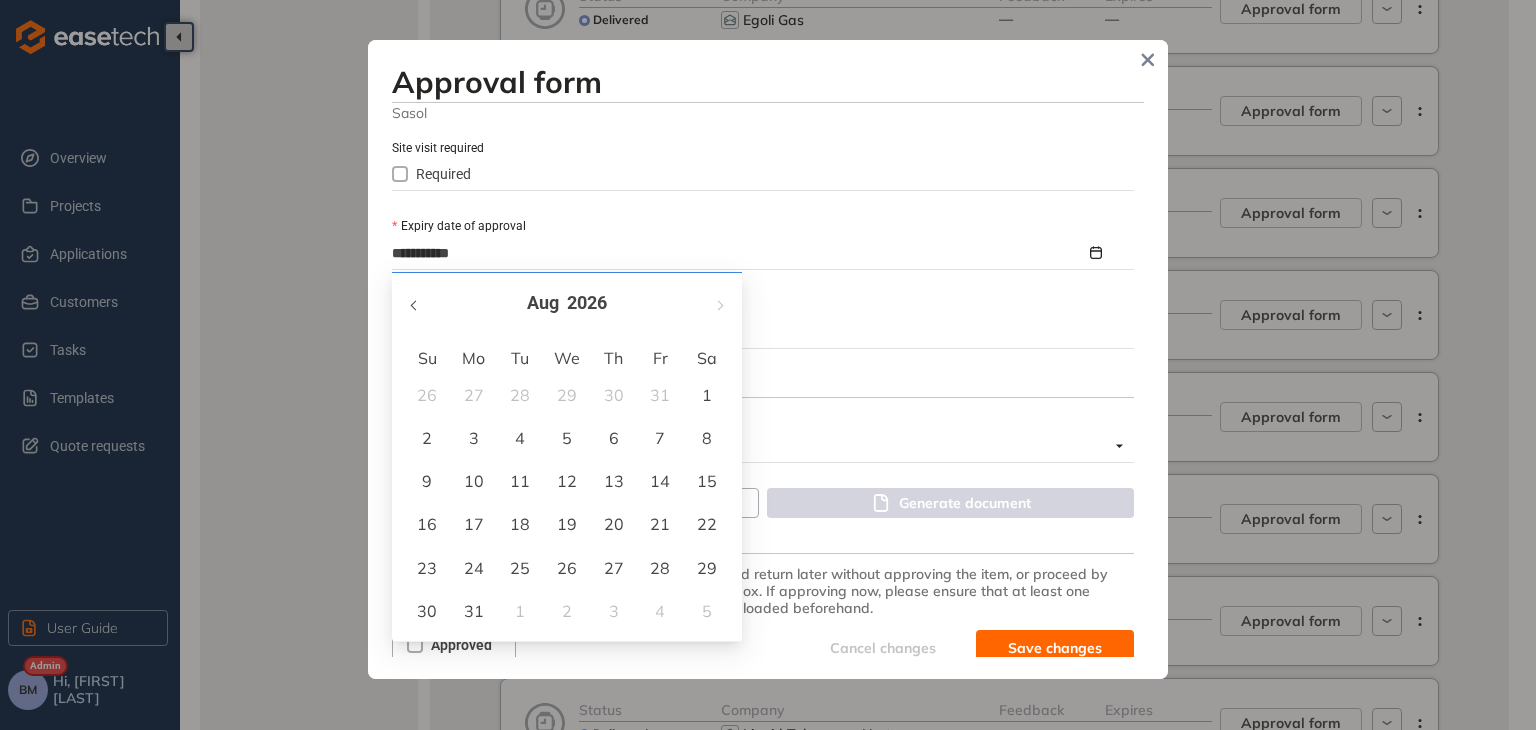 click at bounding box center (415, 303) 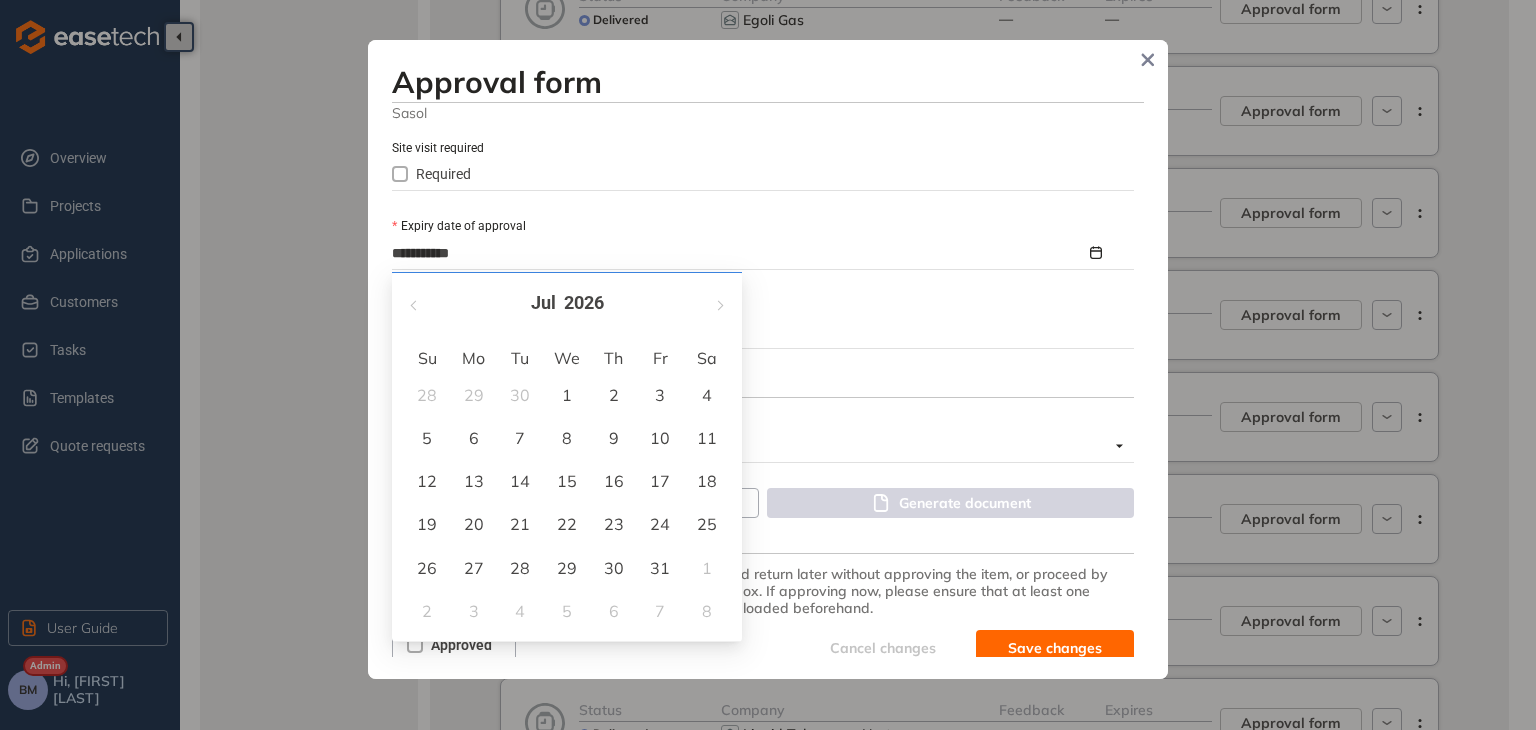 click on "[MONTH] [YEAR]" at bounding box center [567, 303] 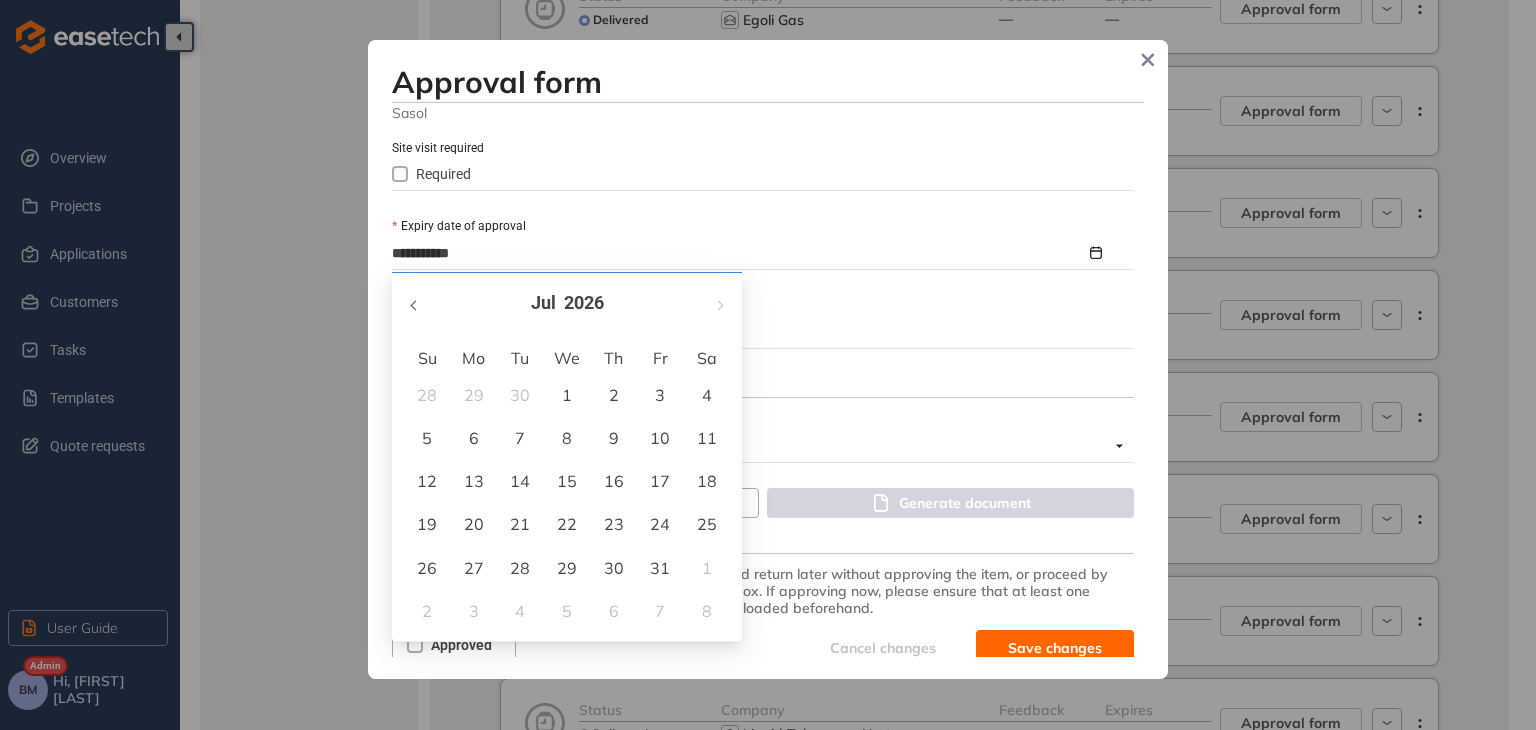 click at bounding box center [415, 305] 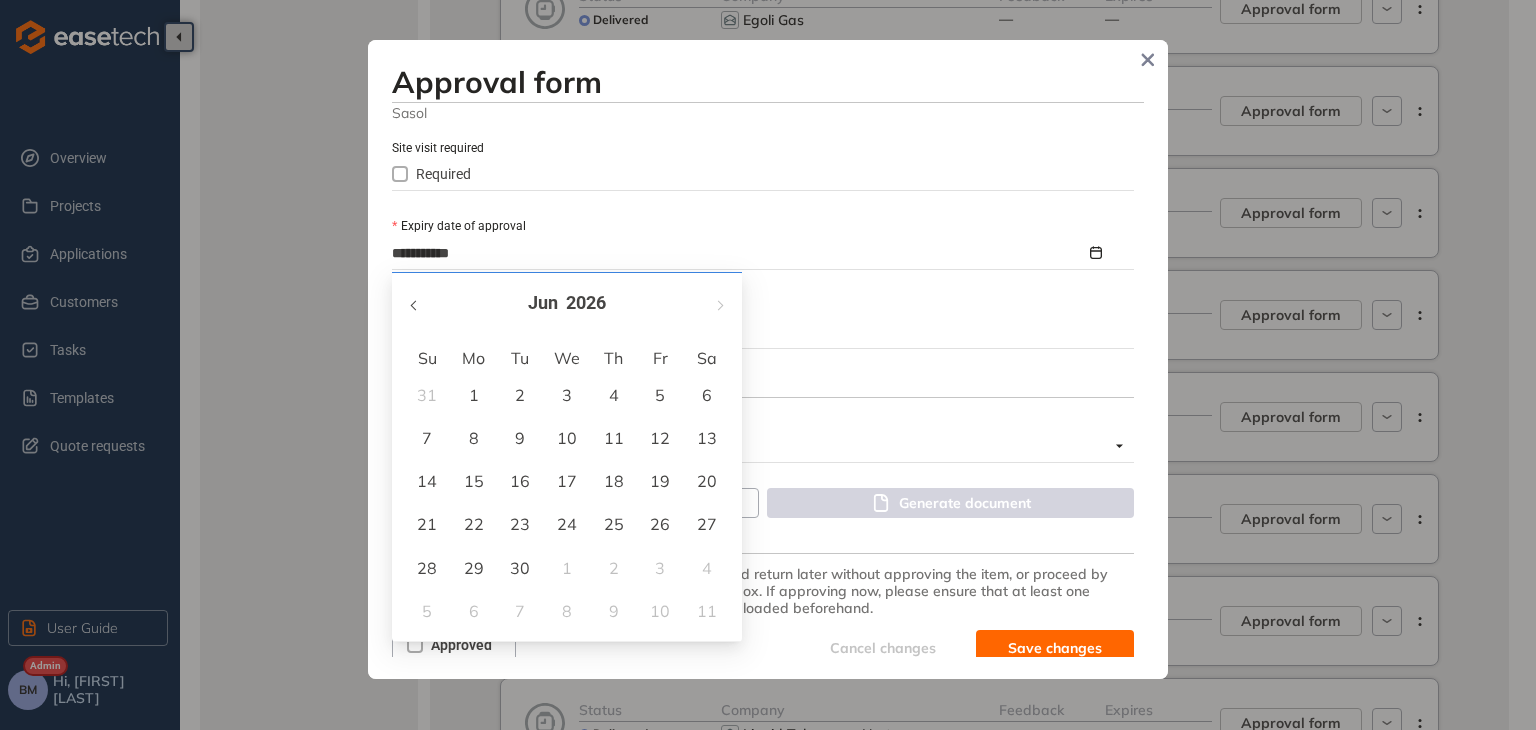 click at bounding box center [415, 305] 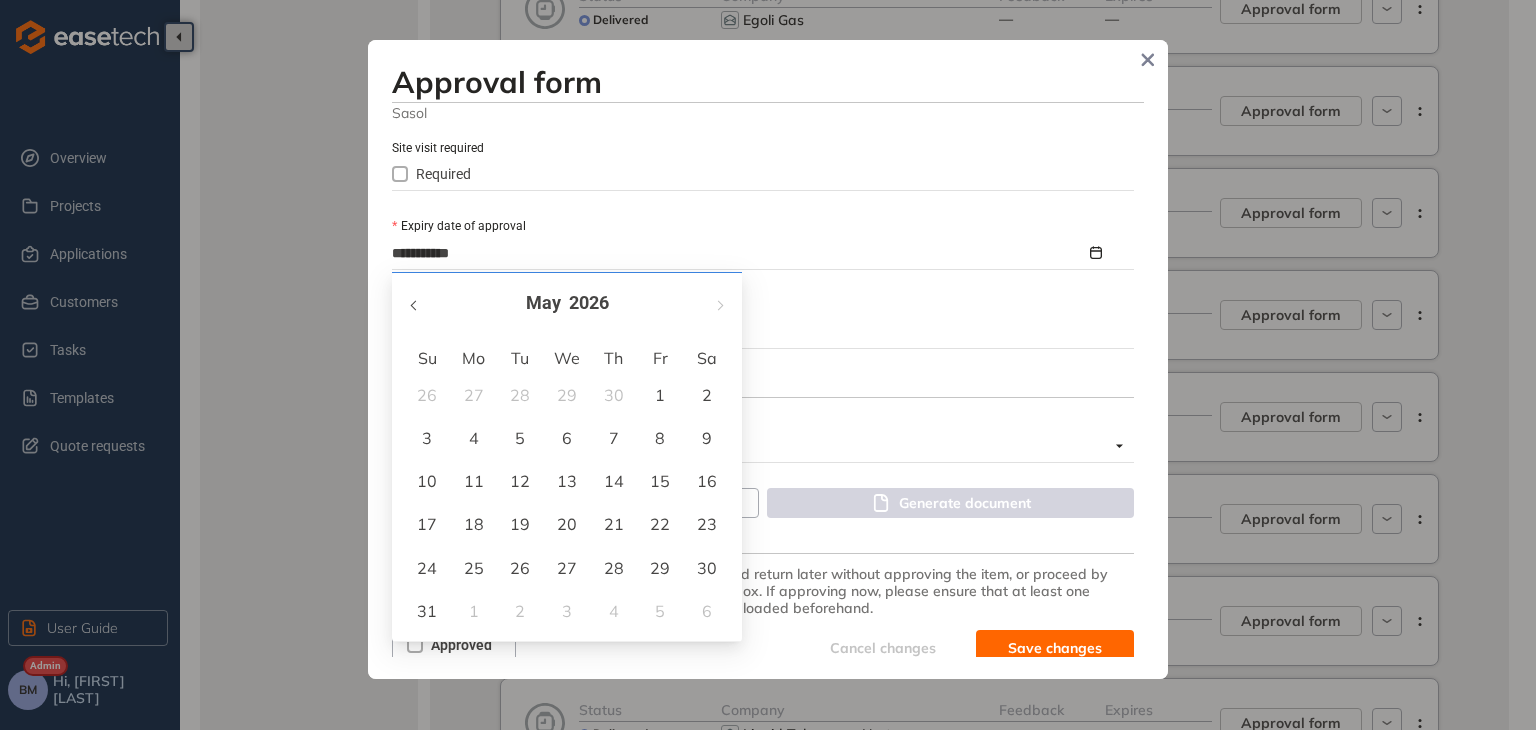 click at bounding box center [415, 305] 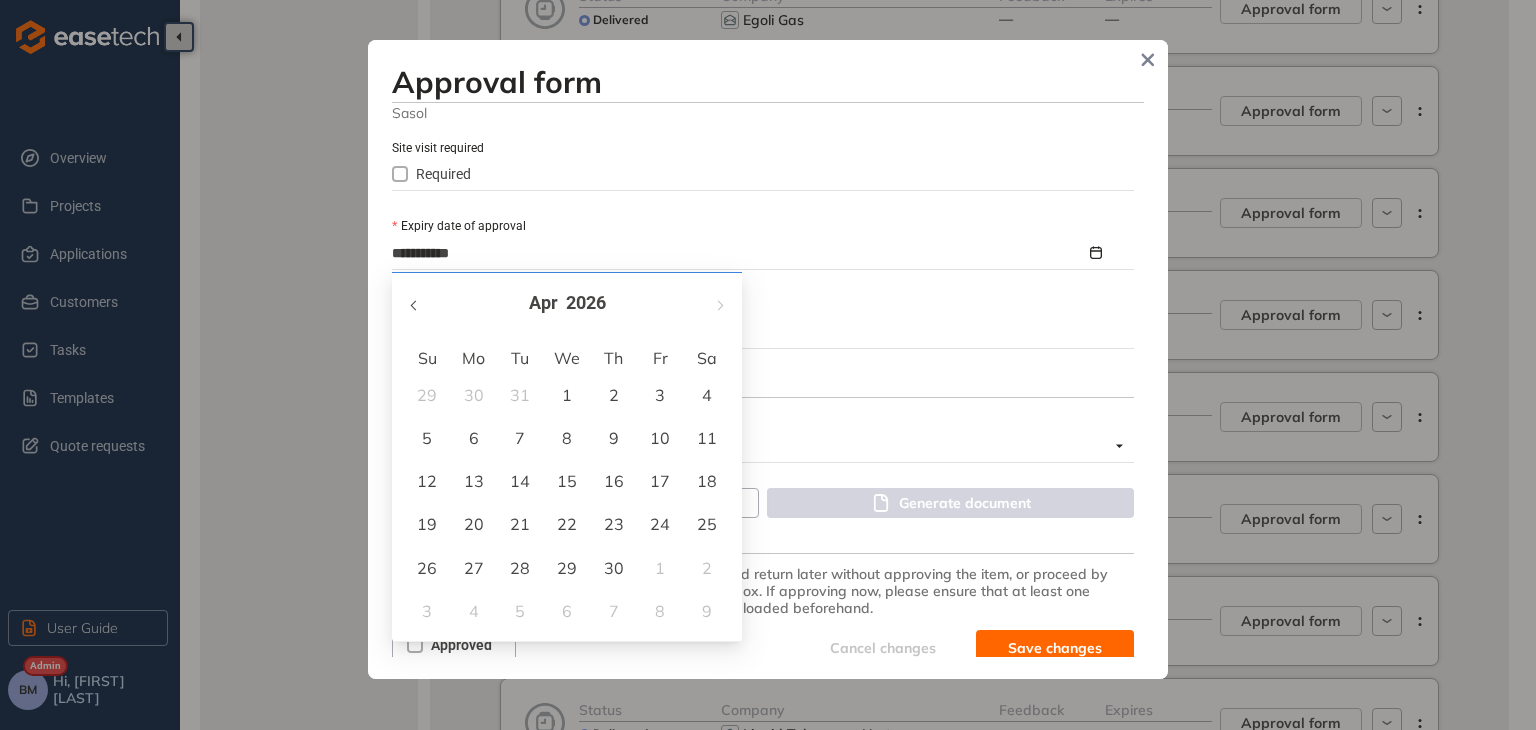 click at bounding box center [415, 305] 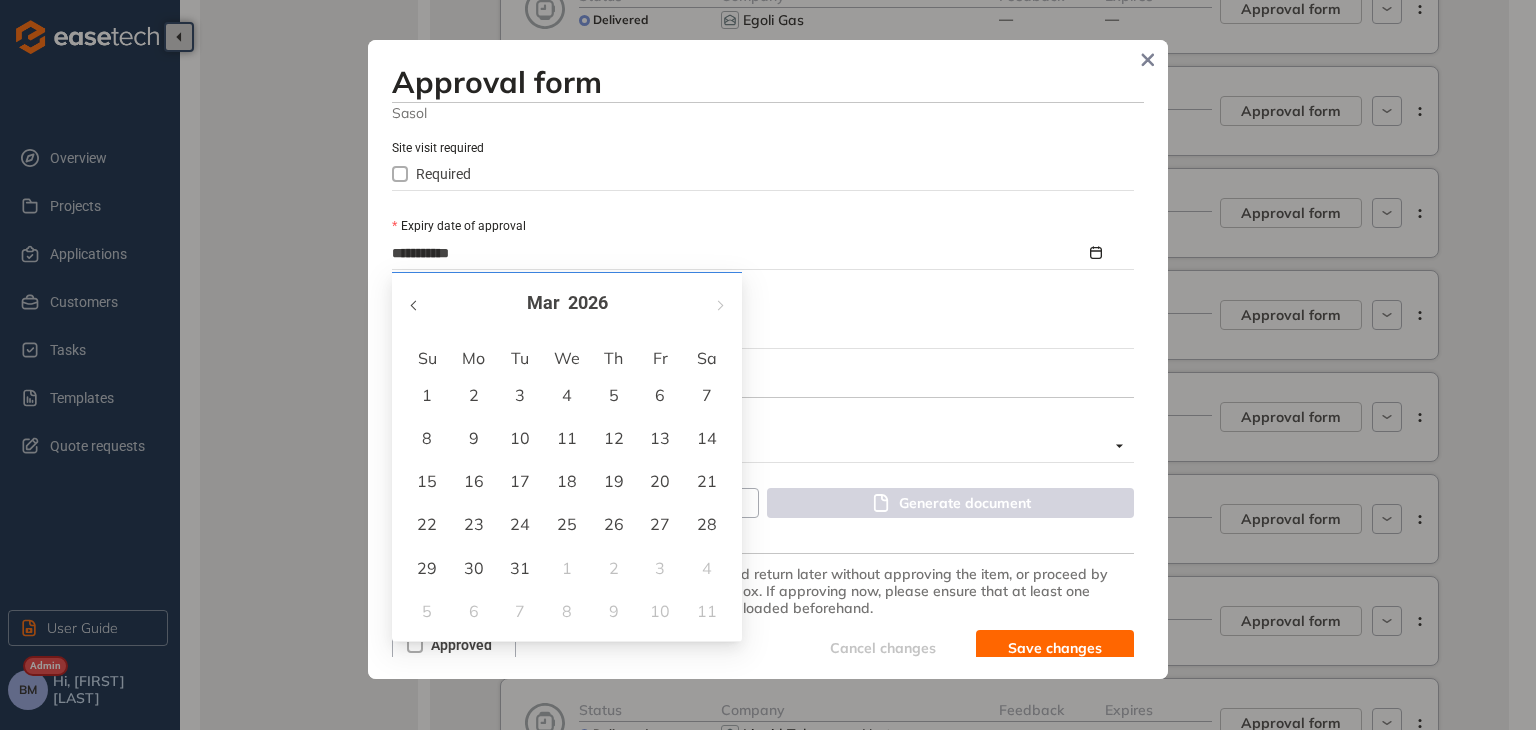 click at bounding box center (415, 305) 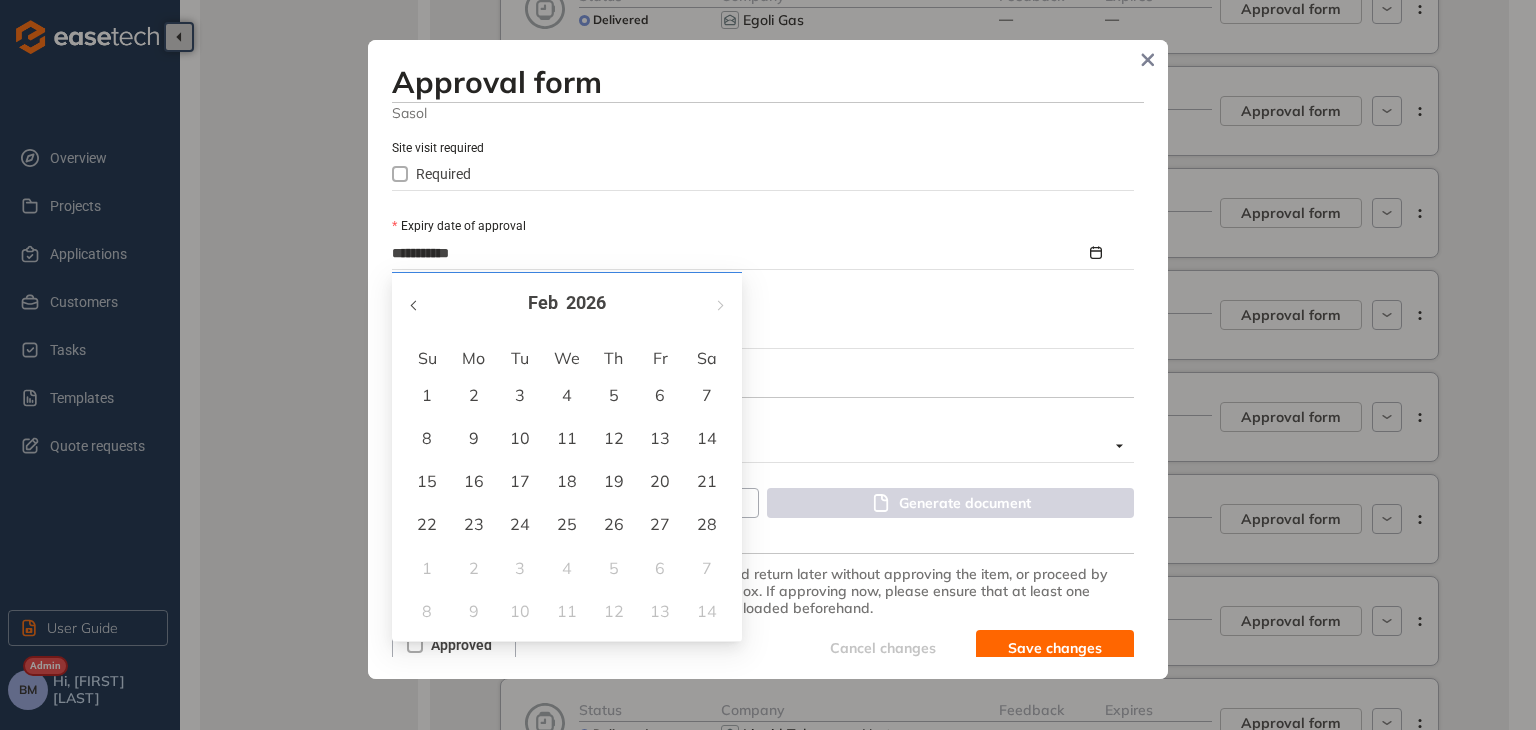 click at bounding box center (415, 305) 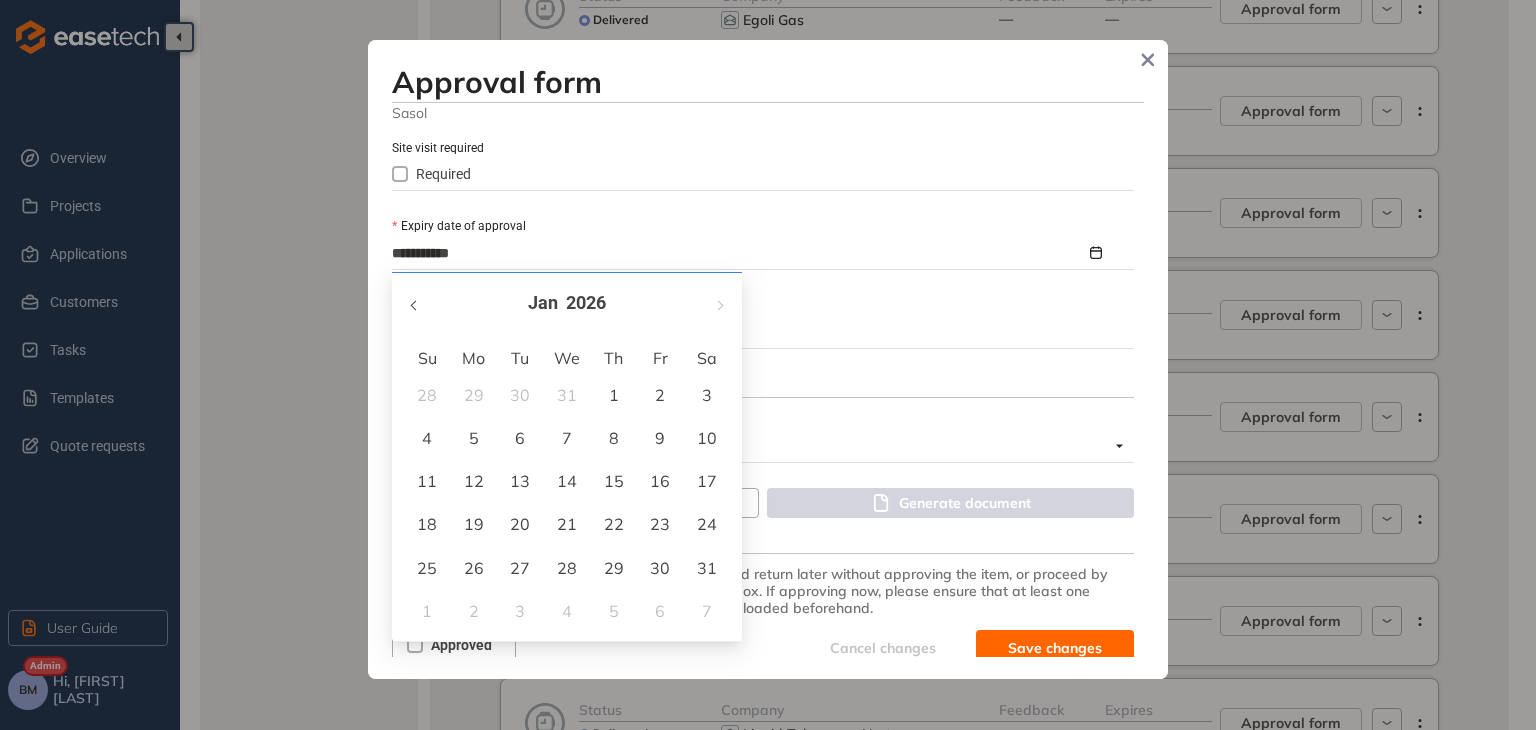 click at bounding box center (415, 305) 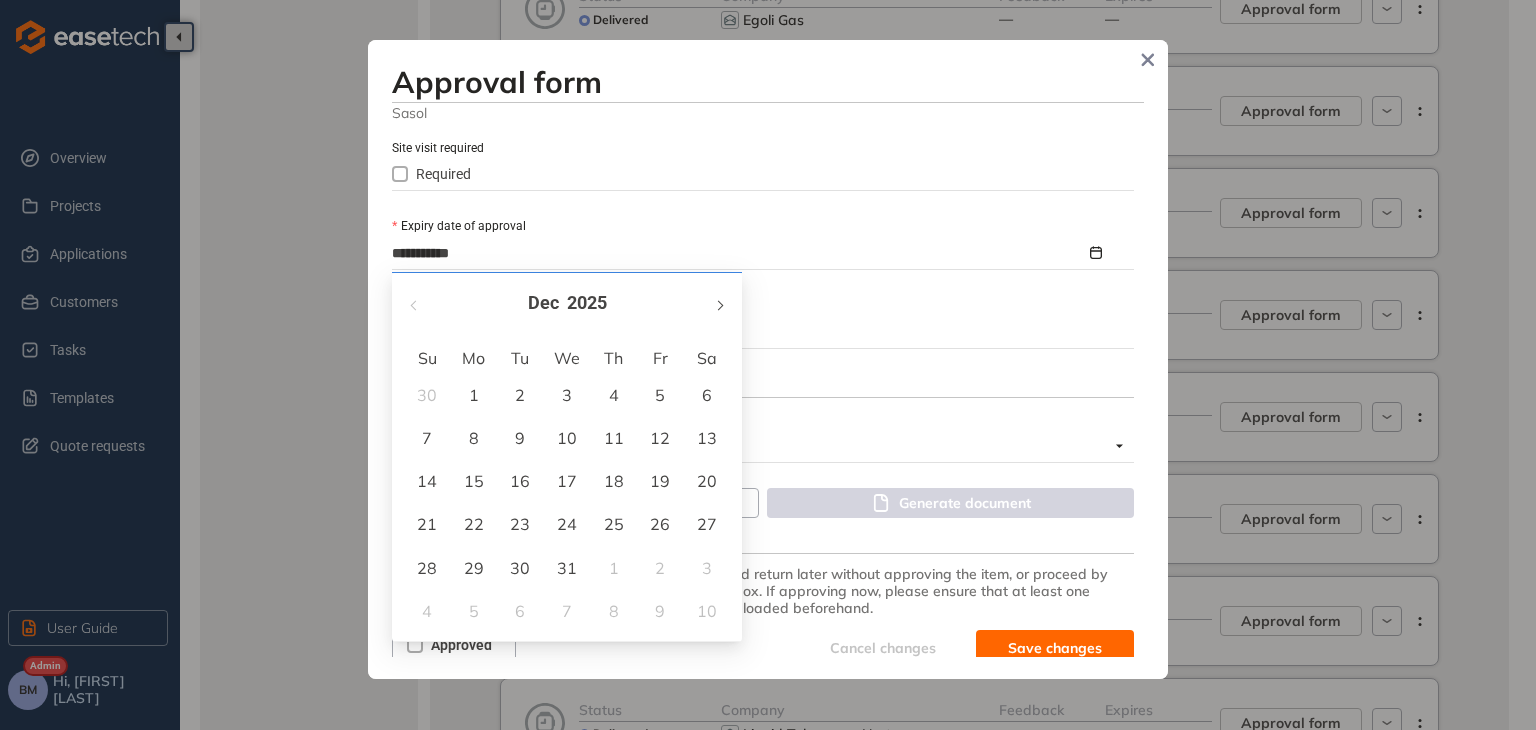 click at bounding box center (719, 303) 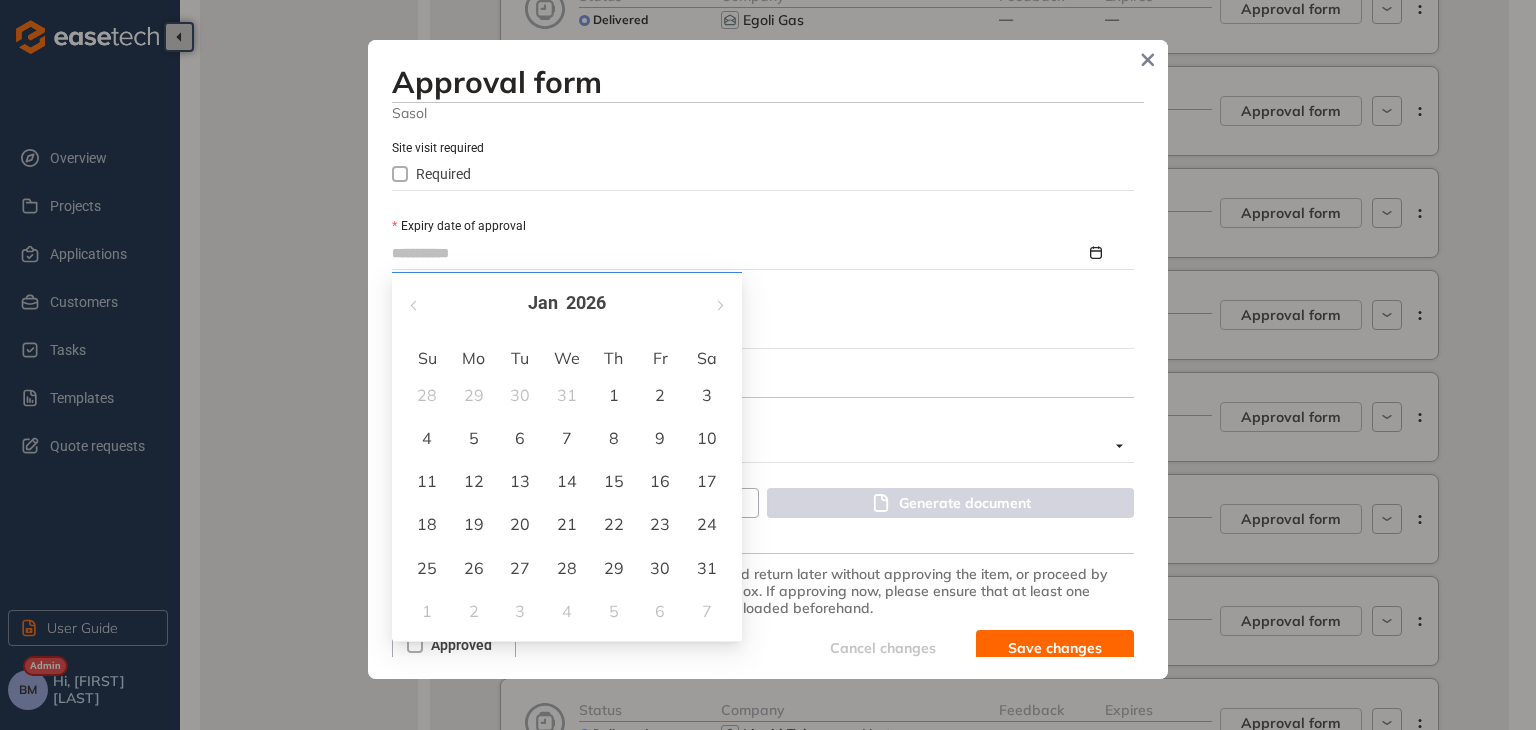 type on "**********" 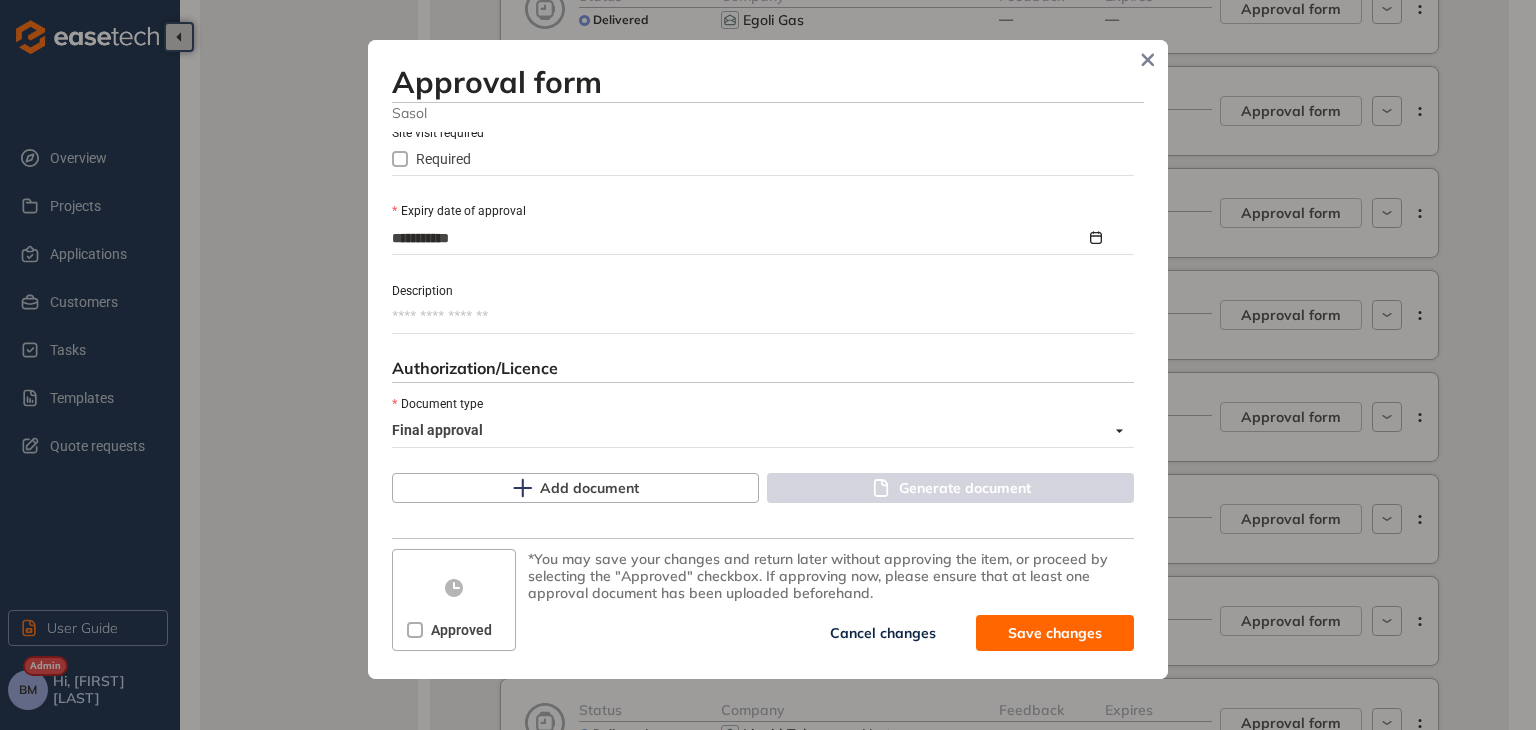scroll, scrollTop: 917, scrollLeft: 0, axis: vertical 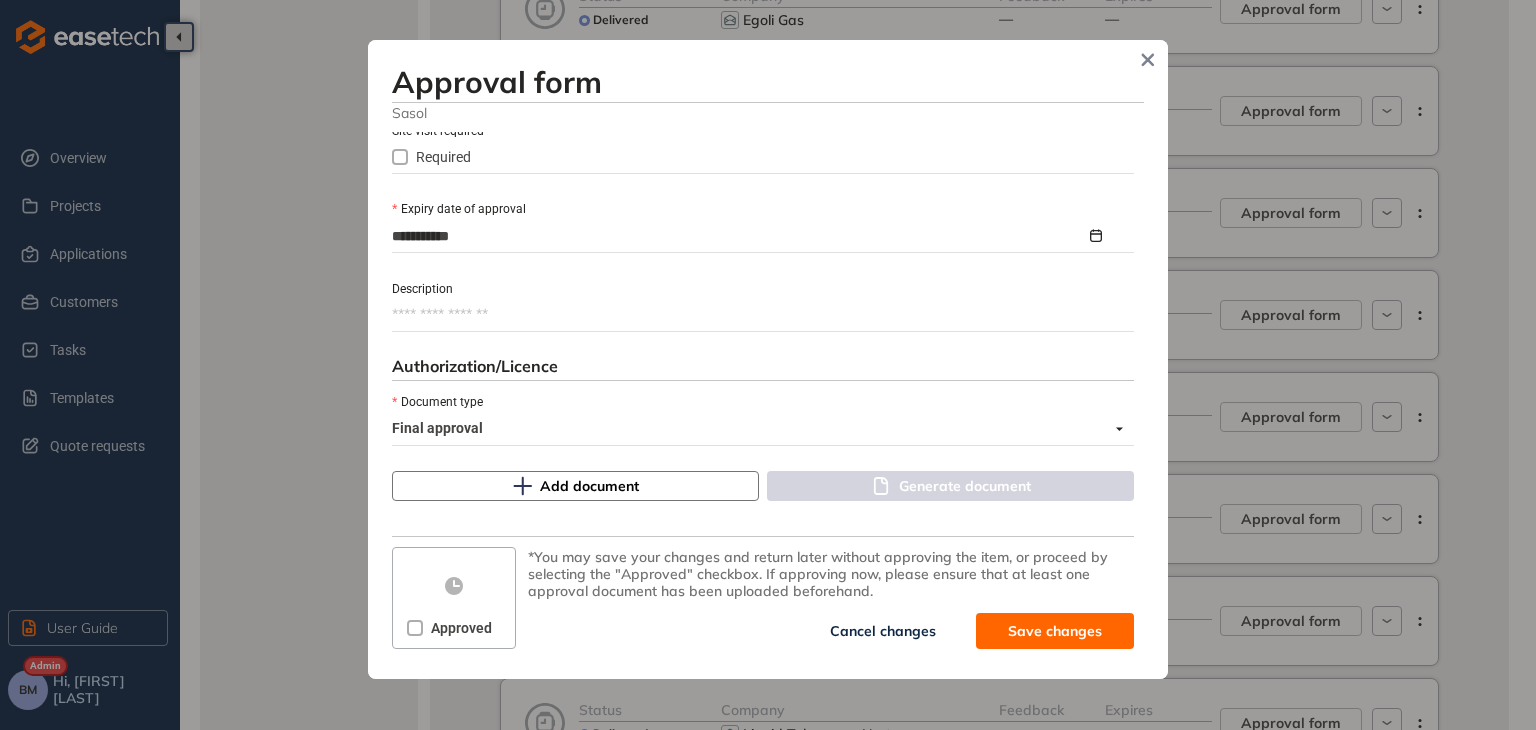 click on "Add document" at bounding box center [589, 486] 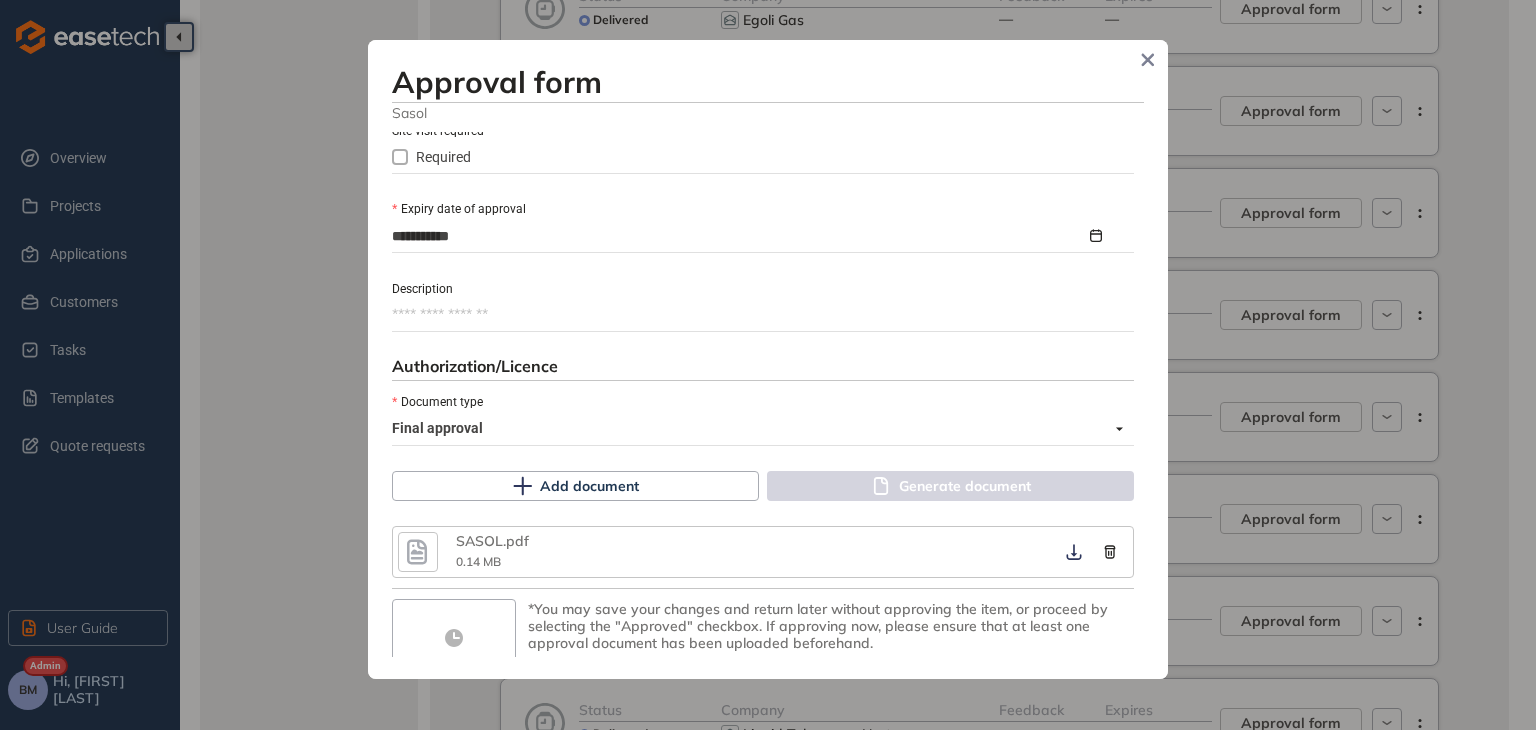 scroll, scrollTop: 969, scrollLeft: 0, axis: vertical 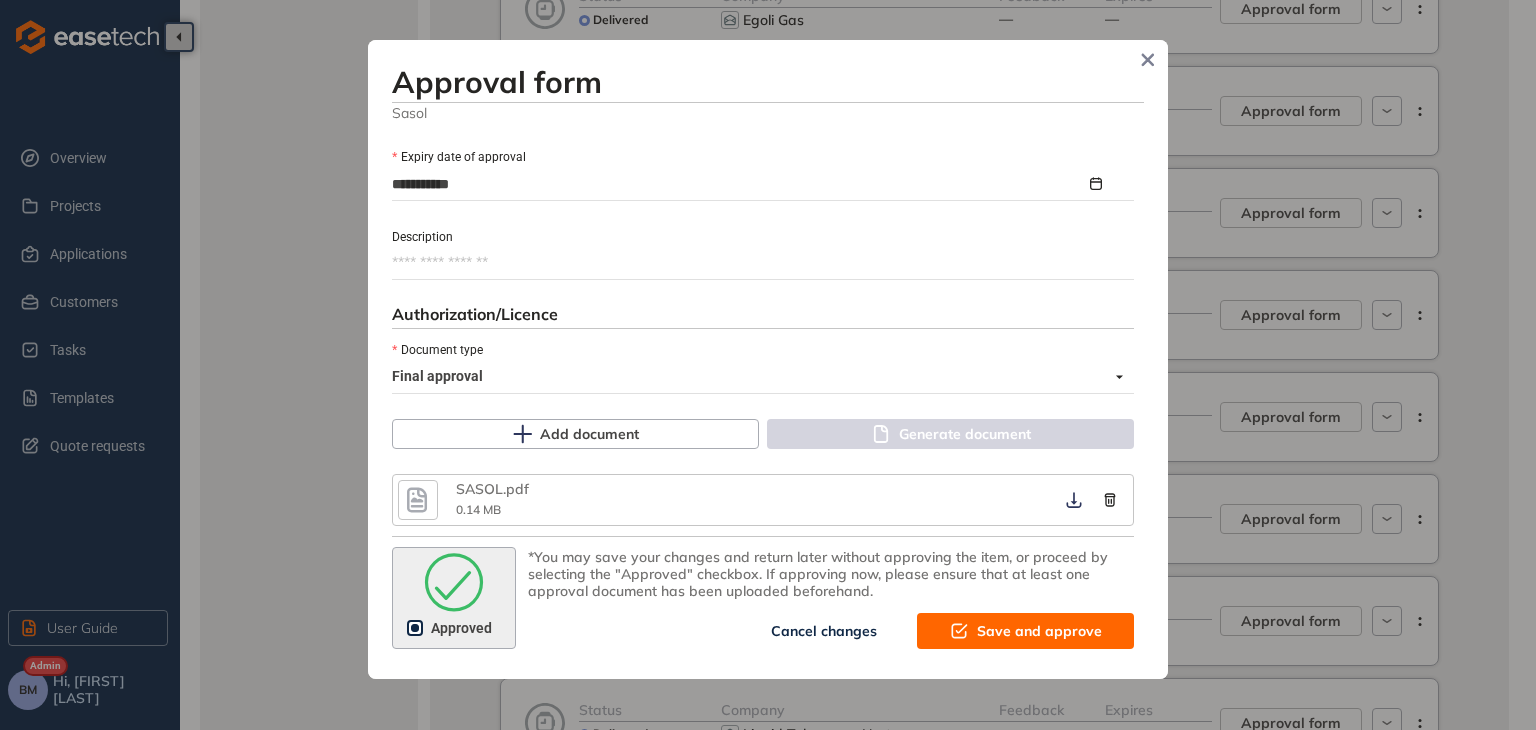 click 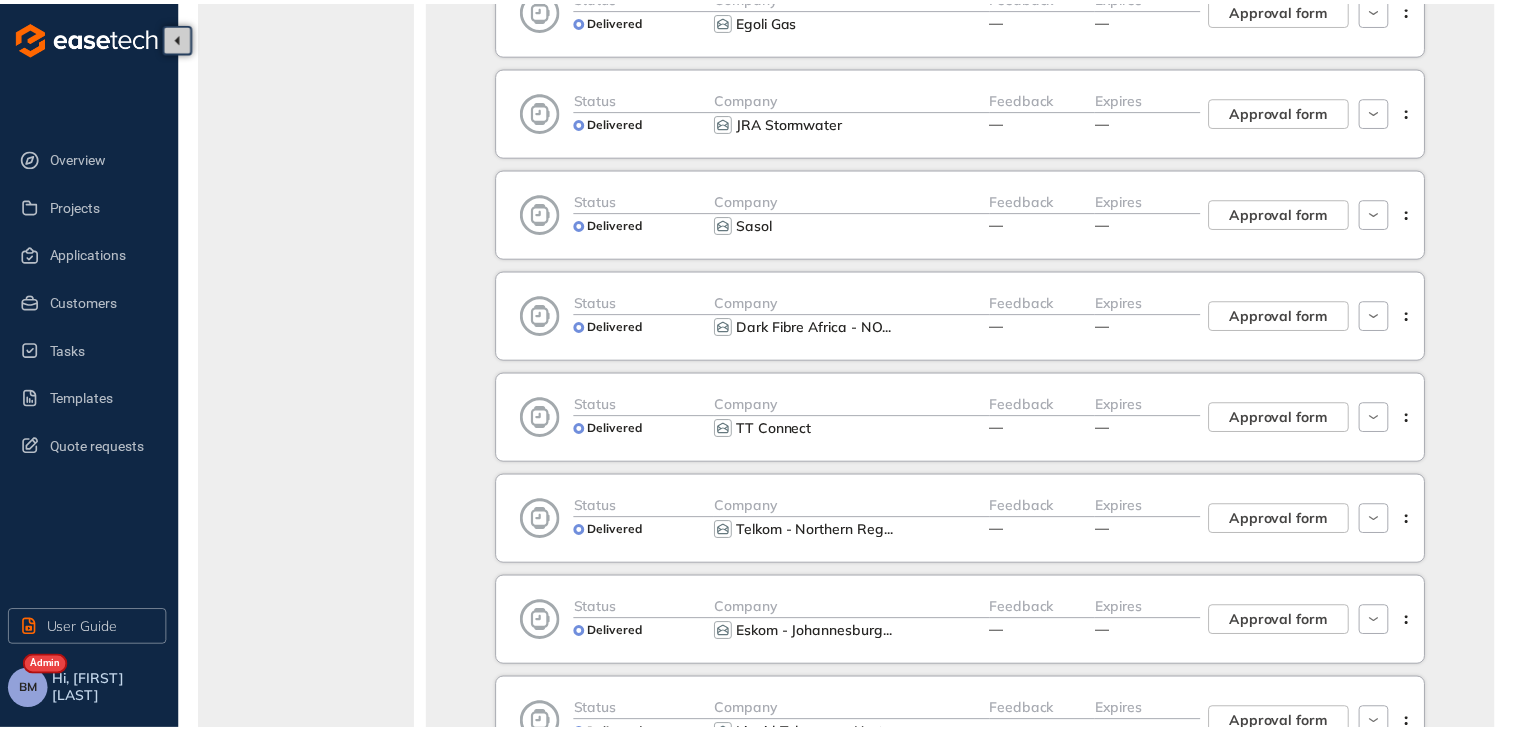 scroll, scrollTop: 1222, scrollLeft: 0, axis: vertical 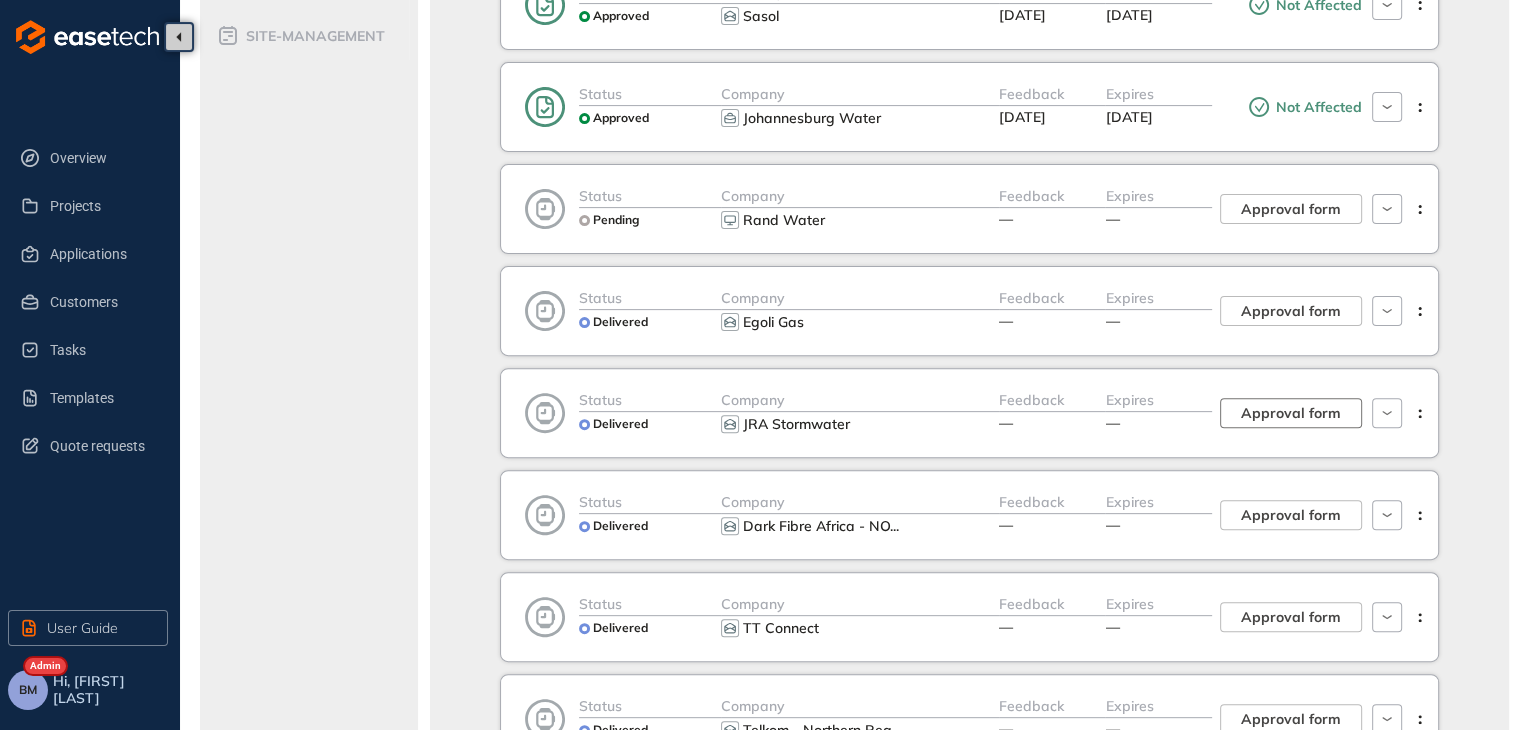 click on "Approval form" at bounding box center [1291, 413] 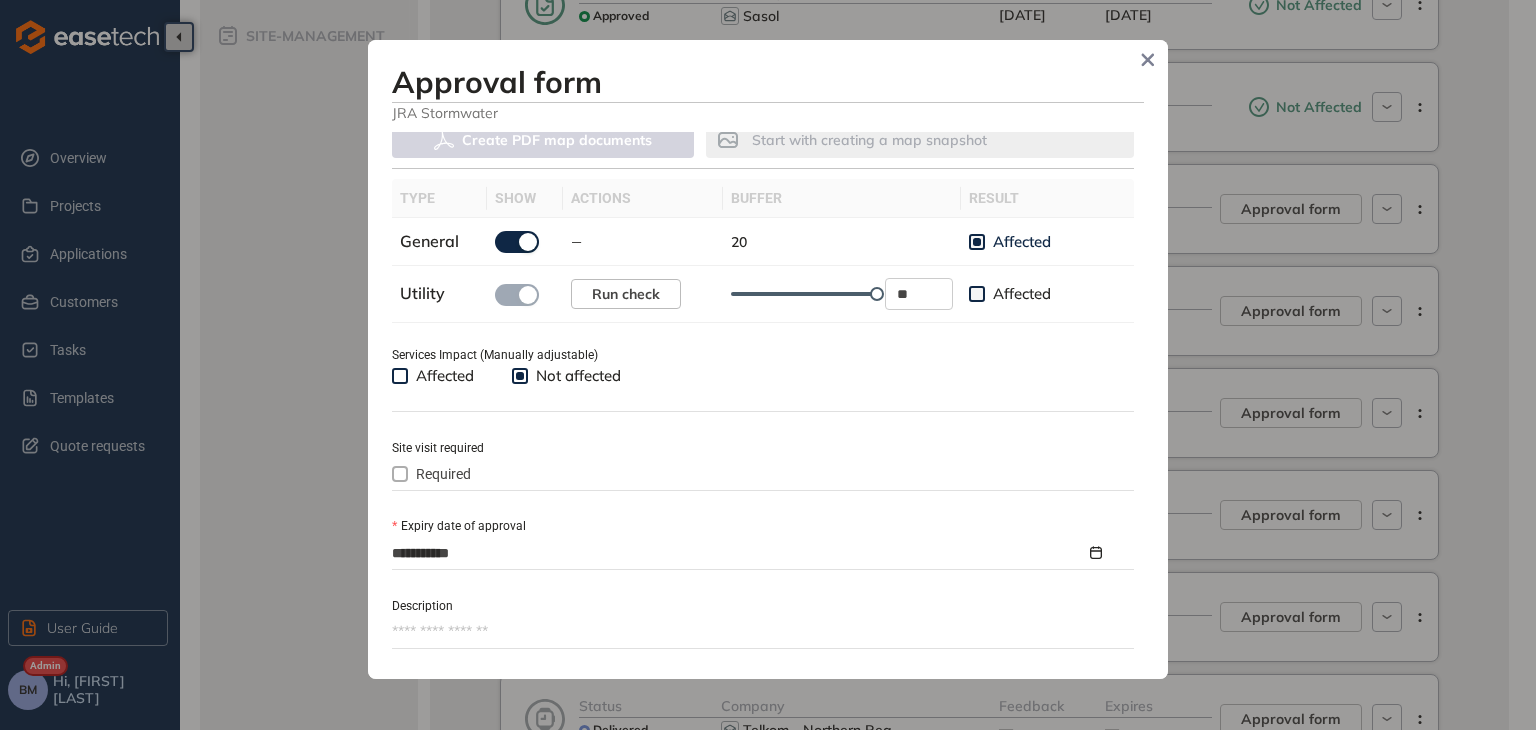 scroll, scrollTop: 800, scrollLeft: 0, axis: vertical 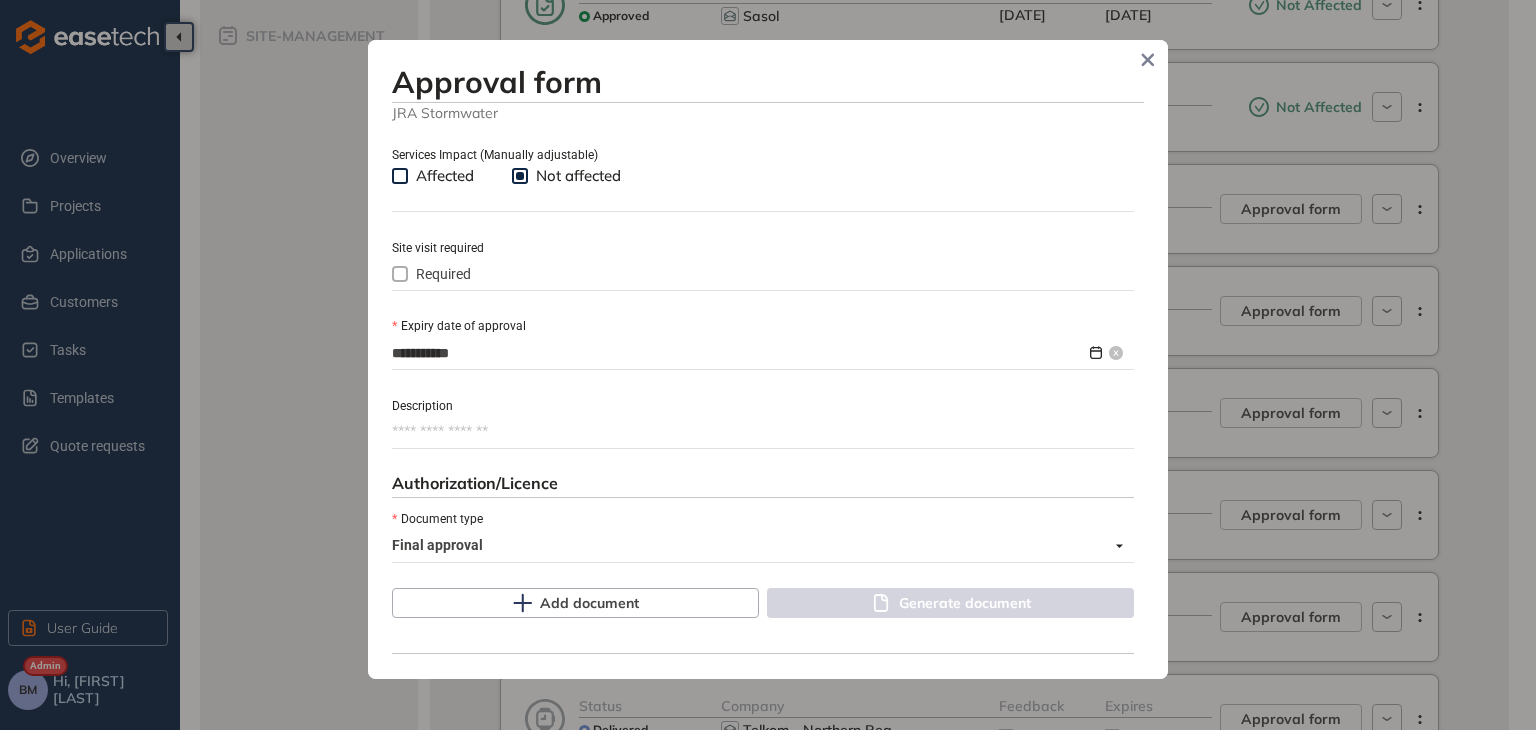 click on "**********" at bounding box center (739, 353) 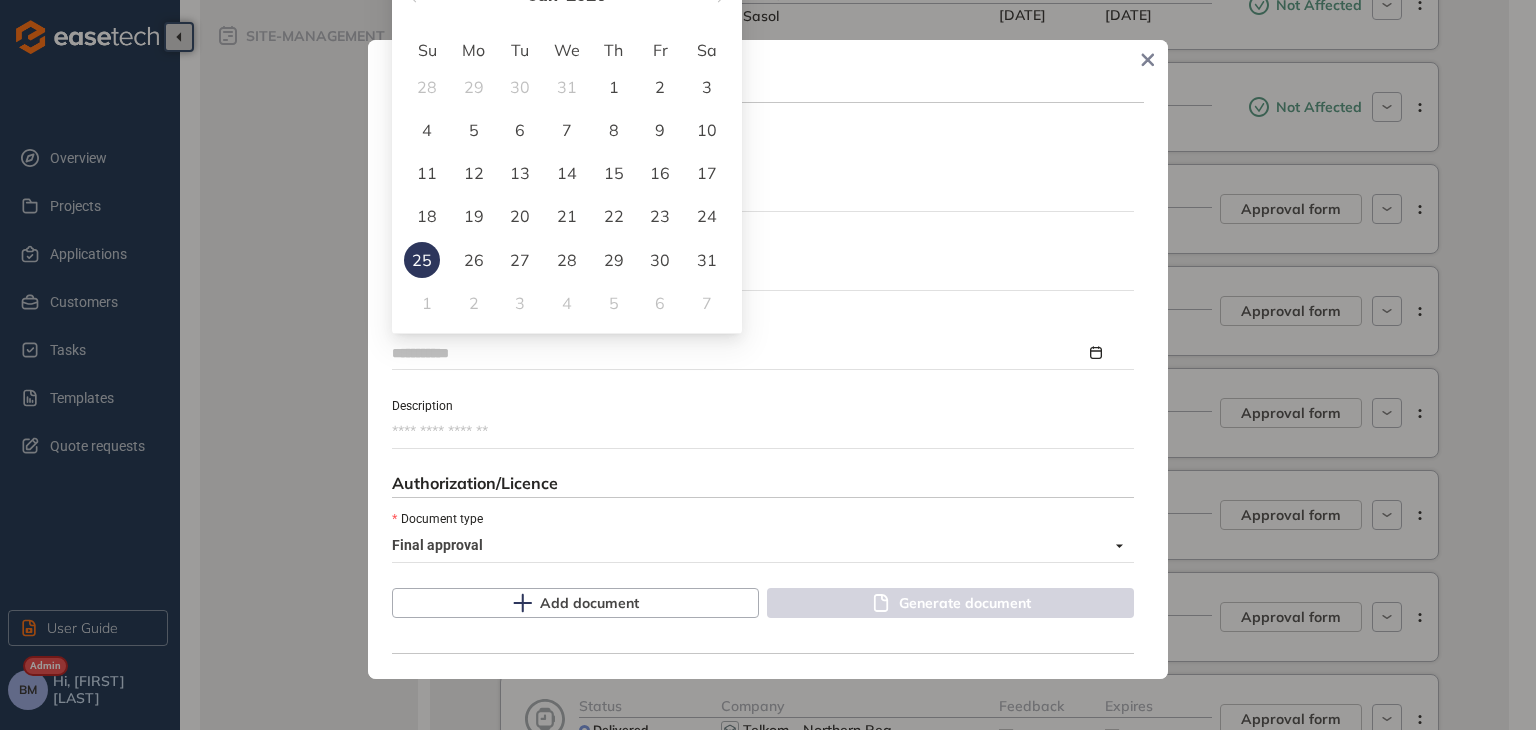 type on "**********" 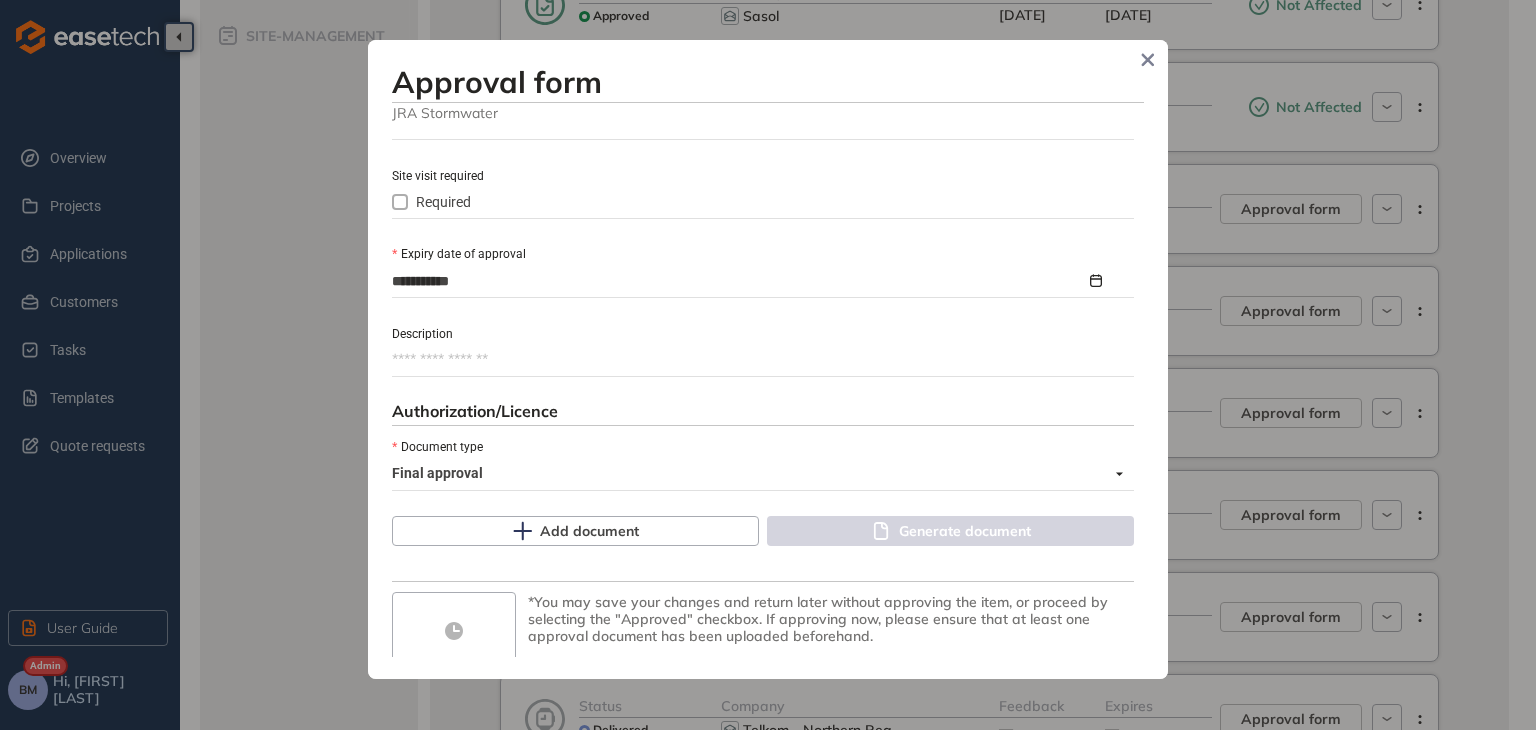 scroll, scrollTop: 917, scrollLeft: 0, axis: vertical 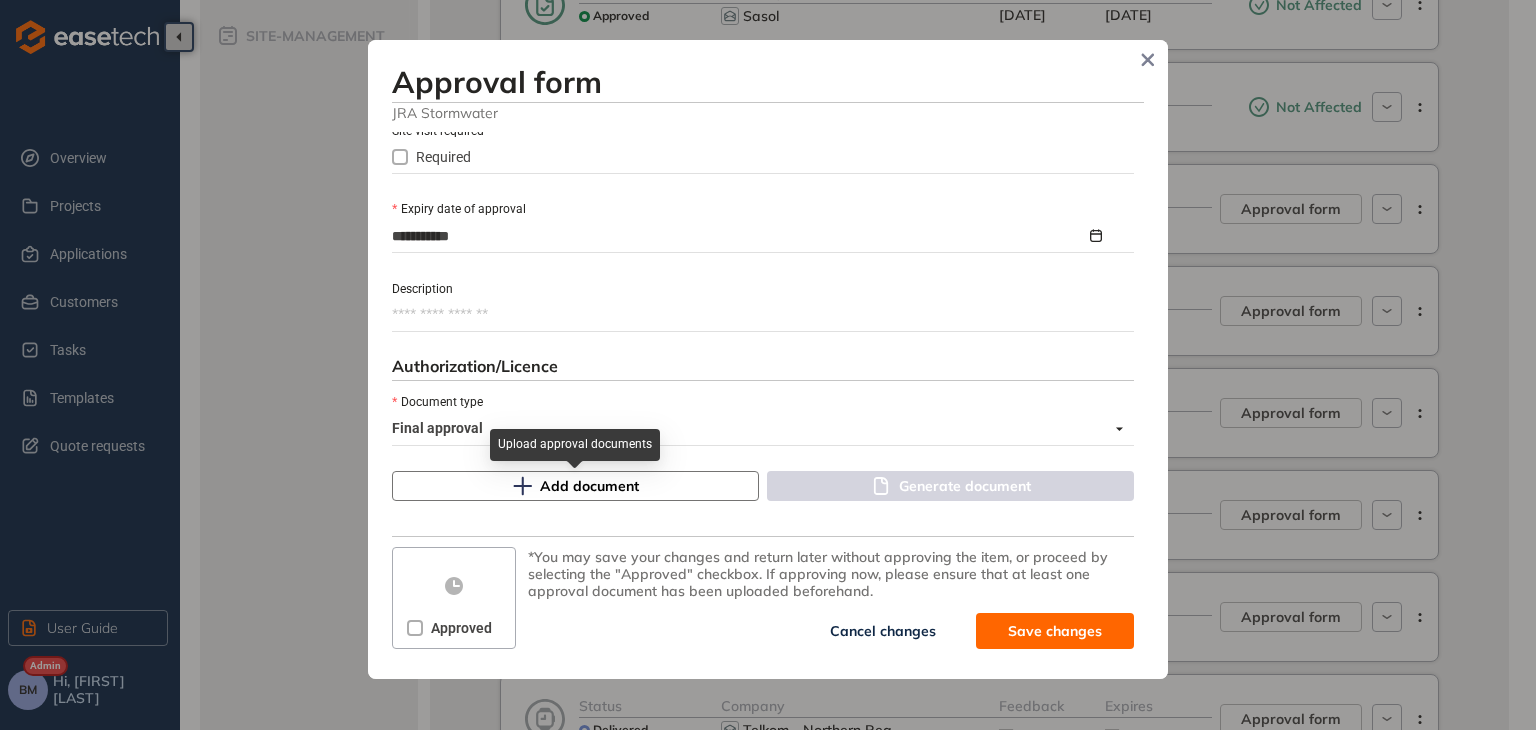 click on "Add document" at bounding box center [575, 486] 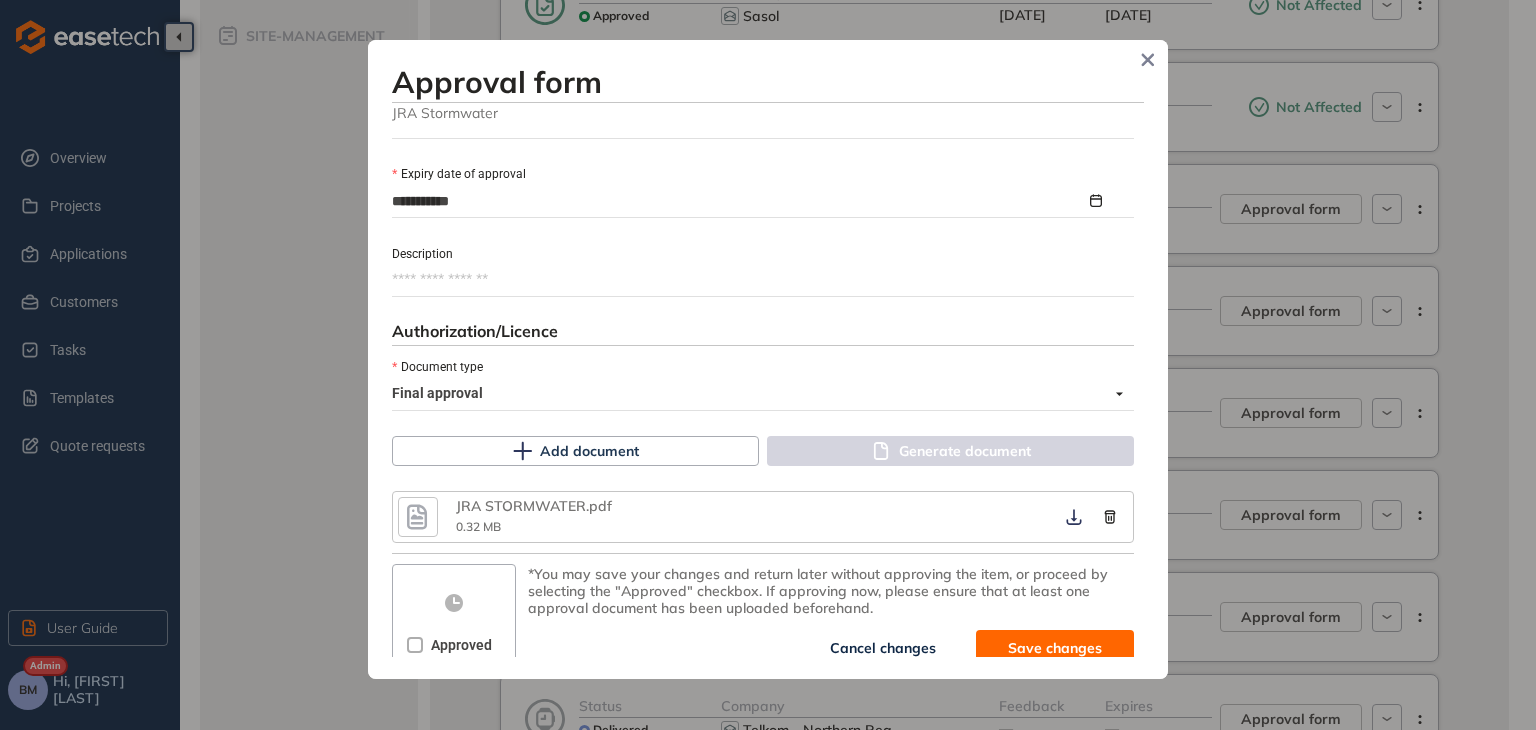 scroll, scrollTop: 969, scrollLeft: 0, axis: vertical 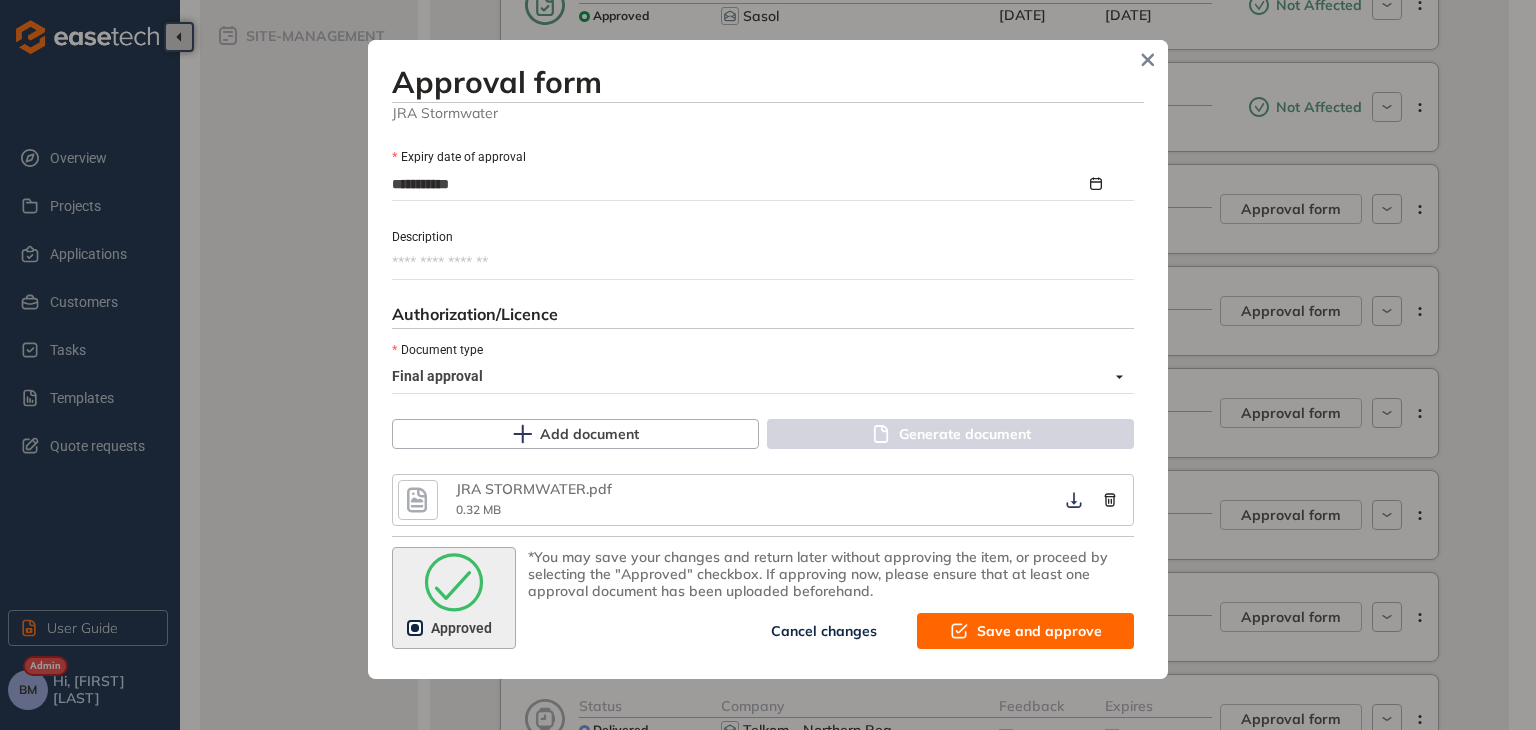 click on "Save and approve" at bounding box center (1025, 631) 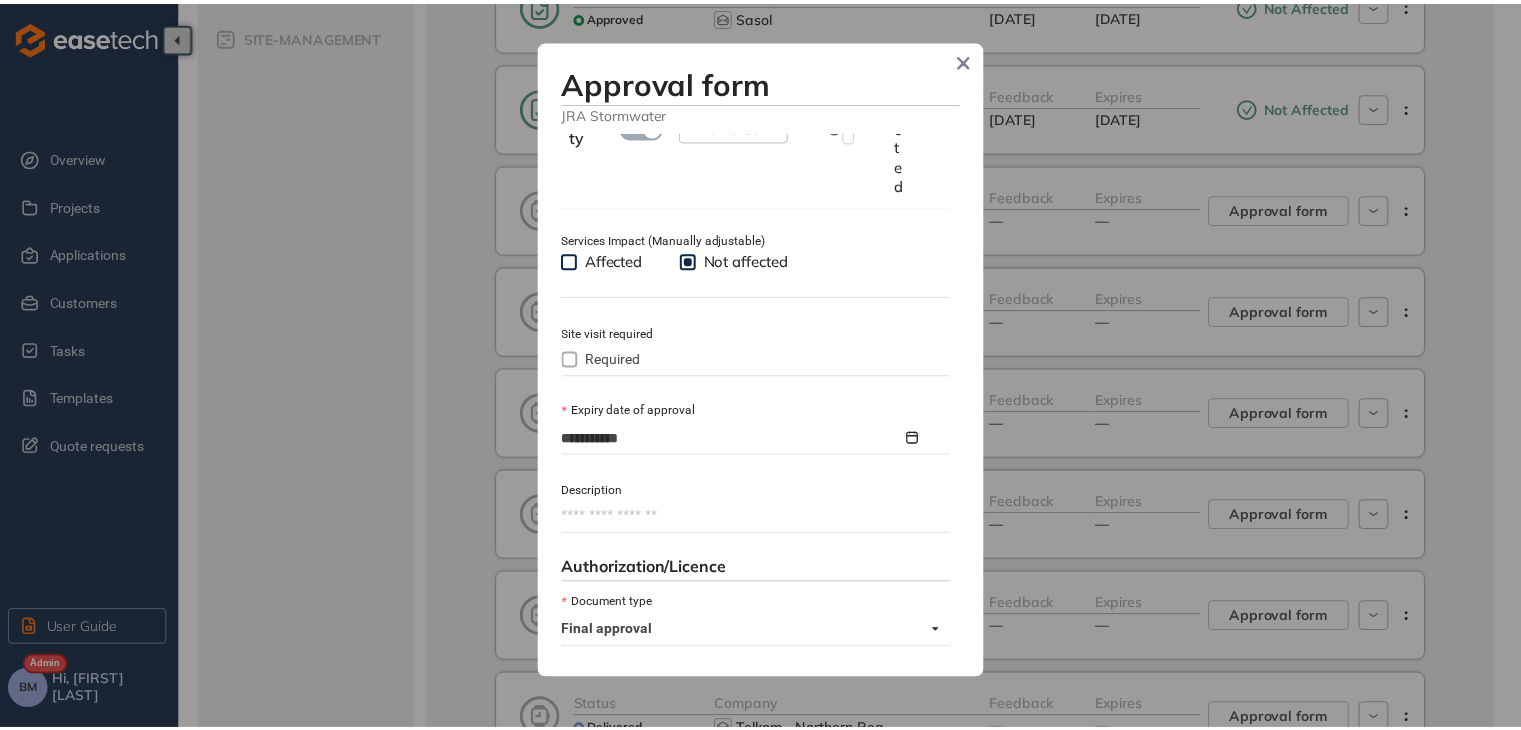 scroll, scrollTop: 1222, scrollLeft: 0, axis: vertical 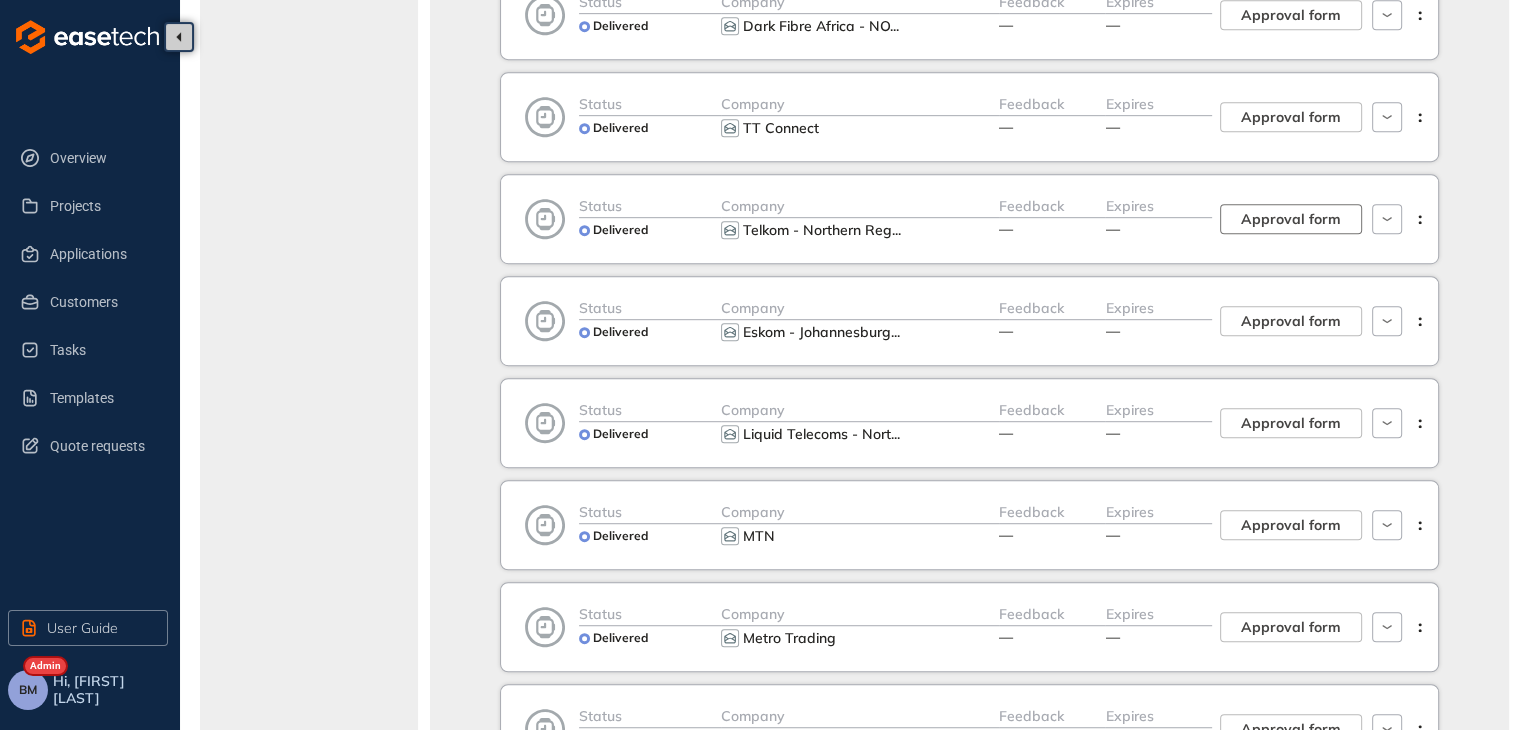 click on "Approval form" at bounding box center (1291, 219) 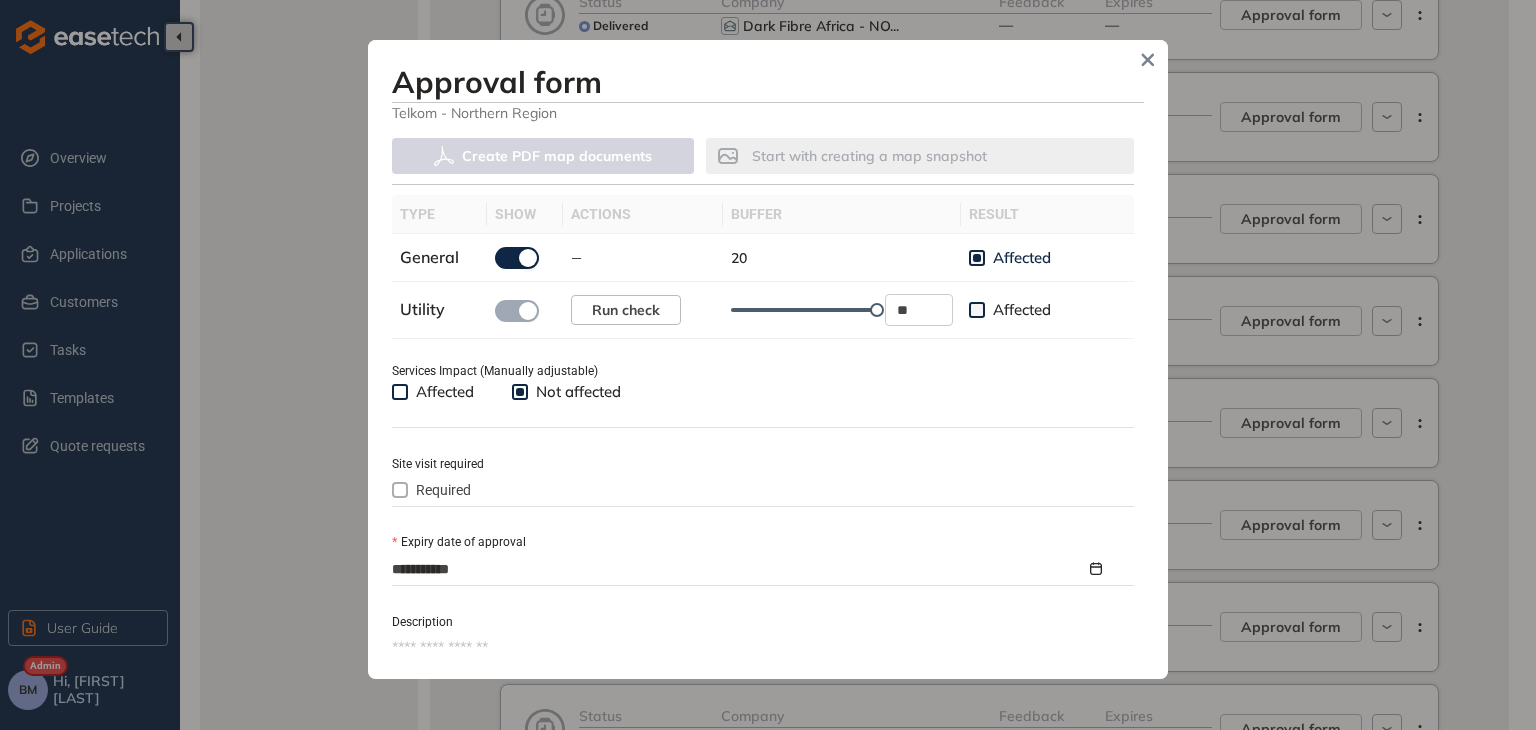 scroll, scrollTop: 600, scrollLeft: 0, axis: vertical 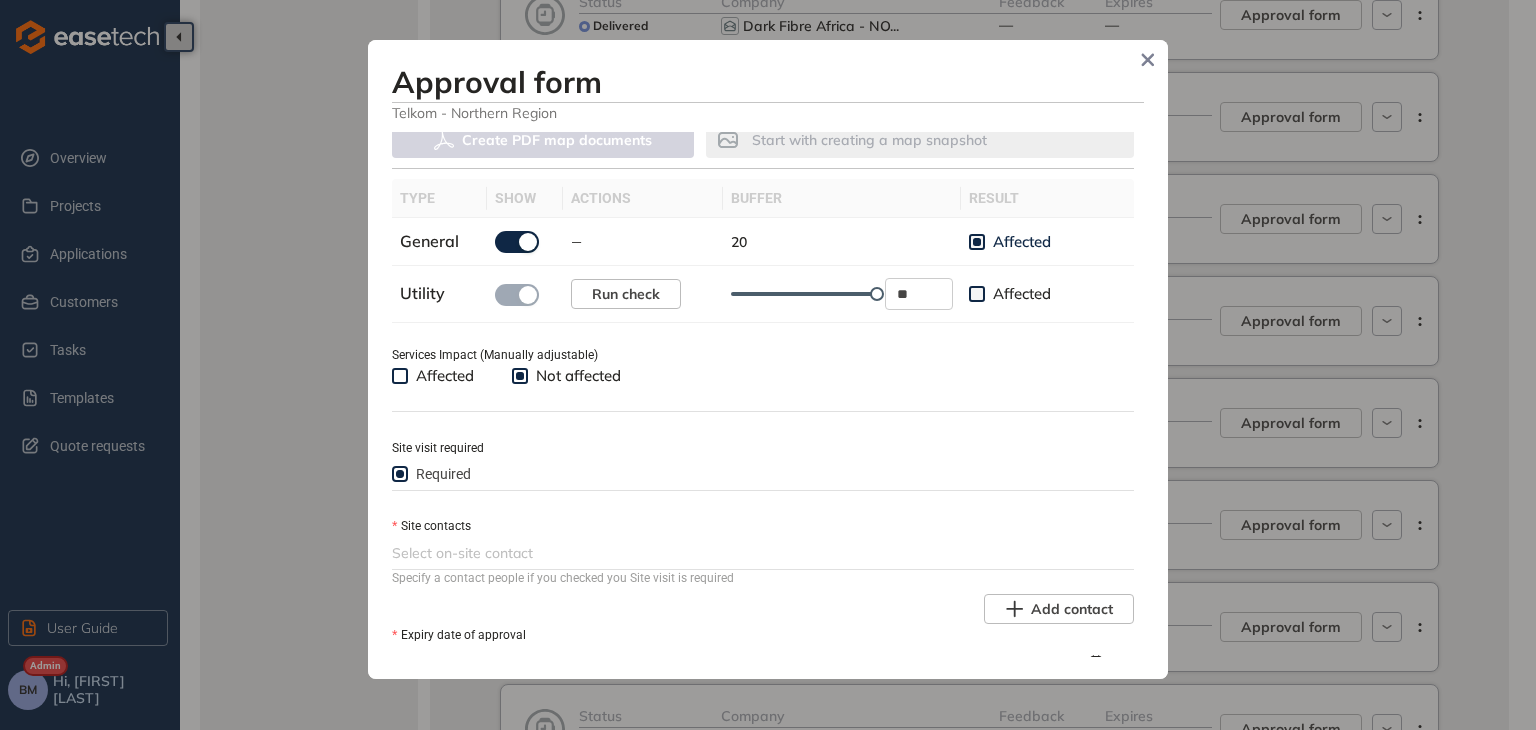 click on "Site contacts" at bounding box center (431, 526) 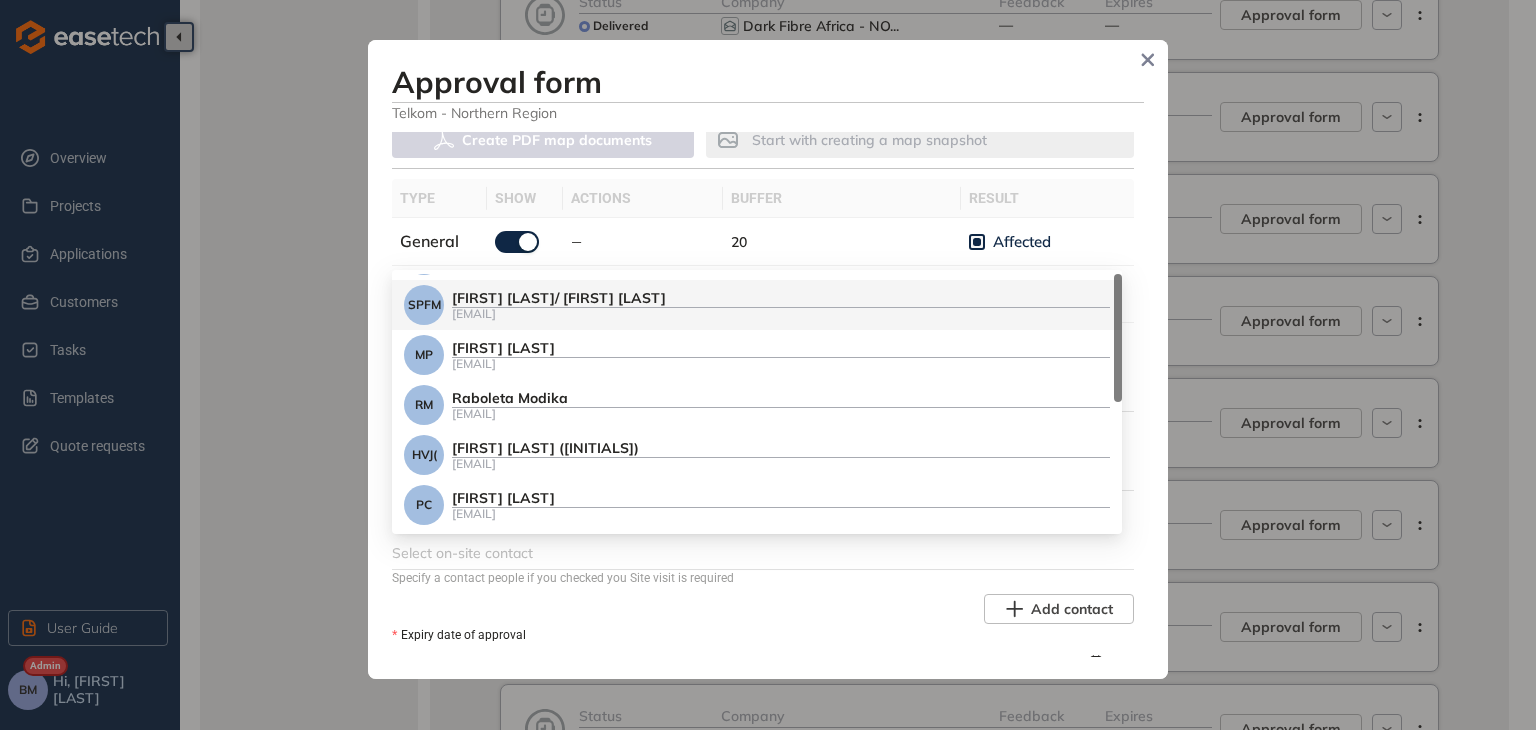 scroll, scrollTop: 0, scrollLeft: 0, axis: both 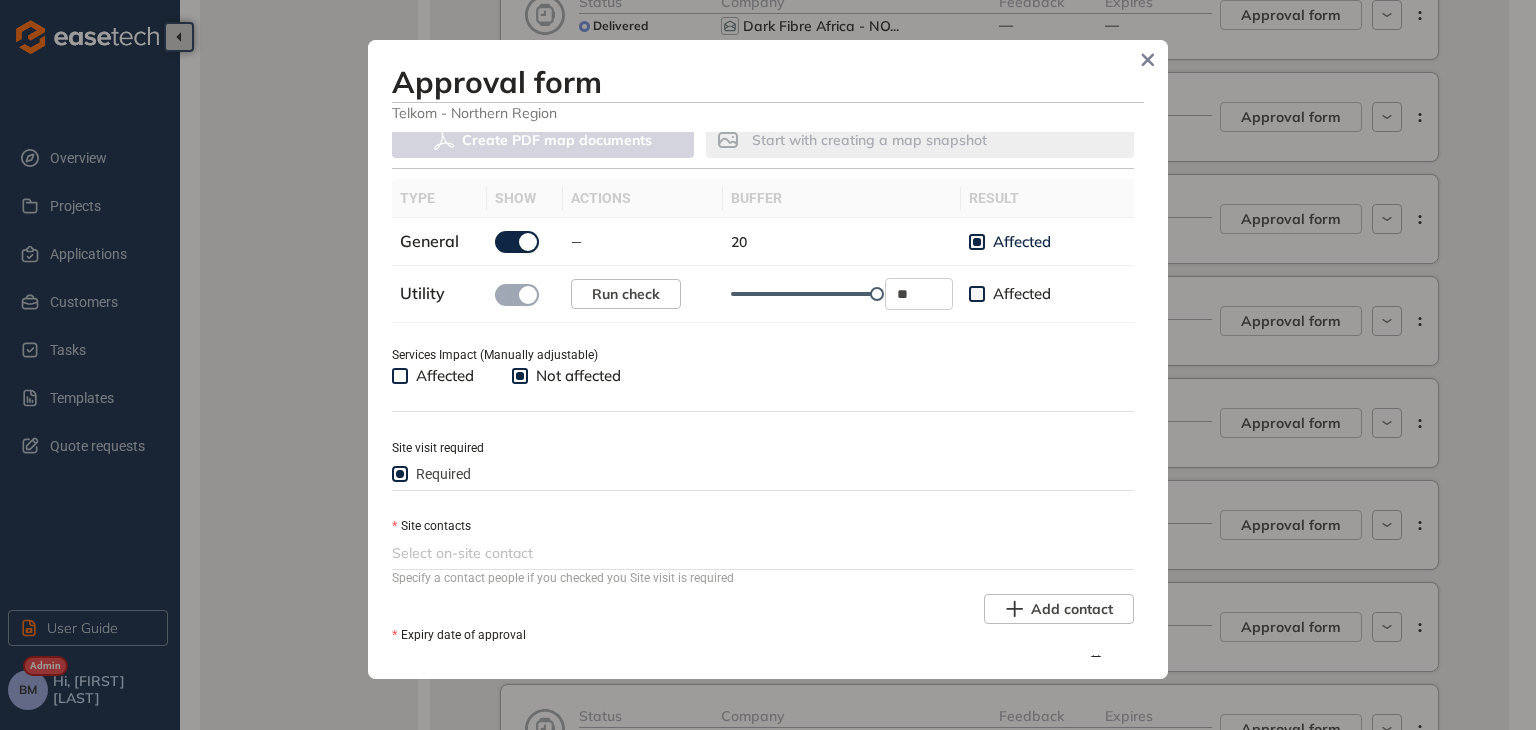 click at bounding box center (761, 553) 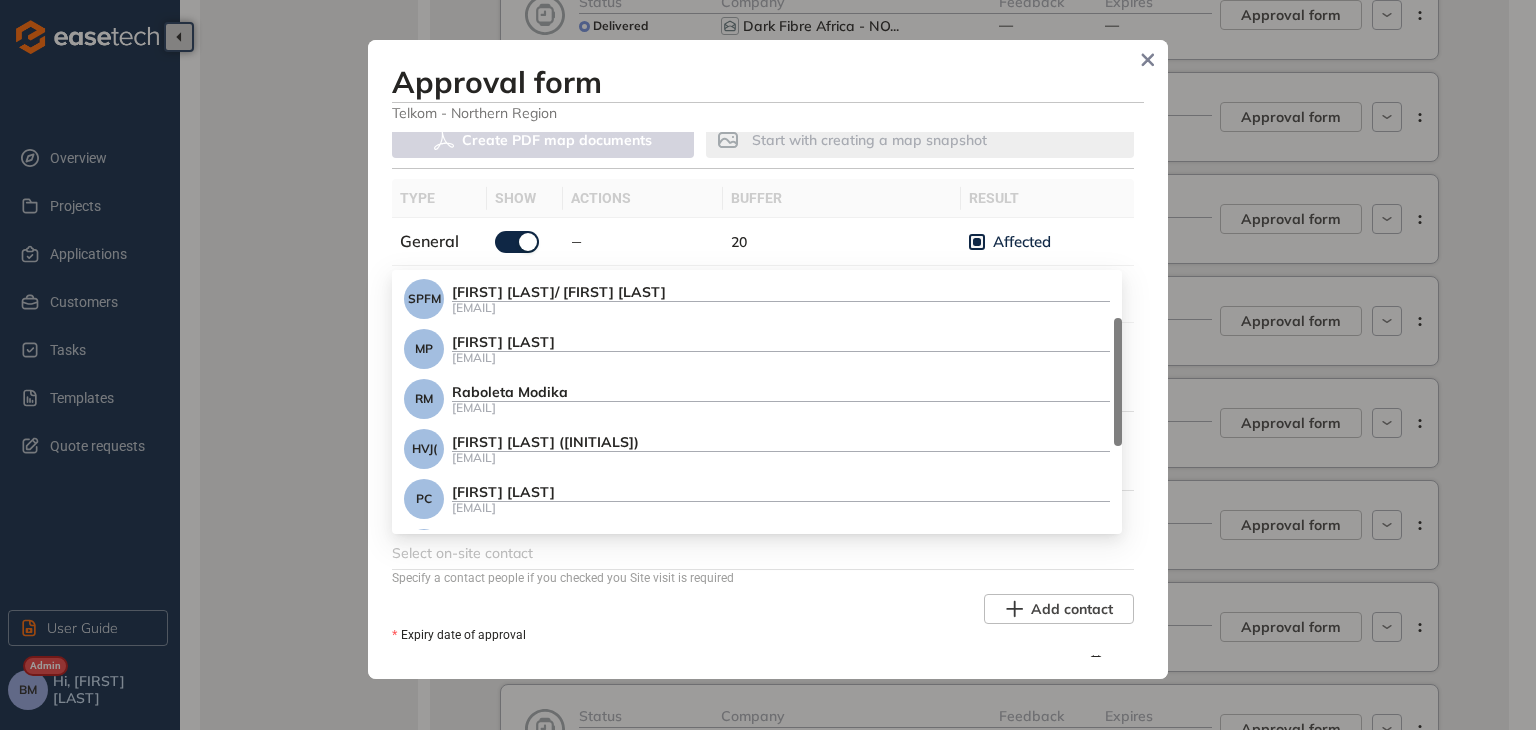 scroll, scrollTop: 200, scrollLeft: 0, axis: vertical 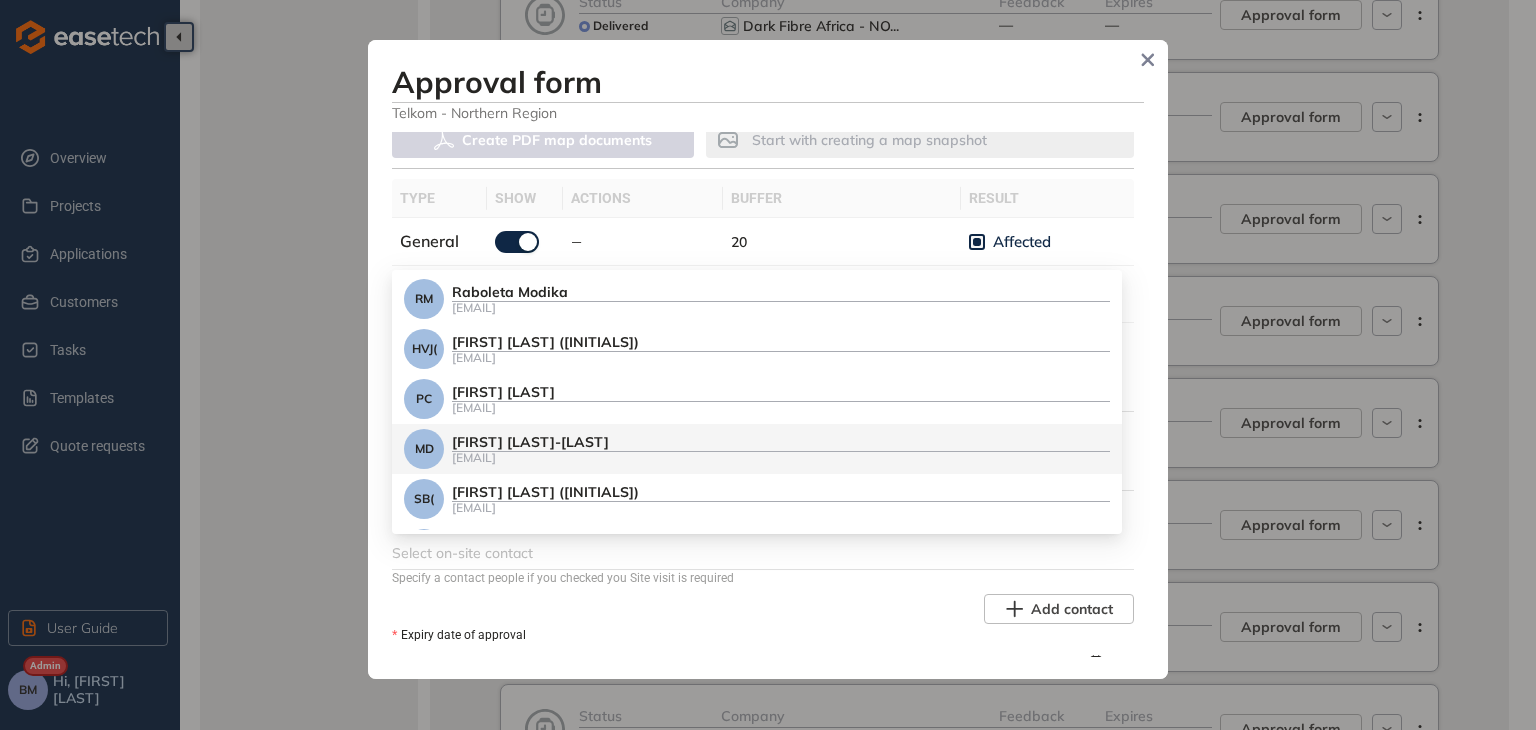 click on "[FIRST] [LAST]-[LAST]" at bounding box center (781, 442) 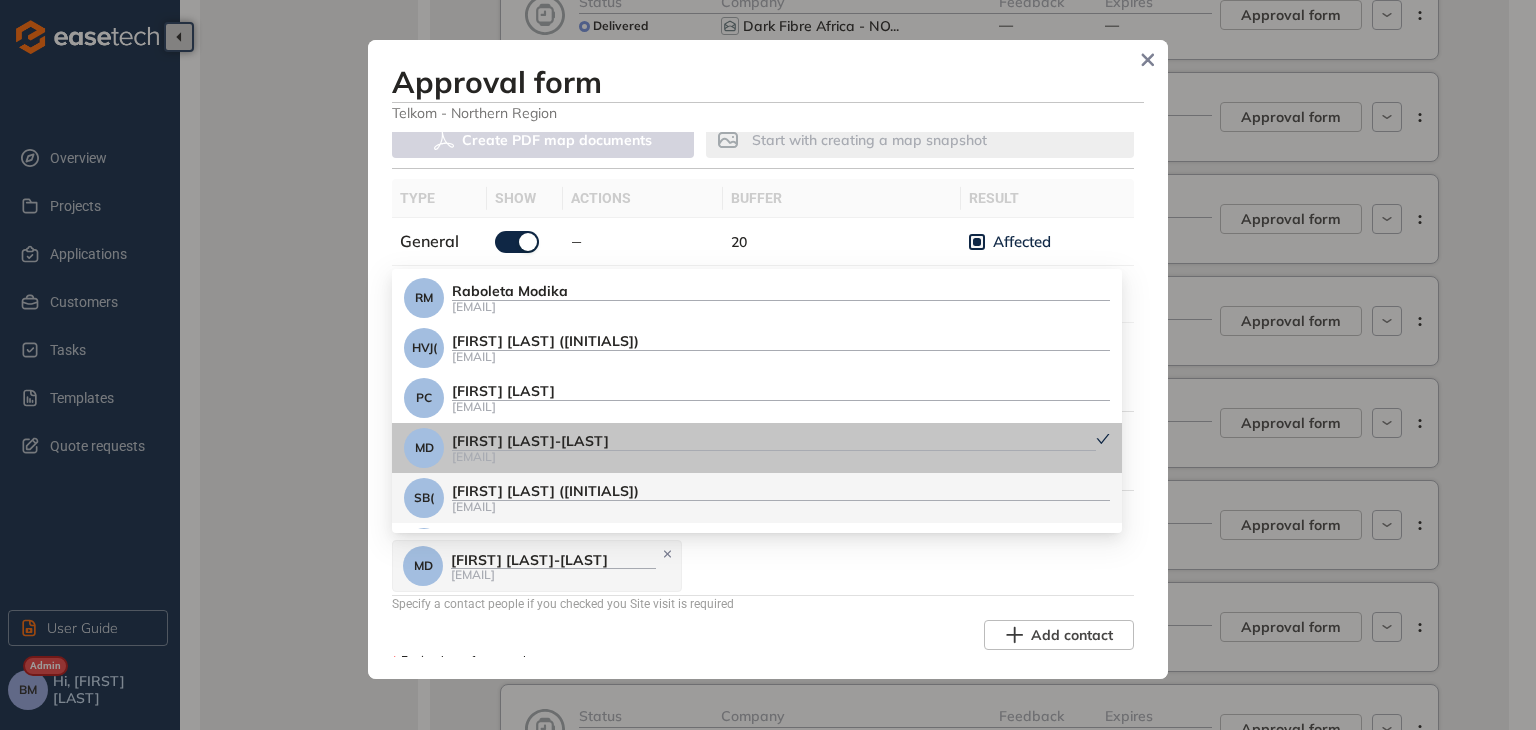 click on "MD [FIRST] [LAST]  [EMAIL]" at bounding box center (761, 566) 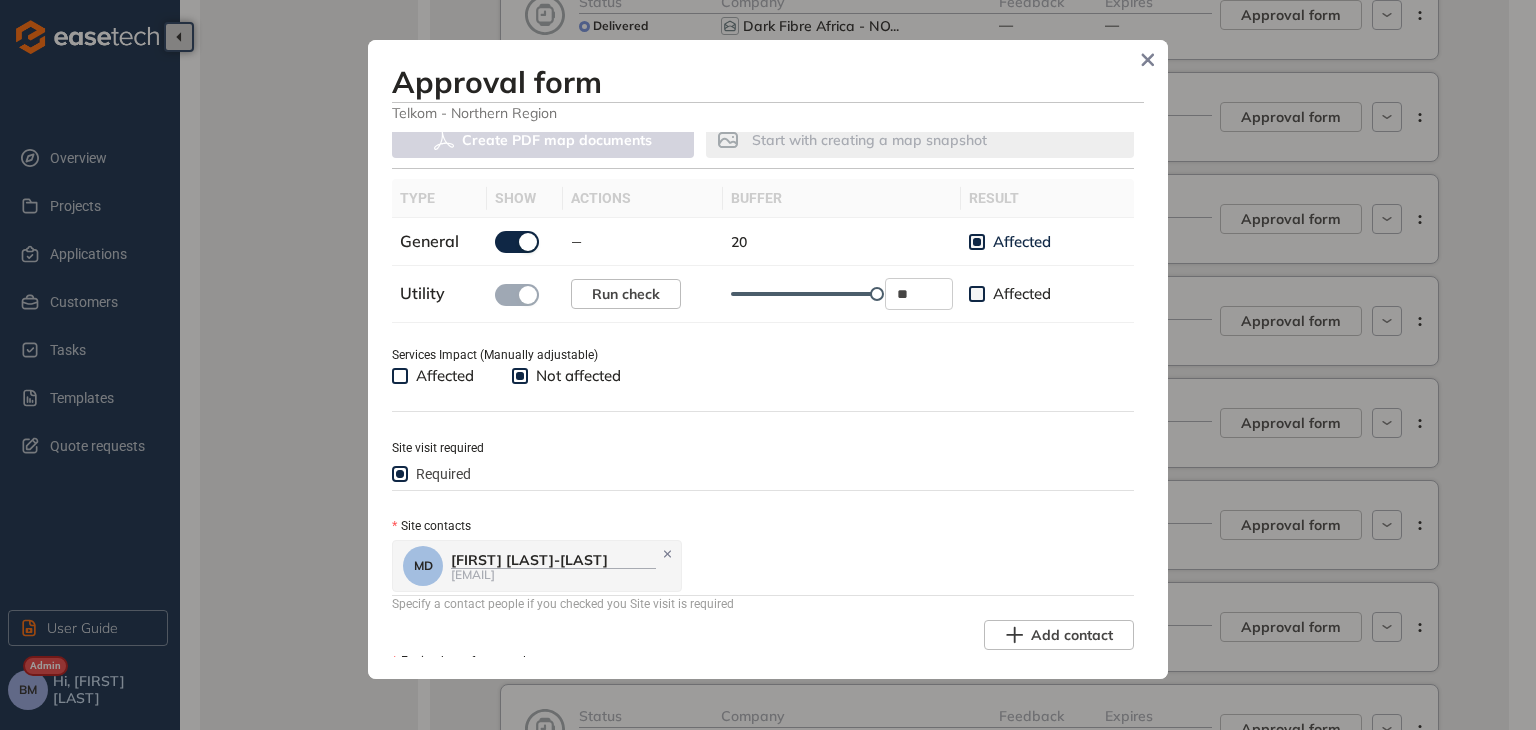 scroll, scrollTop: 900, scrollLeft: 0, axis: vertical 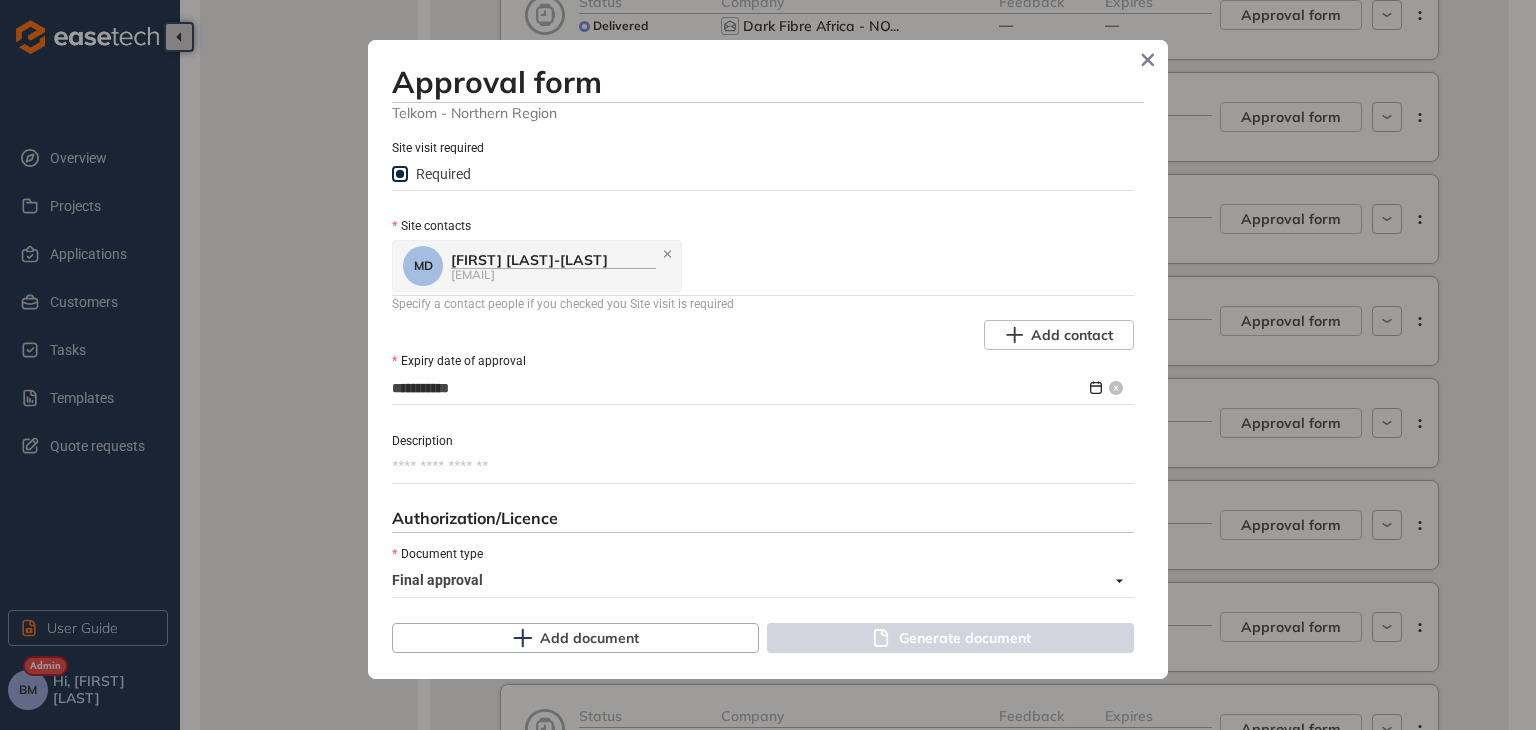 click on "**********" at bounding box center [739, 388] 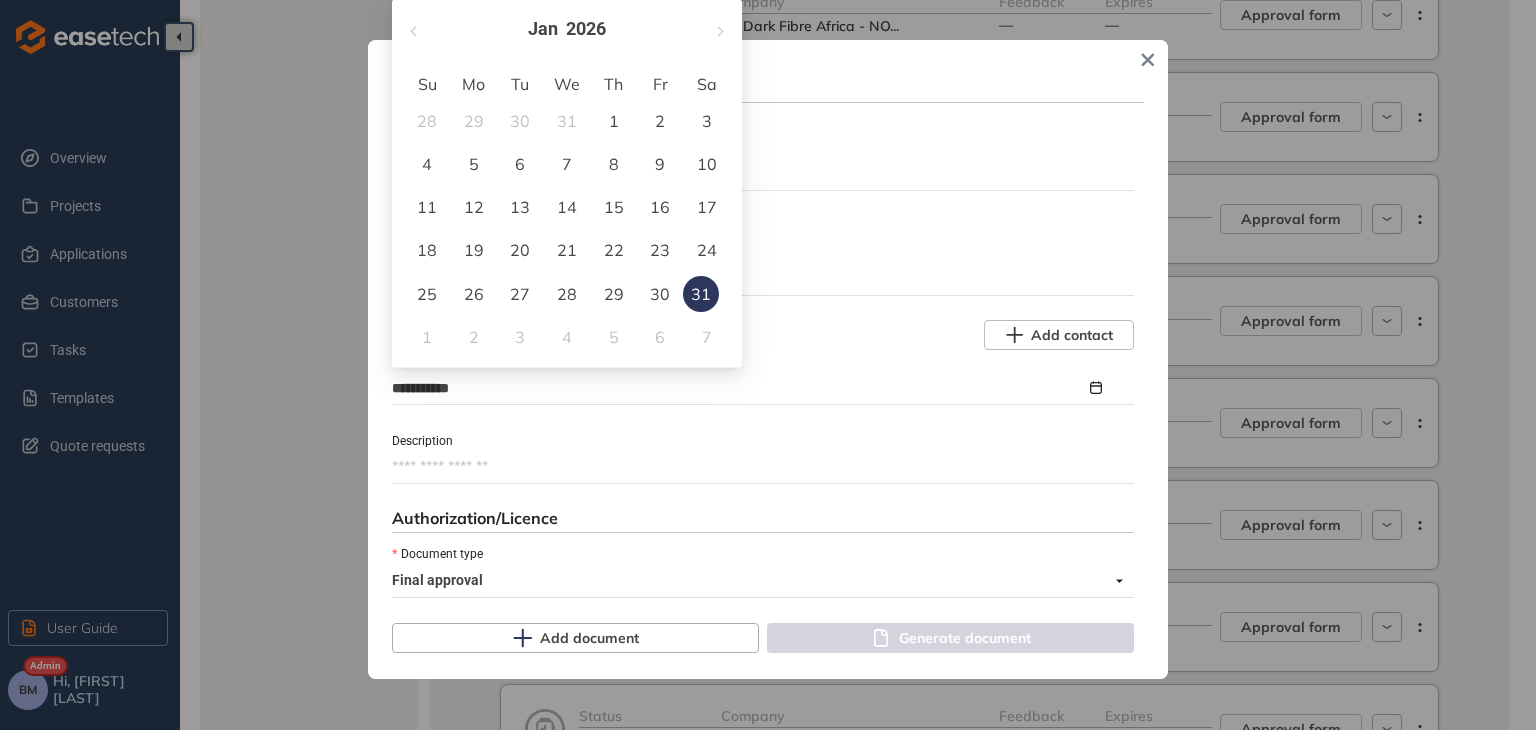 type on "**********" 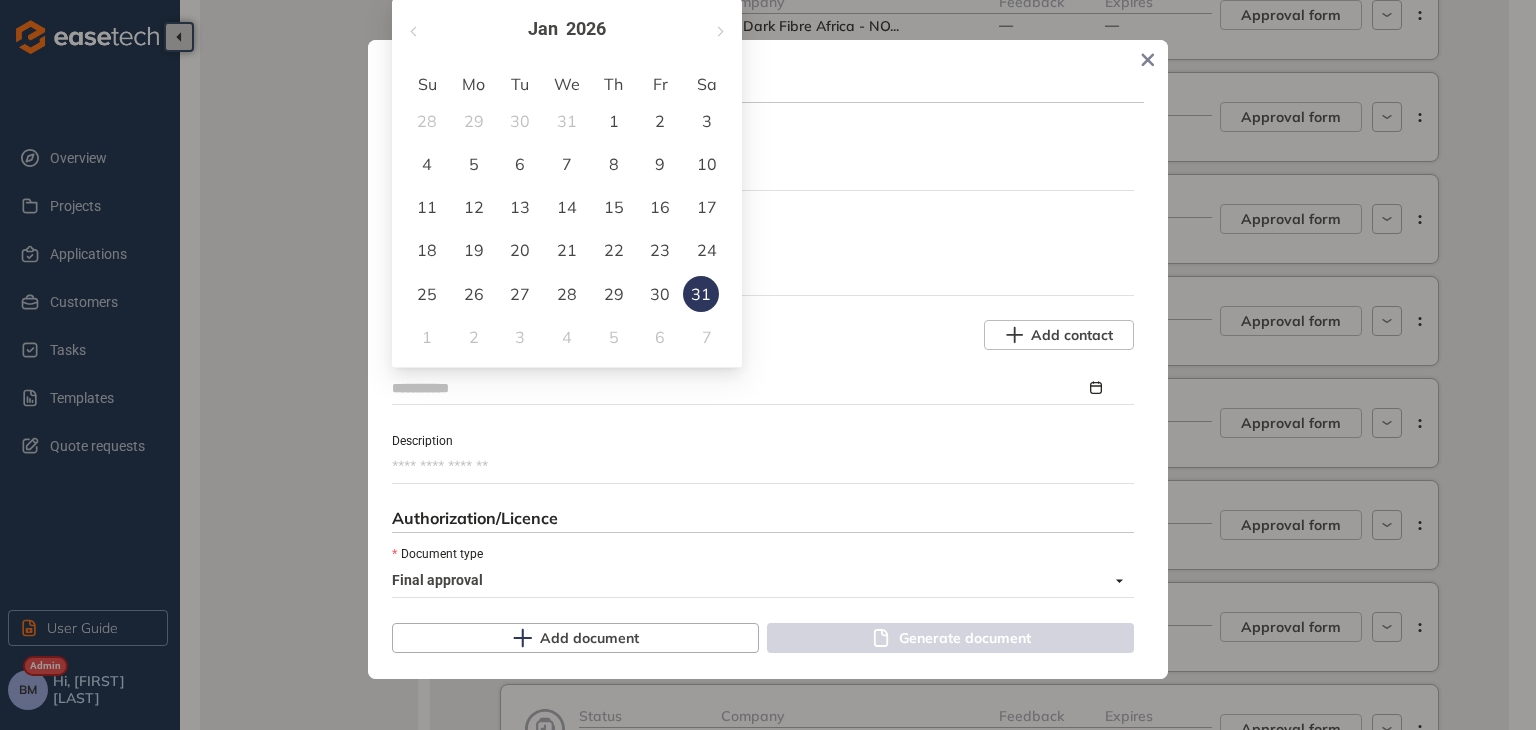 click on "28" at bounding box center [567, 294] 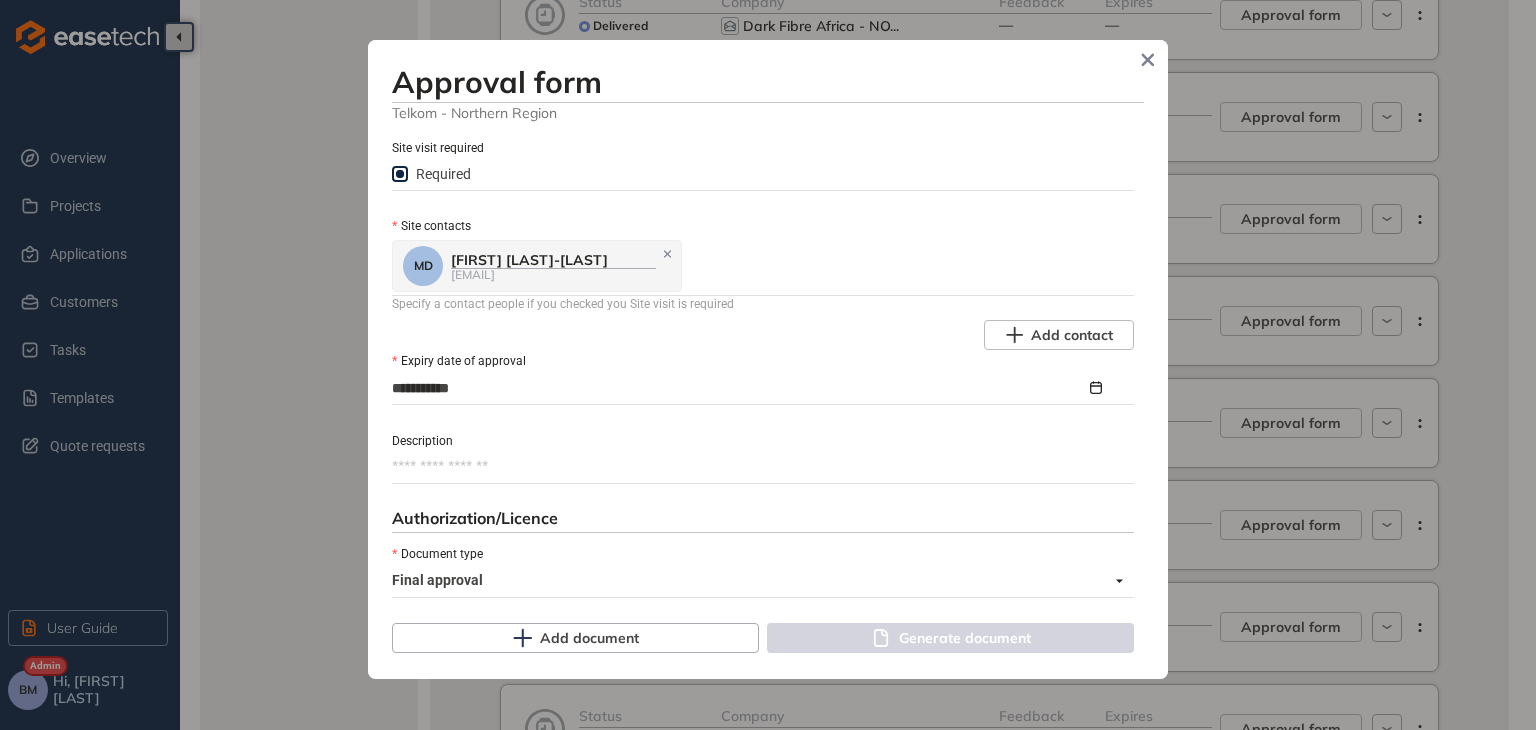 click on "Description" at bounding box center [763, 440] 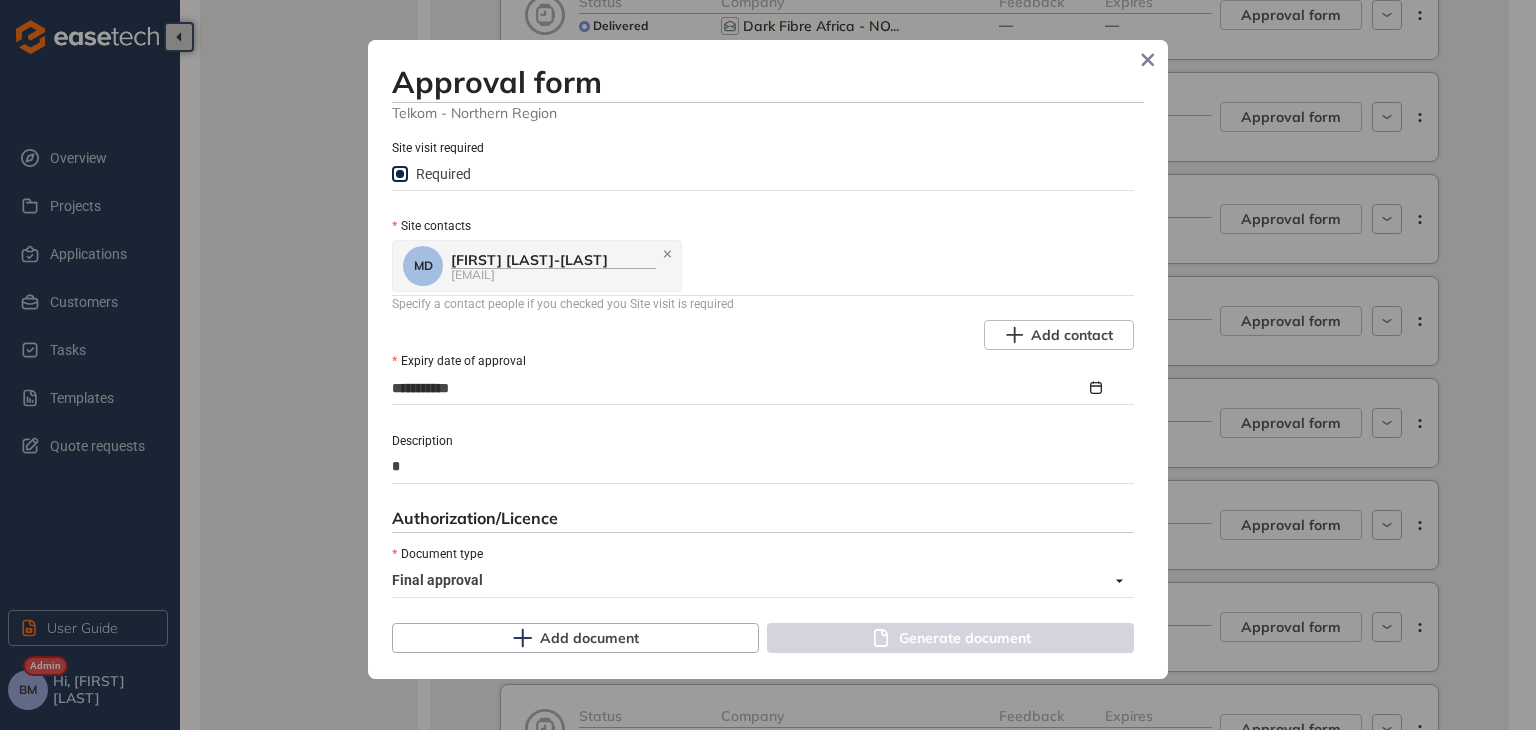 type on "**" 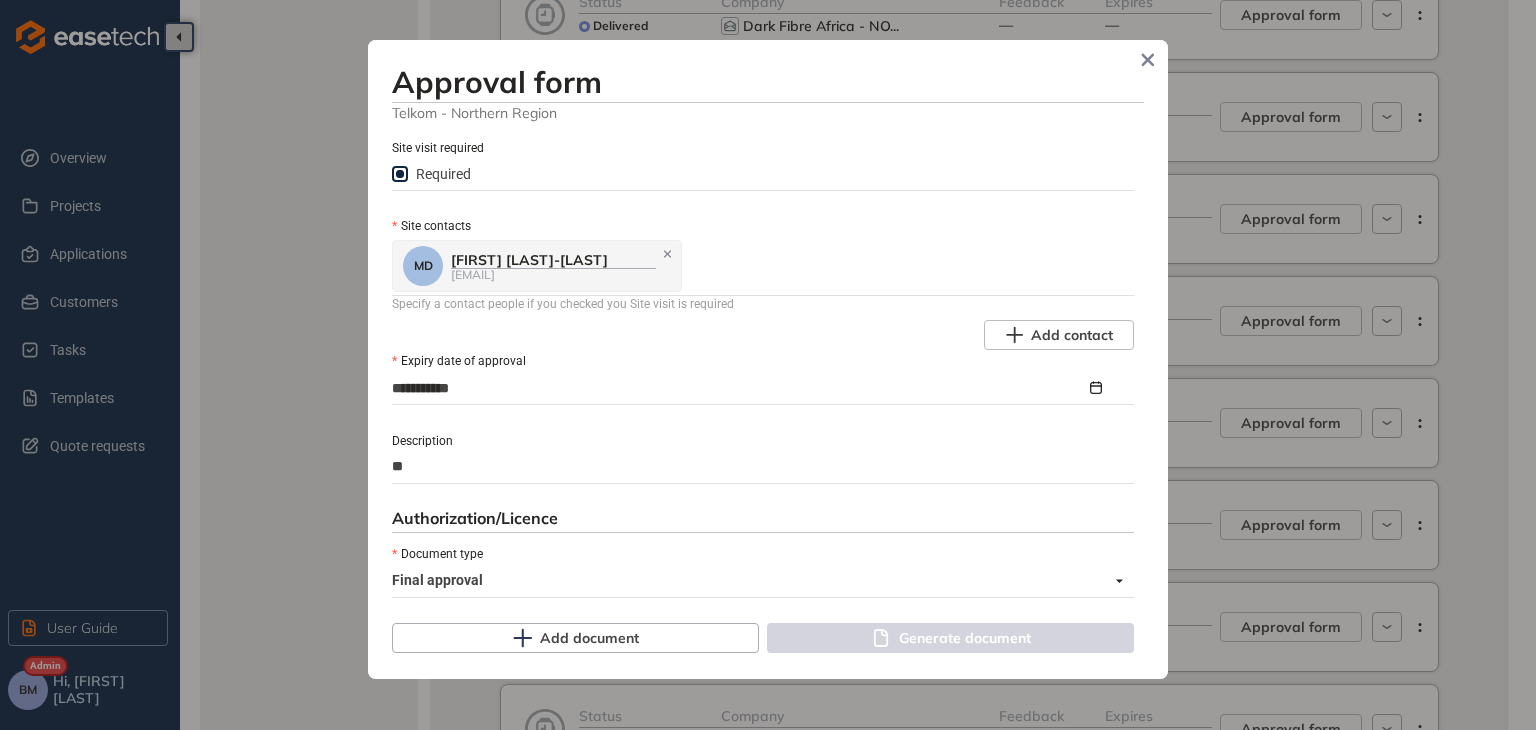 type on "***" 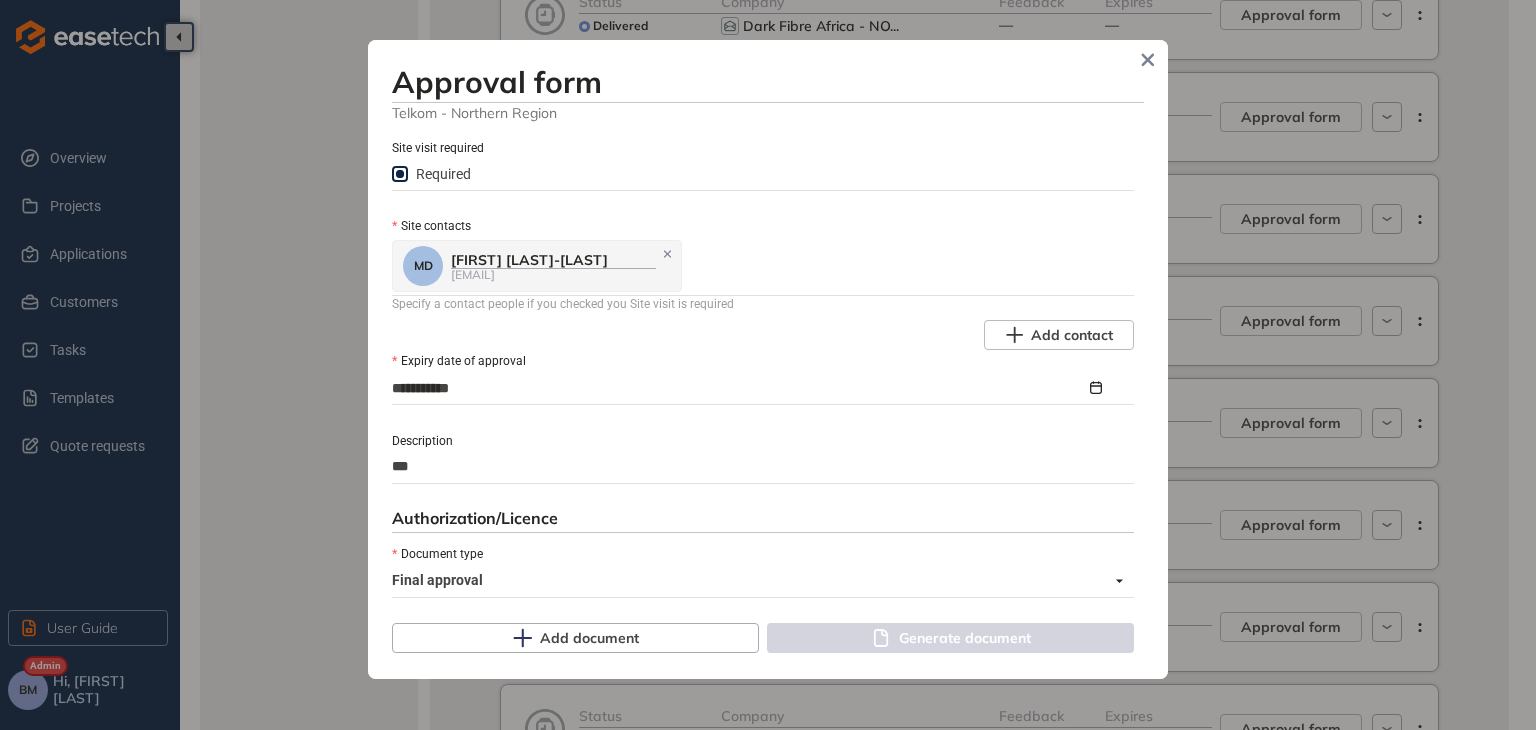 type on "****" 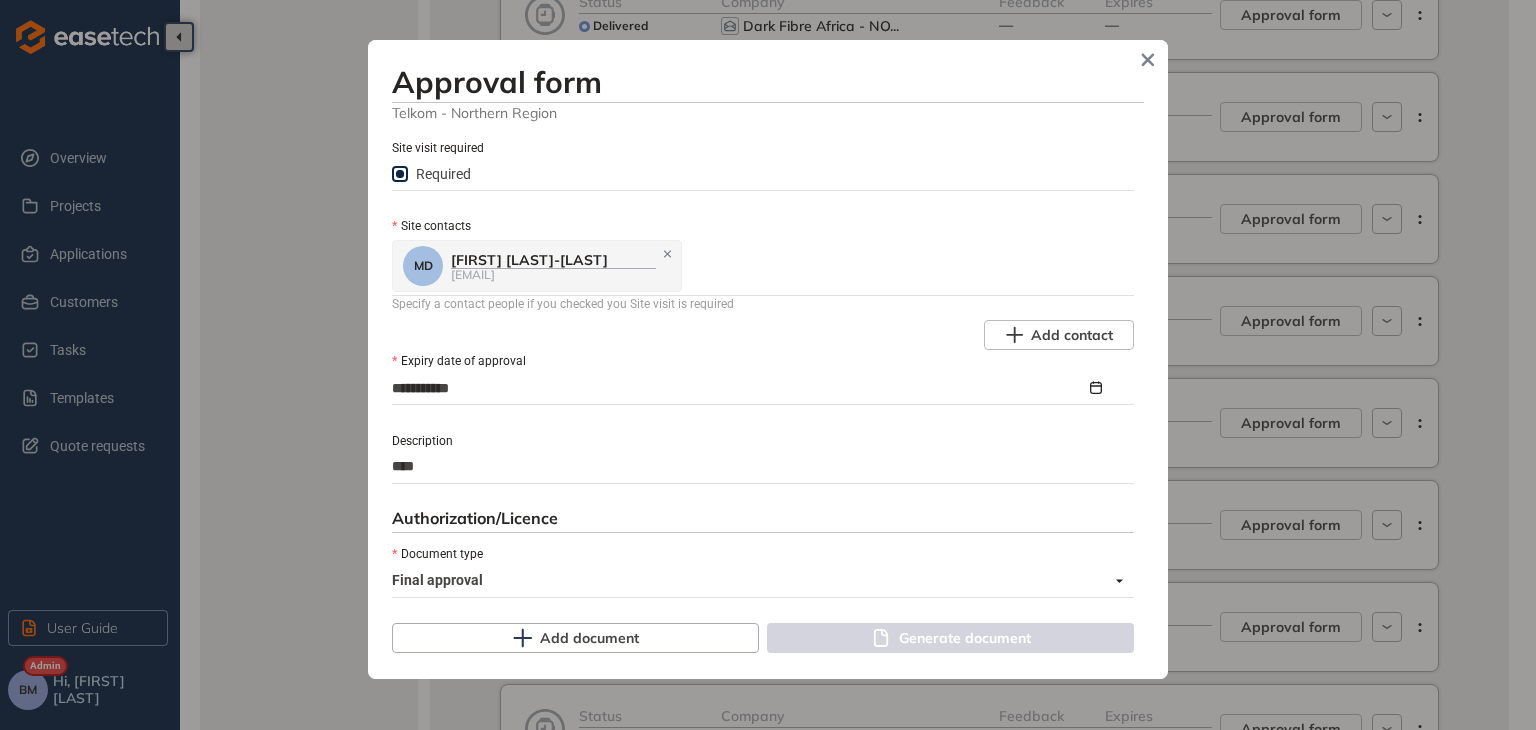 type on "*****" 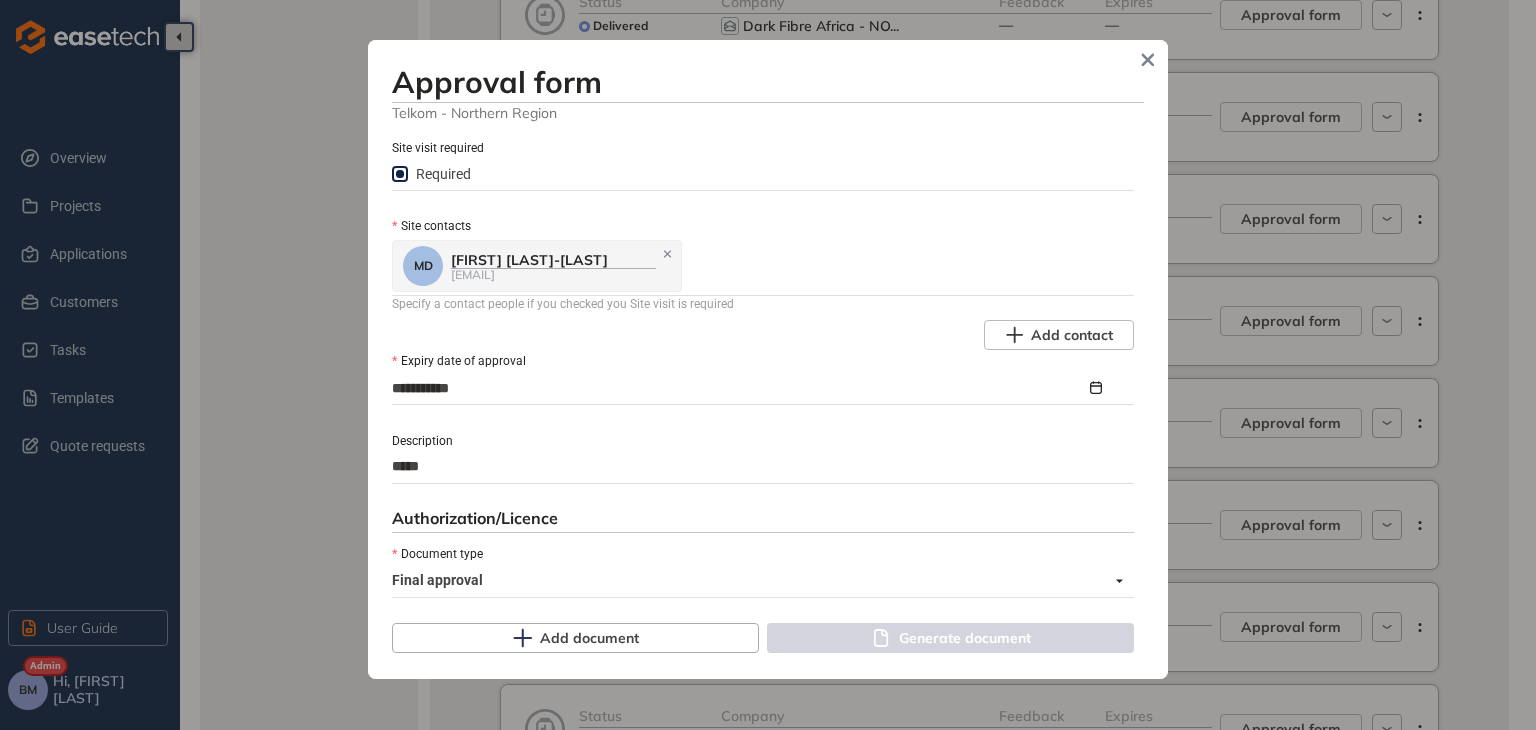 type on "******" 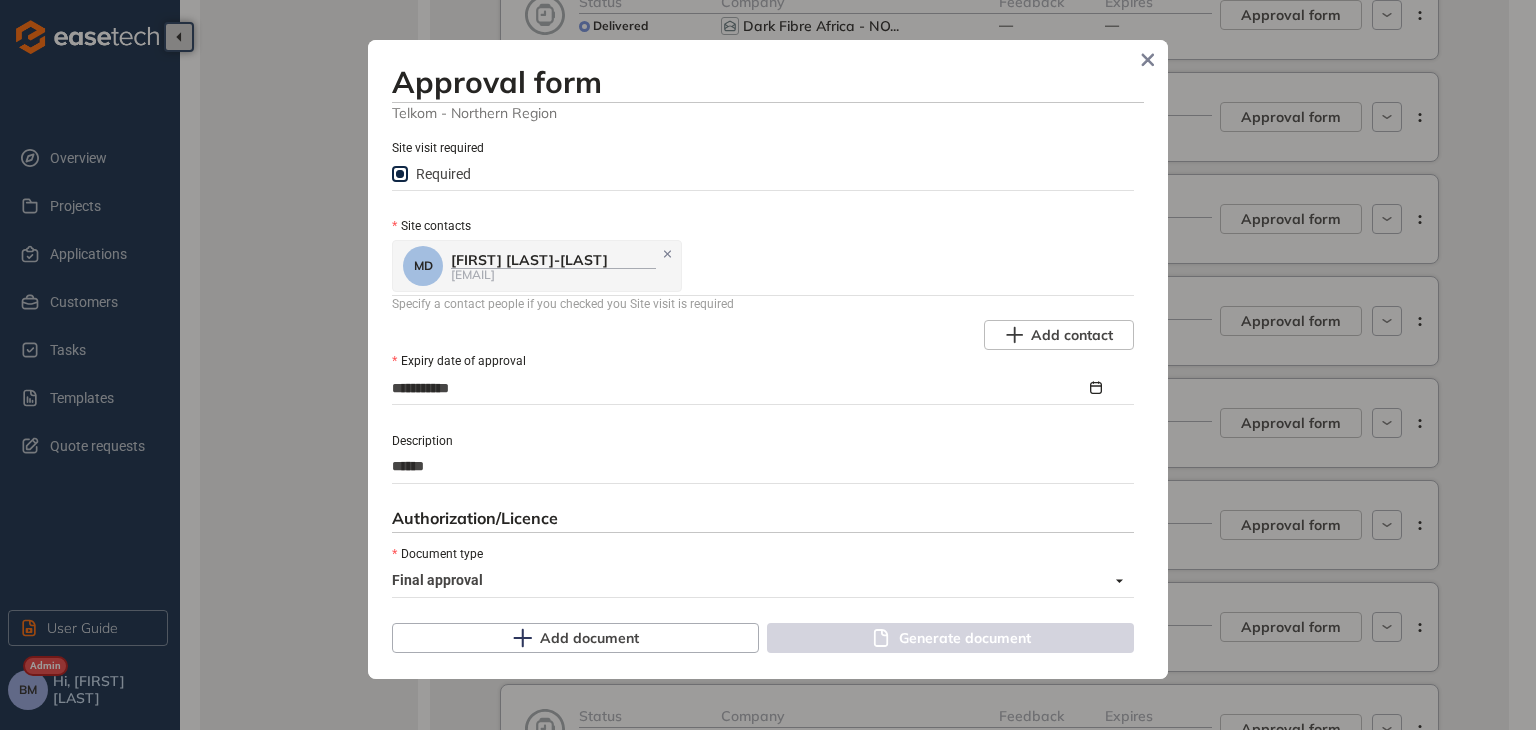 type on "*******" 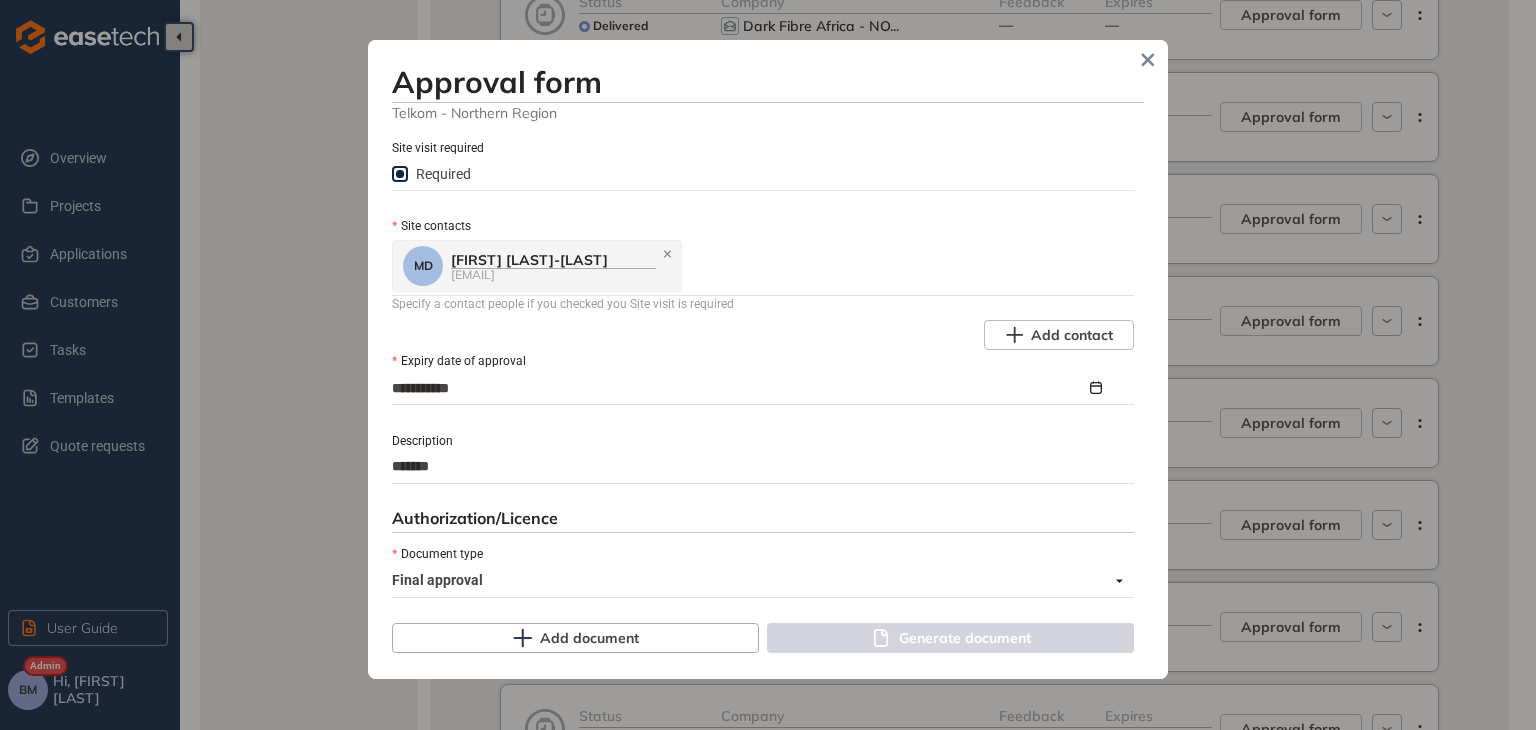 type on "********" 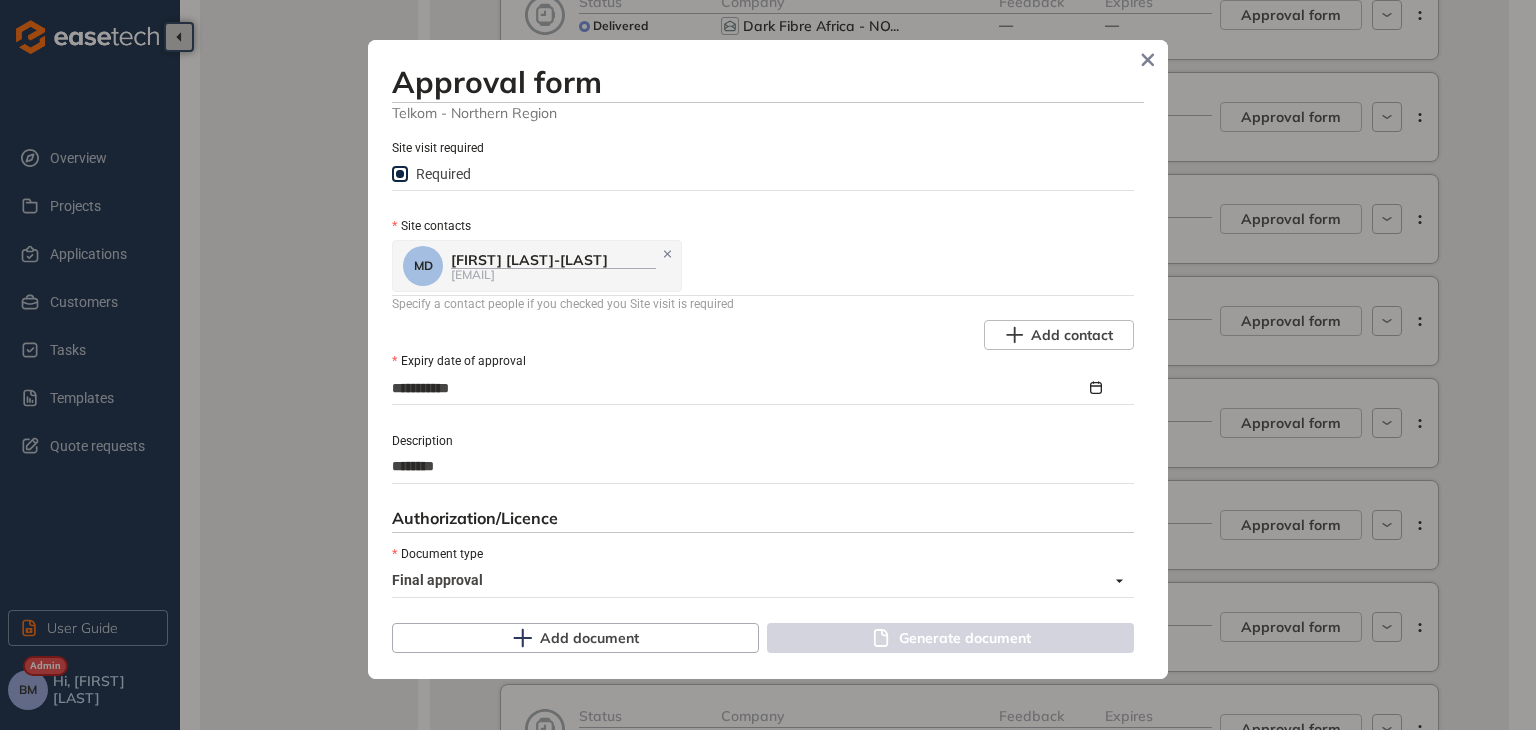 type on "********" 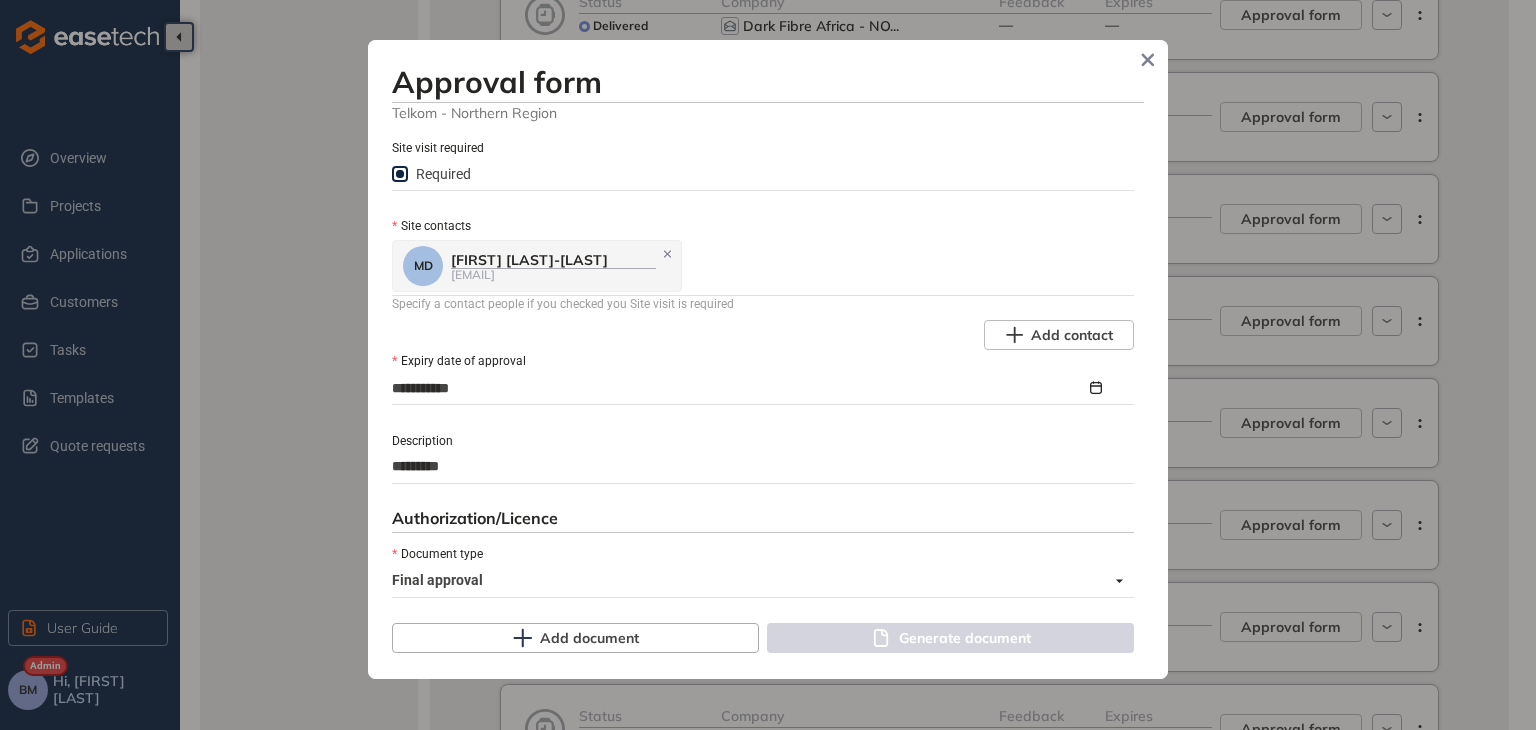 type on "**********" 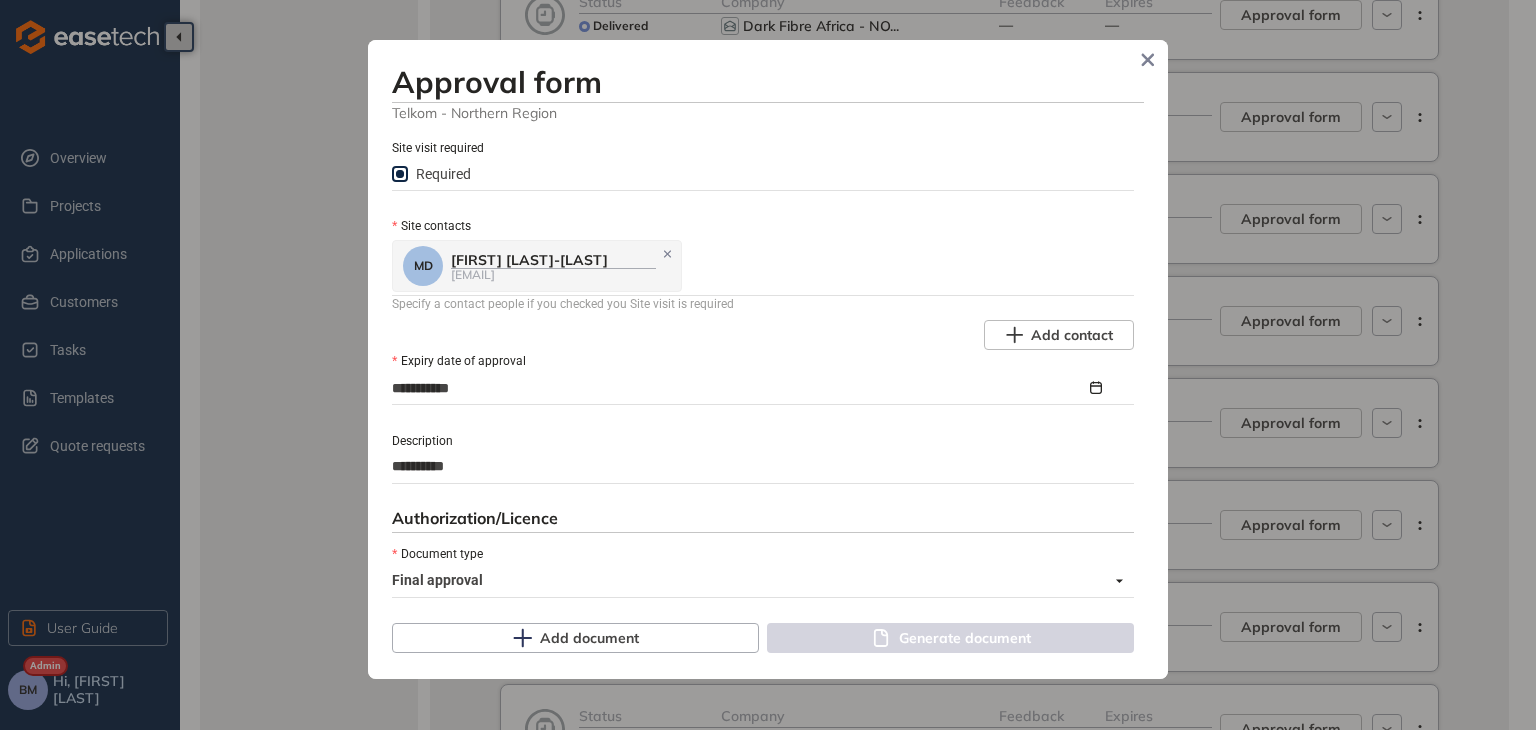 type on "**********" 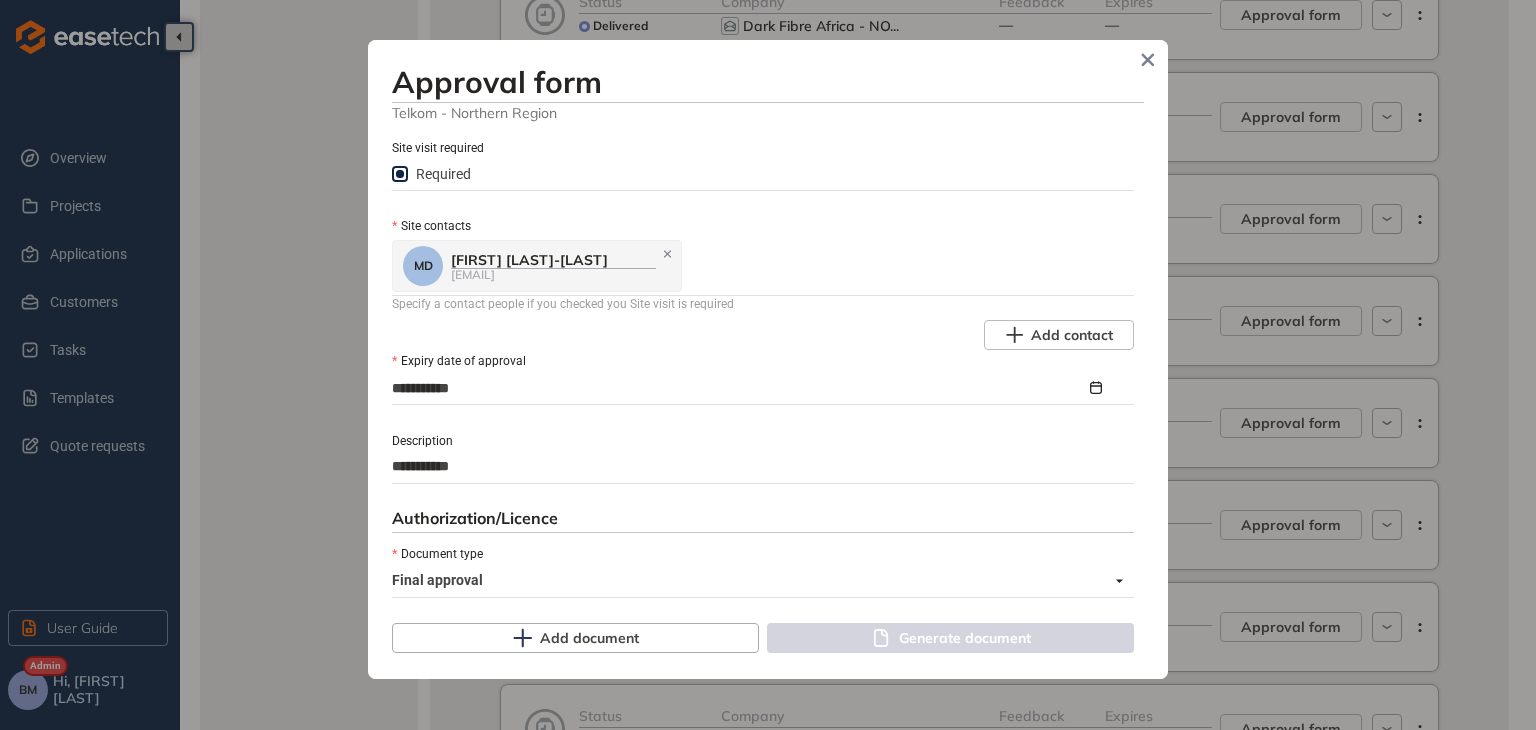 type on "**********" 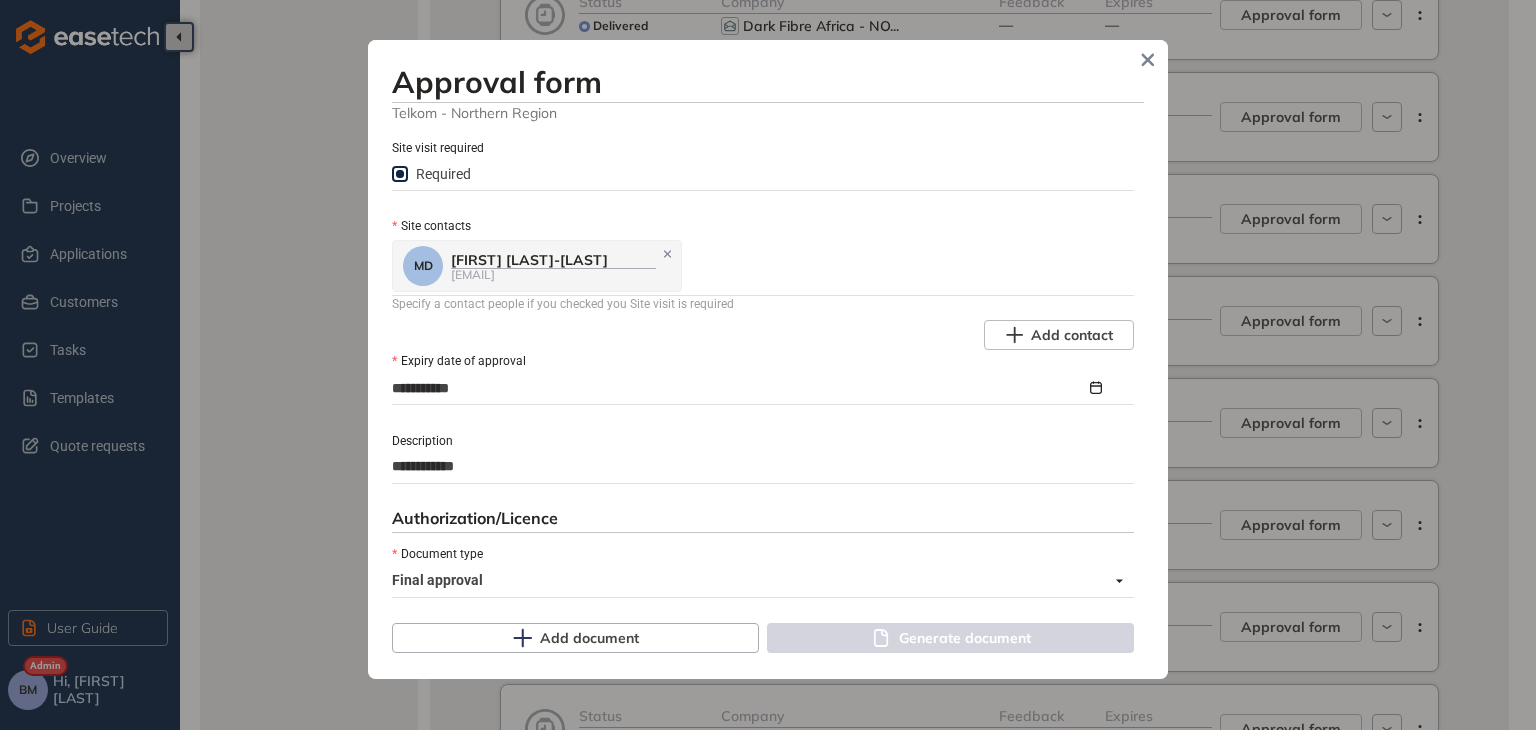 type on "**********" 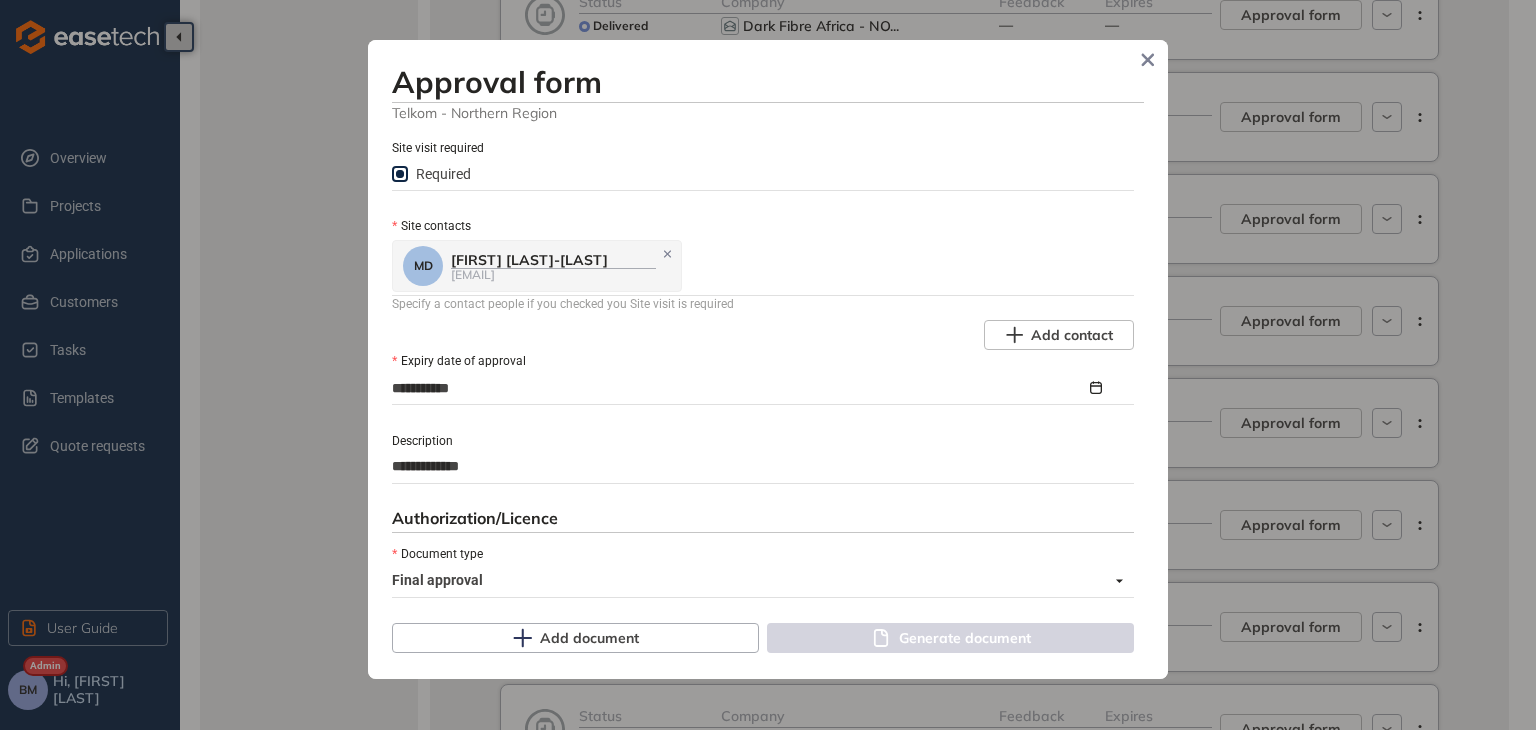 type on "**********" 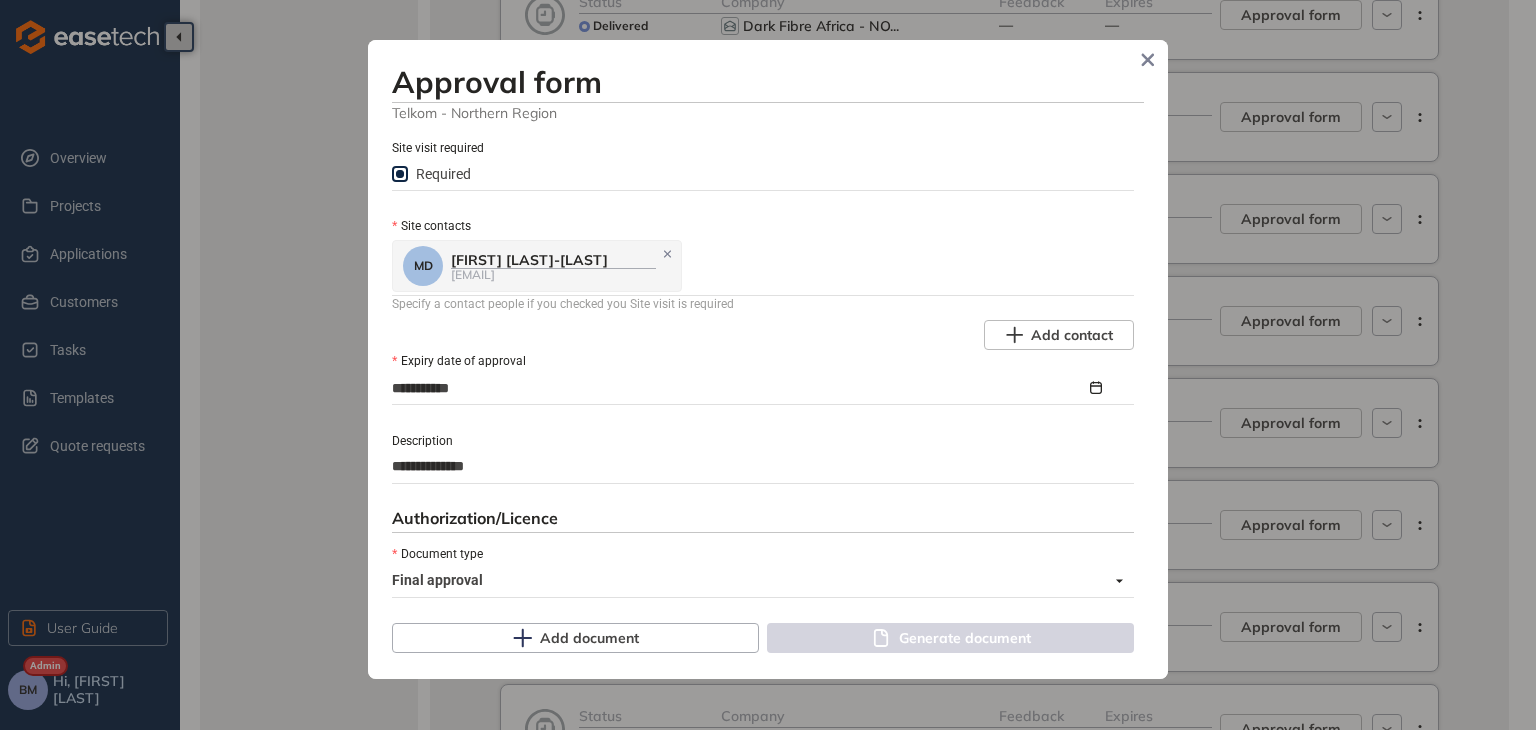 type on "**********" 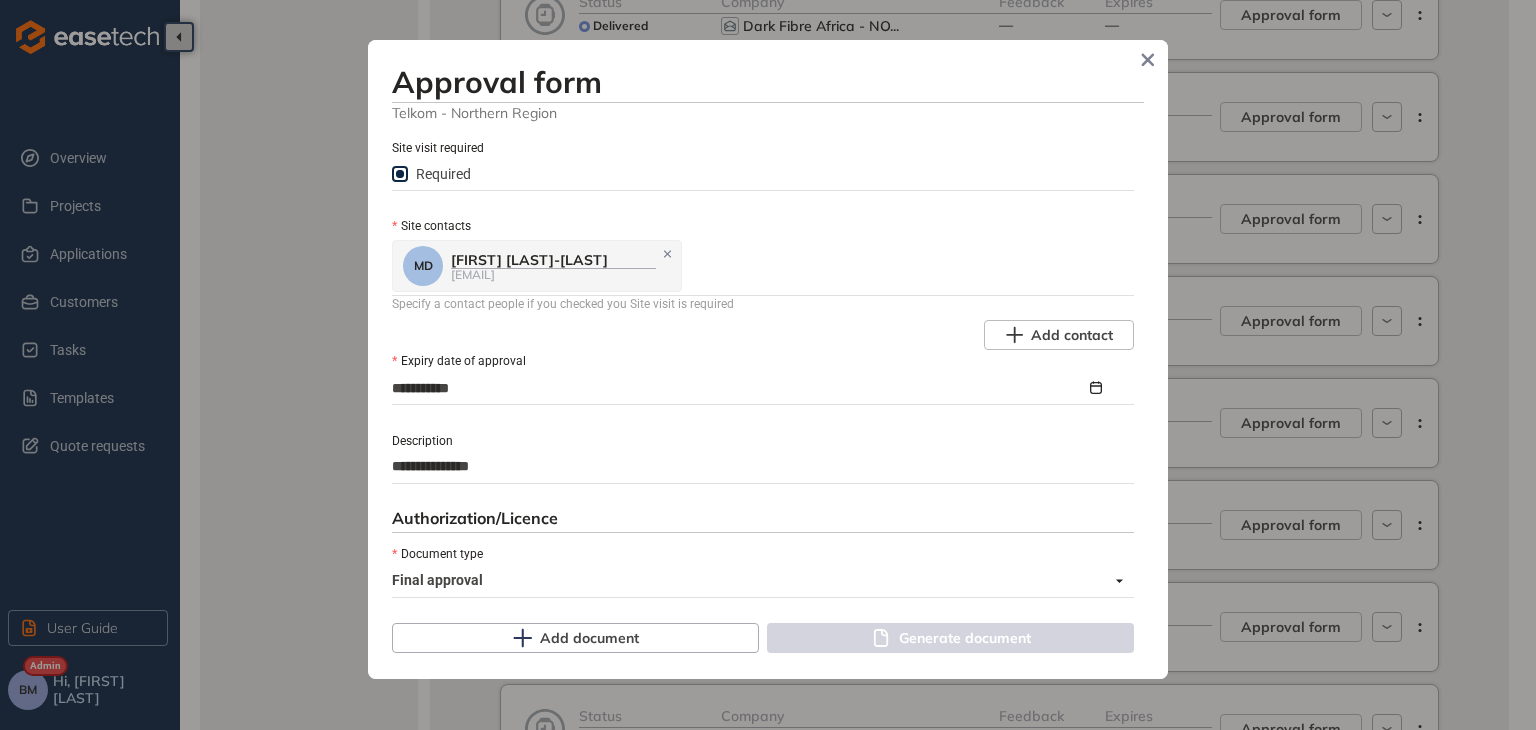 type on "**********" 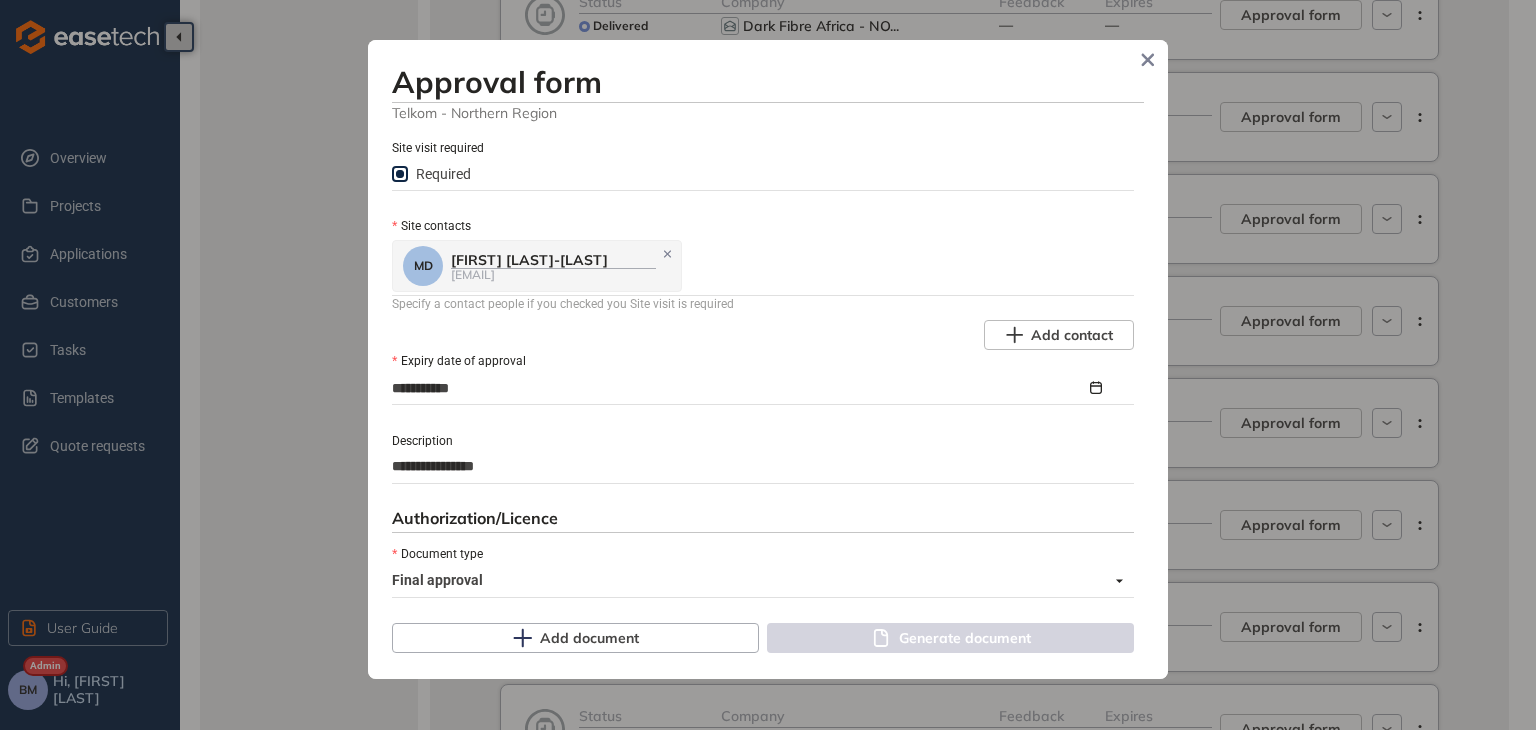 type on "**********" 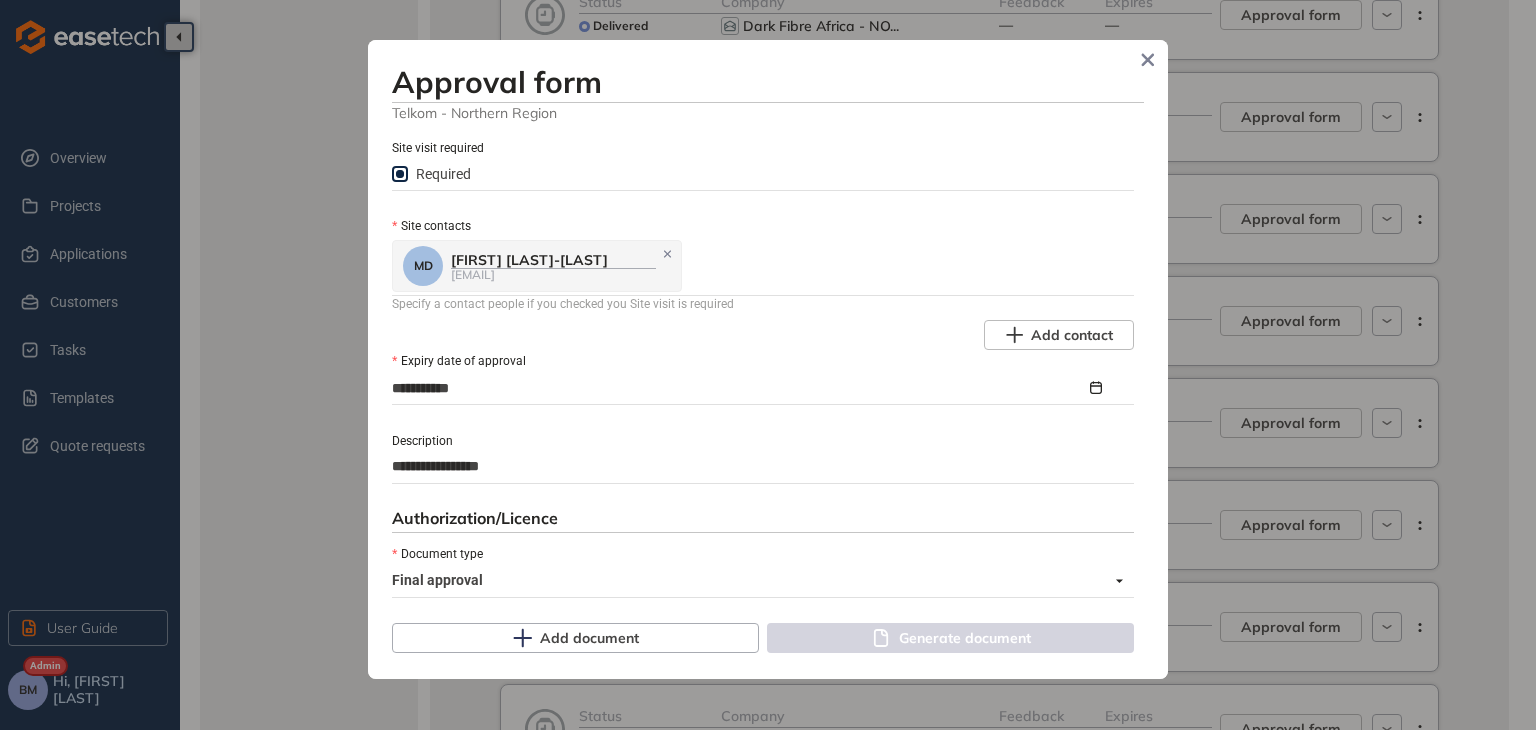 type on "**********" 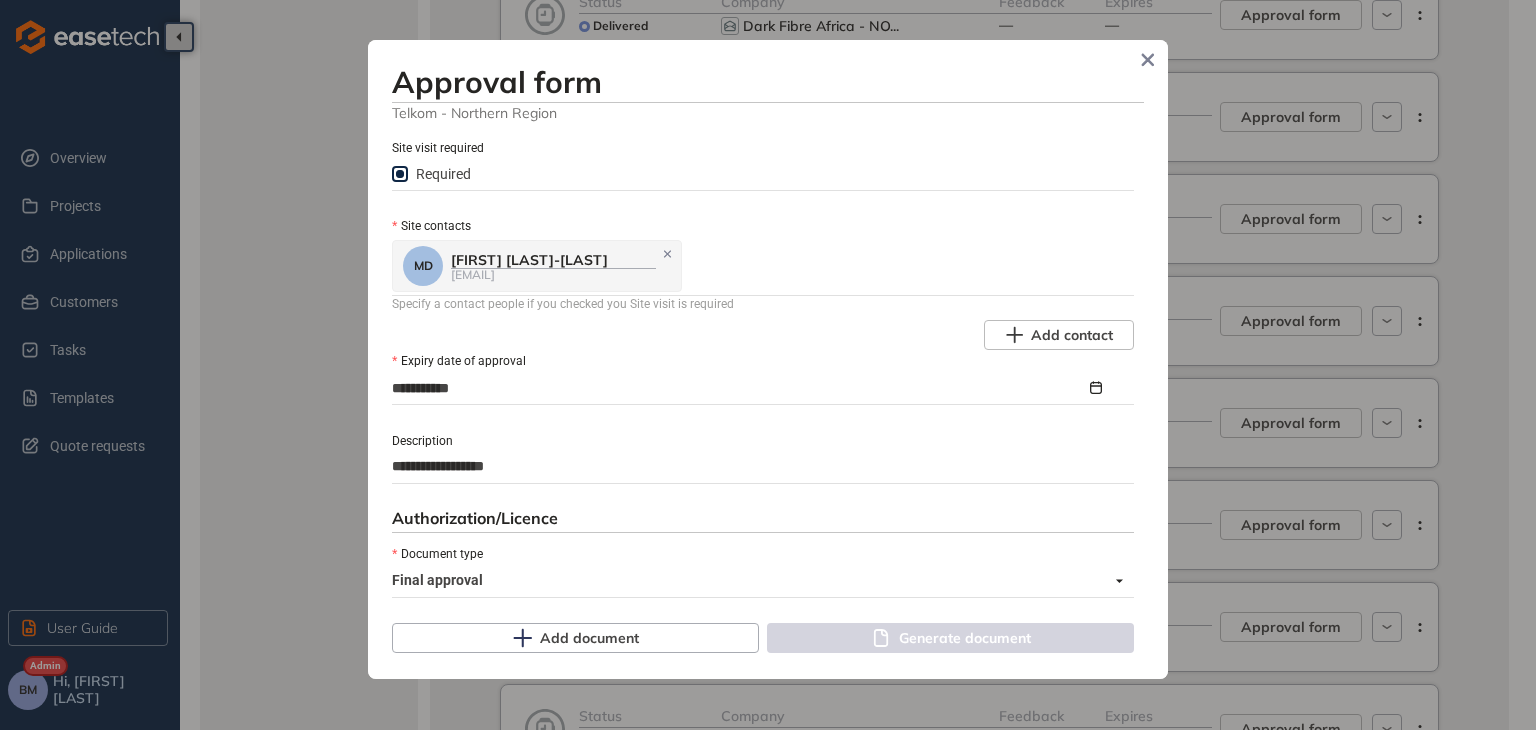 type on "**********" 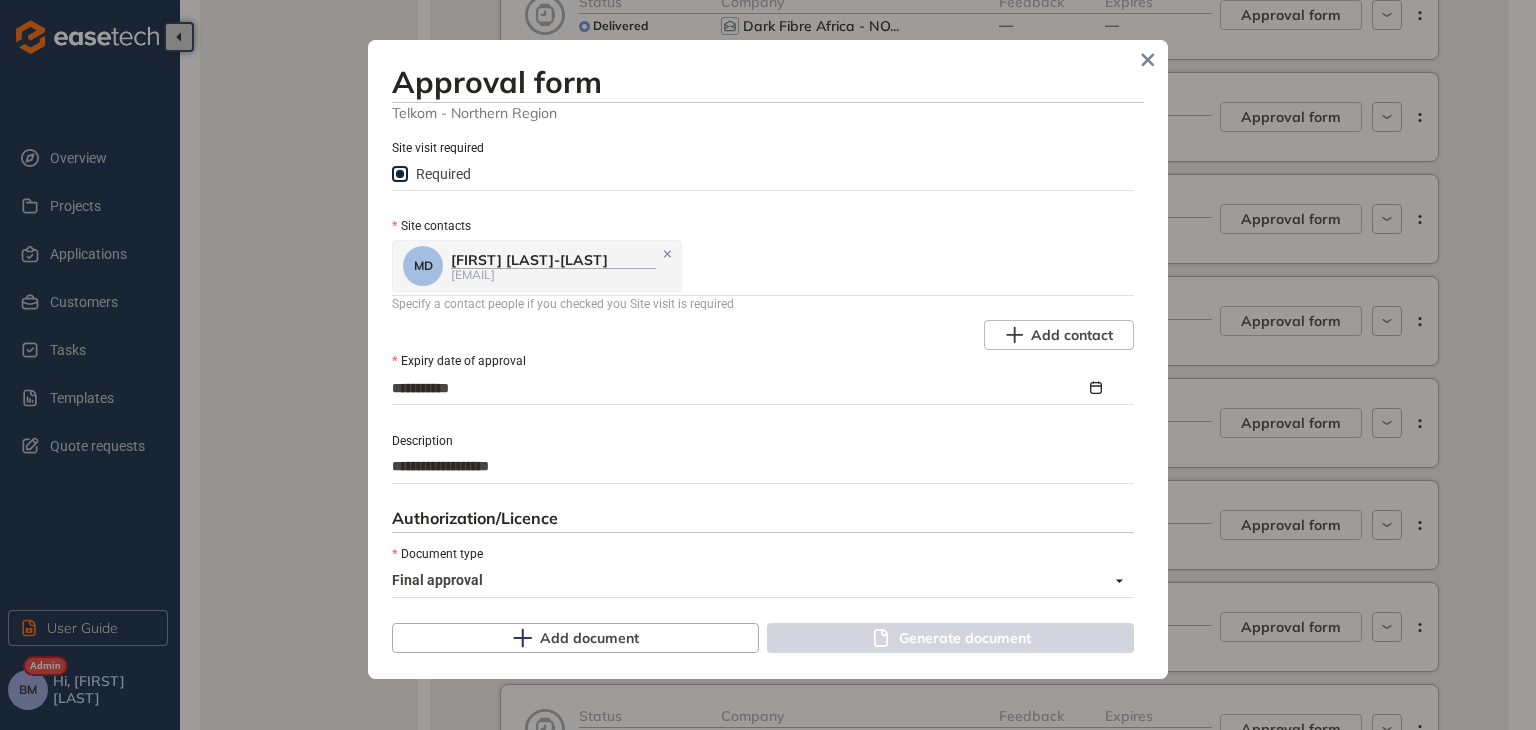 type on "**********" 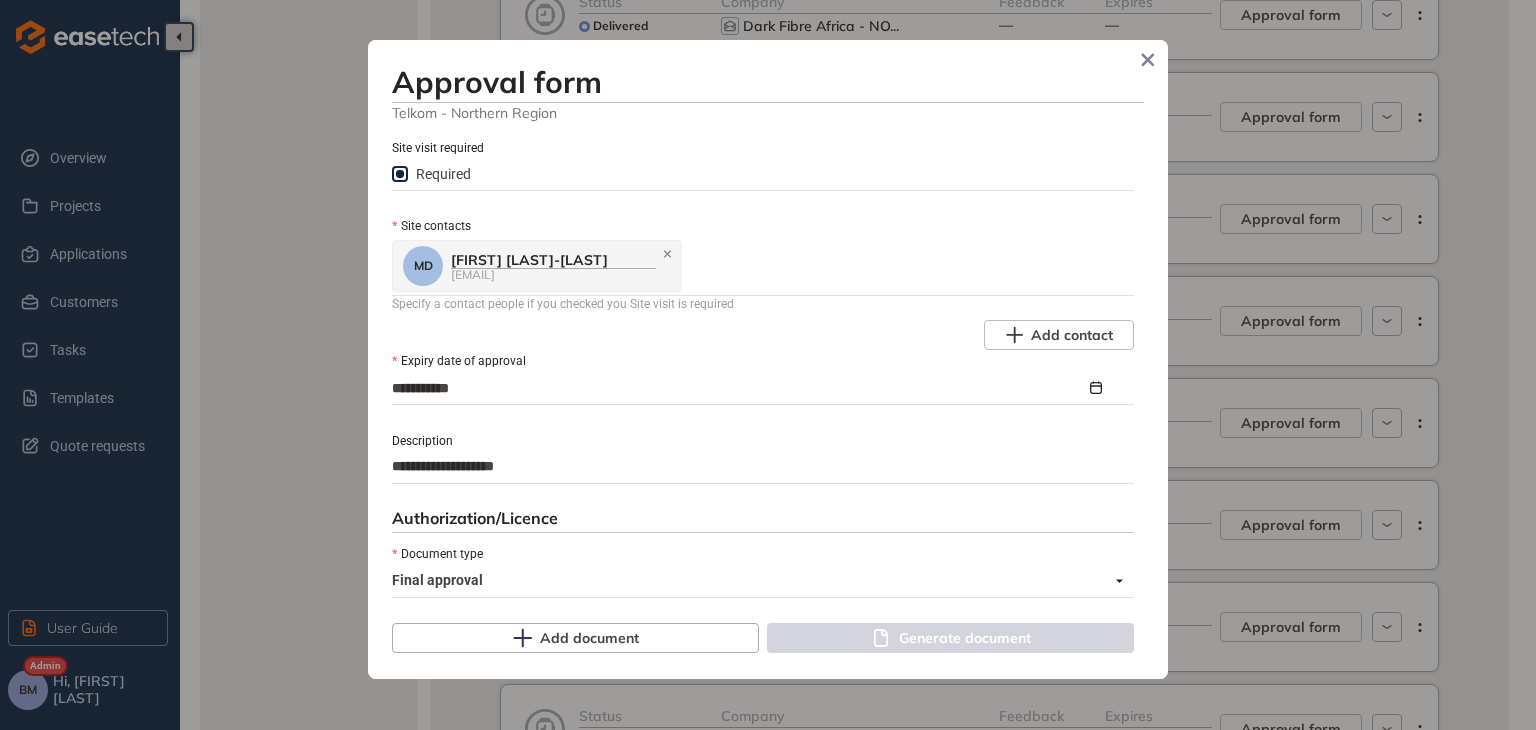 type on "**********" 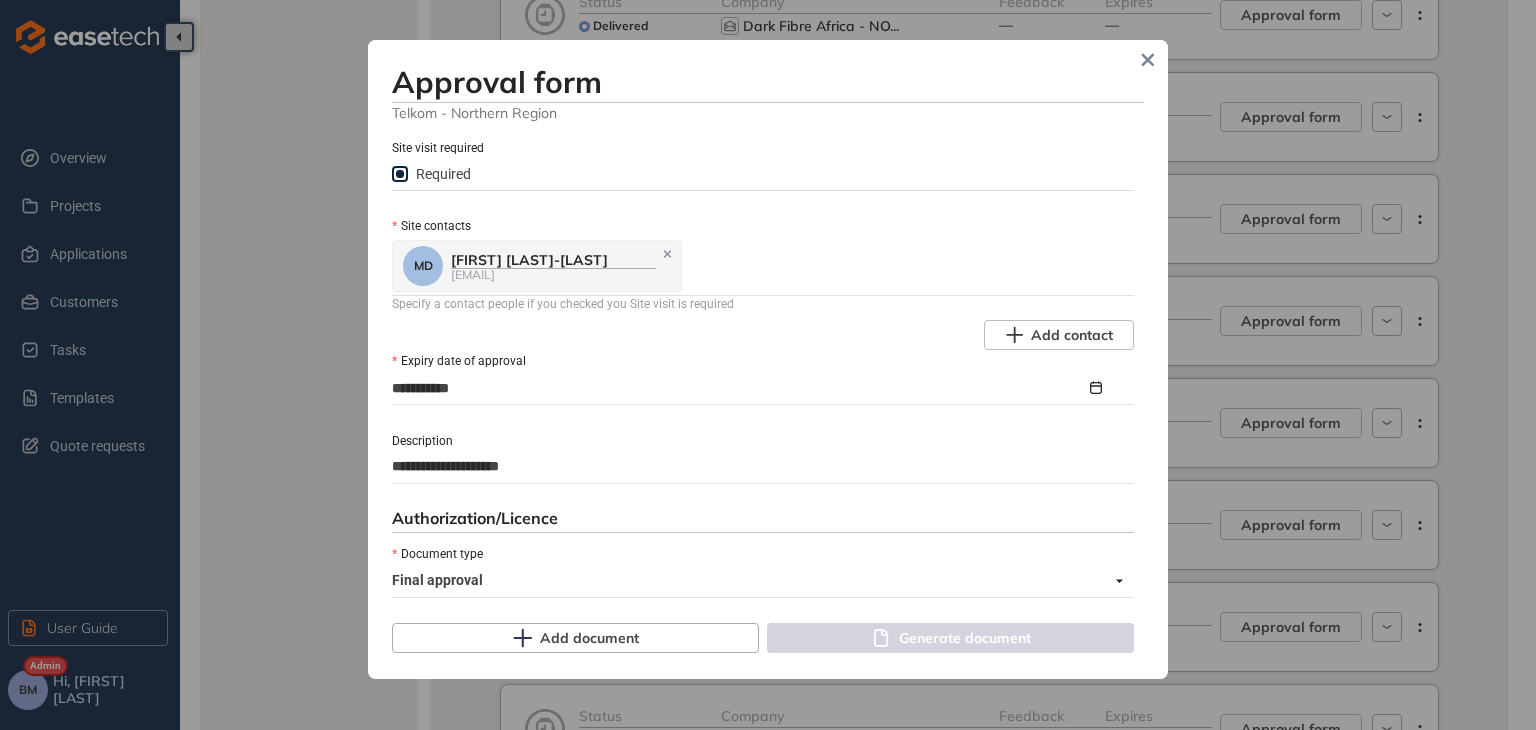 type on "**********" 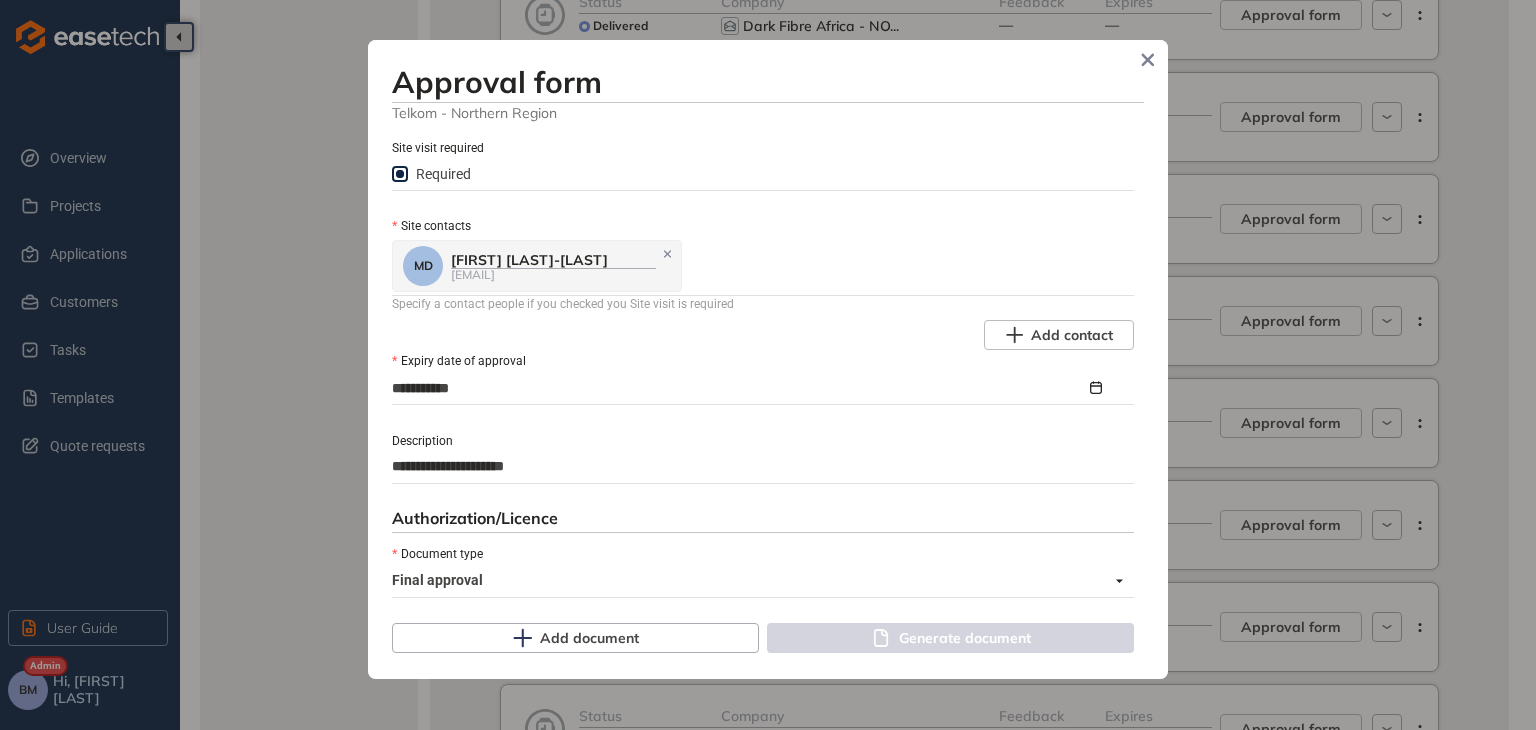 type on "**********" 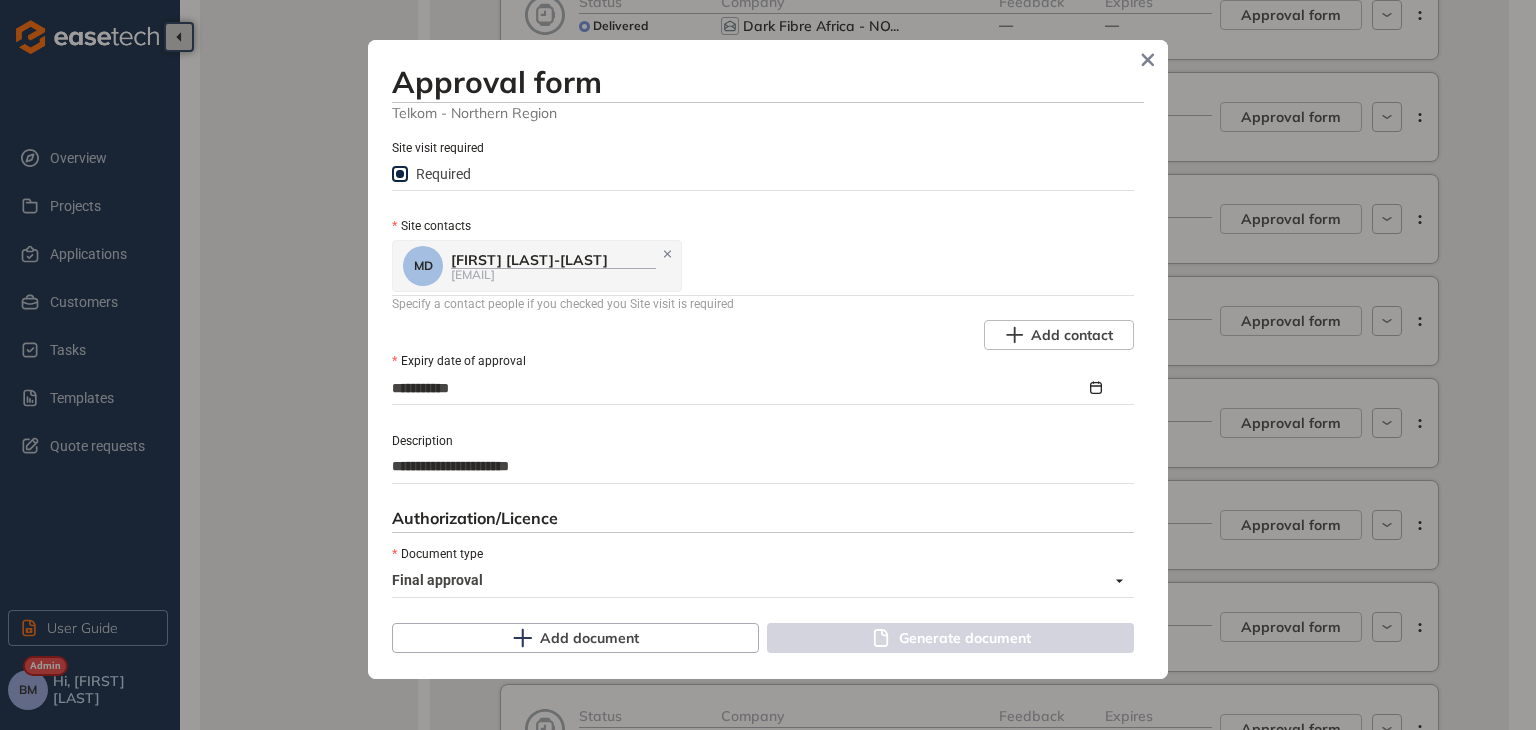 type on "**********" 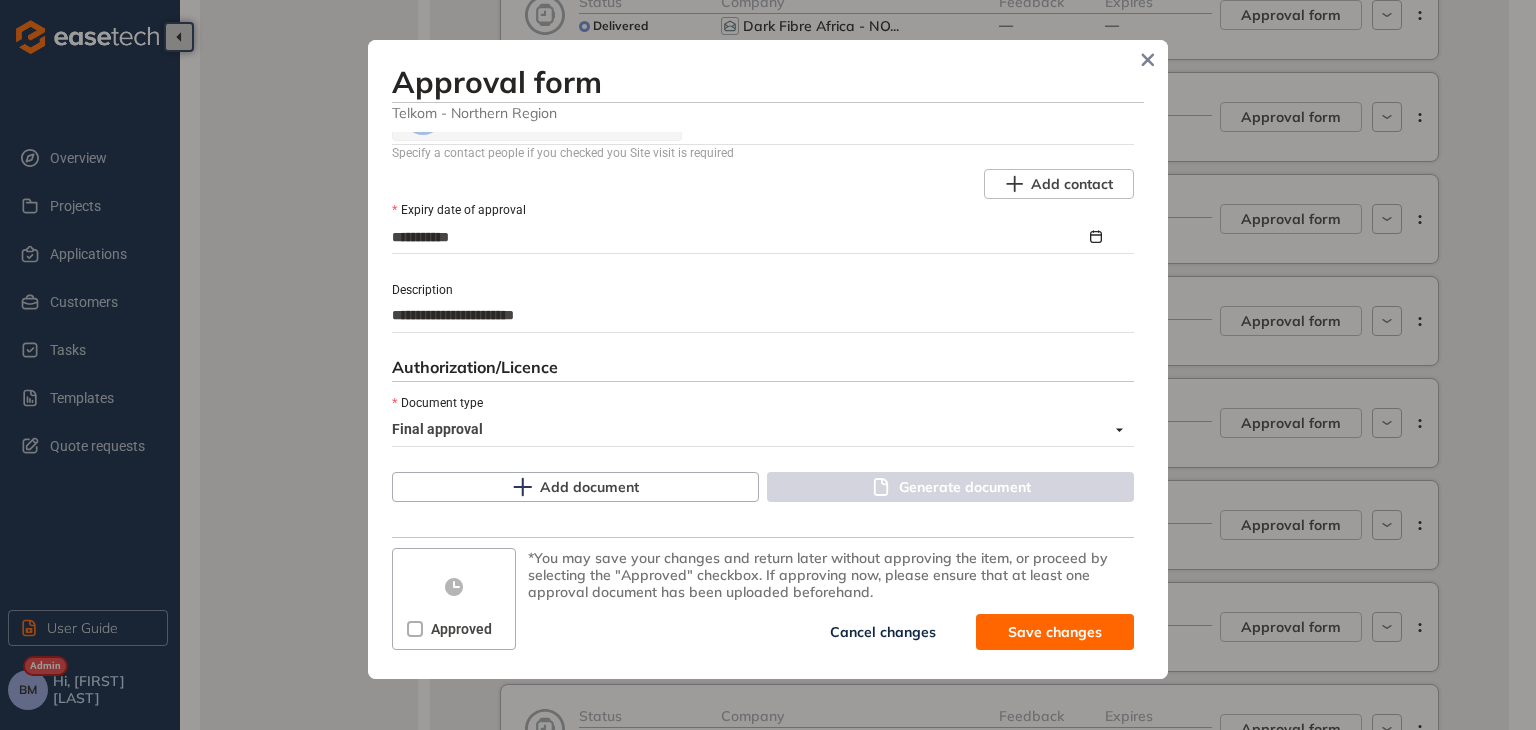 scroll, scrollTop: 1052, scrollLeft: 0, axis: vertical 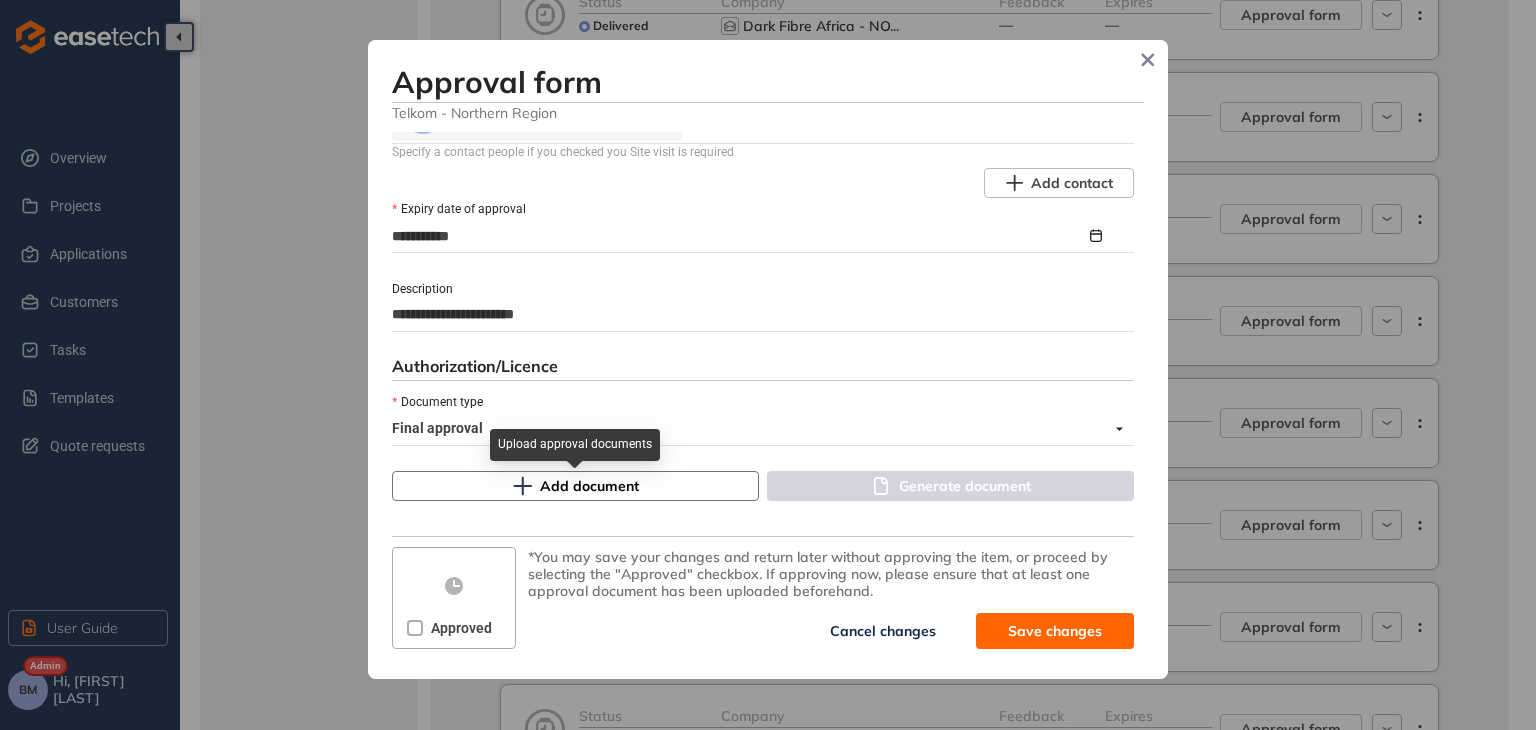 type on "**********" 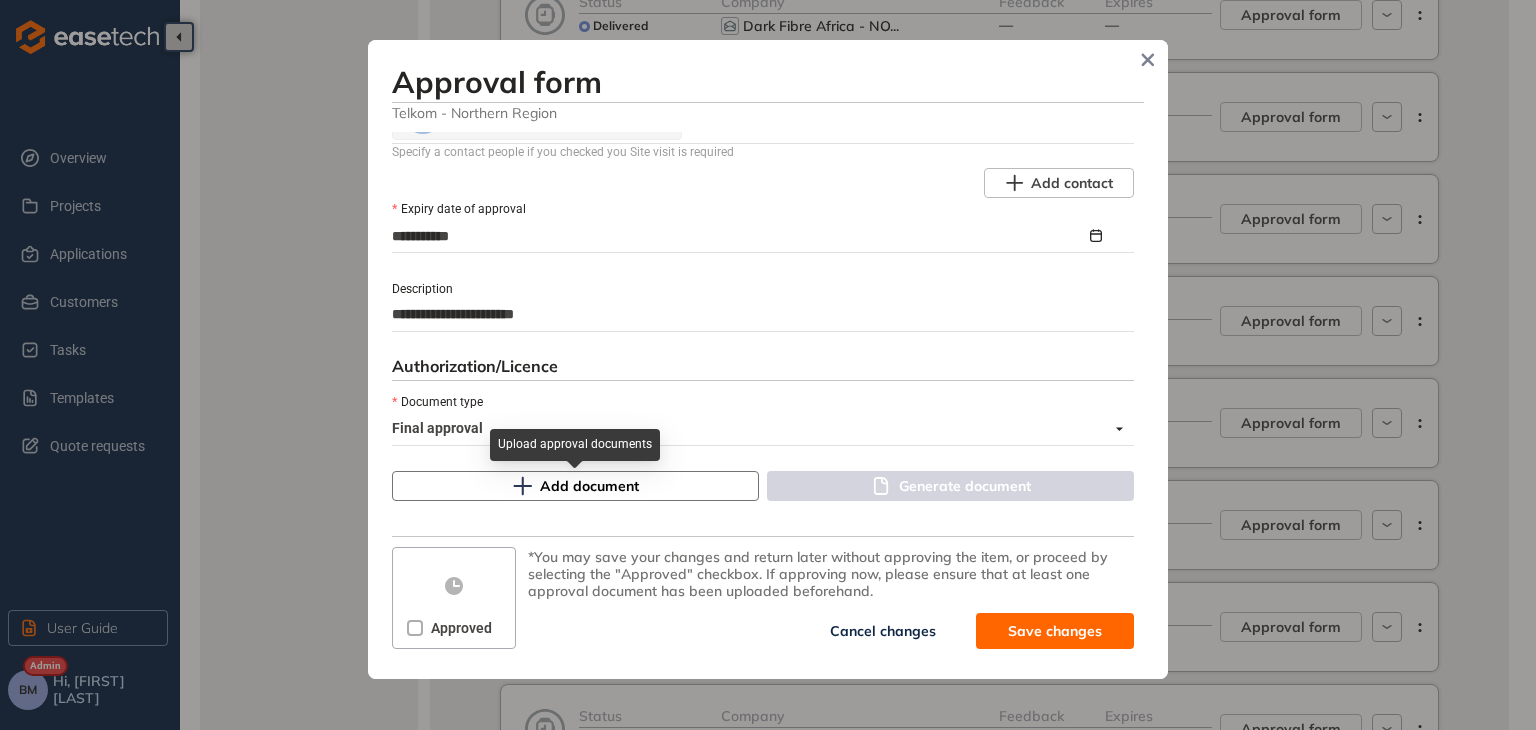click on "Add document" at bounding box center (589, 486) 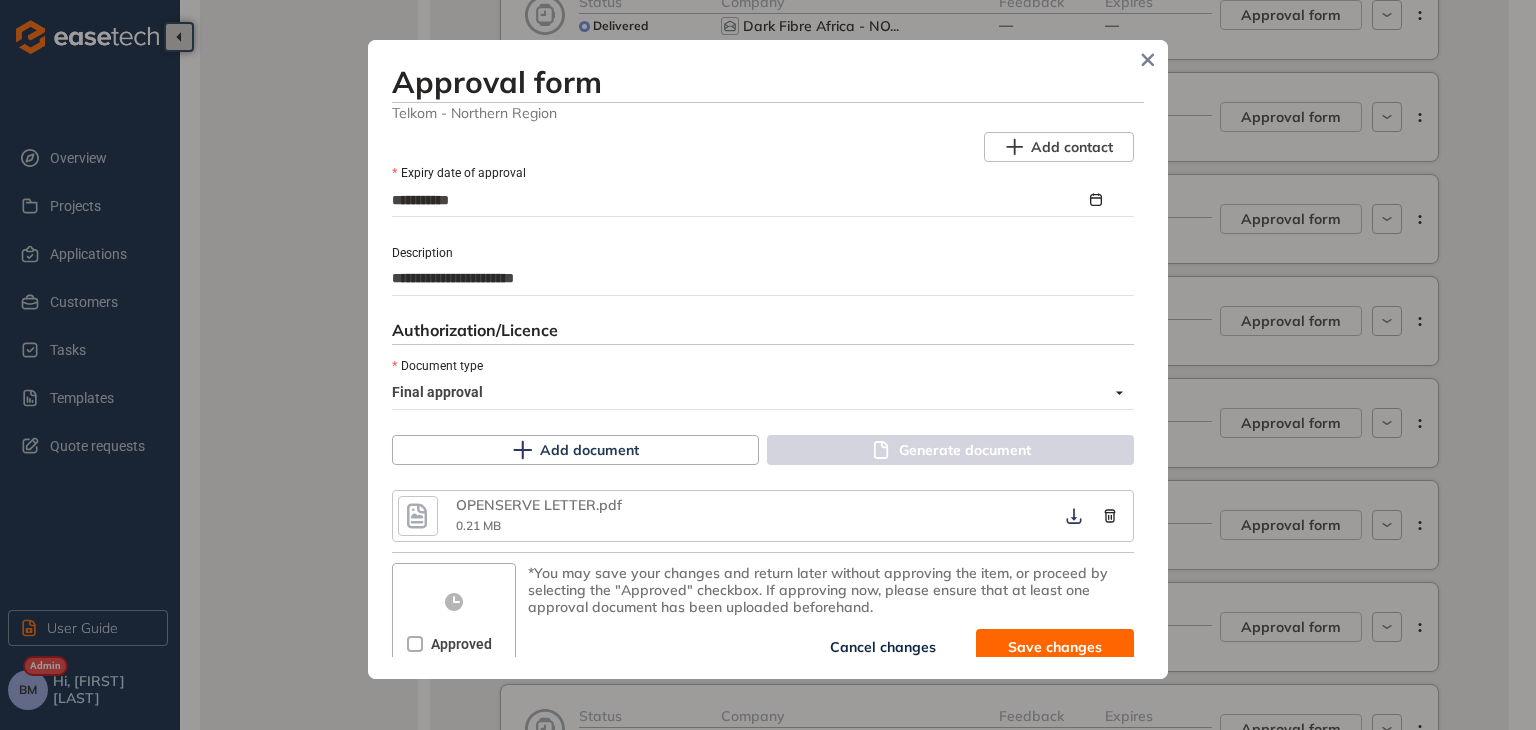 scroll, scrollTop: 1104, scrollLeft: 0, axis: vertical 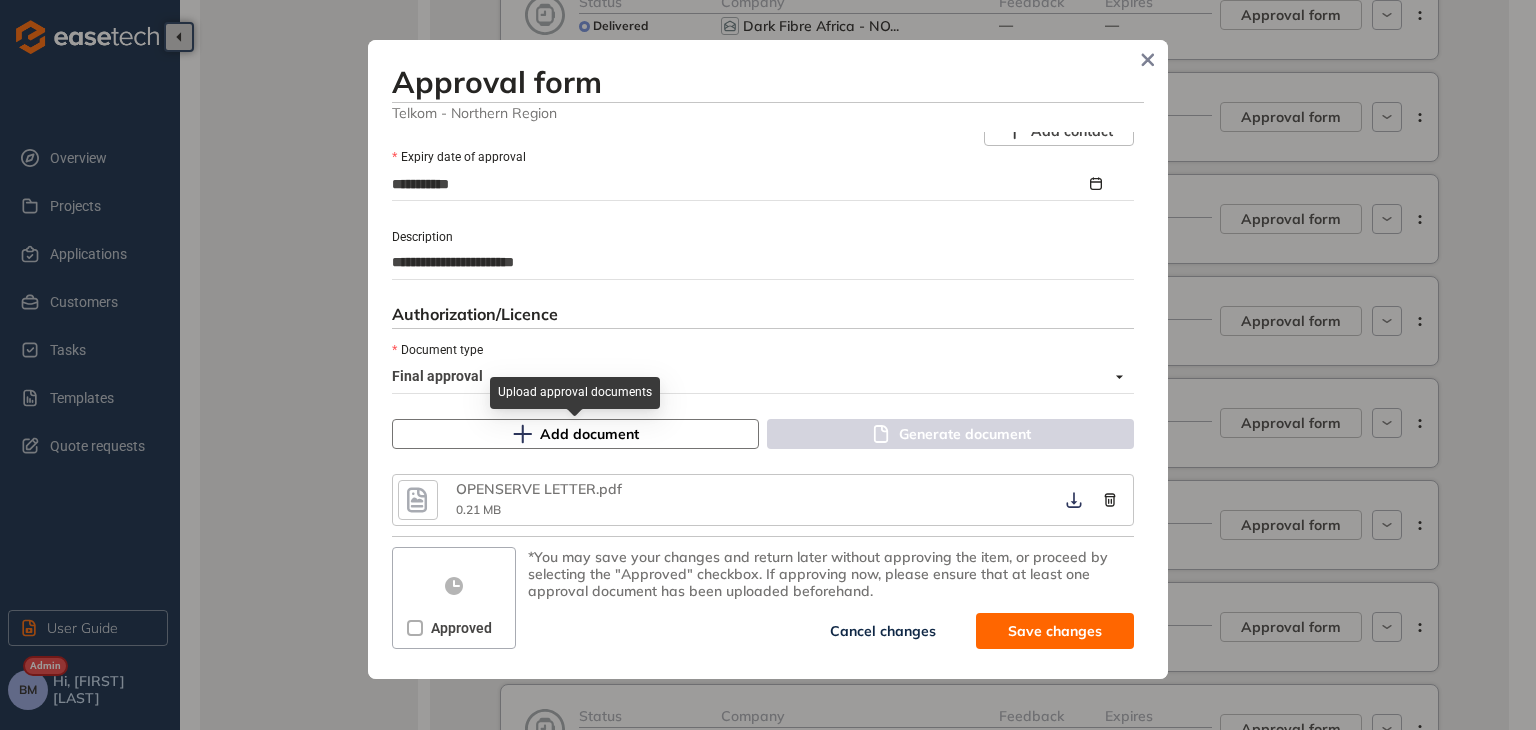 click on "Add document" at bounding box center [589, 434] 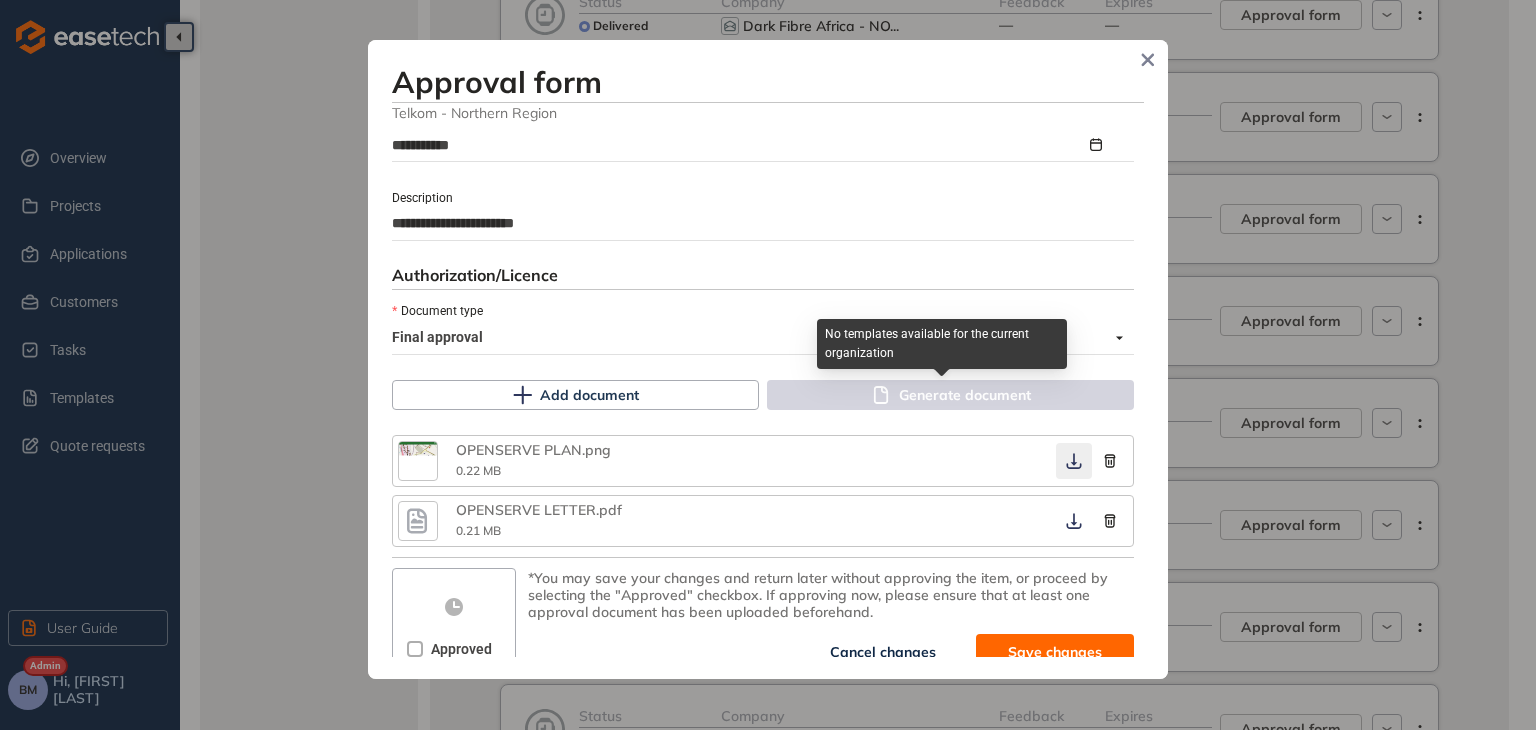 scroll, scrollTop: 1163, scrollLeft: 0, axis: vertical 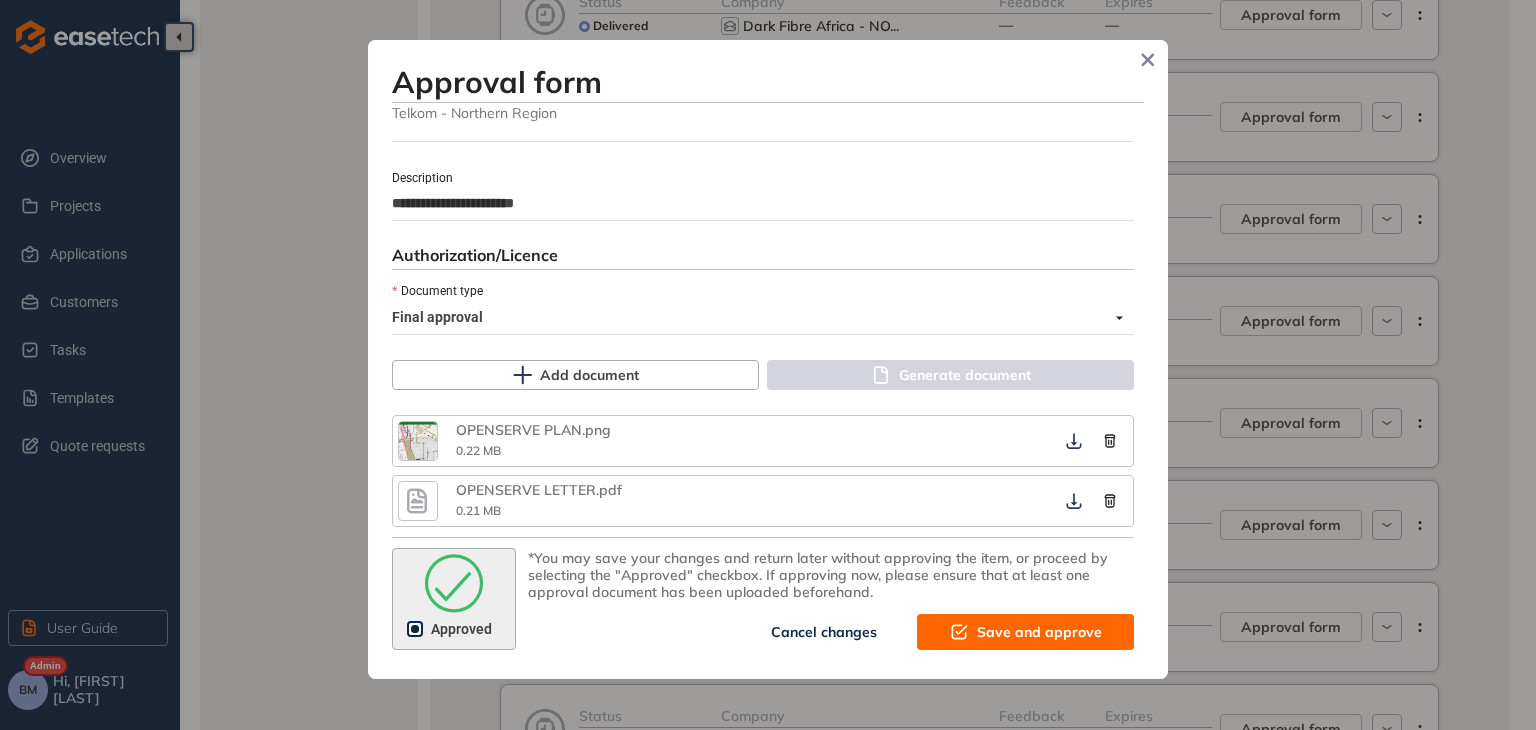 click on "Save and approve" at bounding box center [1039, 632] 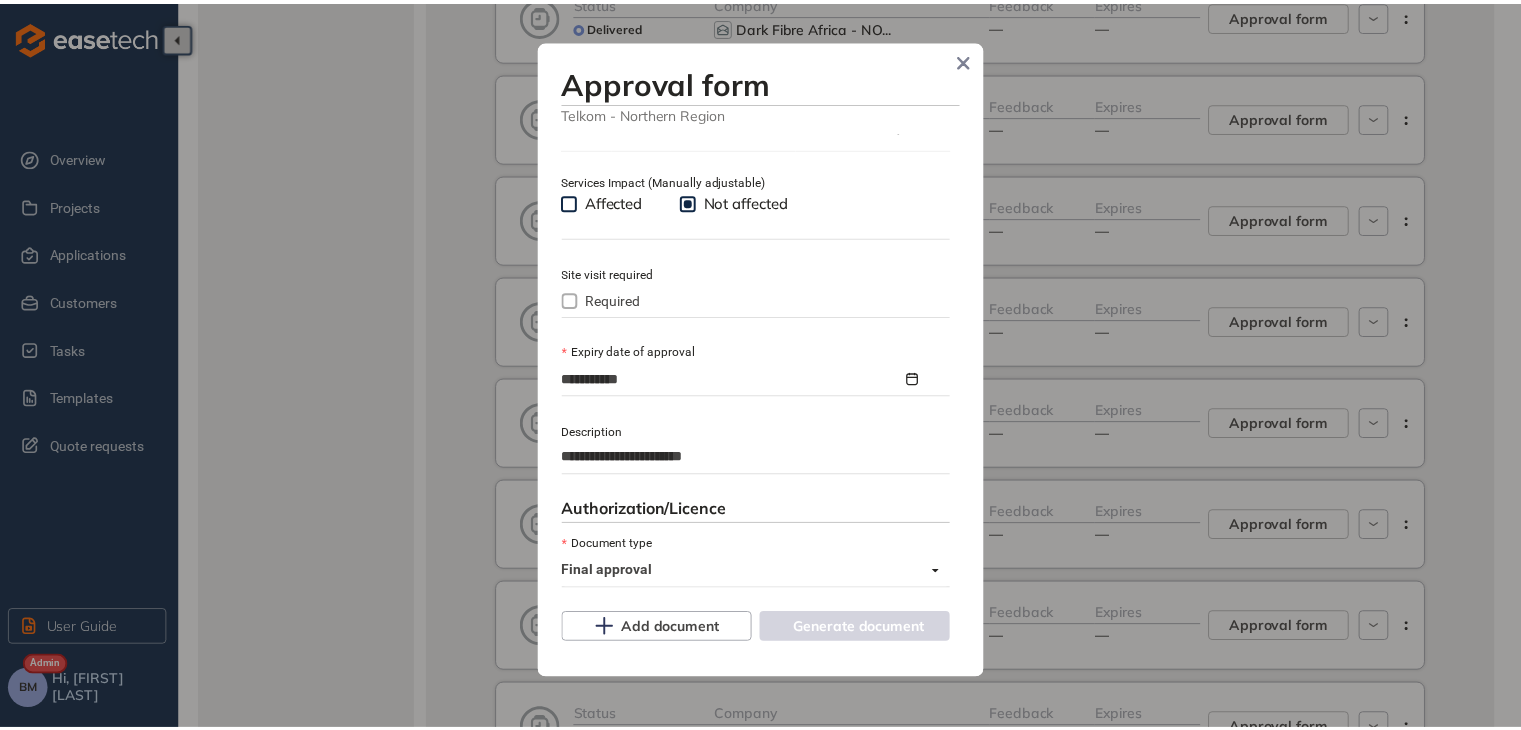 scroll, scrollTop: 1282, scrollLeft: 0, axis: vertical 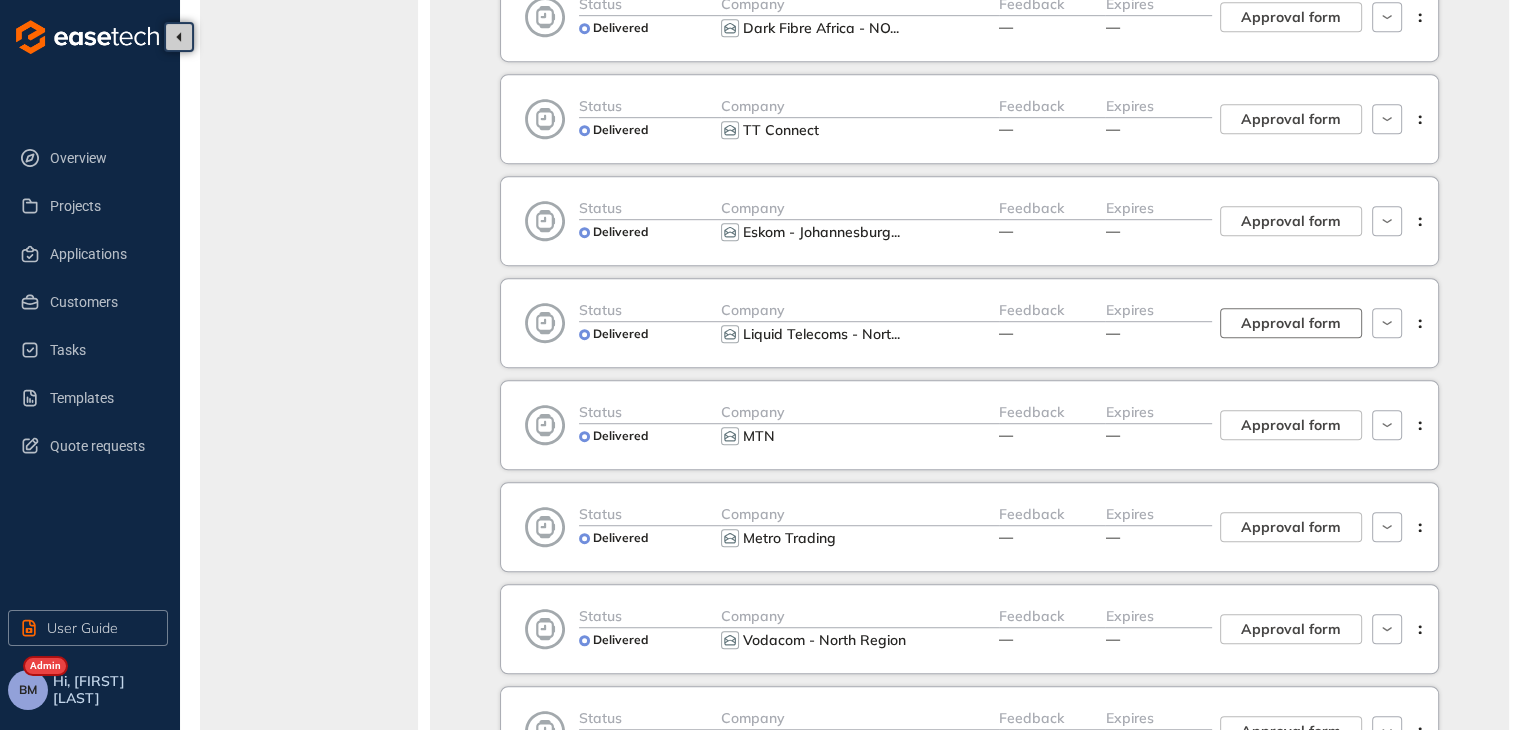 click on "Approval form" at bounding box center [1291, 323] 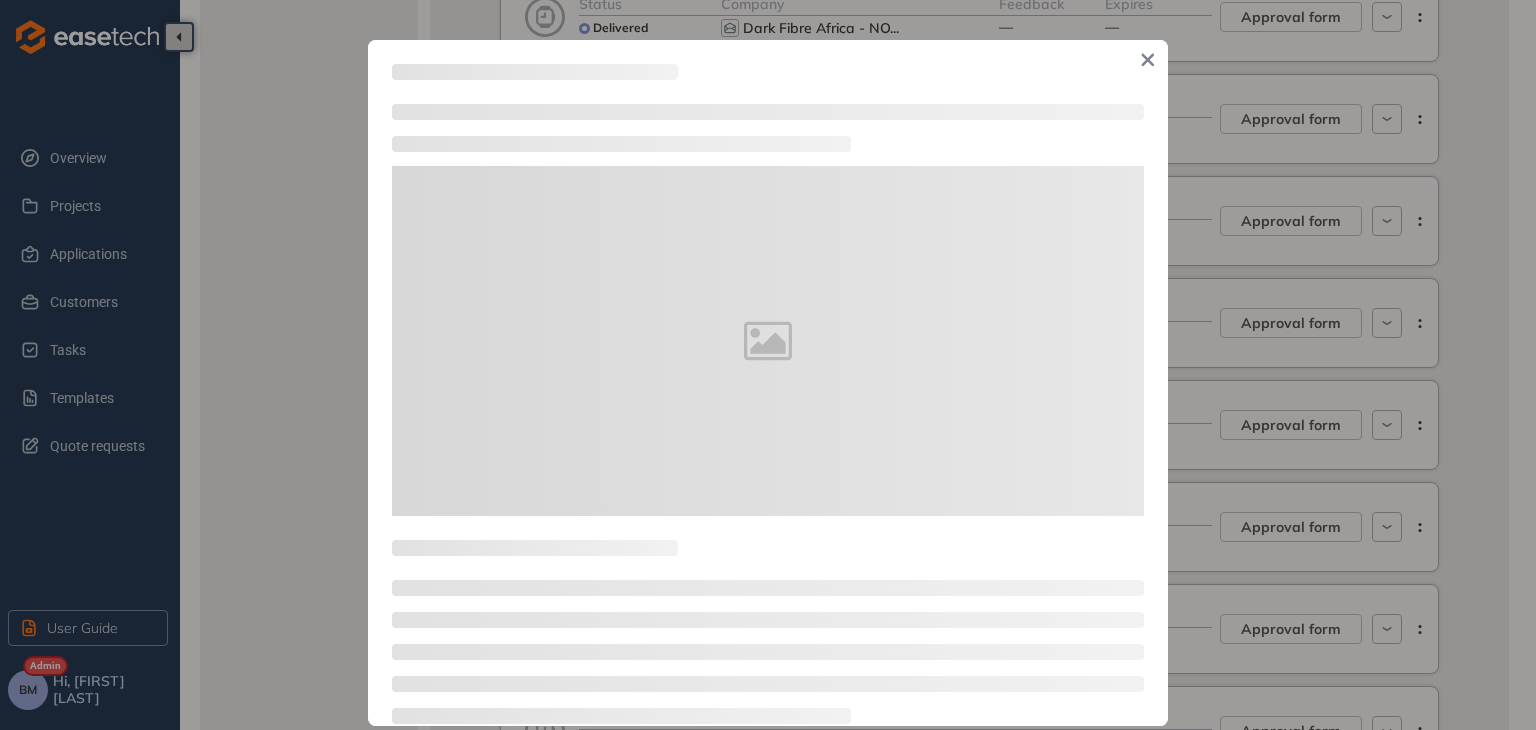 type on "**********" 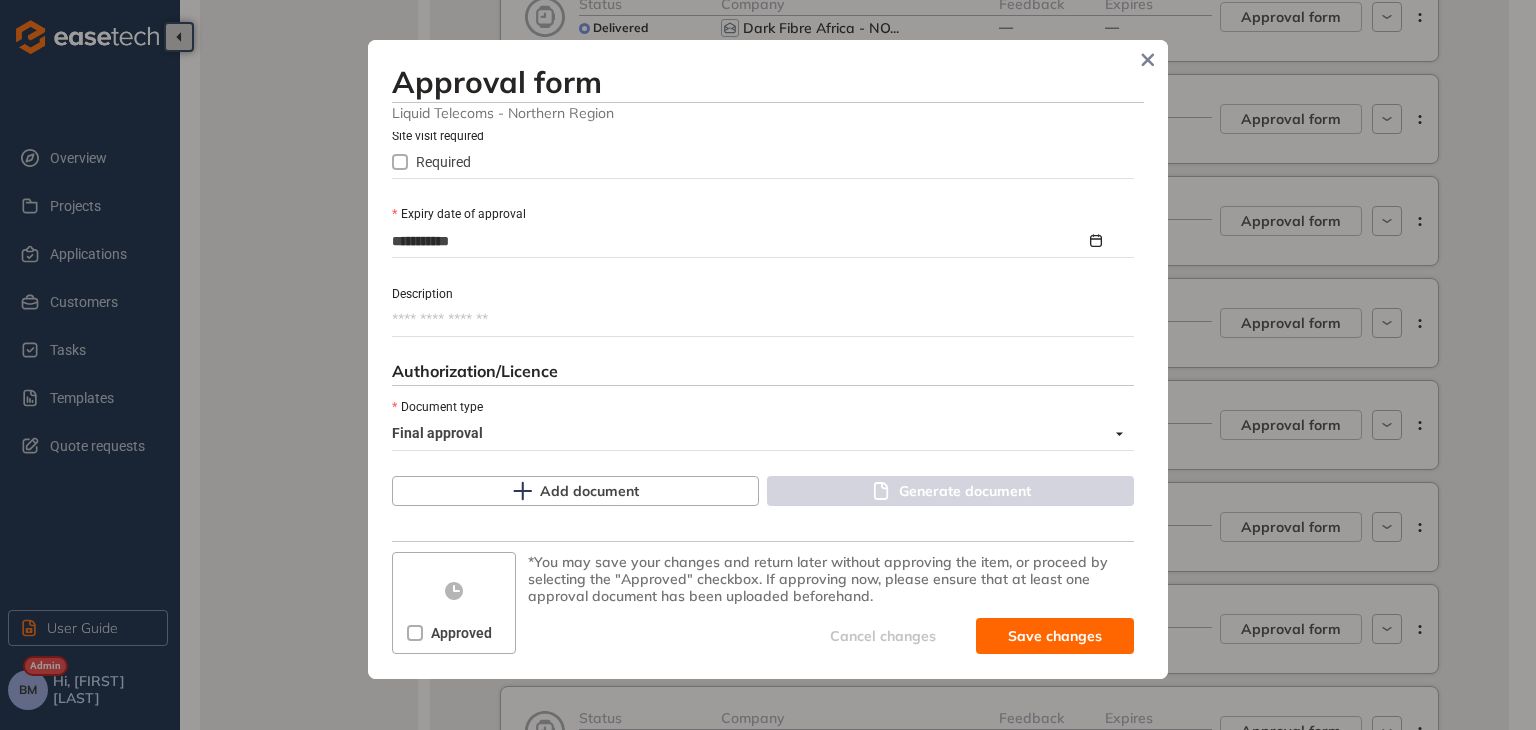 scroll, scrollTop: 917, scrollLeft: 0, axis: vertical 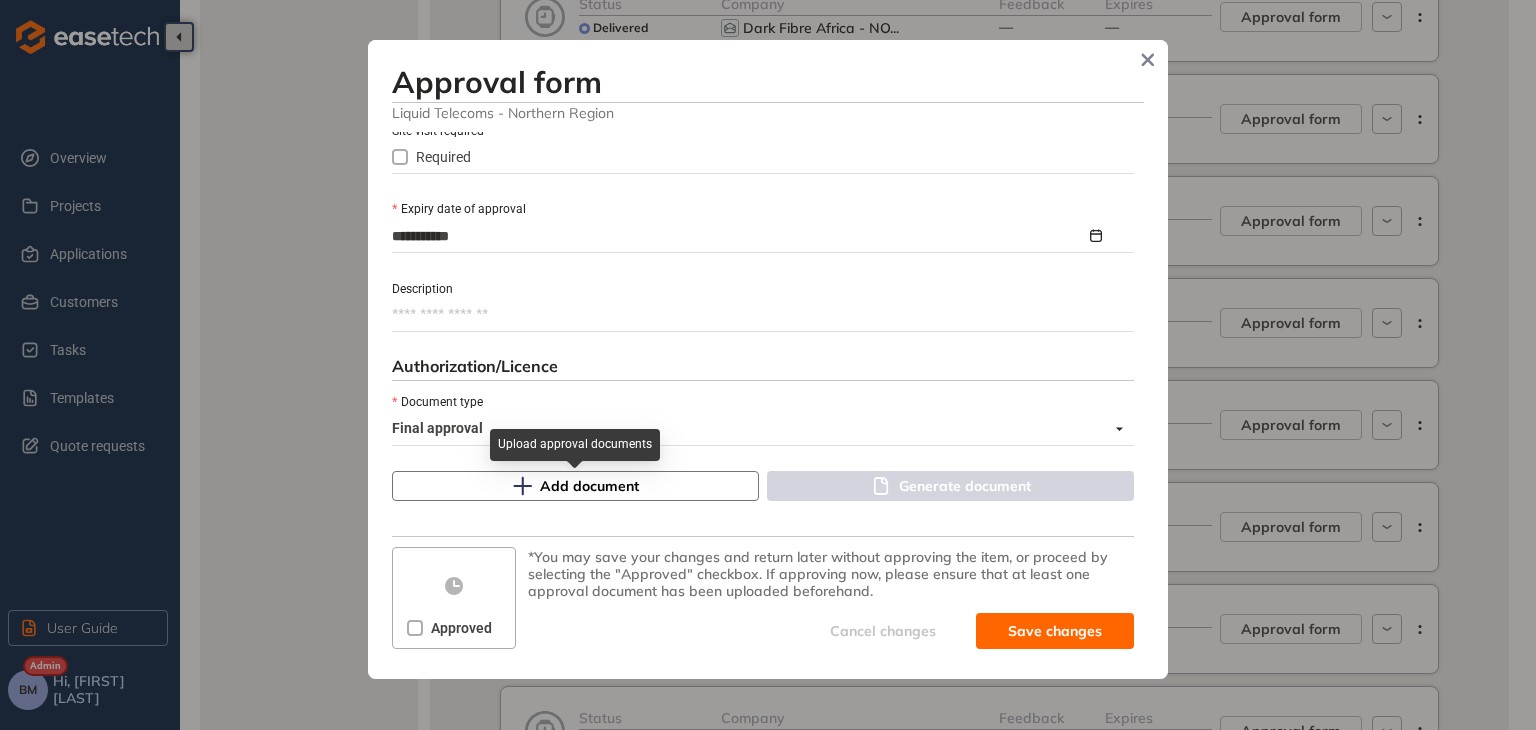 click on "Add document" at bounding box center [589, 486] 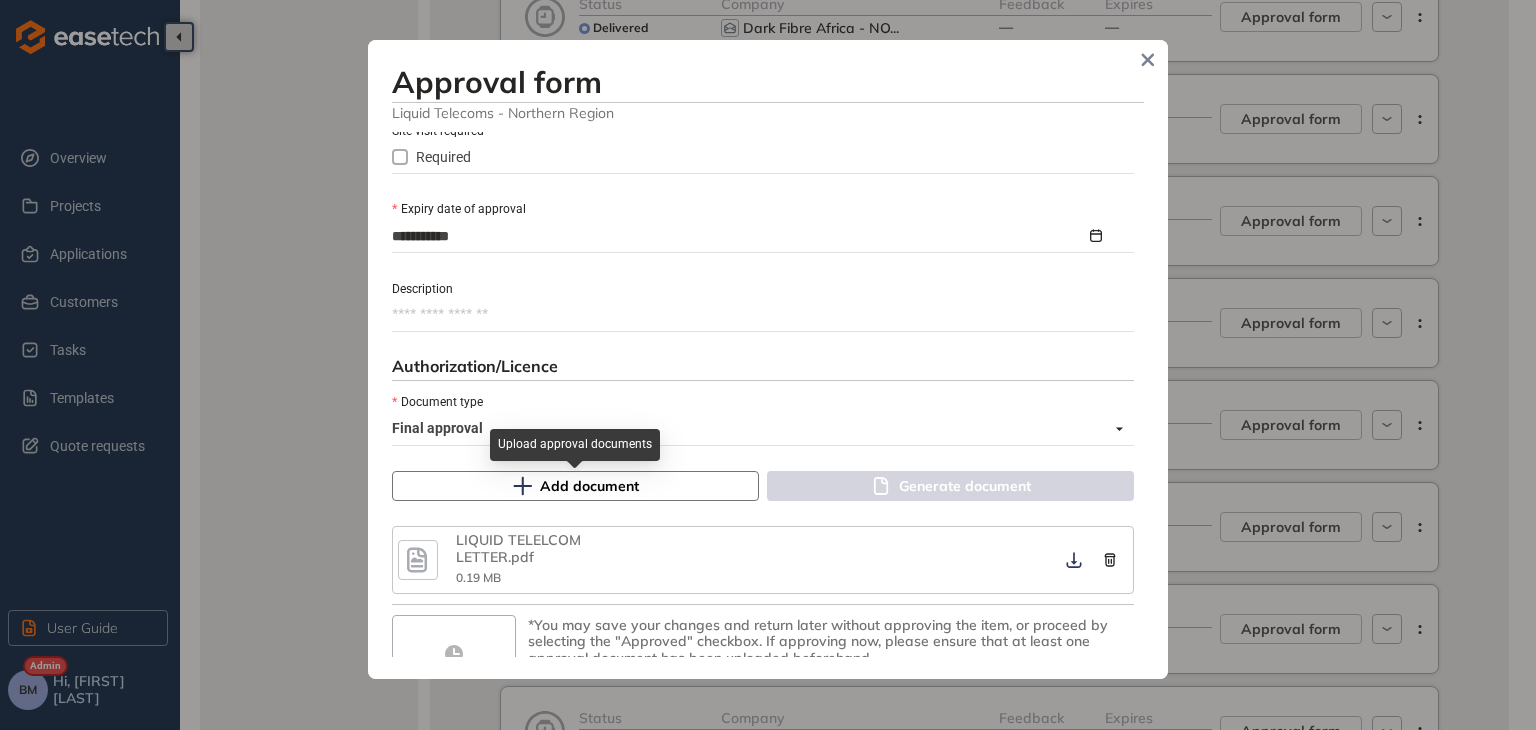click on "Add document" at bounding box center (589, 486) 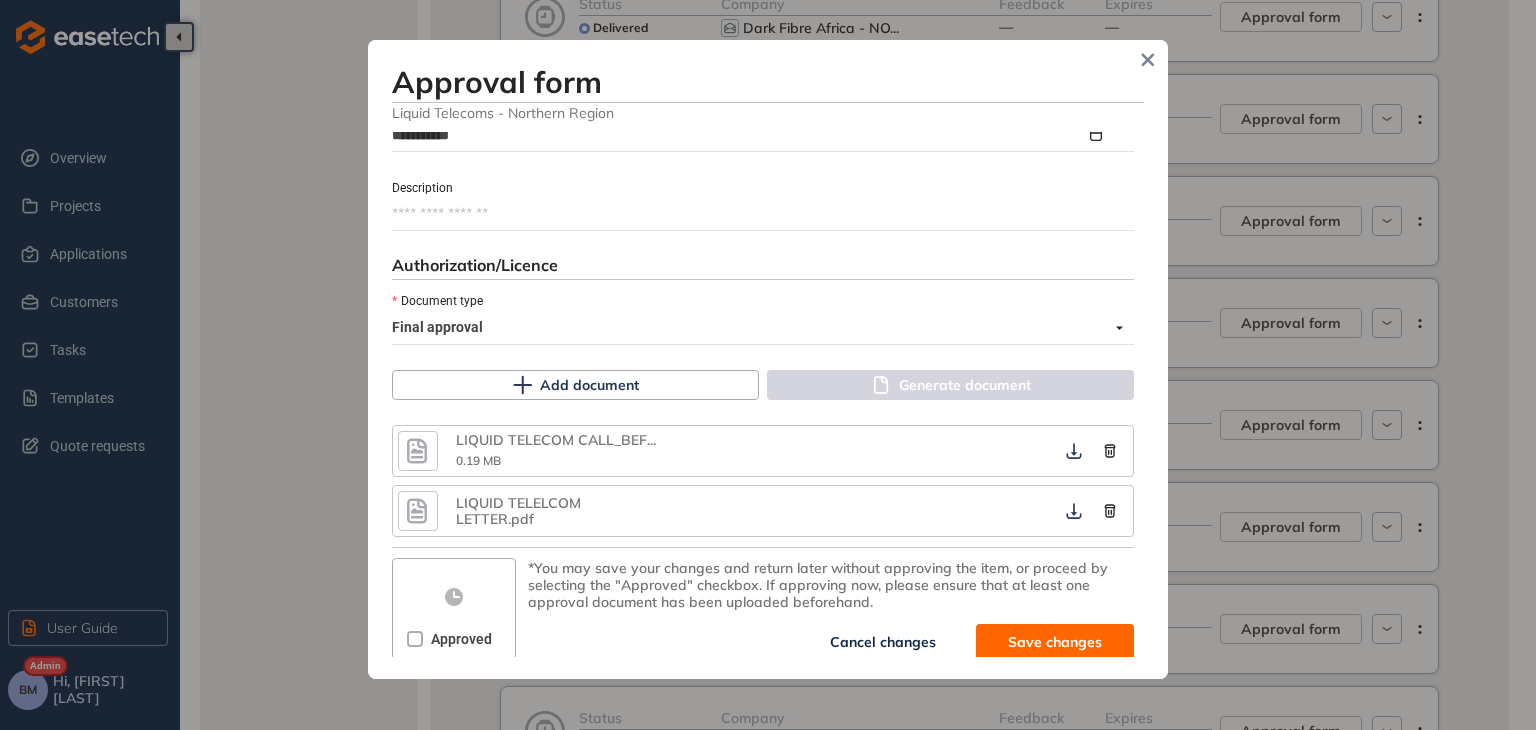 scroll, scrollTop: 1029, scrollLeft: 0, axis: vertical 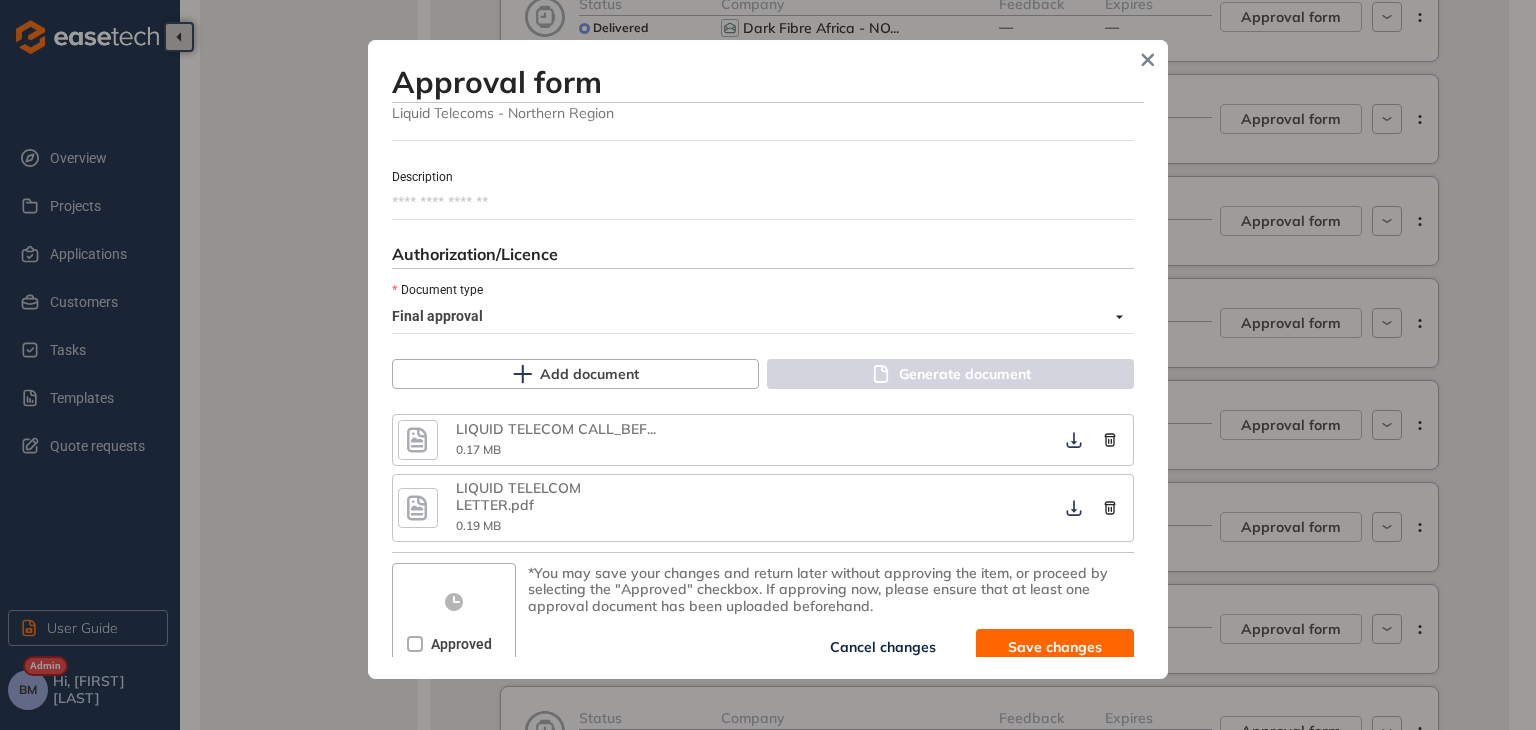 click on "Approved" at bounding box center (461, 644) 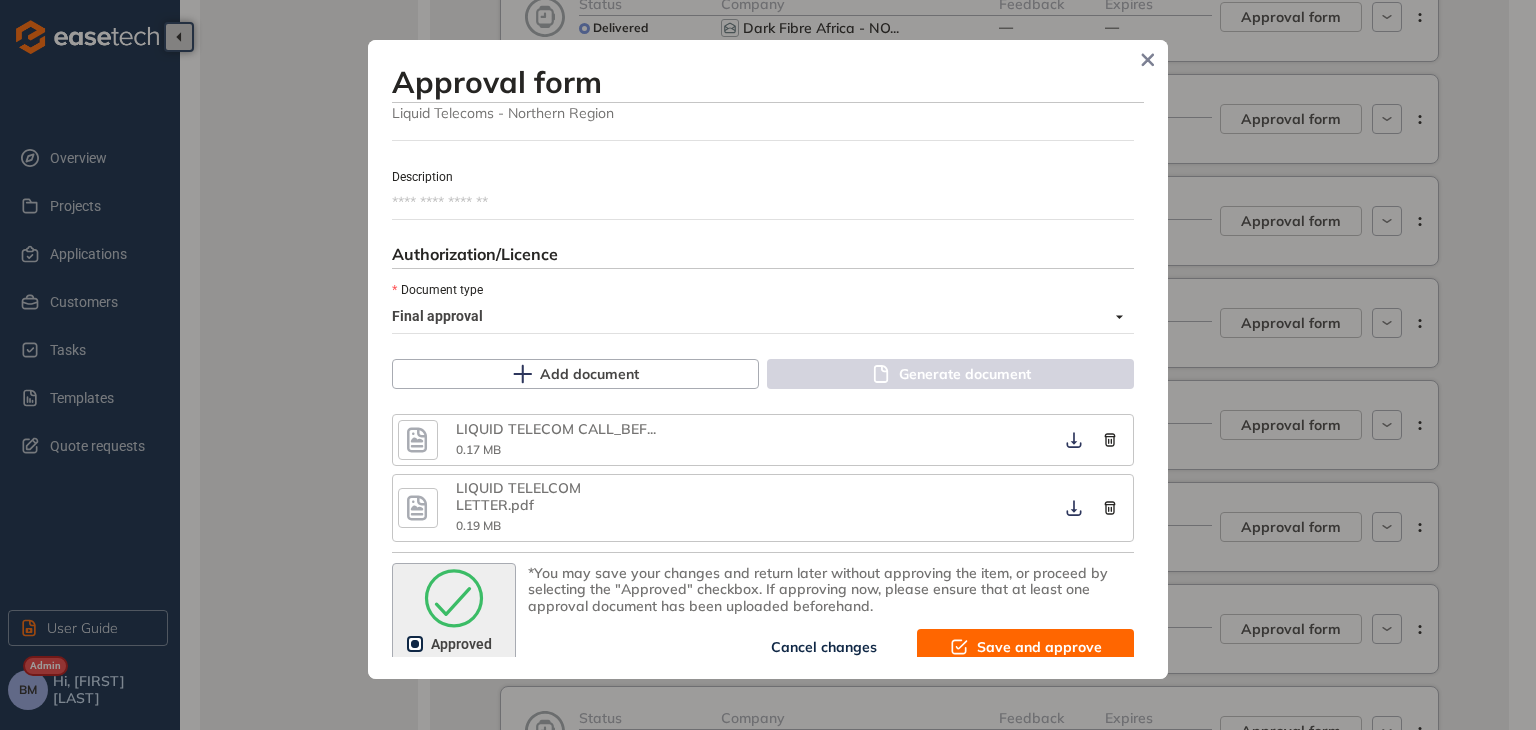 click 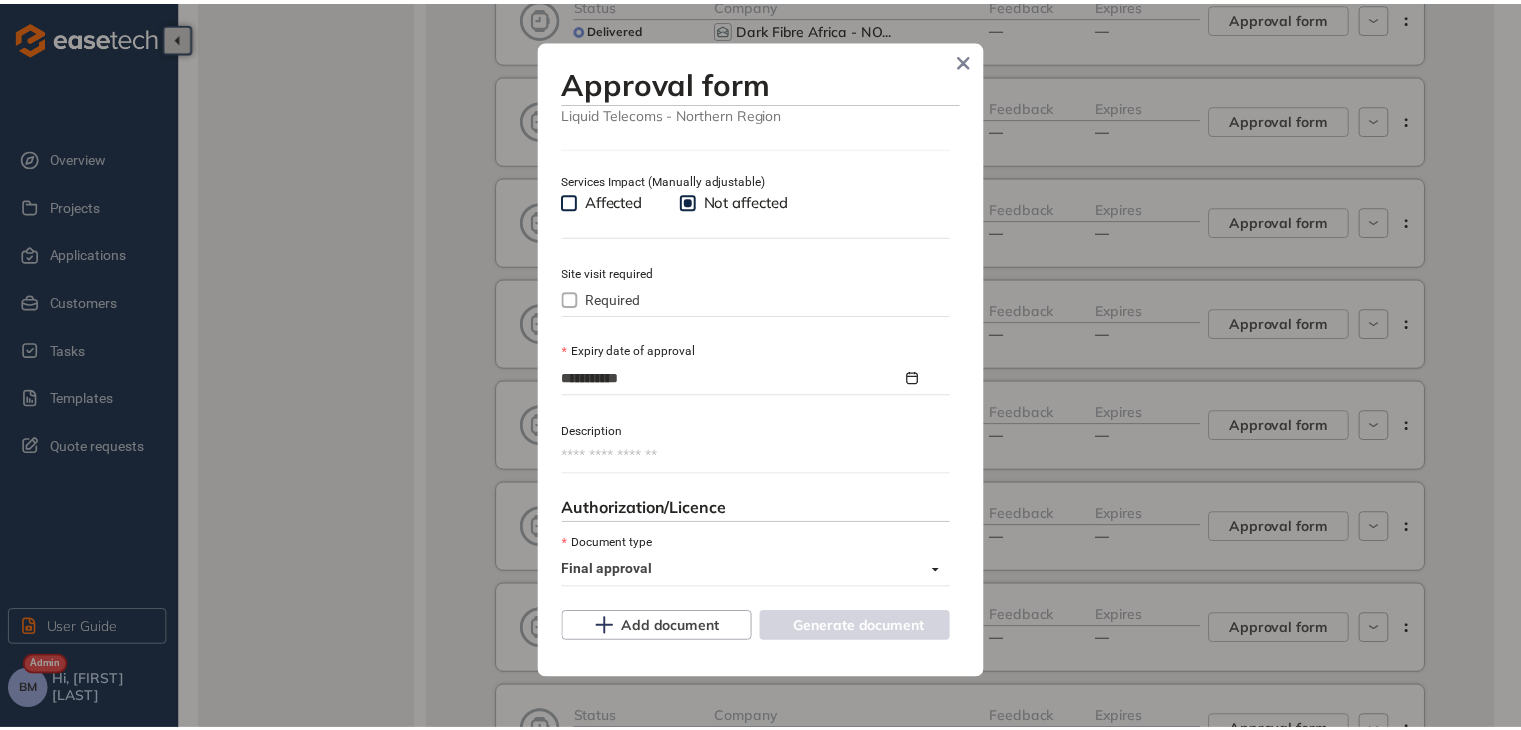 scroll, scrollTop: 1283, scrollLeft: 0, axis: vertical 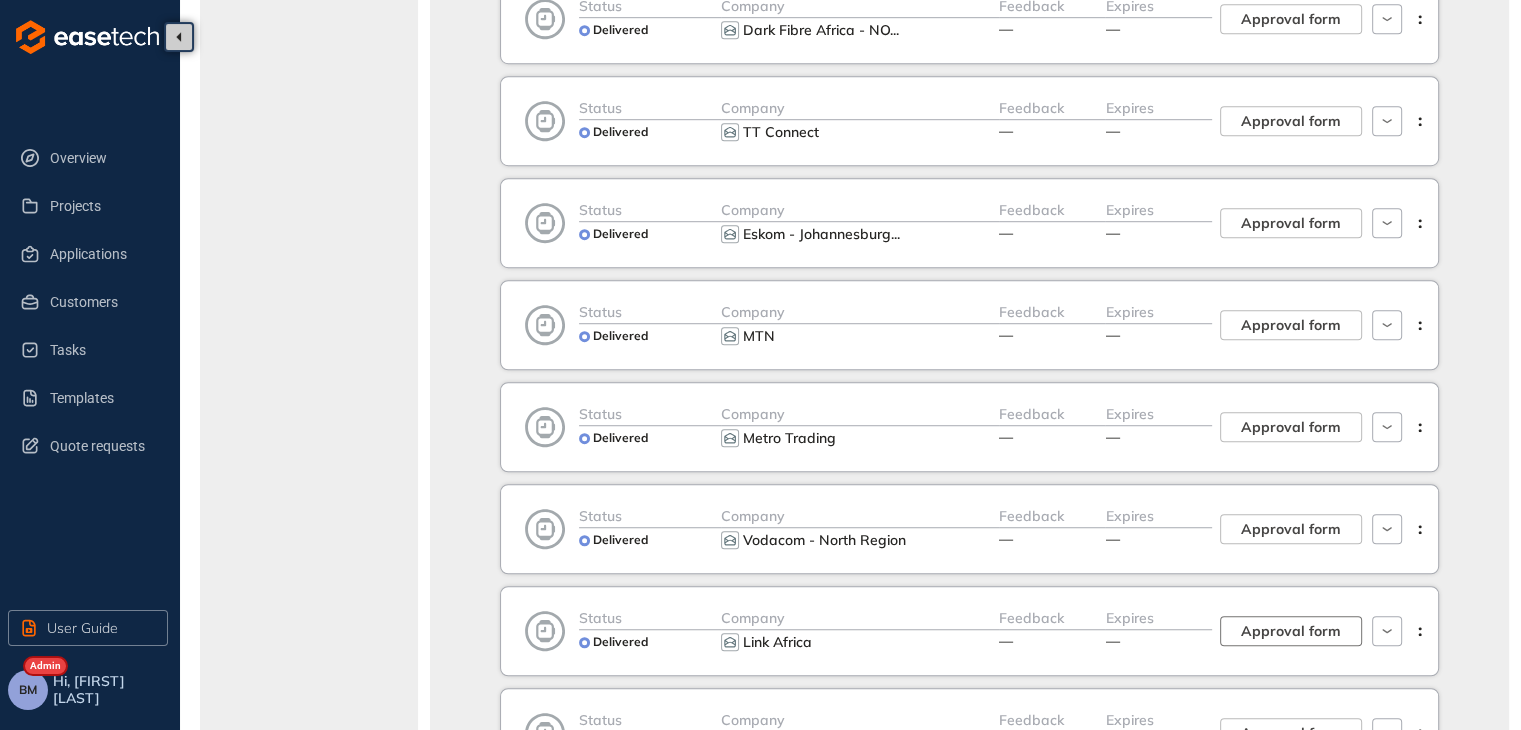 click on "Approval form" at bounding box center (1291, 631) 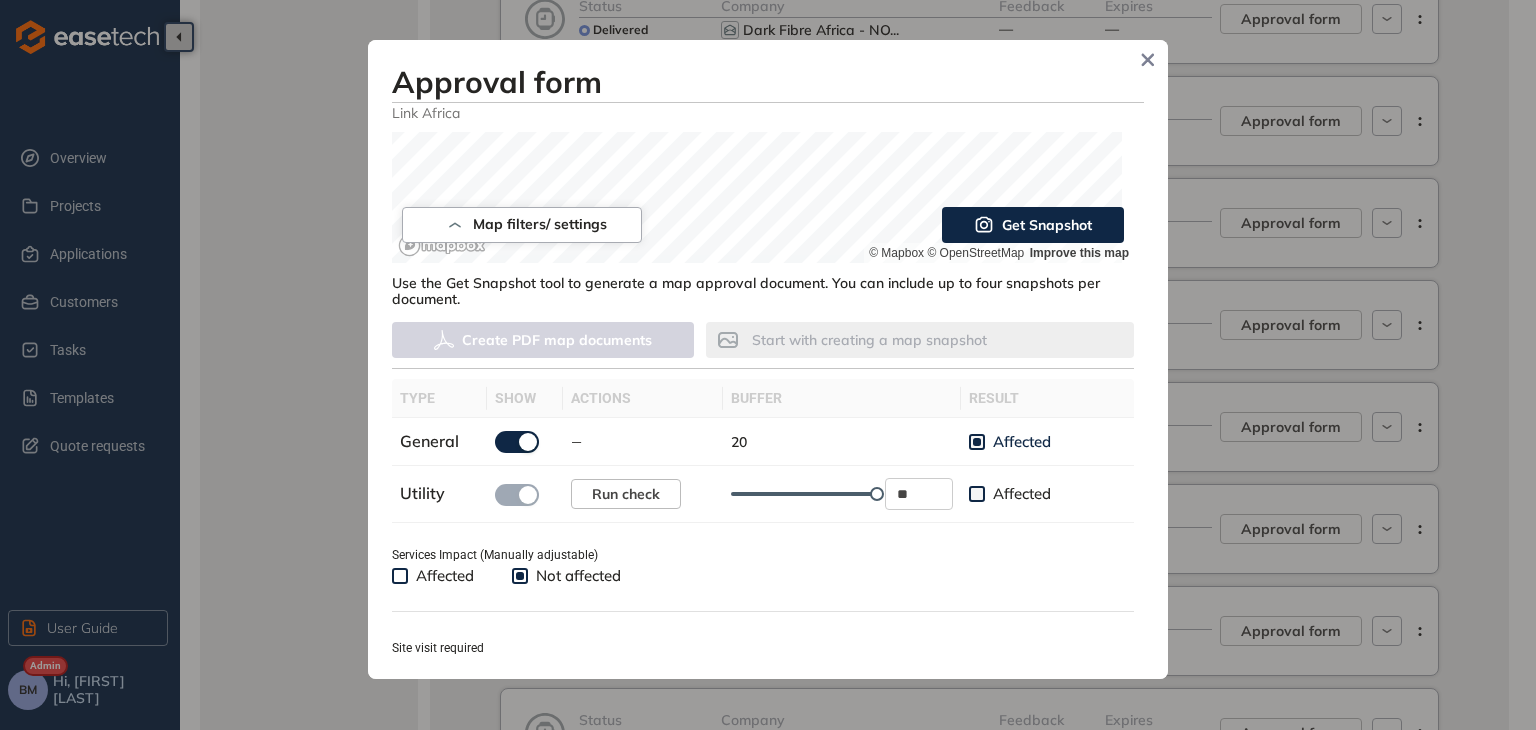 scroll, scrollTop: 700, scrollLeft: 0, axis: vertical 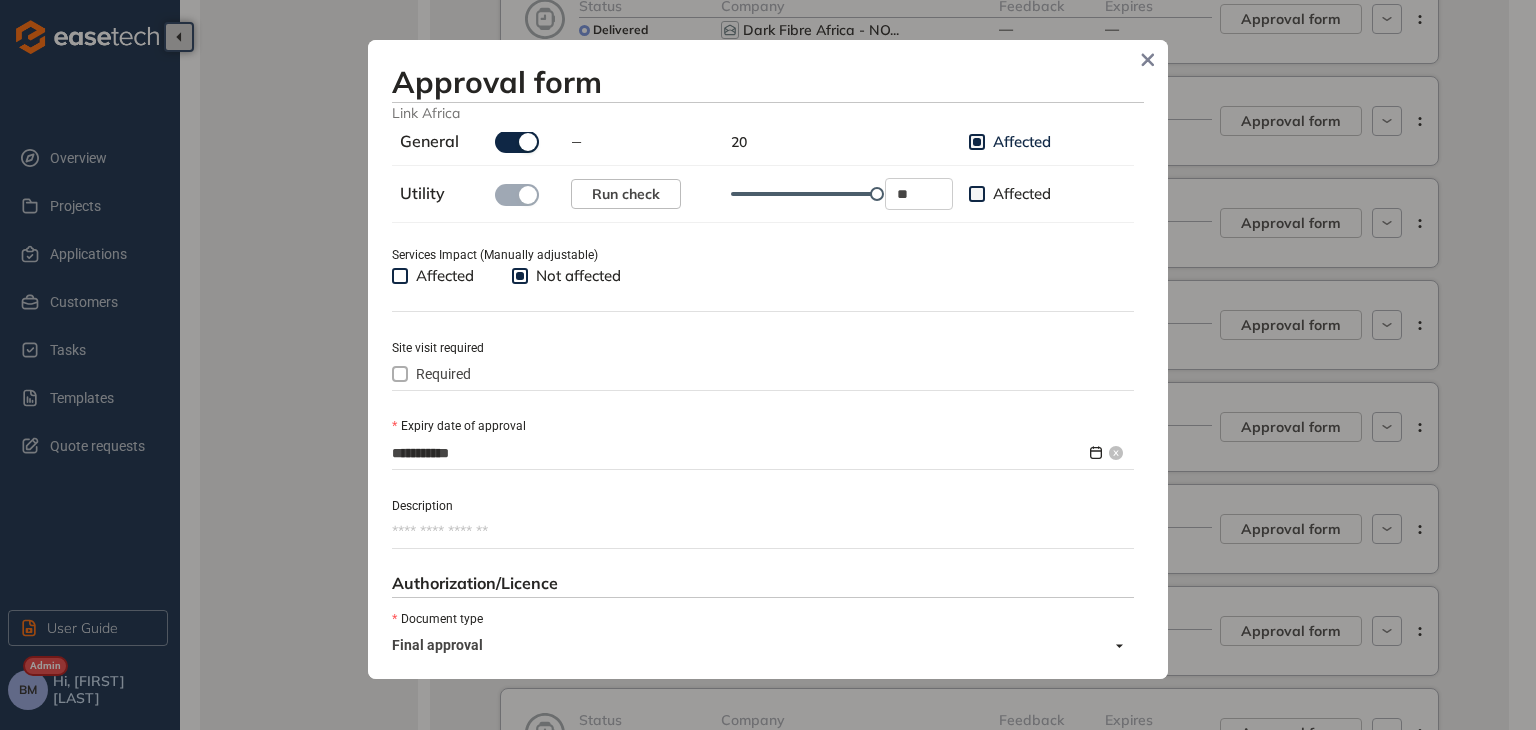 click on "**********" at bounding box center [739, 453] 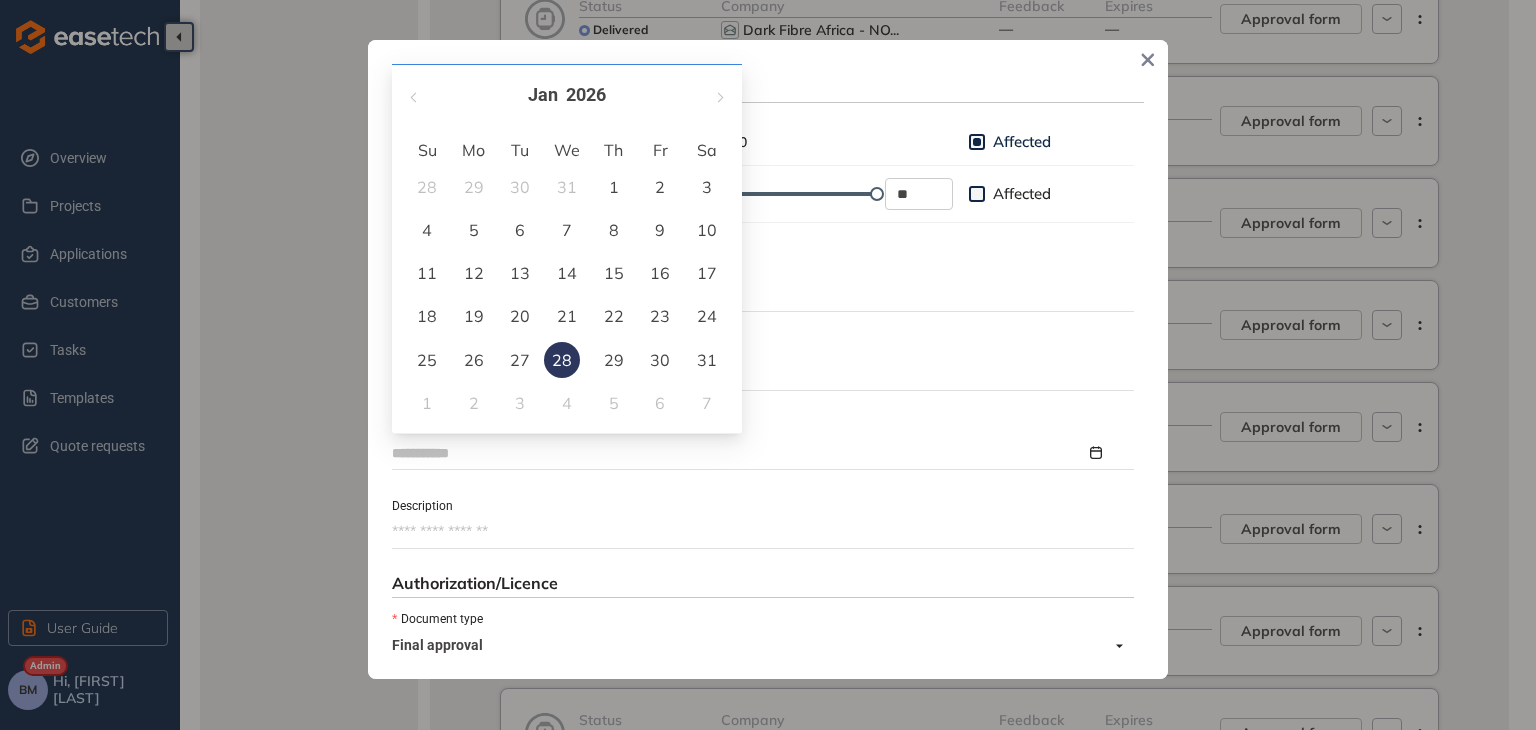 type on "**********" 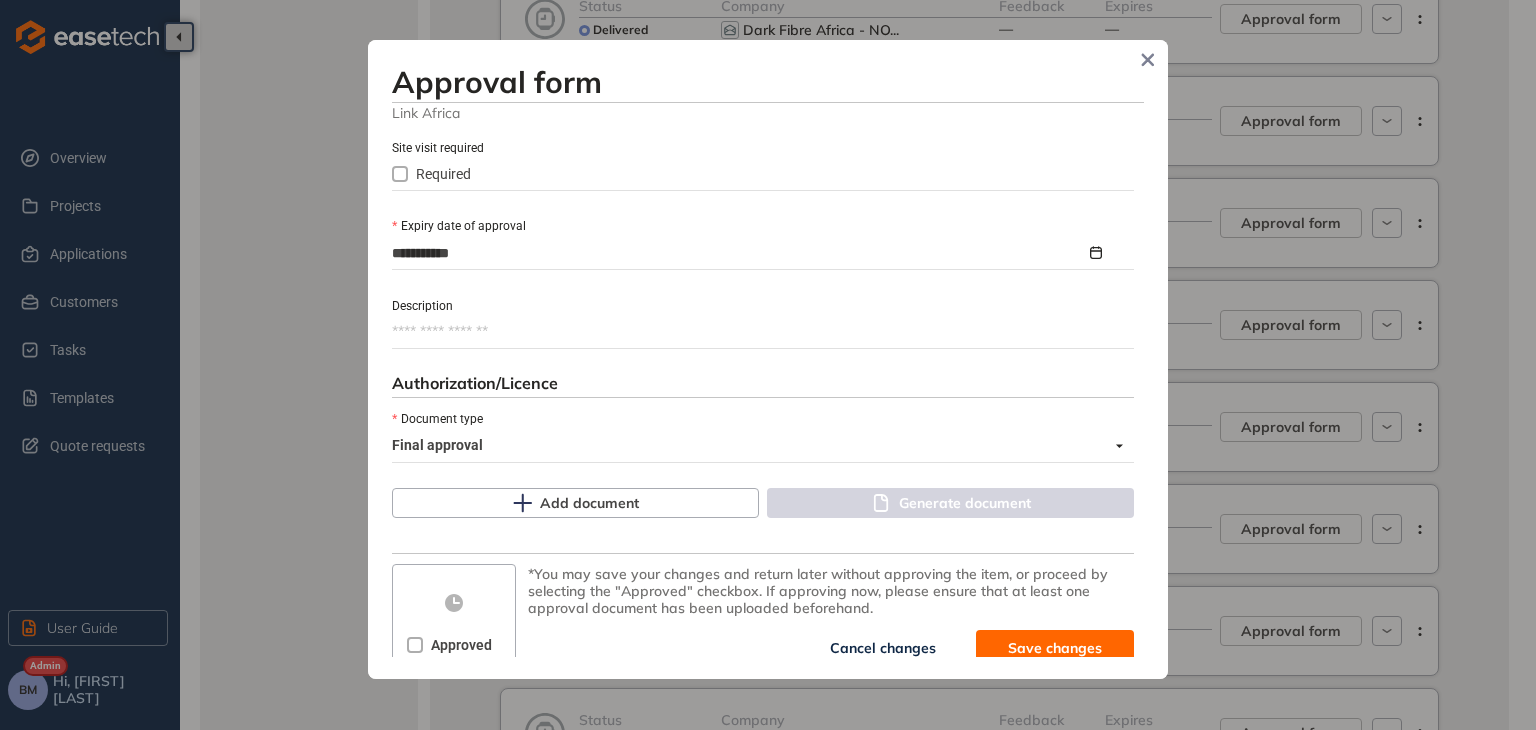 scroll, scrollTop: 917, scrollLeft: 0, axis: vertical 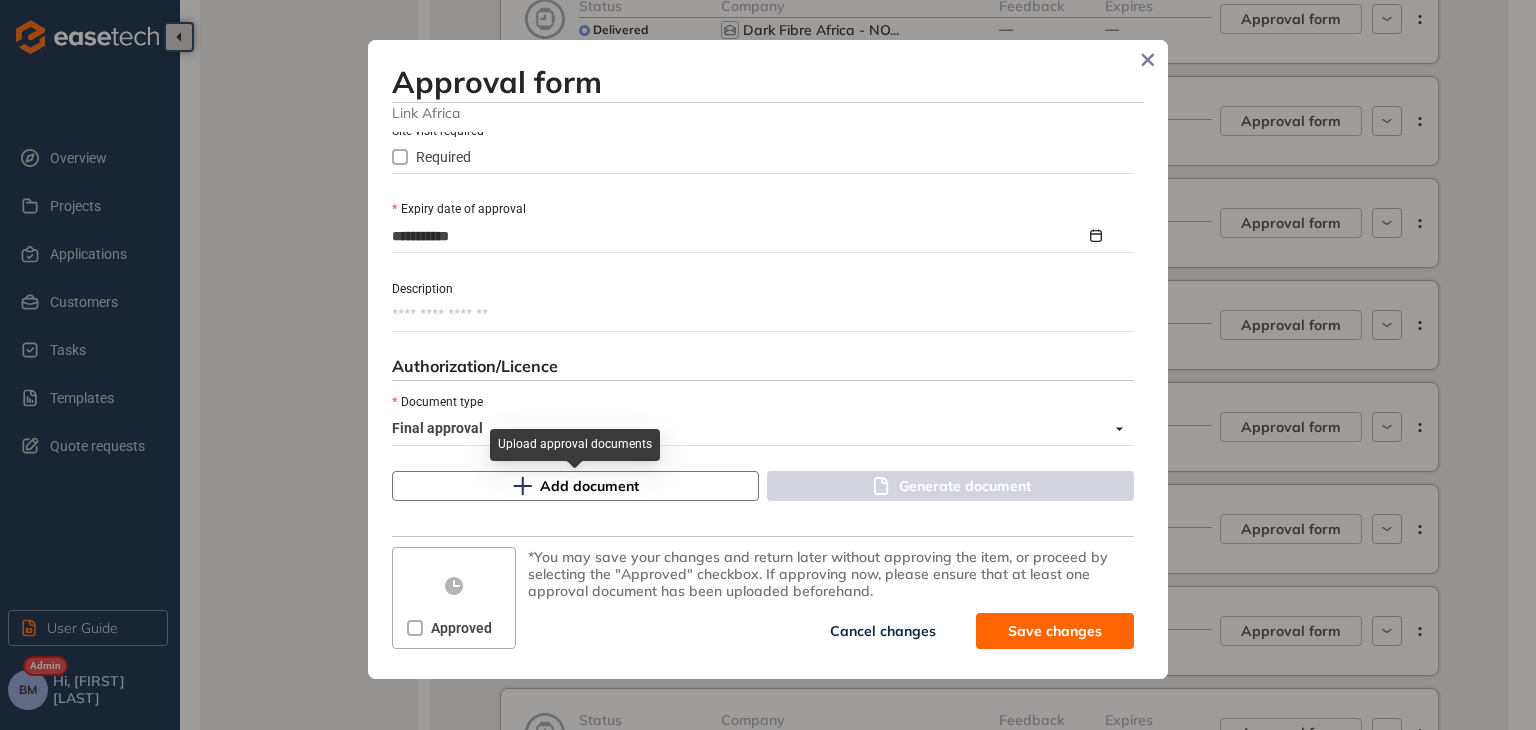 click on "Add document" at bounding box center [589, 486] 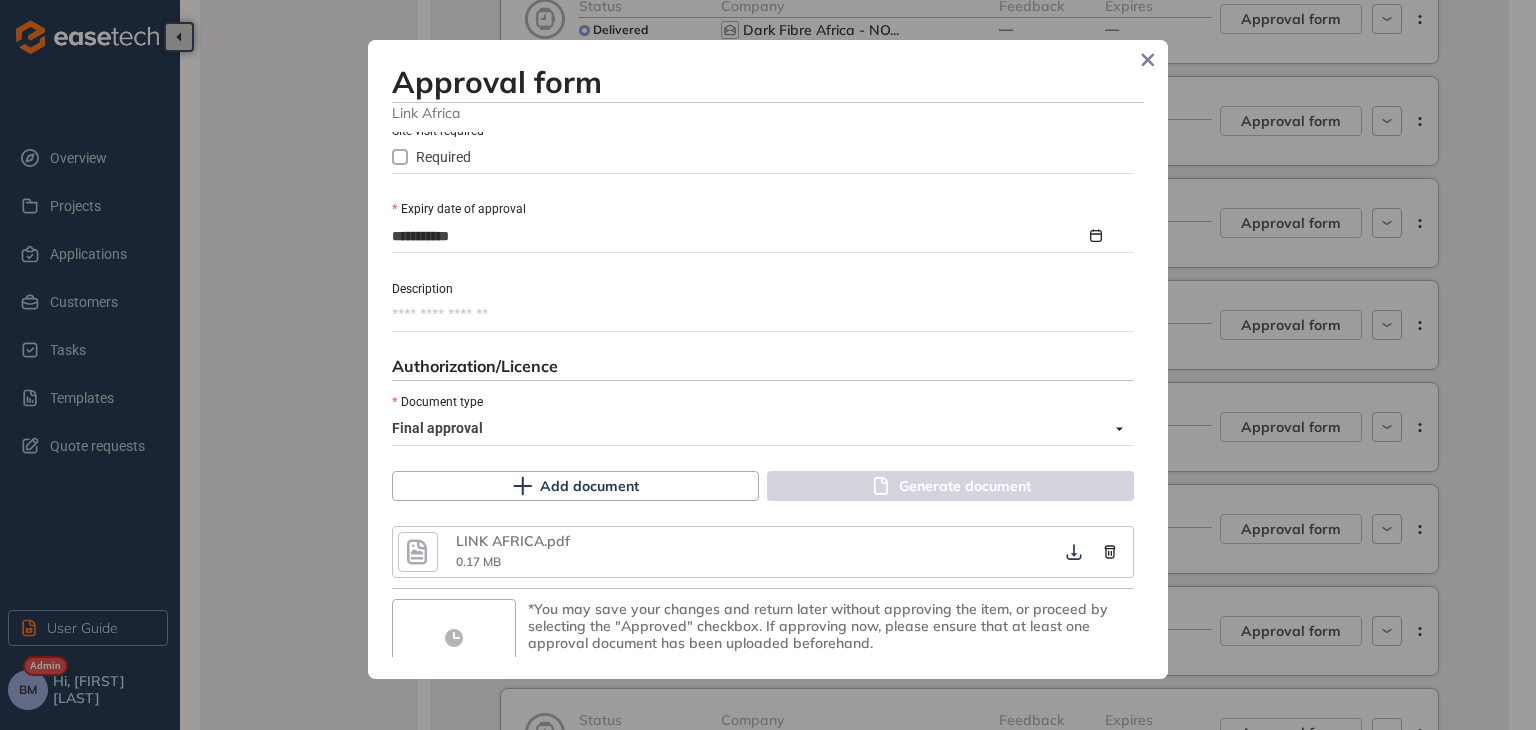 scroll, scrollTop: 969, scrollLeft: 0, axis: vertical 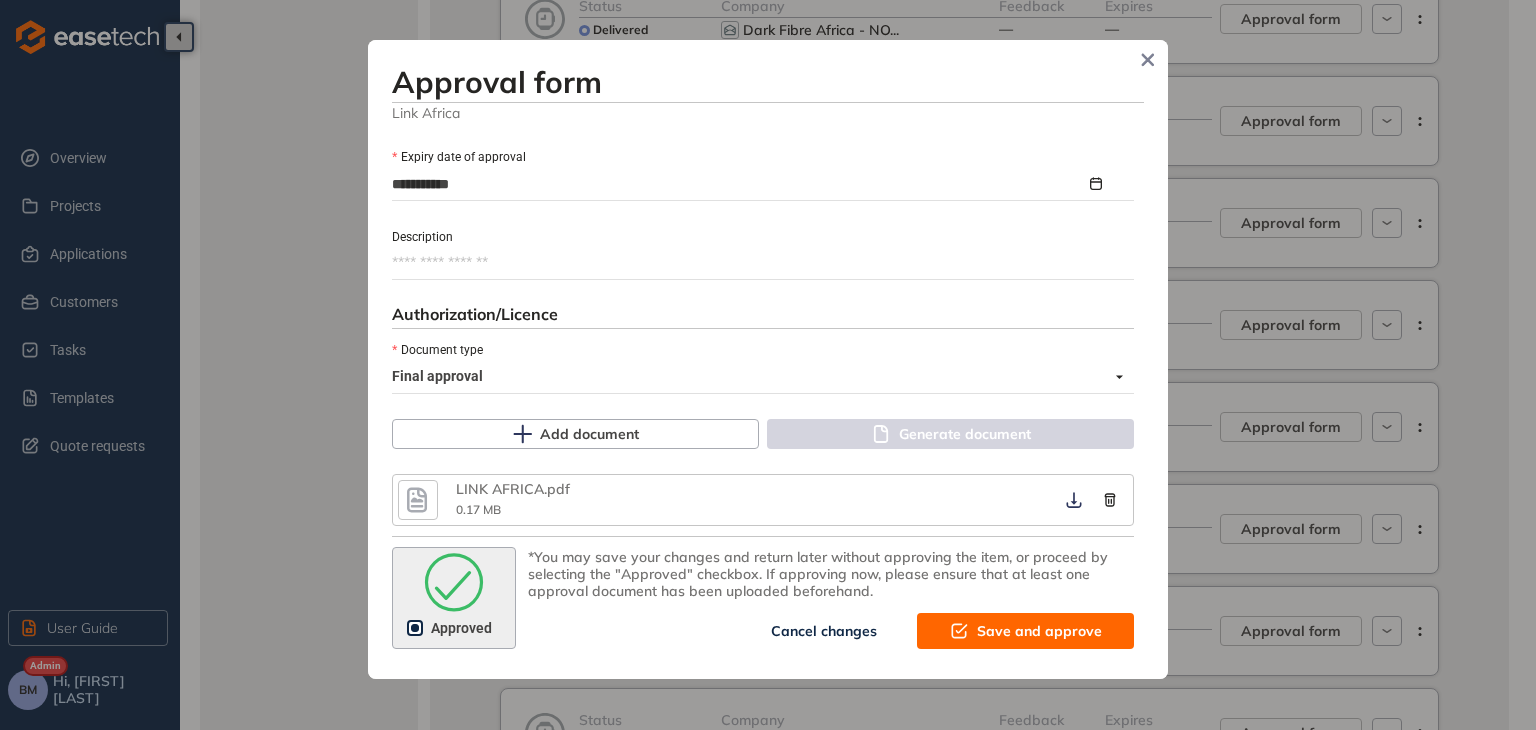 click on "Save and approve" at bounding box center (1025, 631) 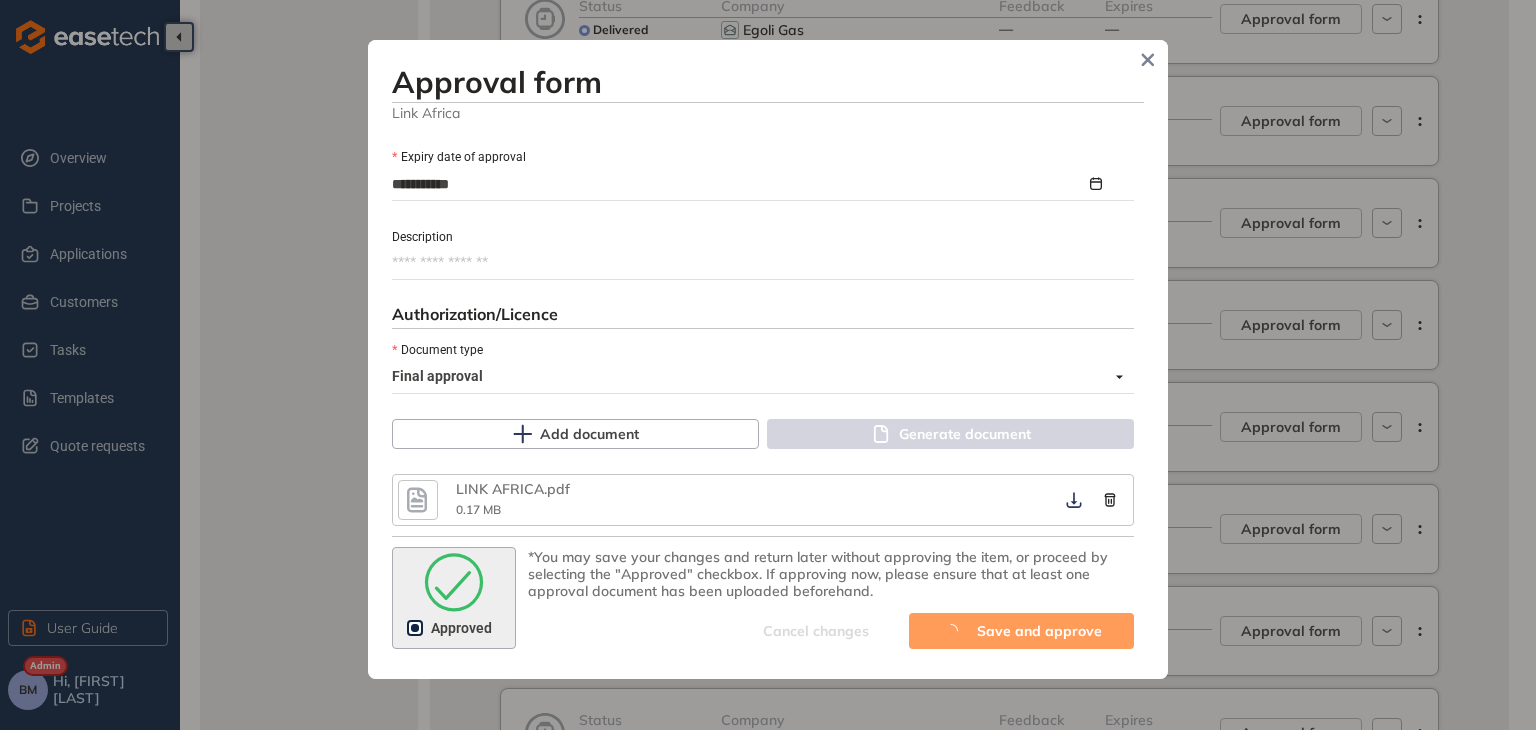 scroll, scrollTop: 1222, scrollLeft: 0, axis: vertical 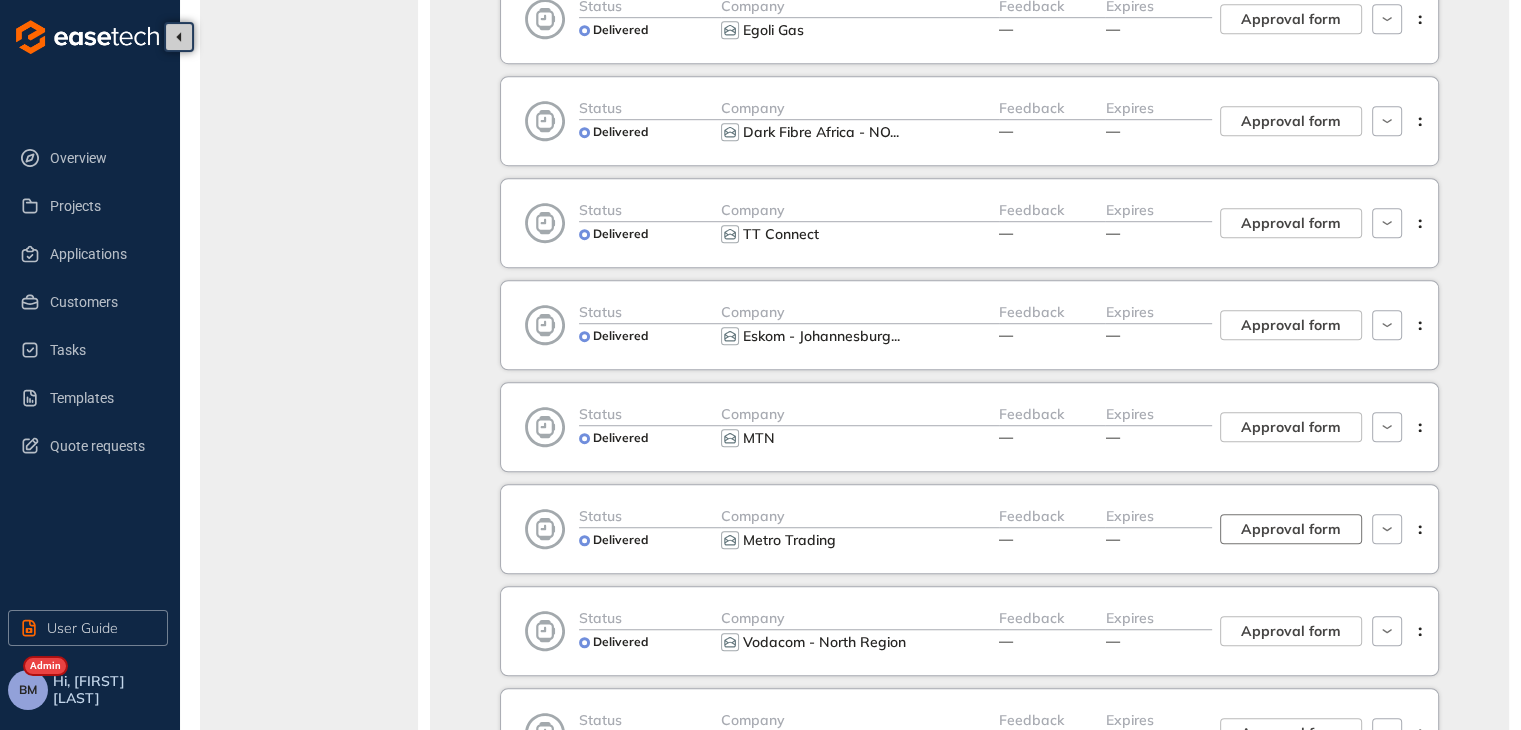 click on "Approval form" at bounding box center (1291, 529) 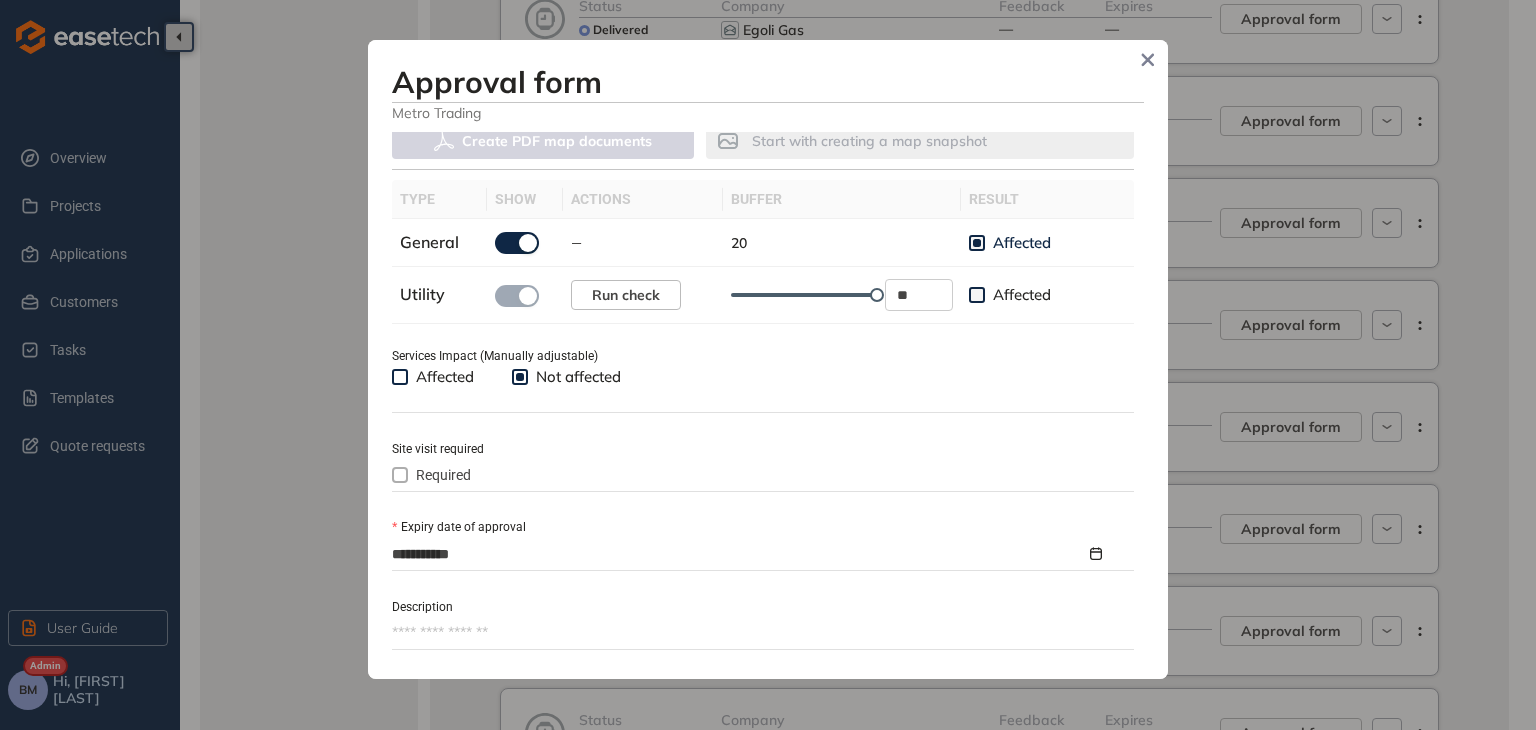scroll, scrollTop: 600, scrollLeft: 0, axis: vertical 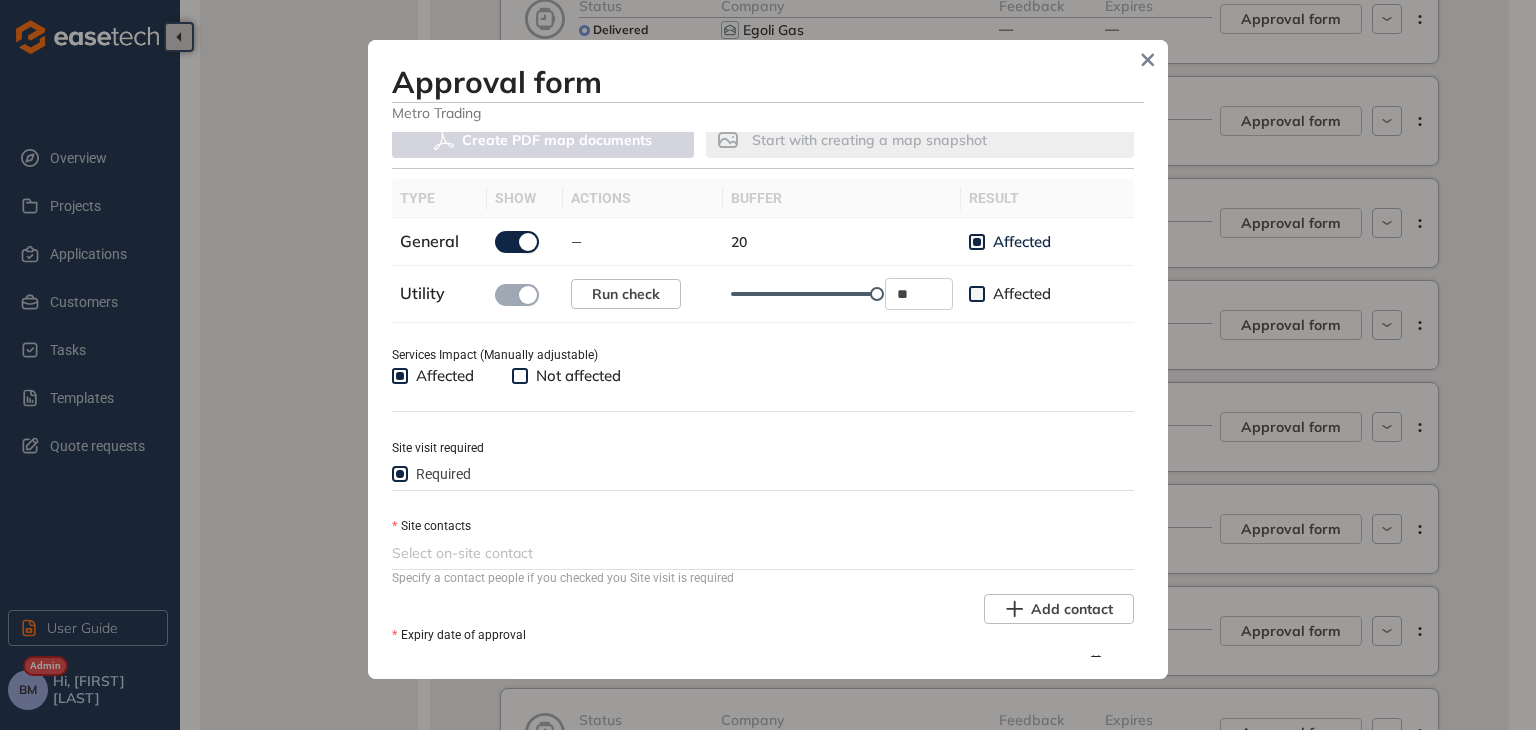 click at bounding box center [761, 553] 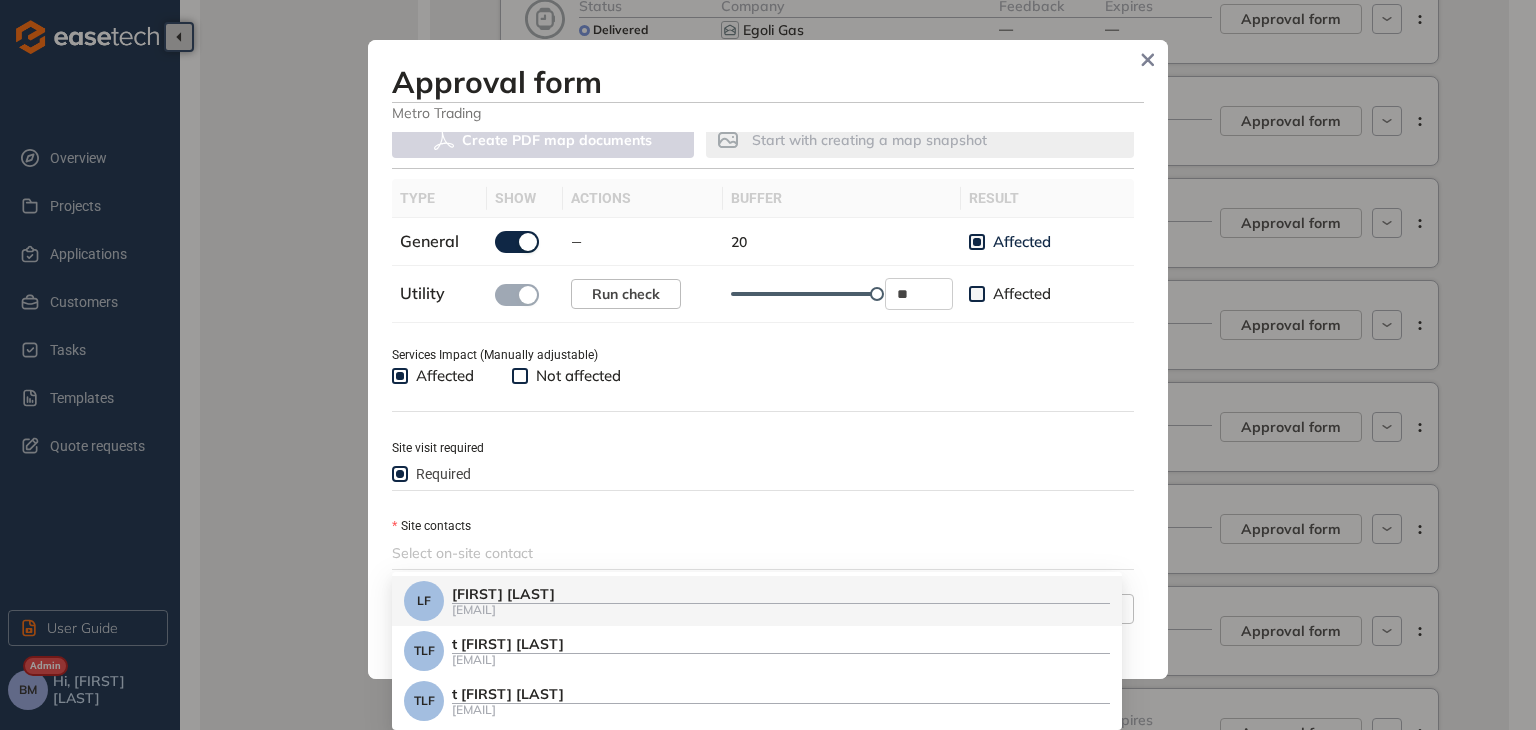 click on "[FIRST] [LAST]" at bounding box center (781, 594) 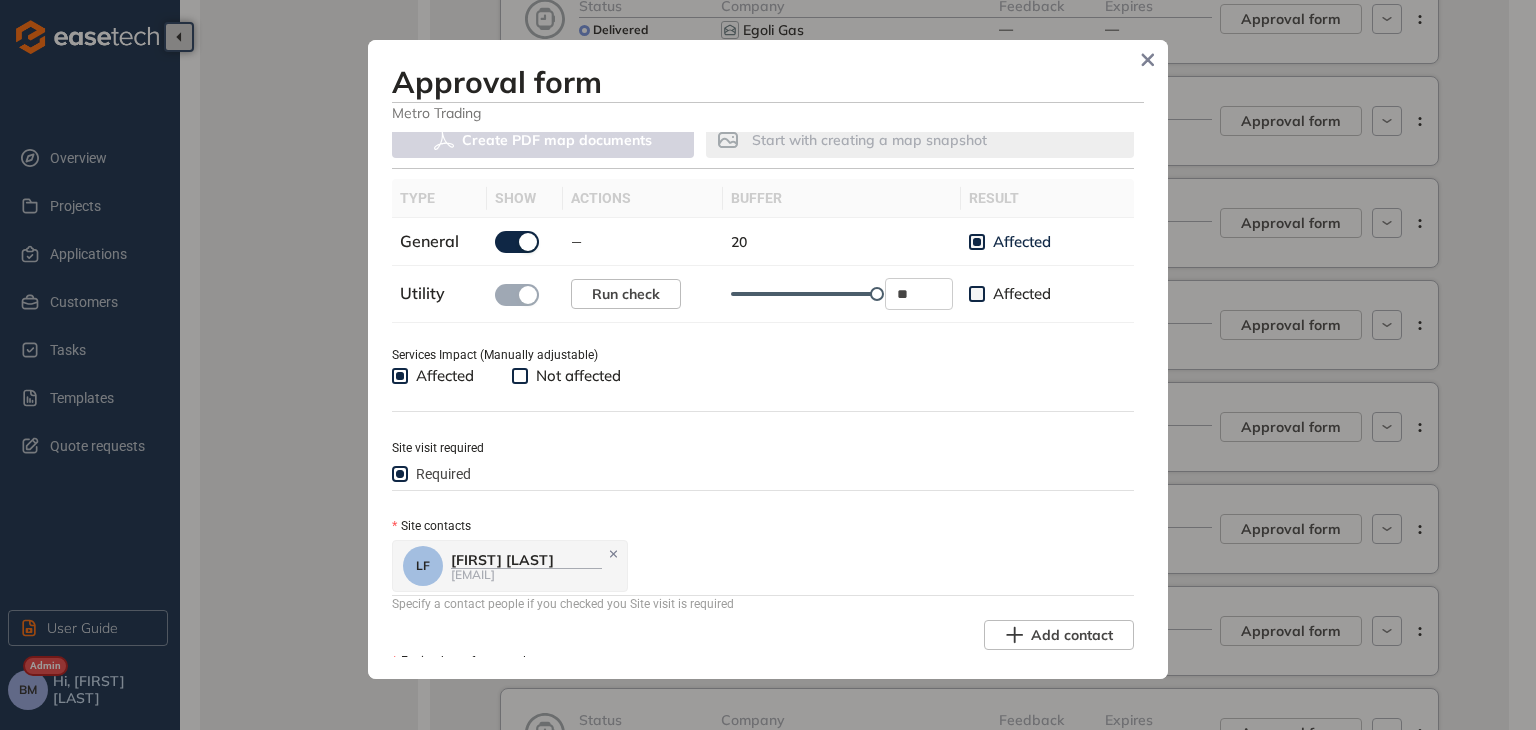 click on "[FIRST] [LAST] [EMAIL]" at bounding box center [761, 566] 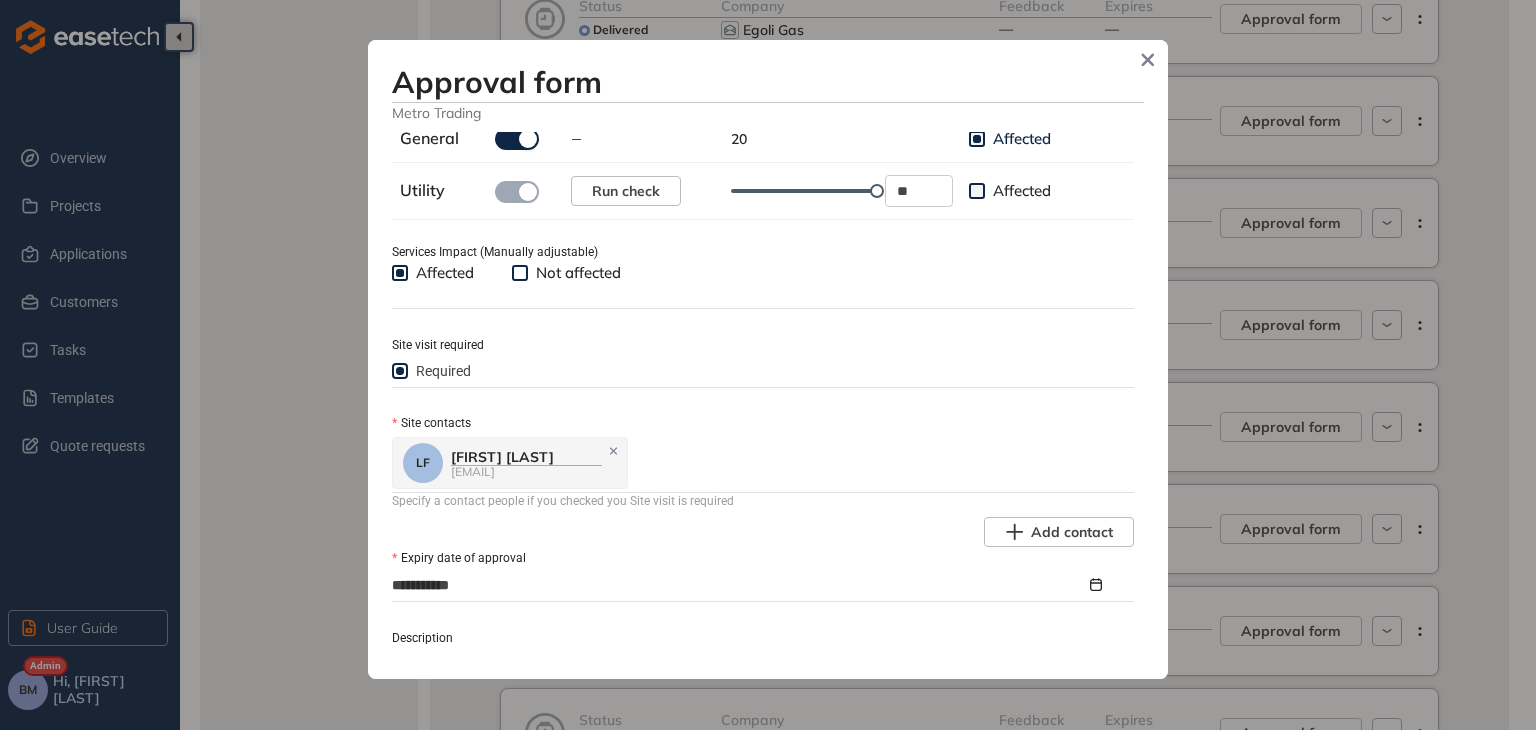 scroll, scrollTop: 900, scrollLeft: 0, axis: vertical 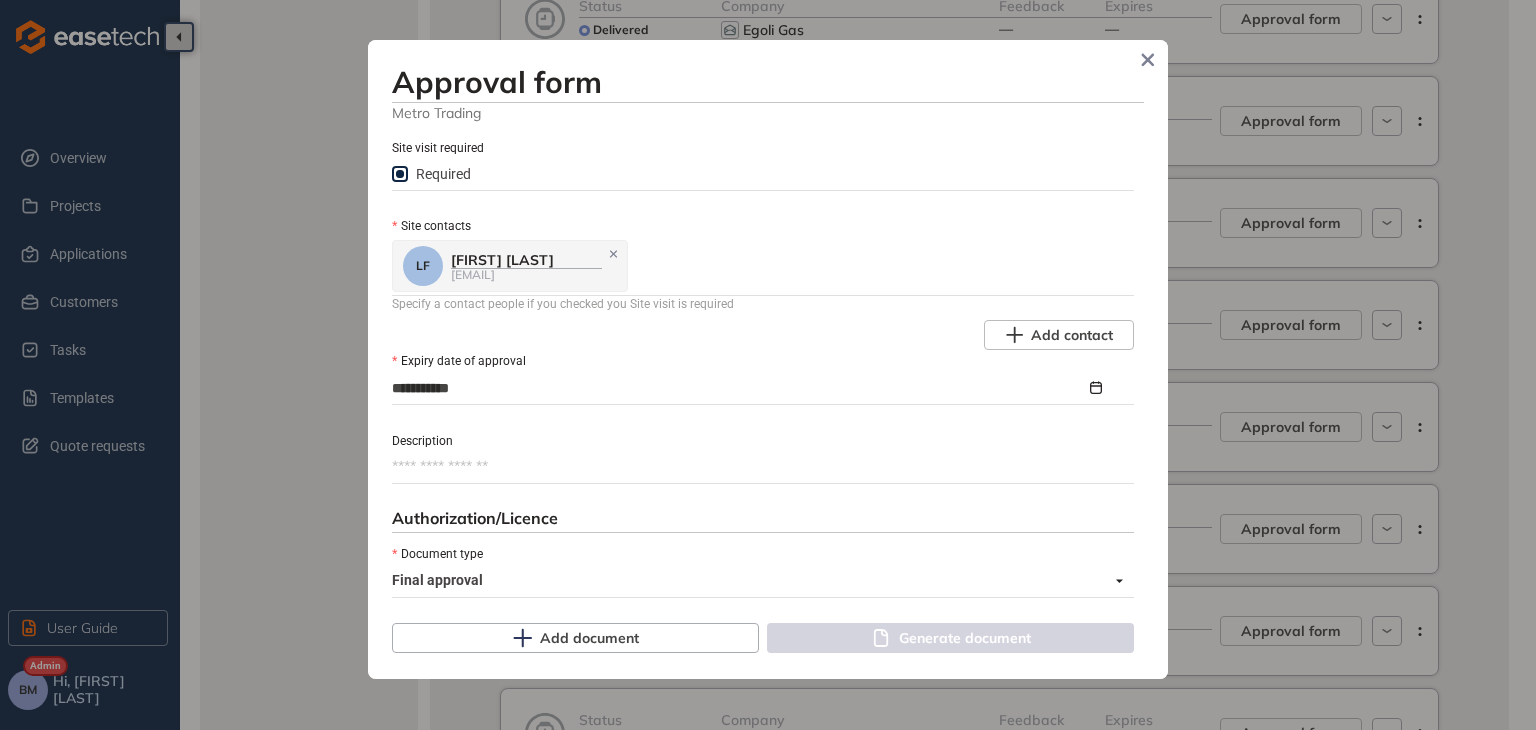 click on "Description" at bounding box center [763, 467] 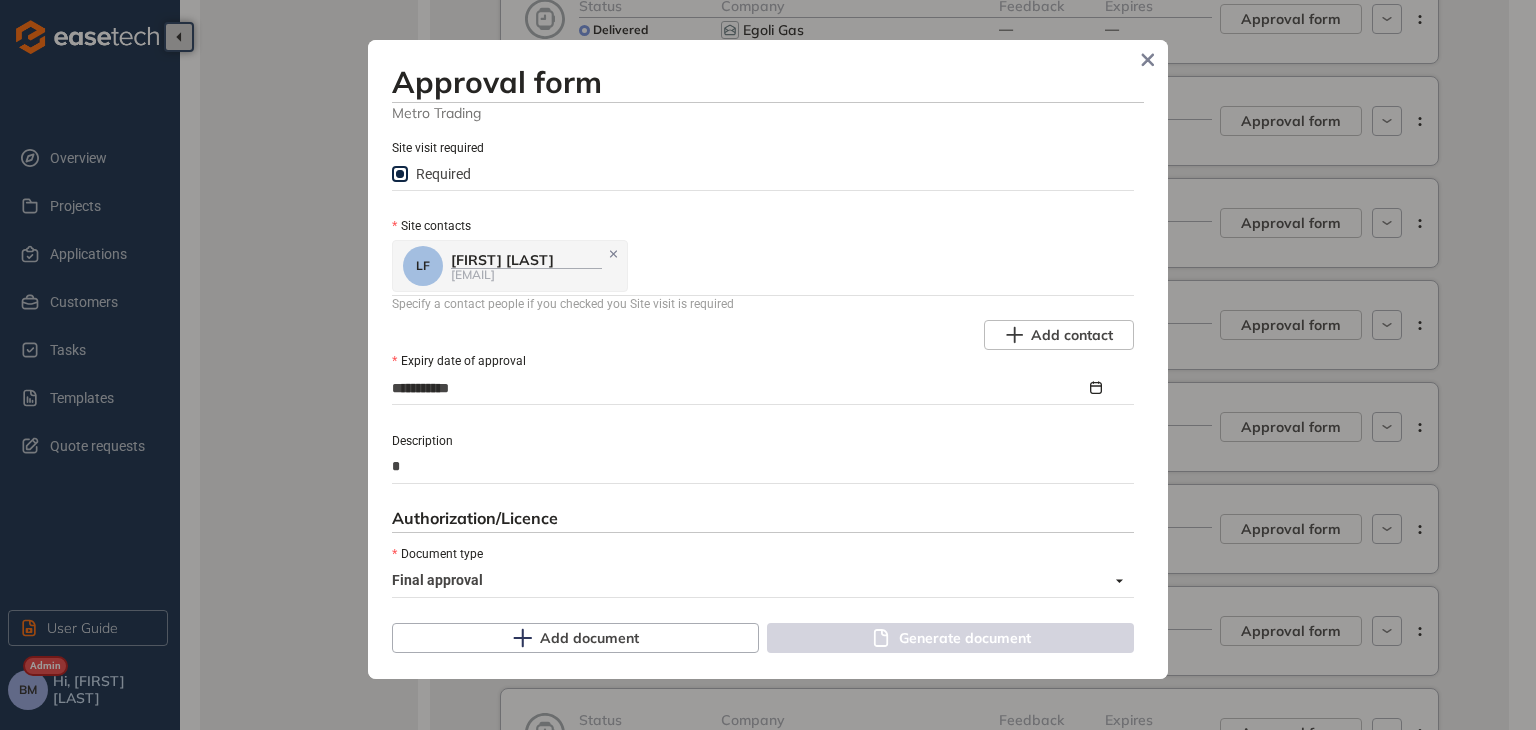 type on "**********" 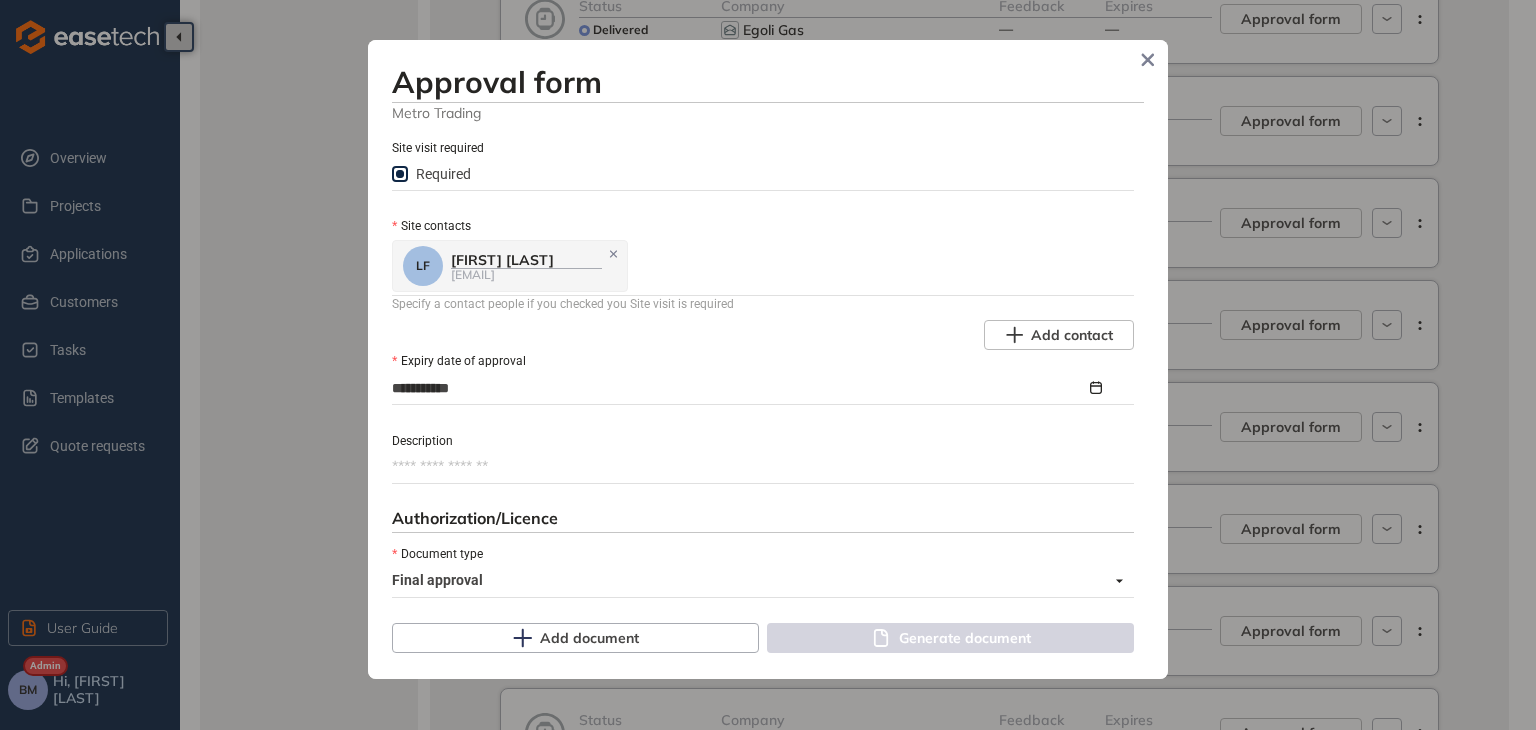 type on "*" 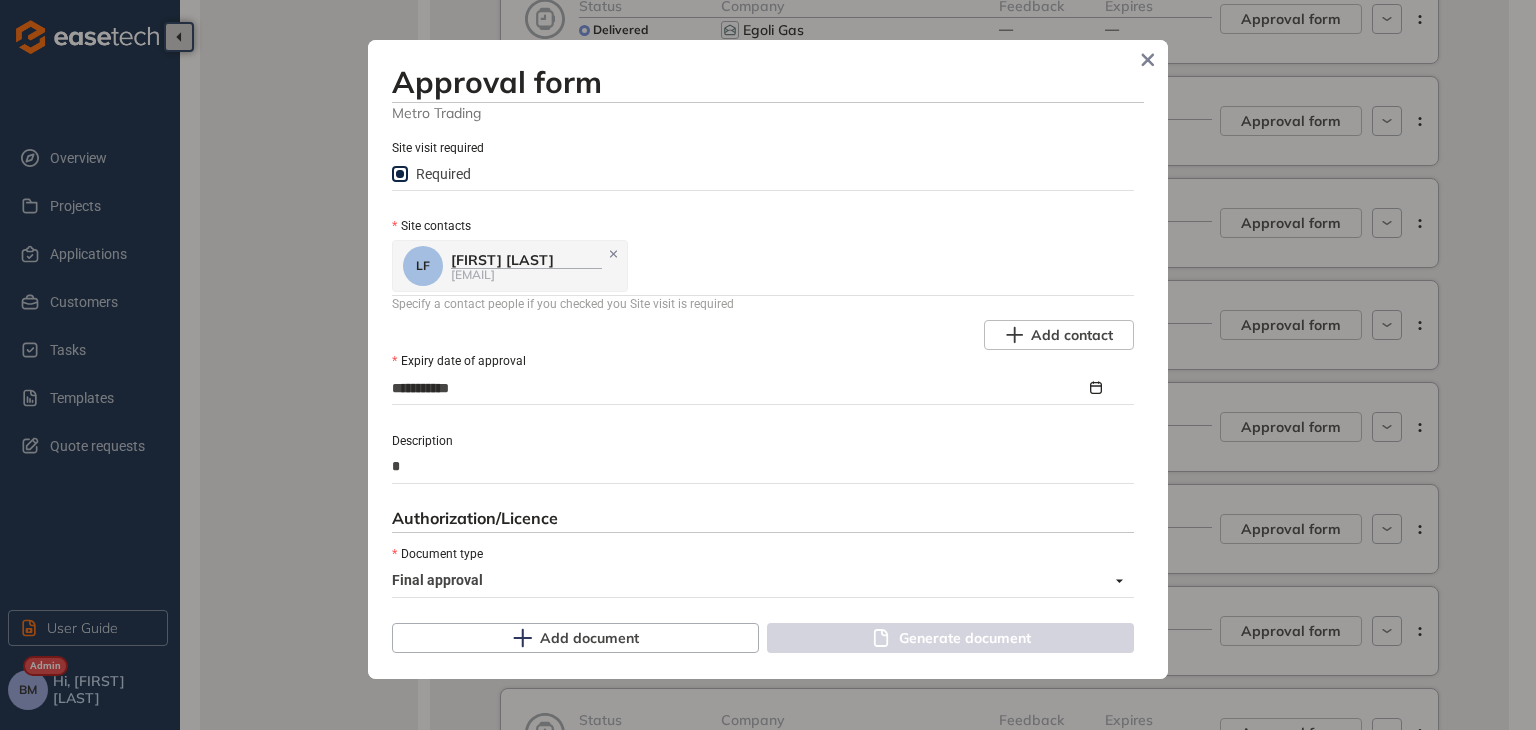 type on "**" 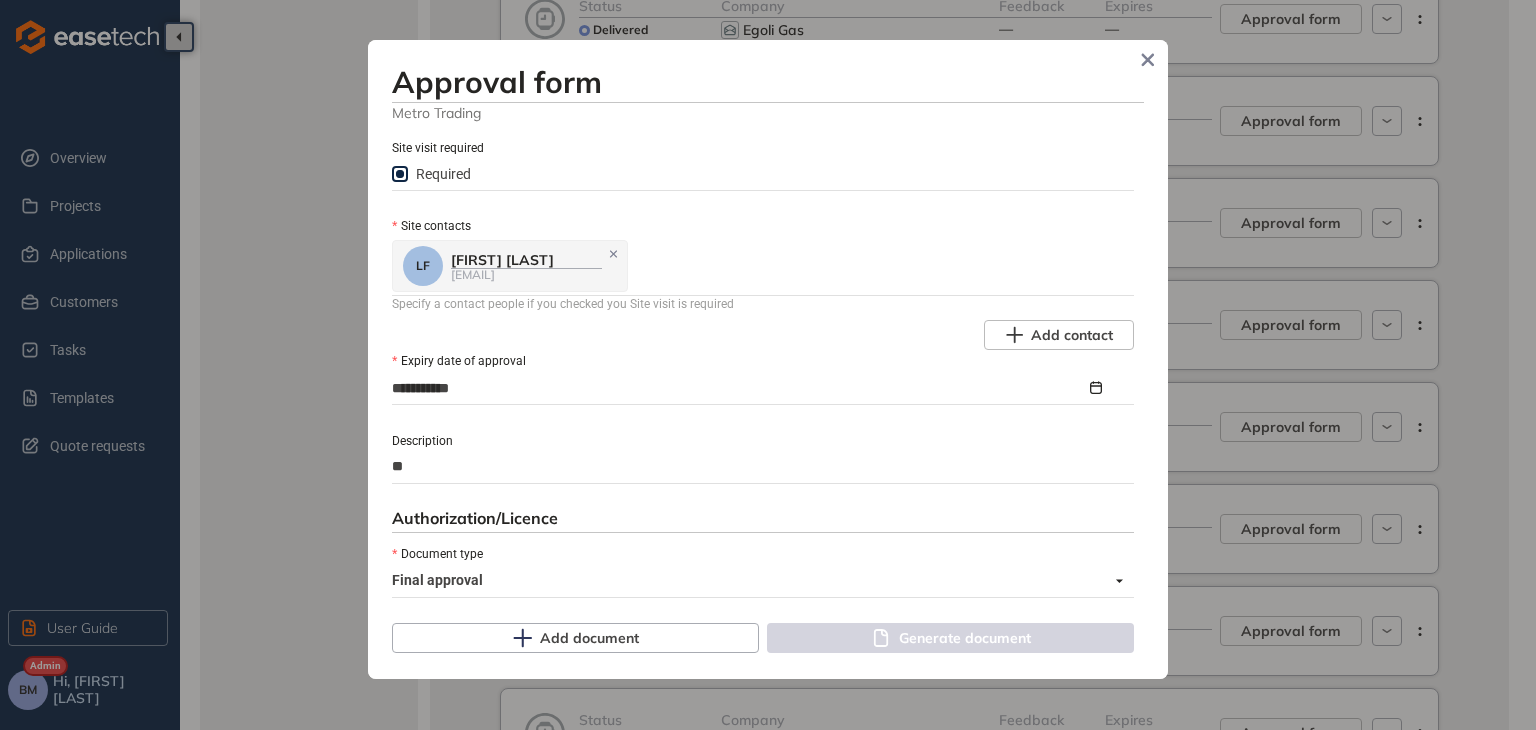 type on "***" 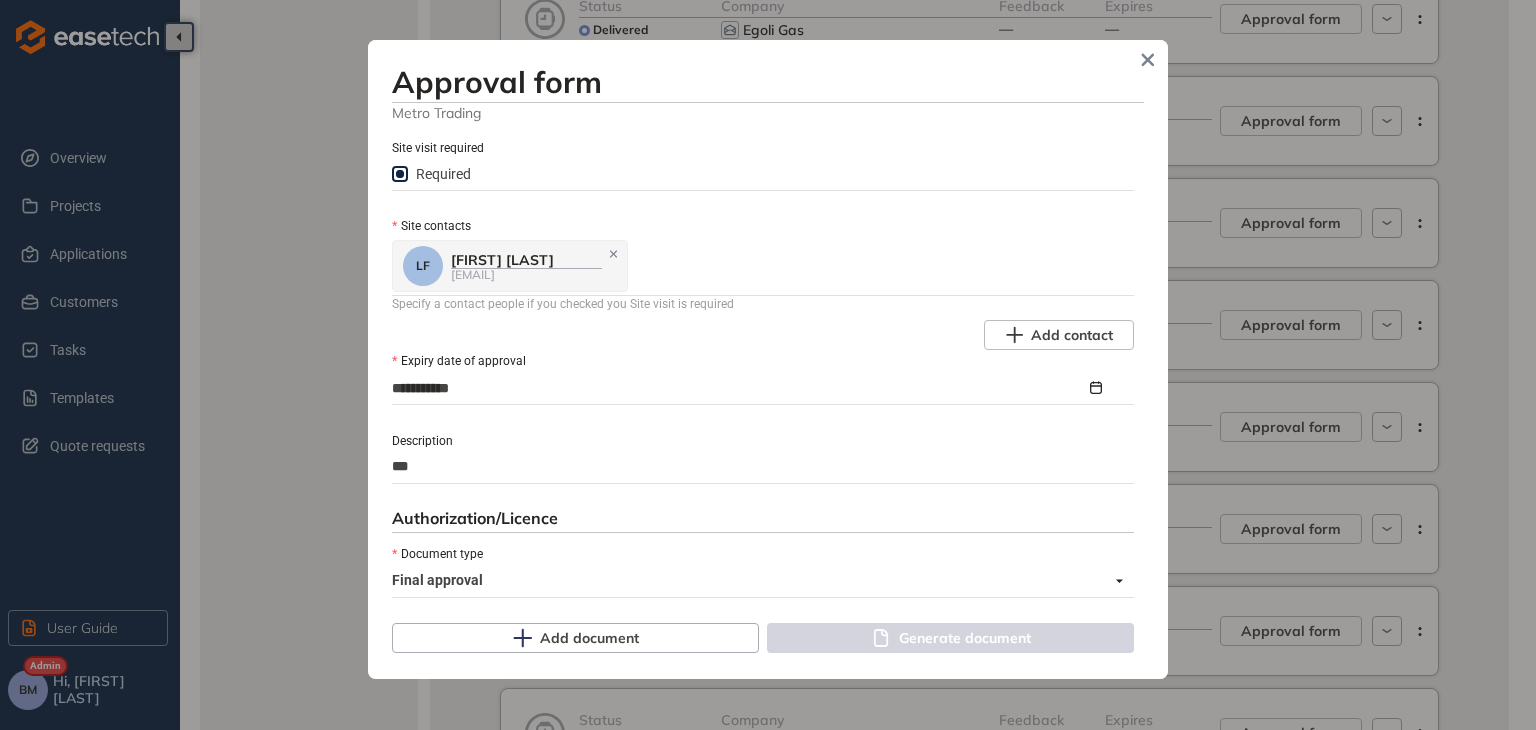type on "****" 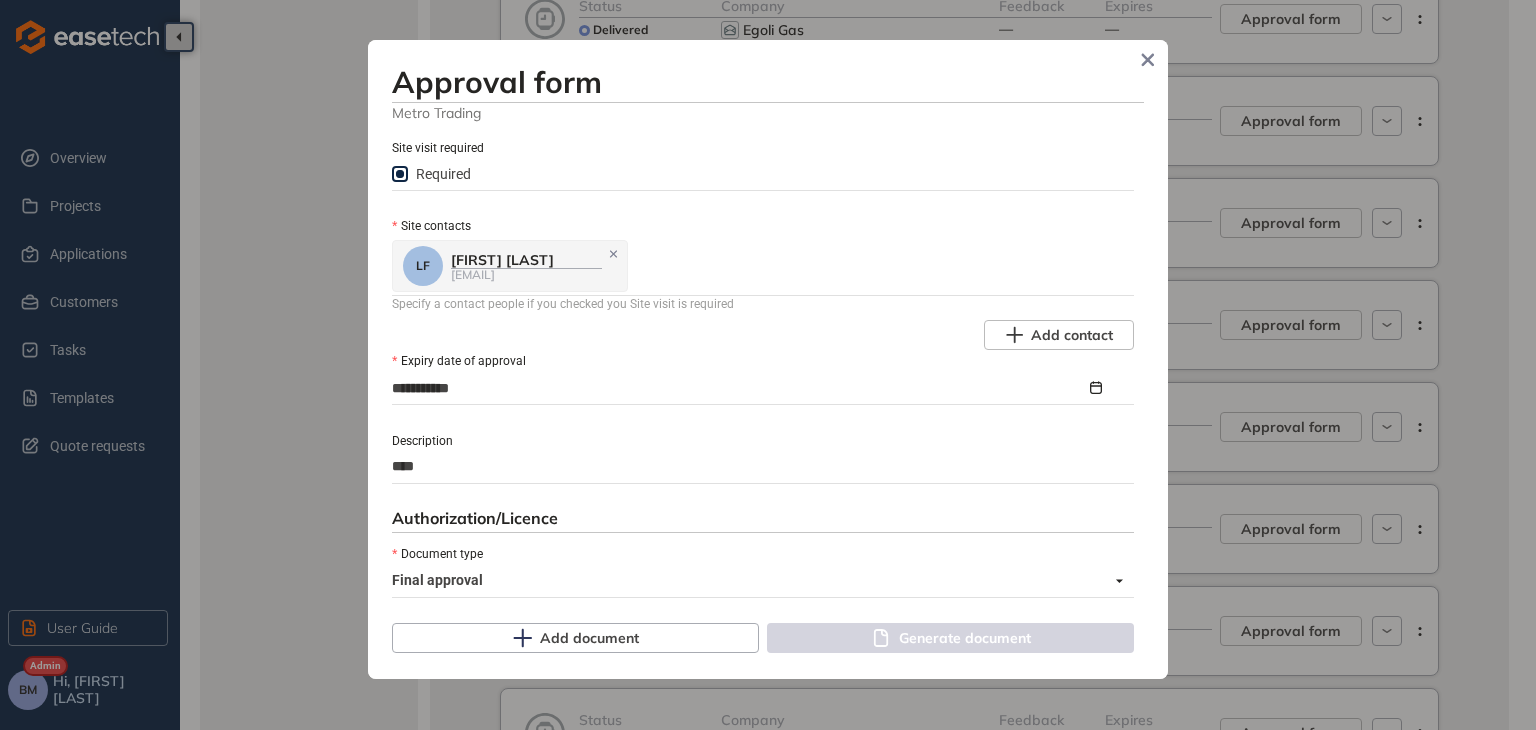 type on "*****" 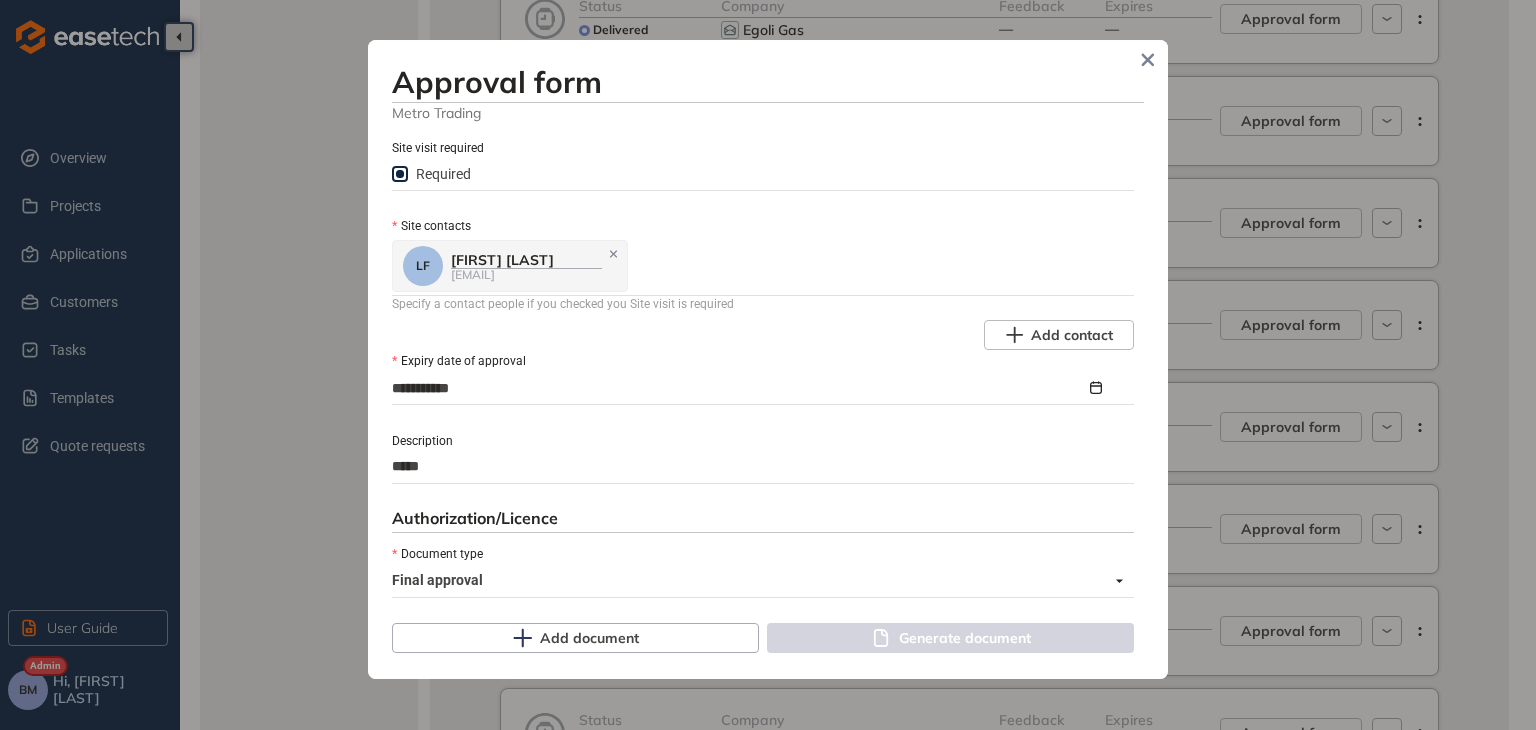 type on "******" 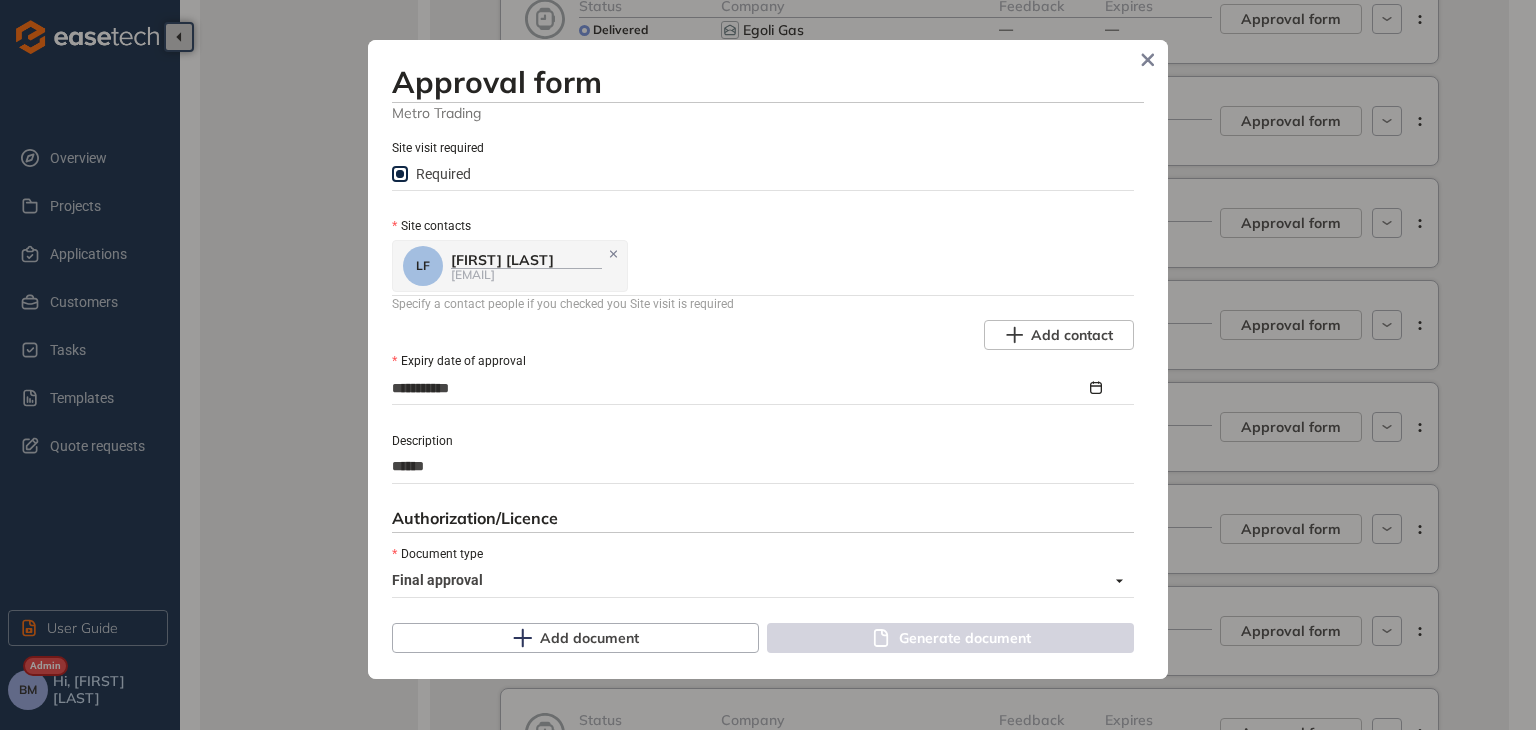 type on "*******" 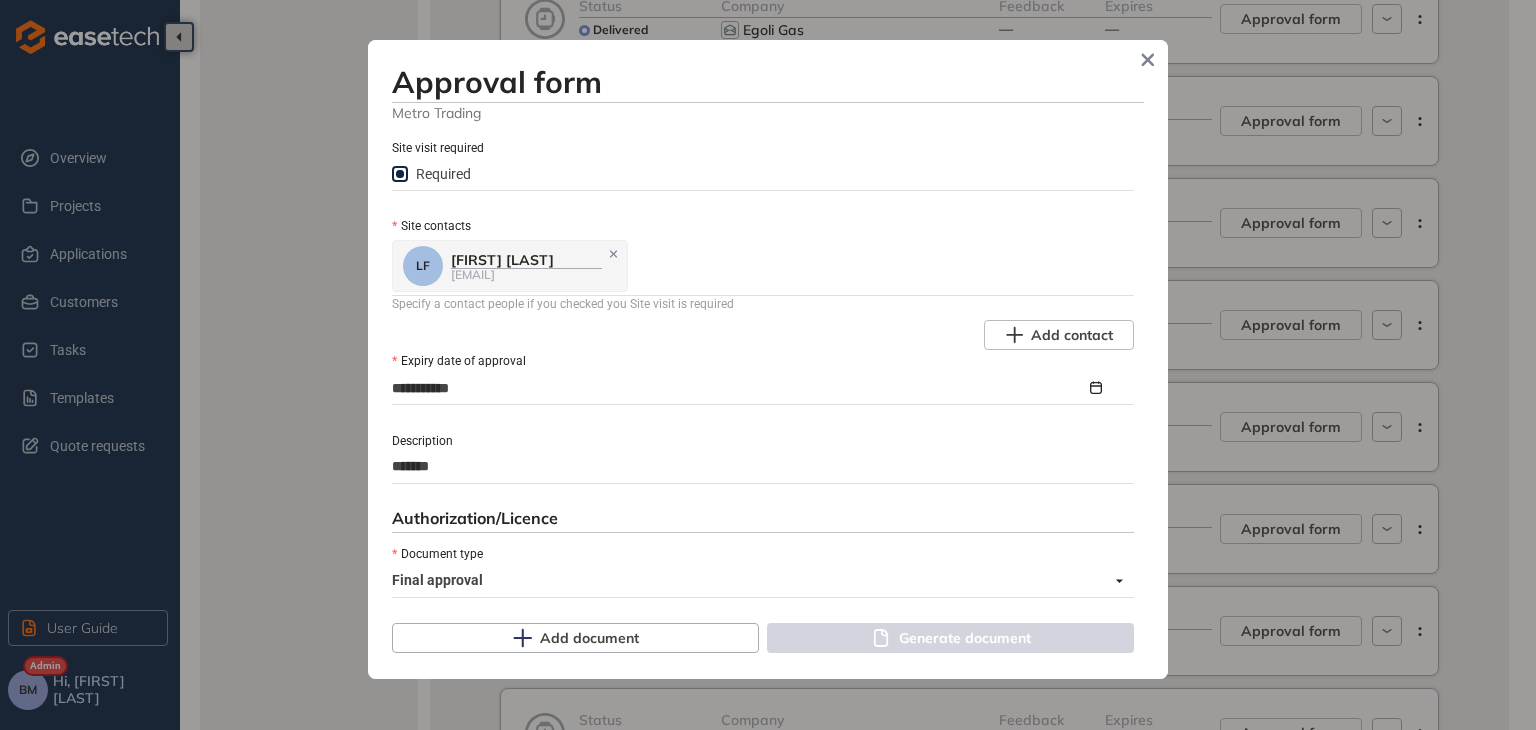type on "********" 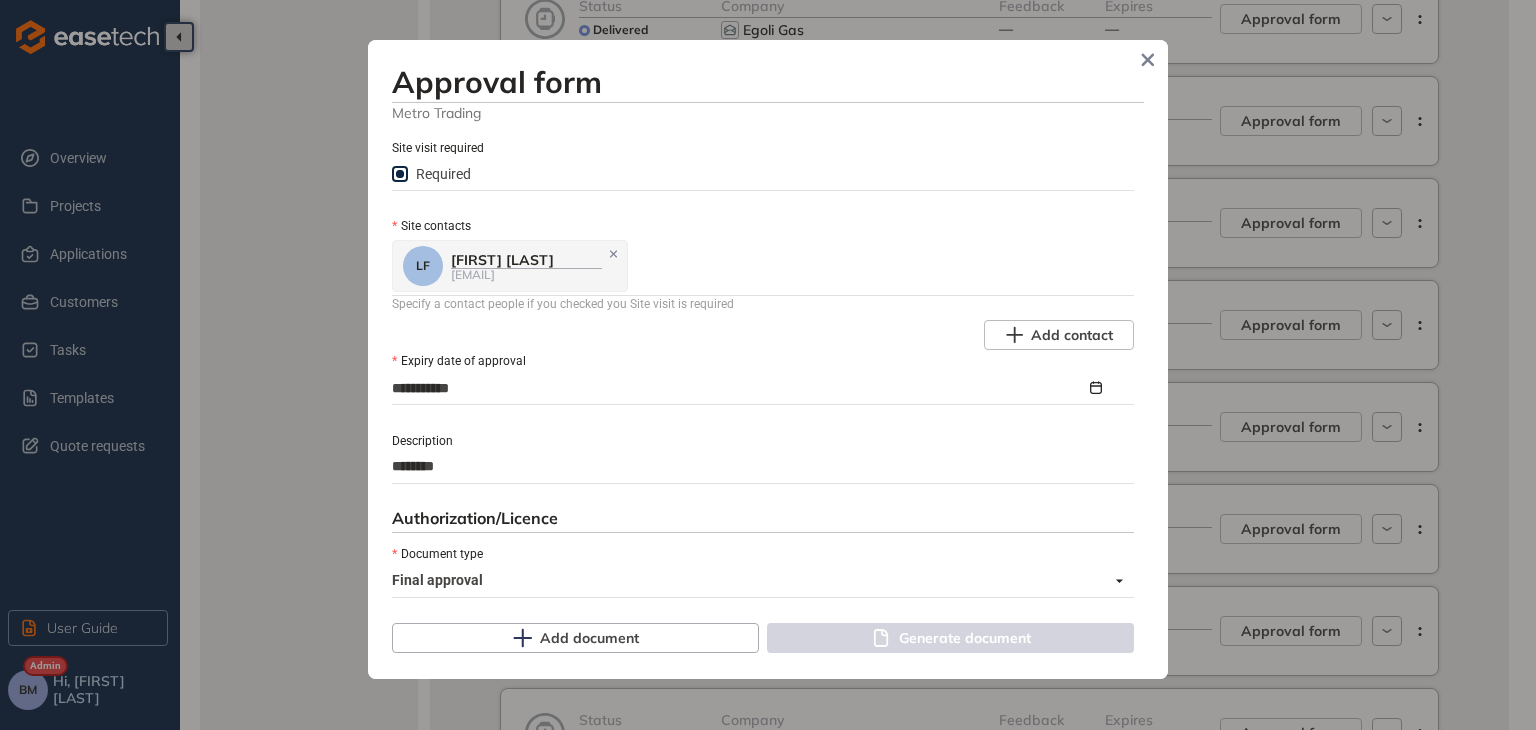 type on "********" 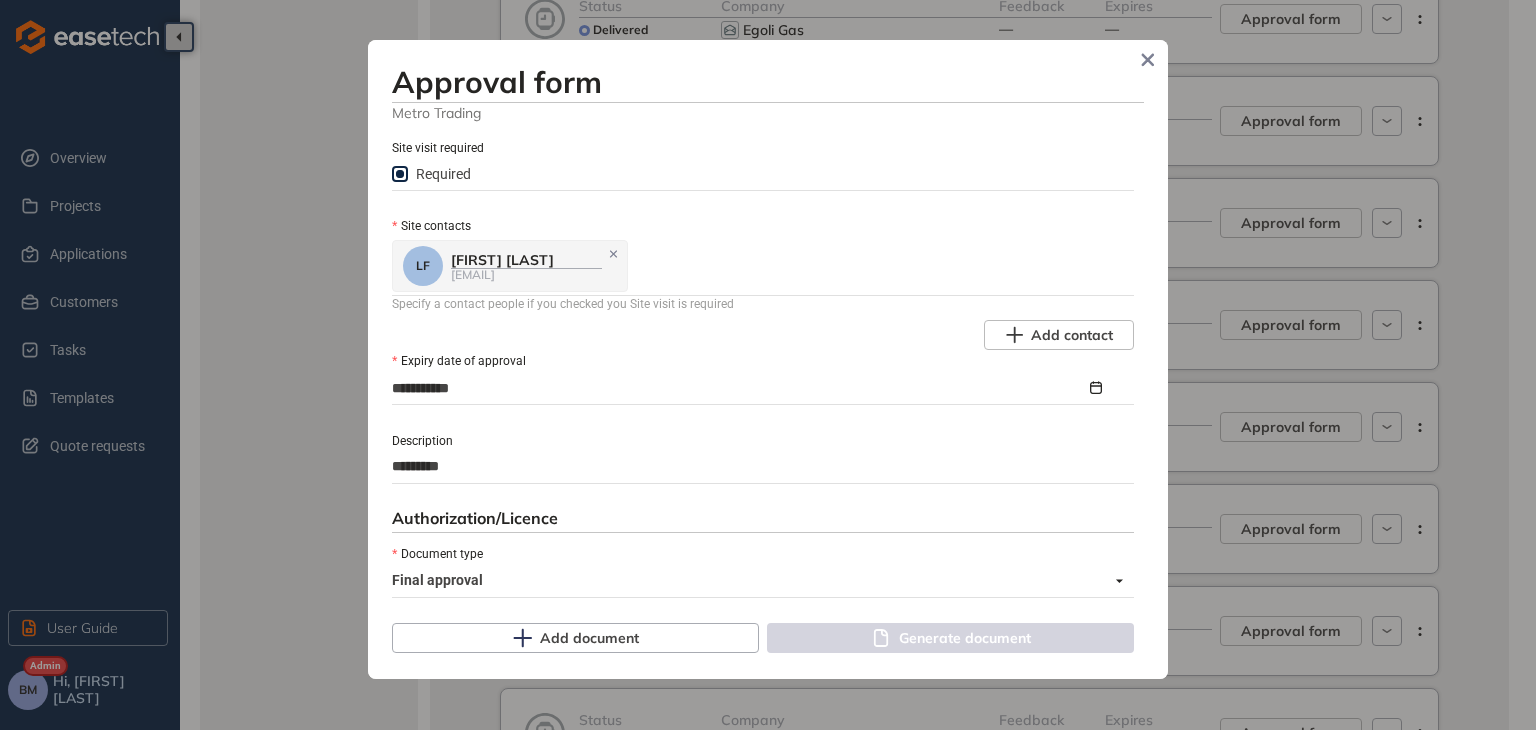 type on "**********" 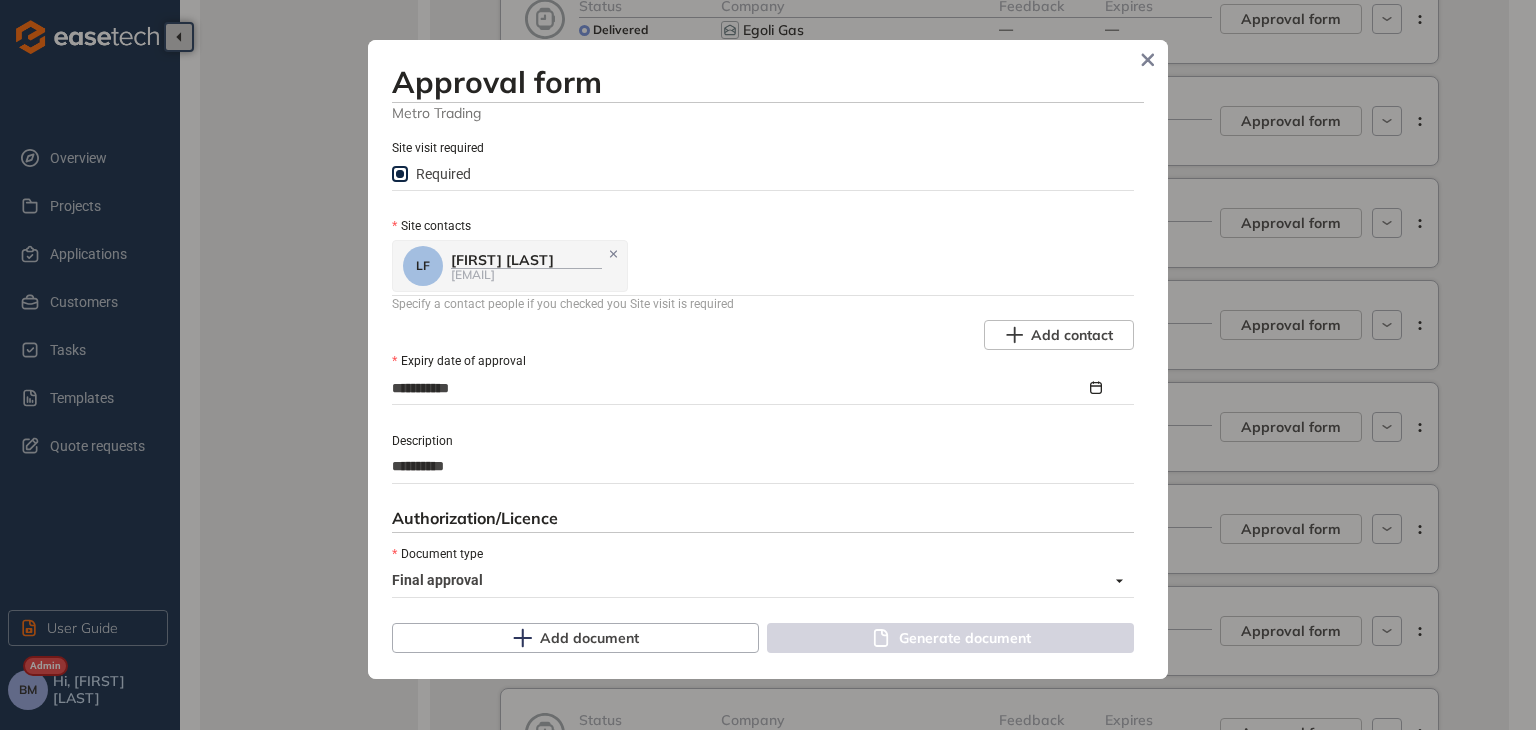 type on "**********" 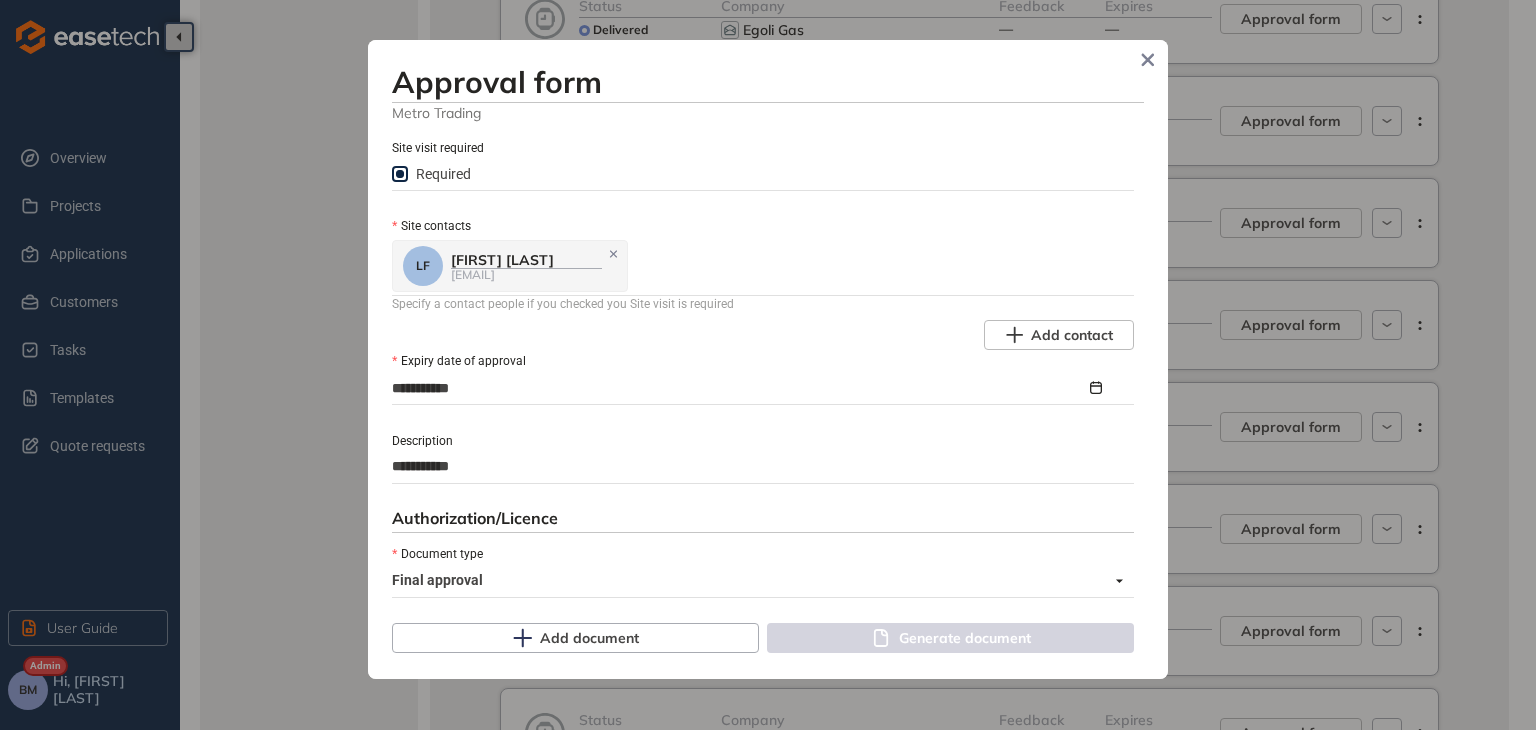 type on "**********" 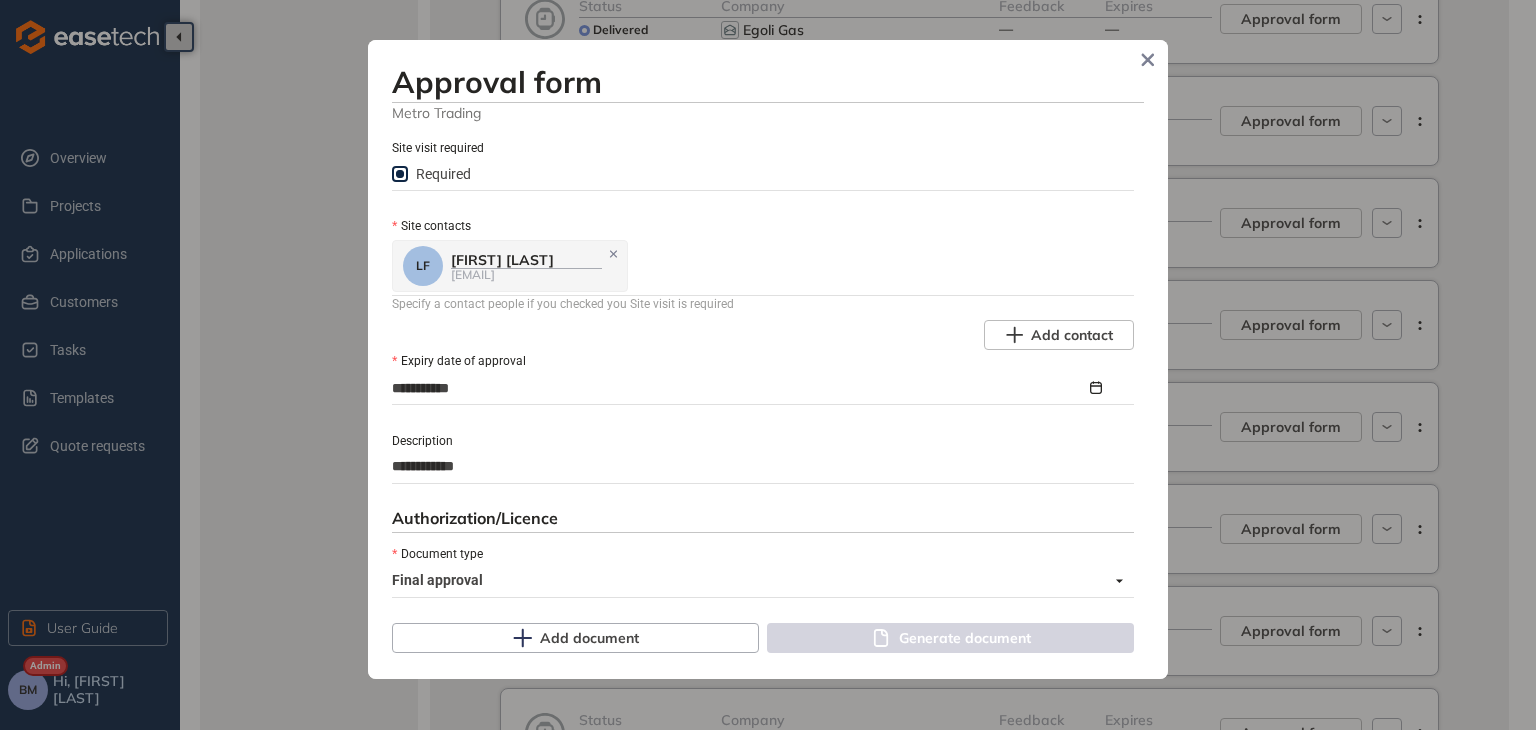 type on "**********" 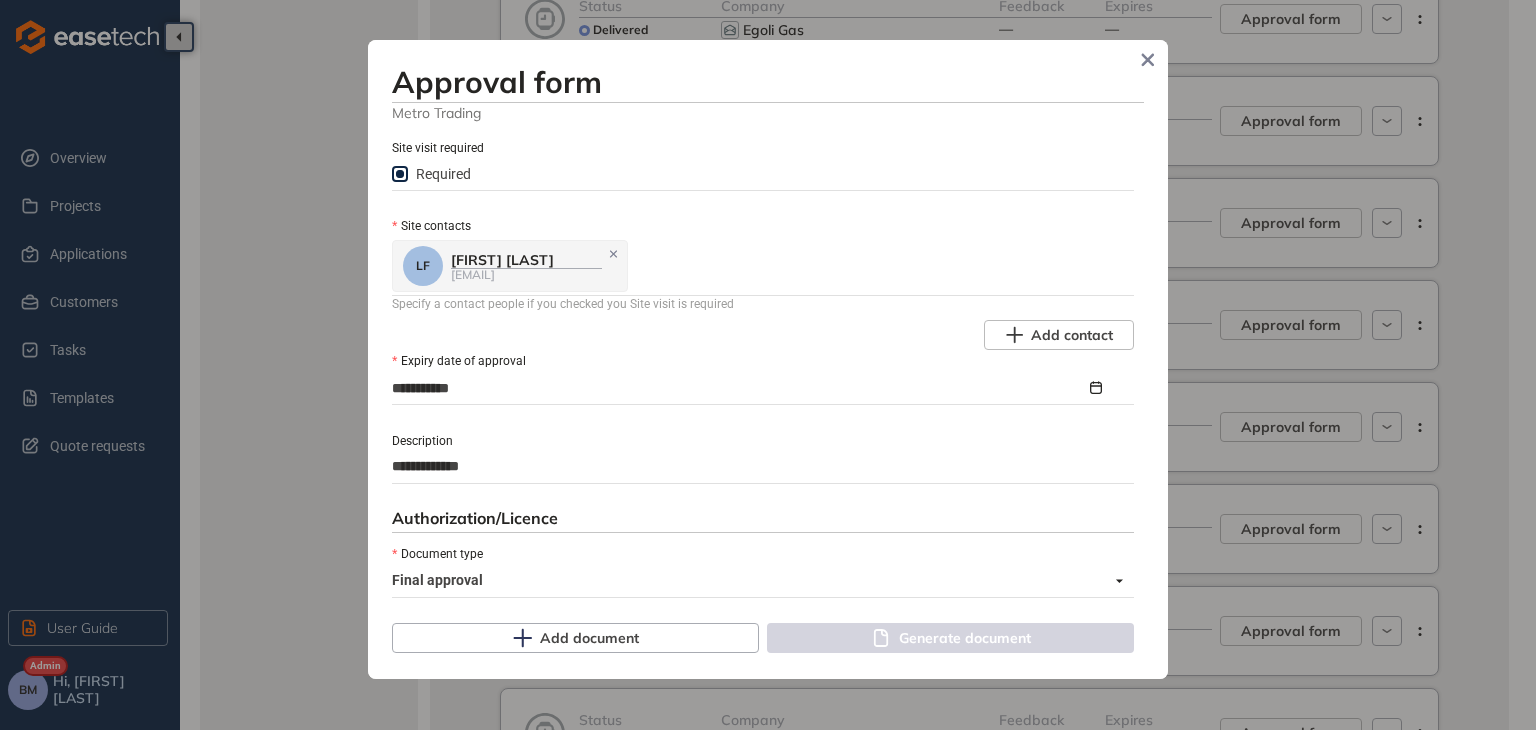 type on "**********" 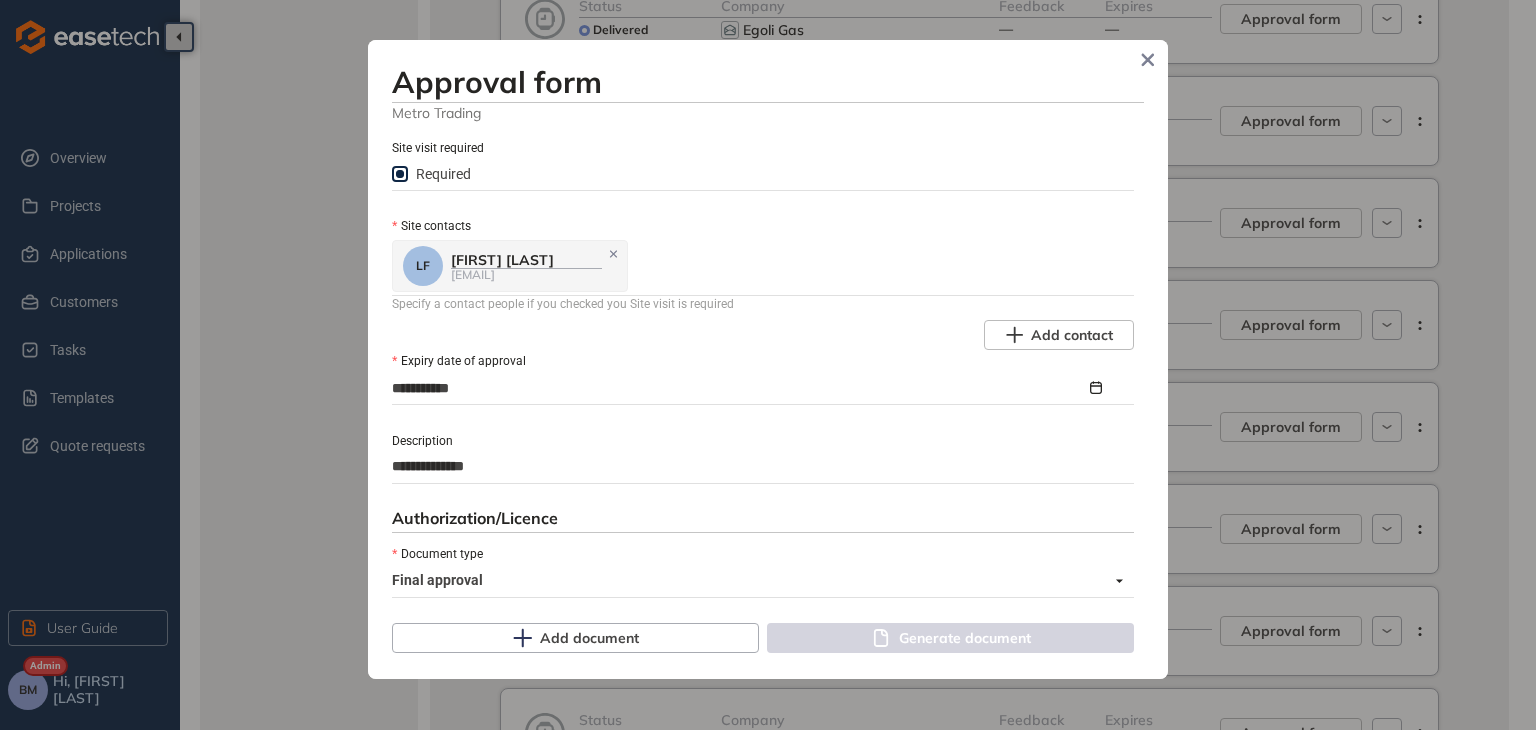 type on "**********" 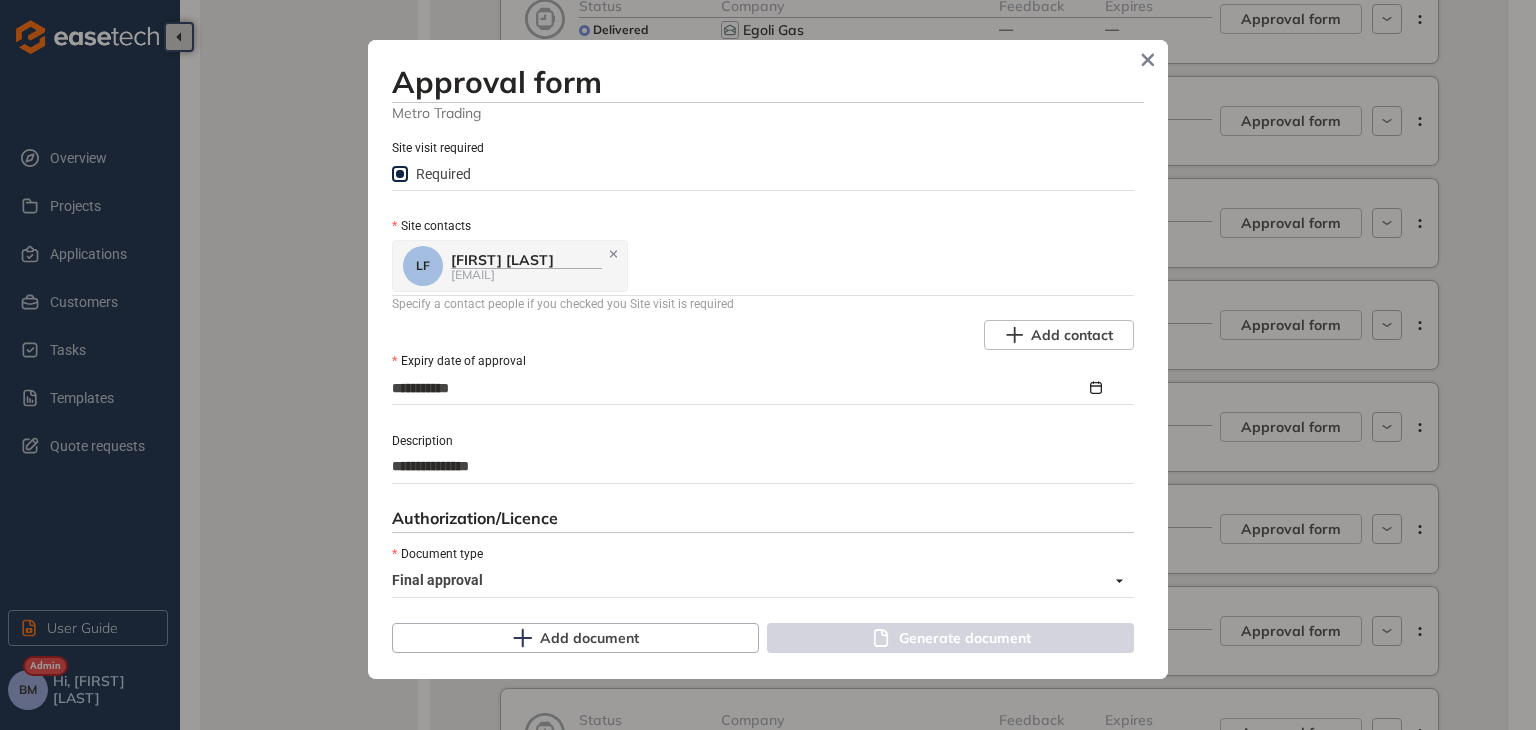 type on "**********" 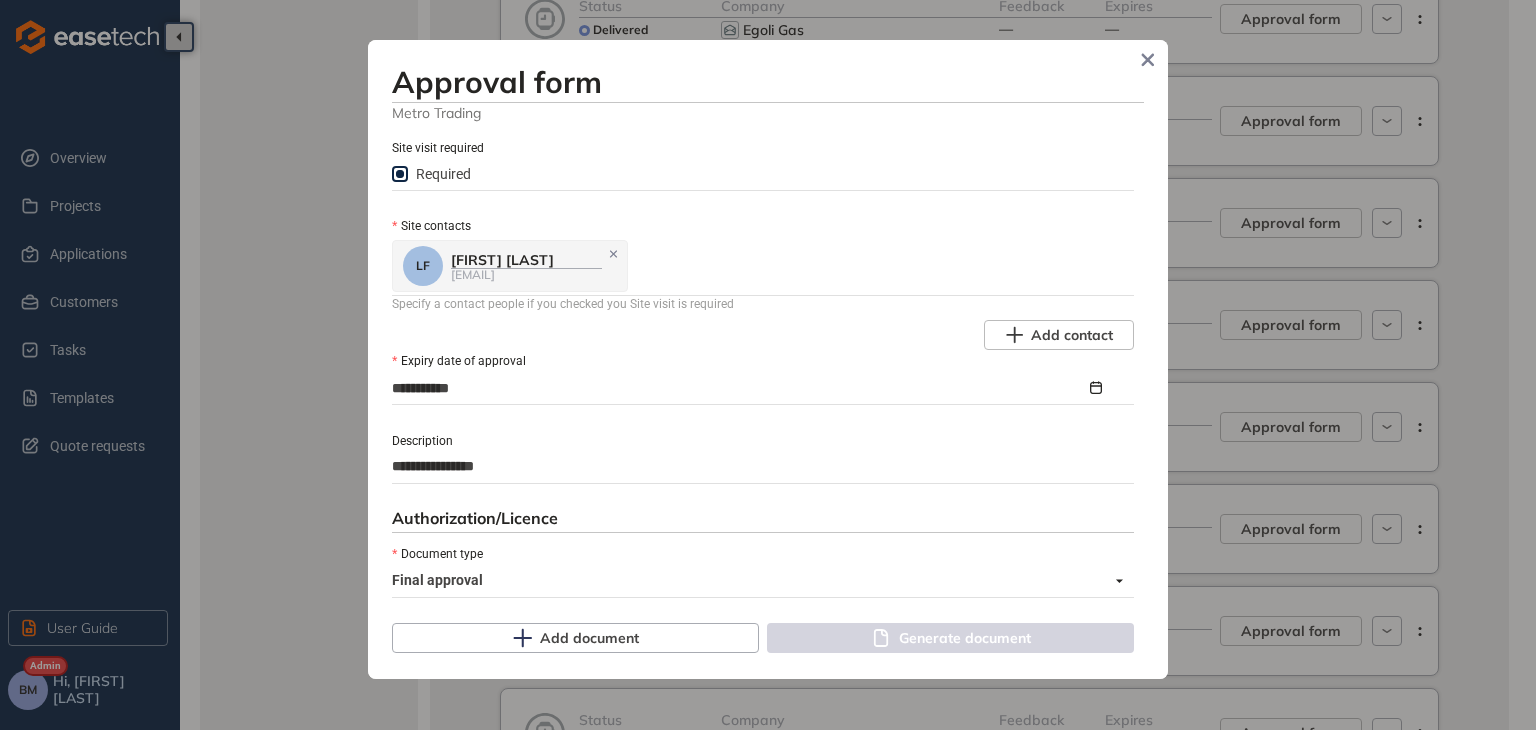 type on "**********" 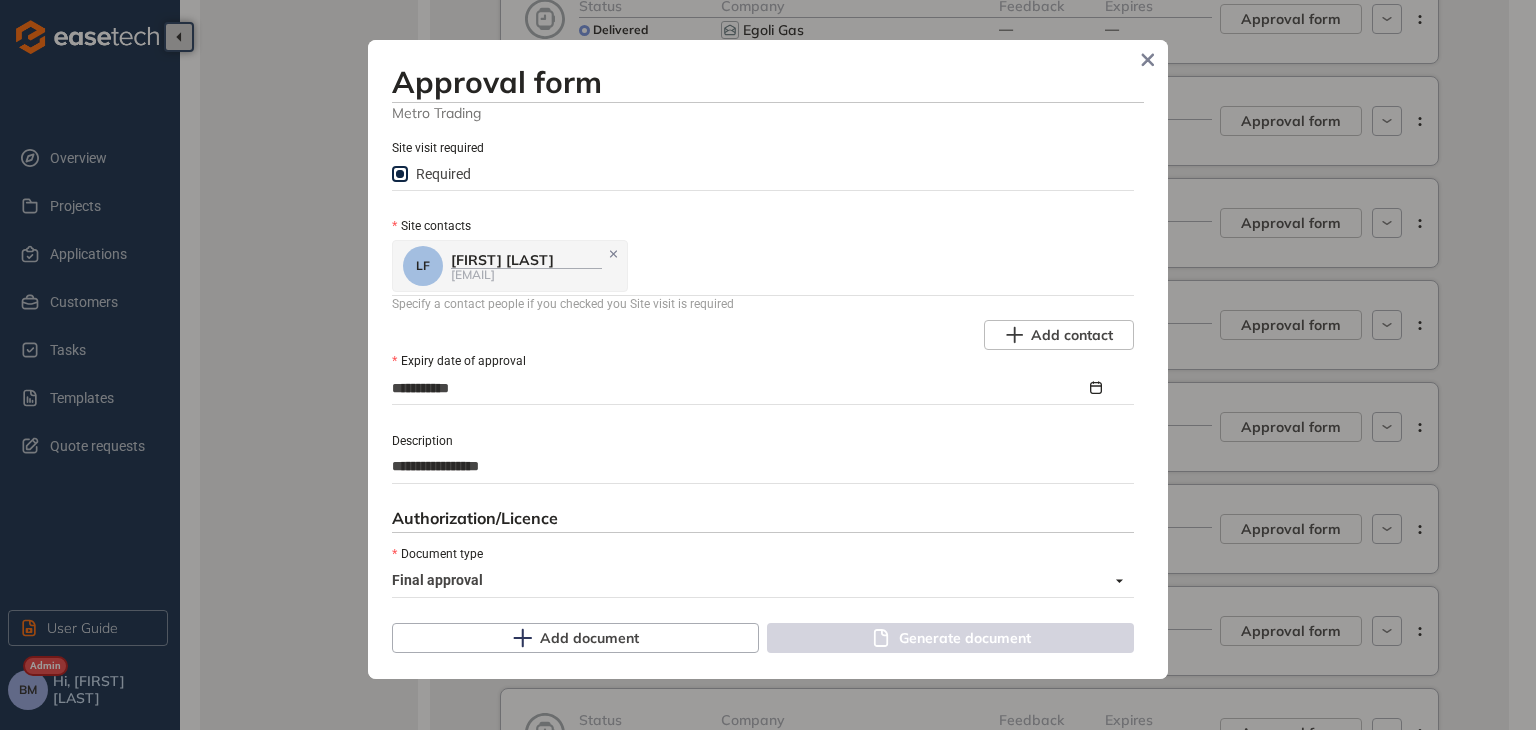 type on "**********" 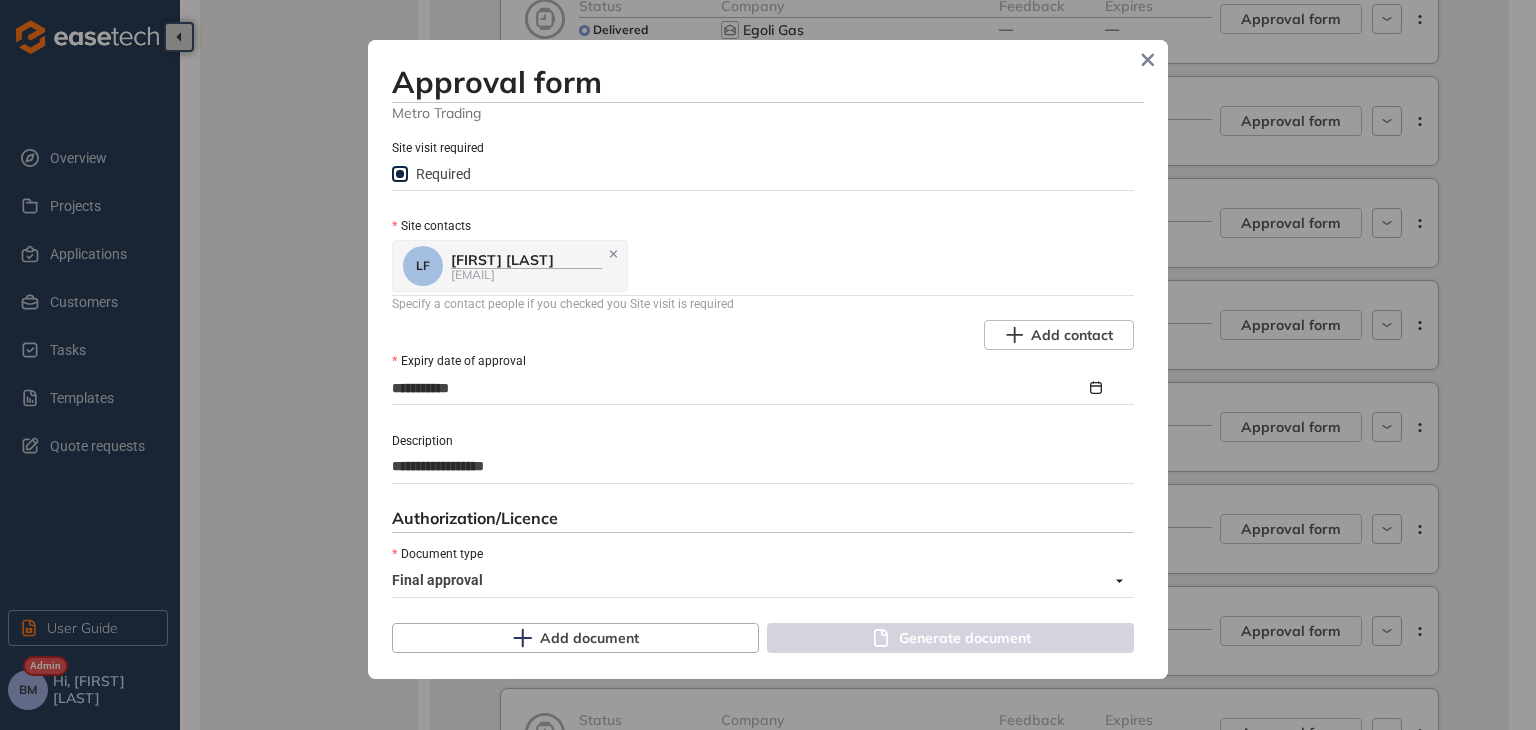 type on "**********" 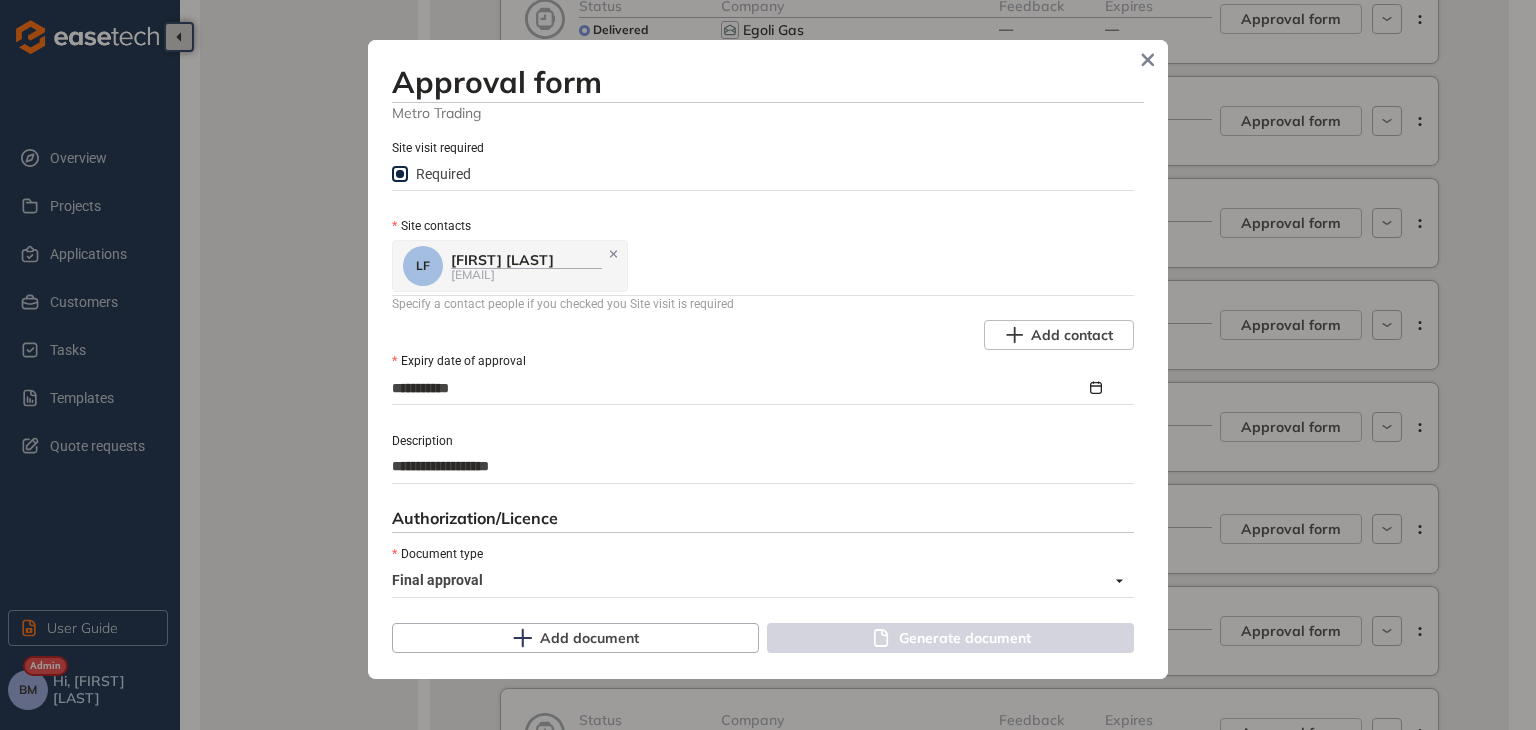 type on "**********" 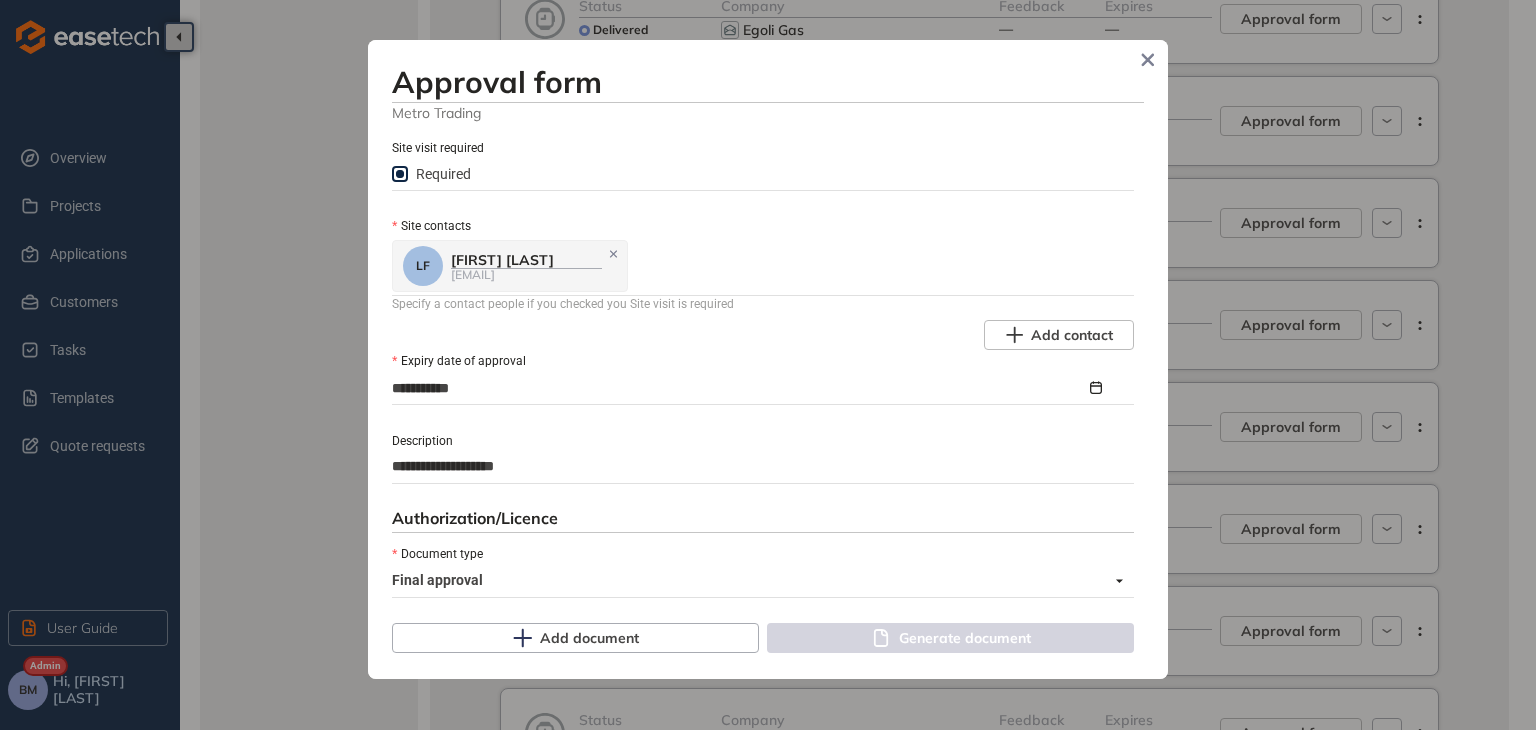 type on "**********" 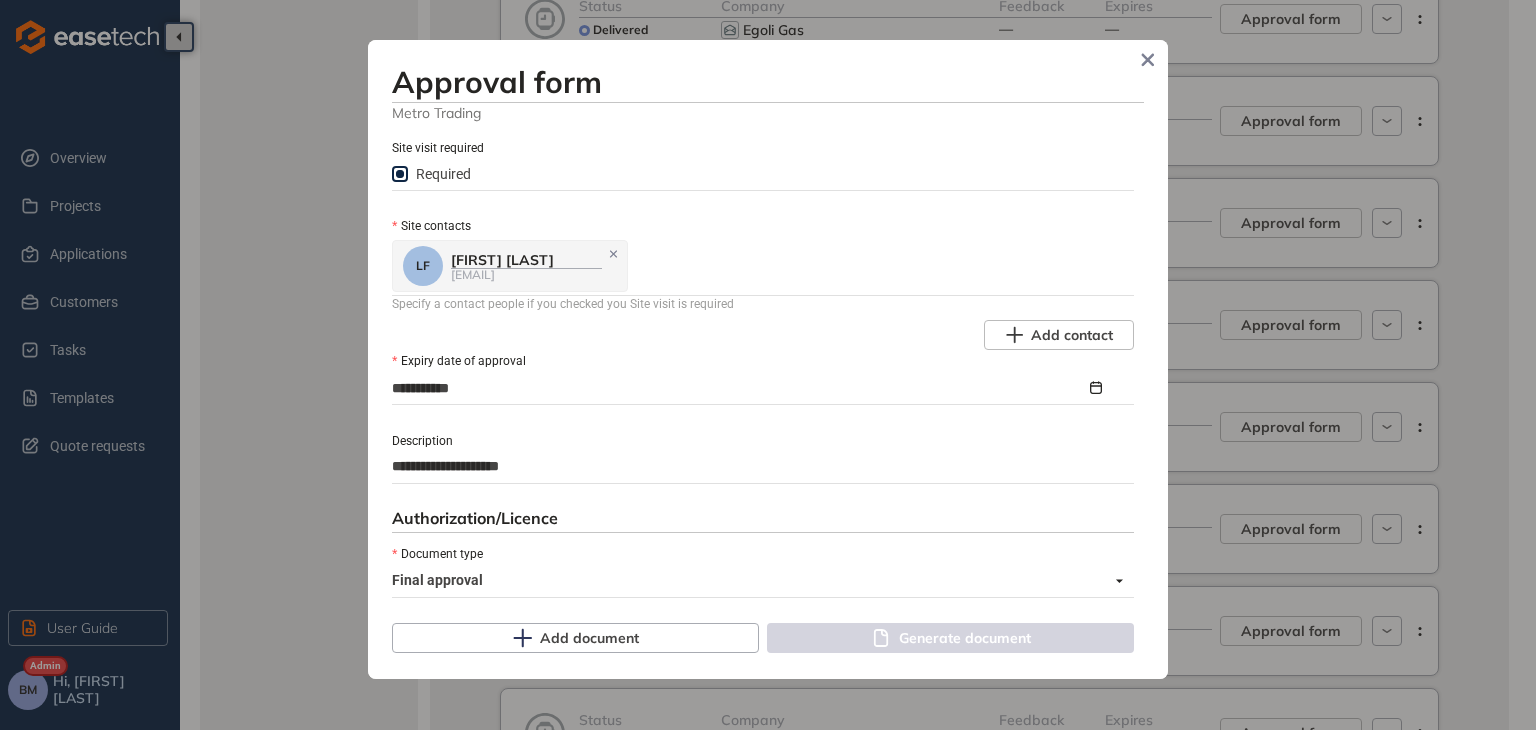 type on "**********" 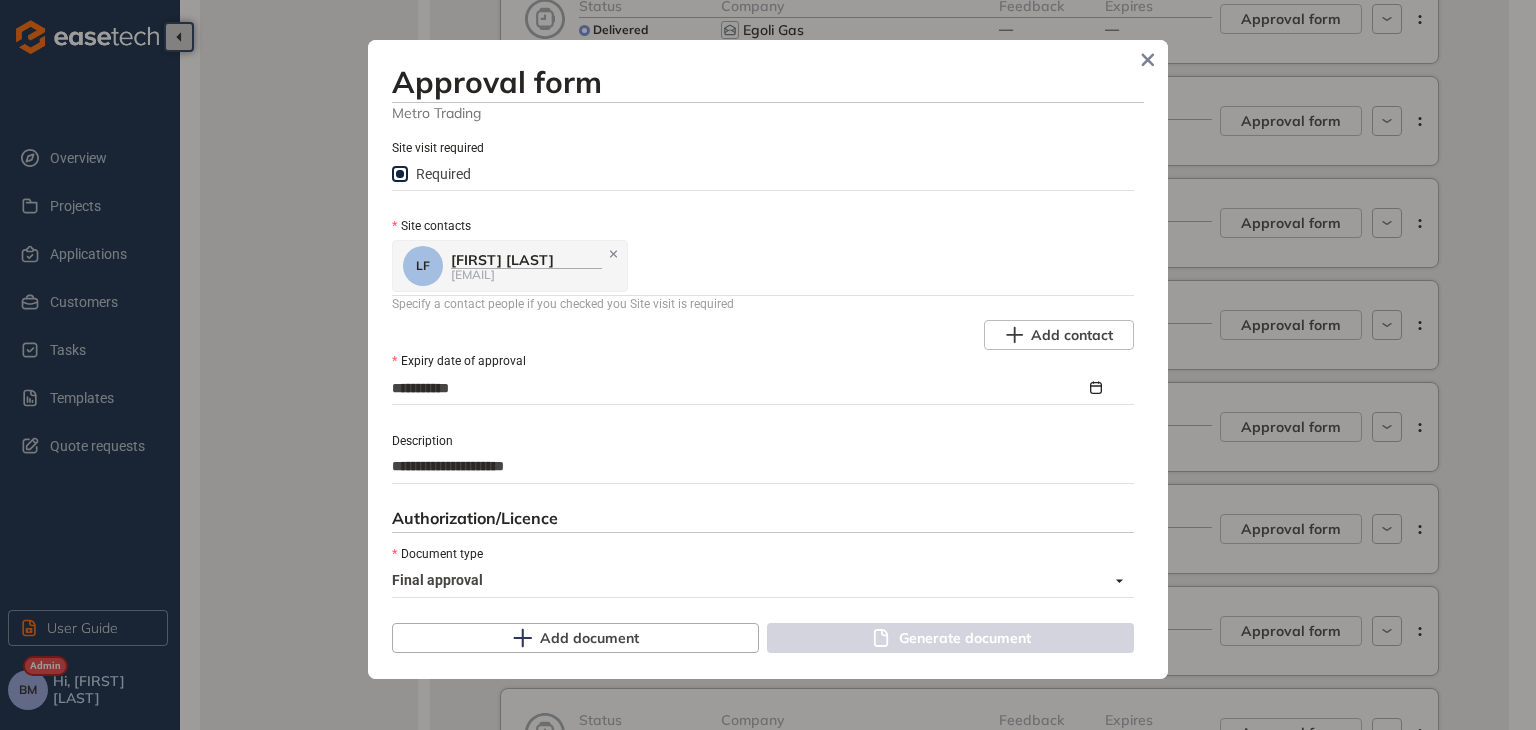 type on "**********" 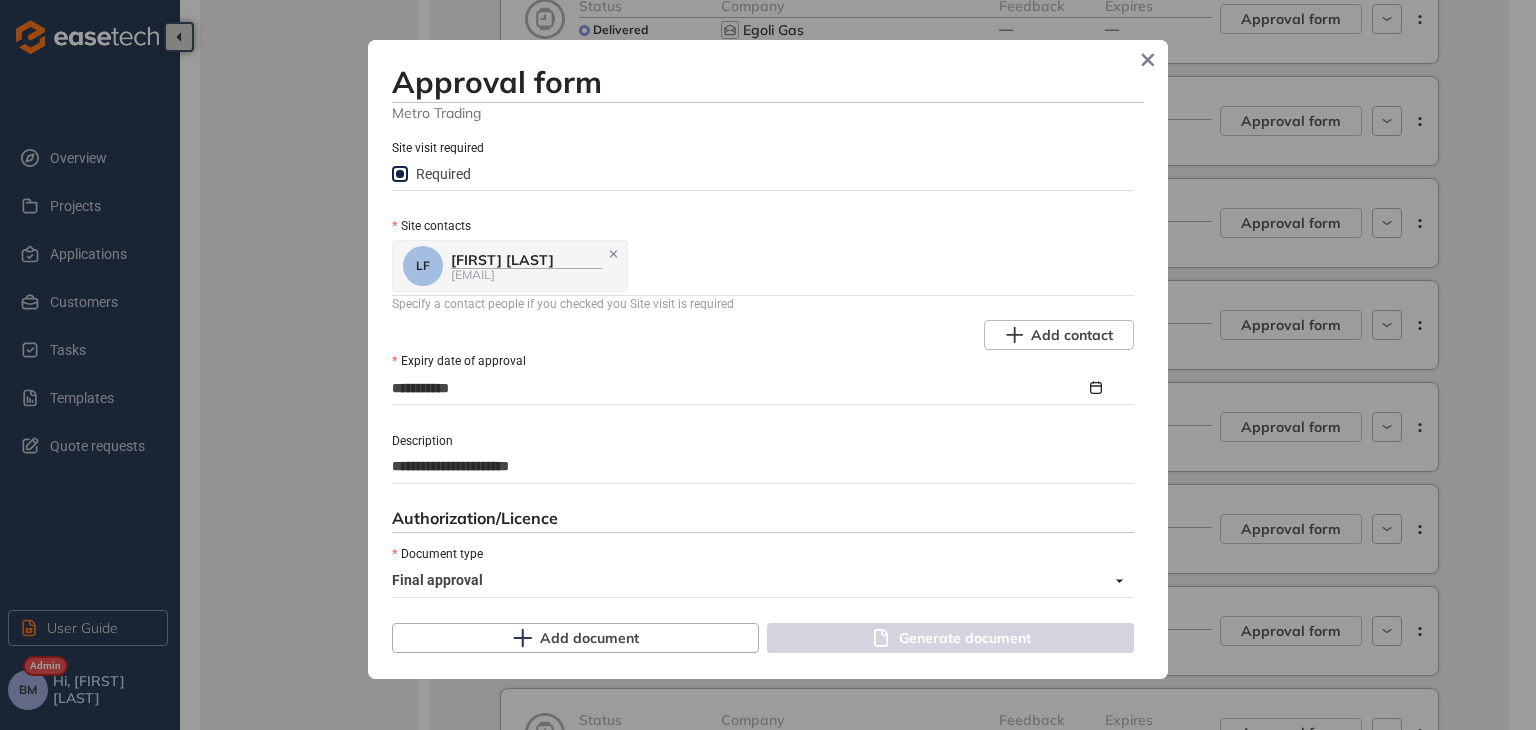 type on "**********" 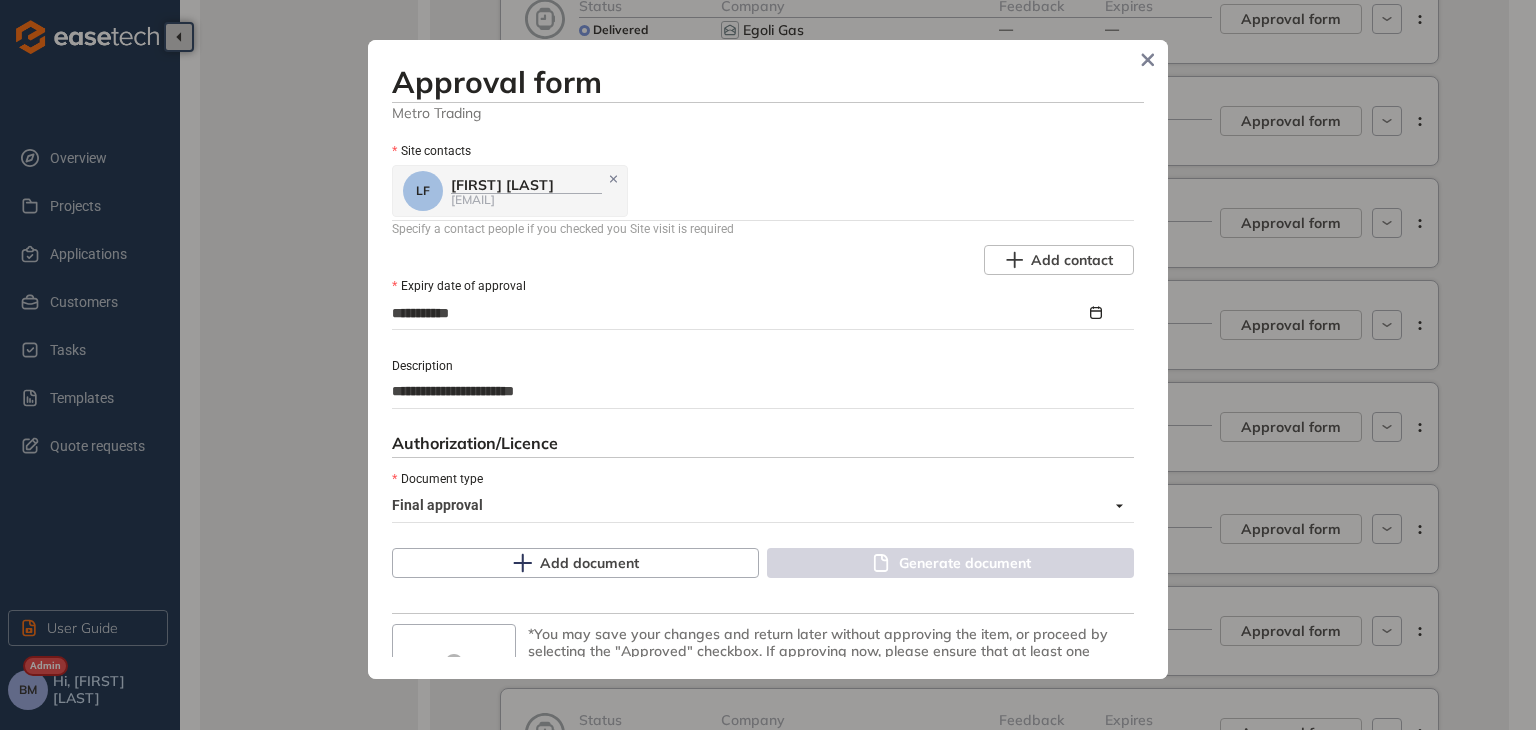 scroll, scrollTop: 1052, scrollLeft: 0, axis: vertical 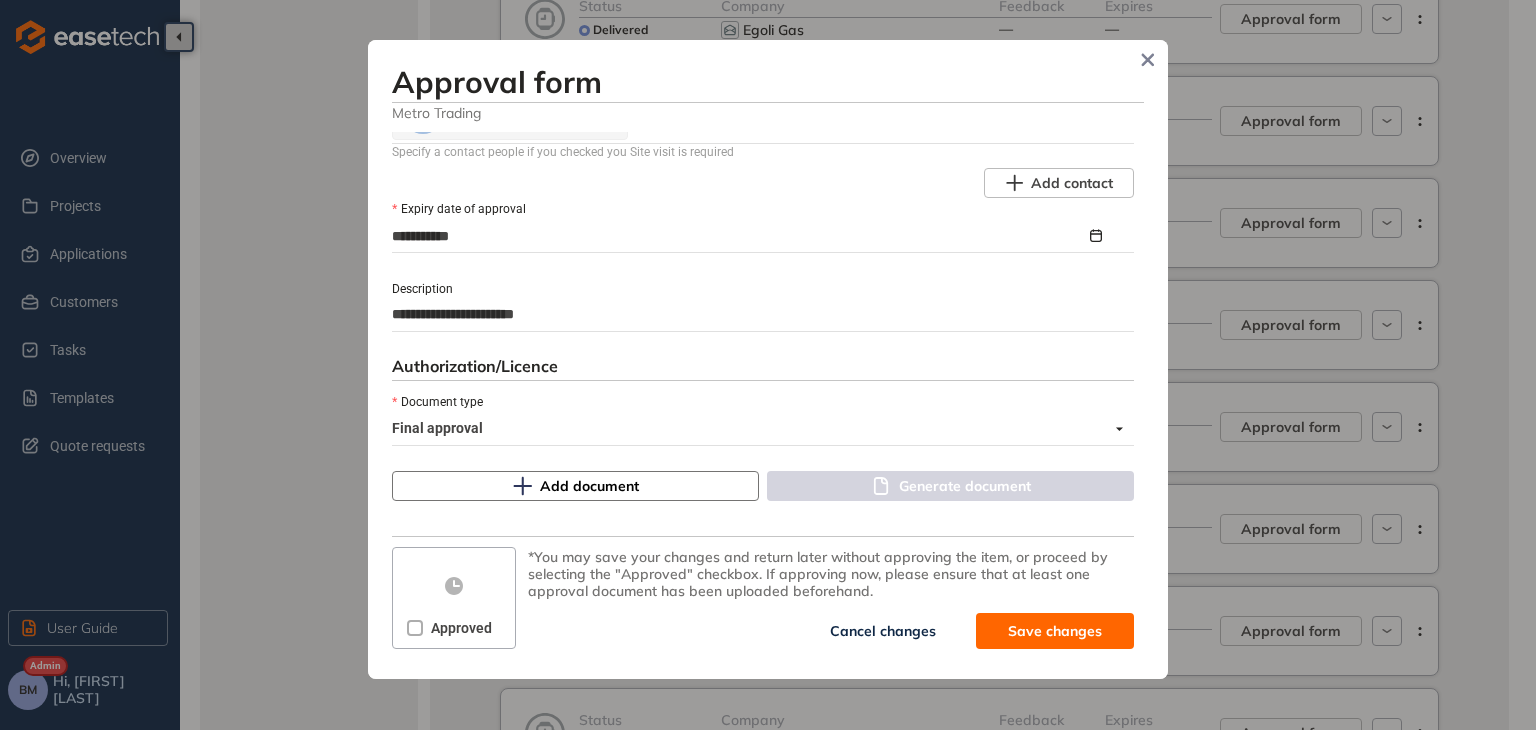 type on "**********" 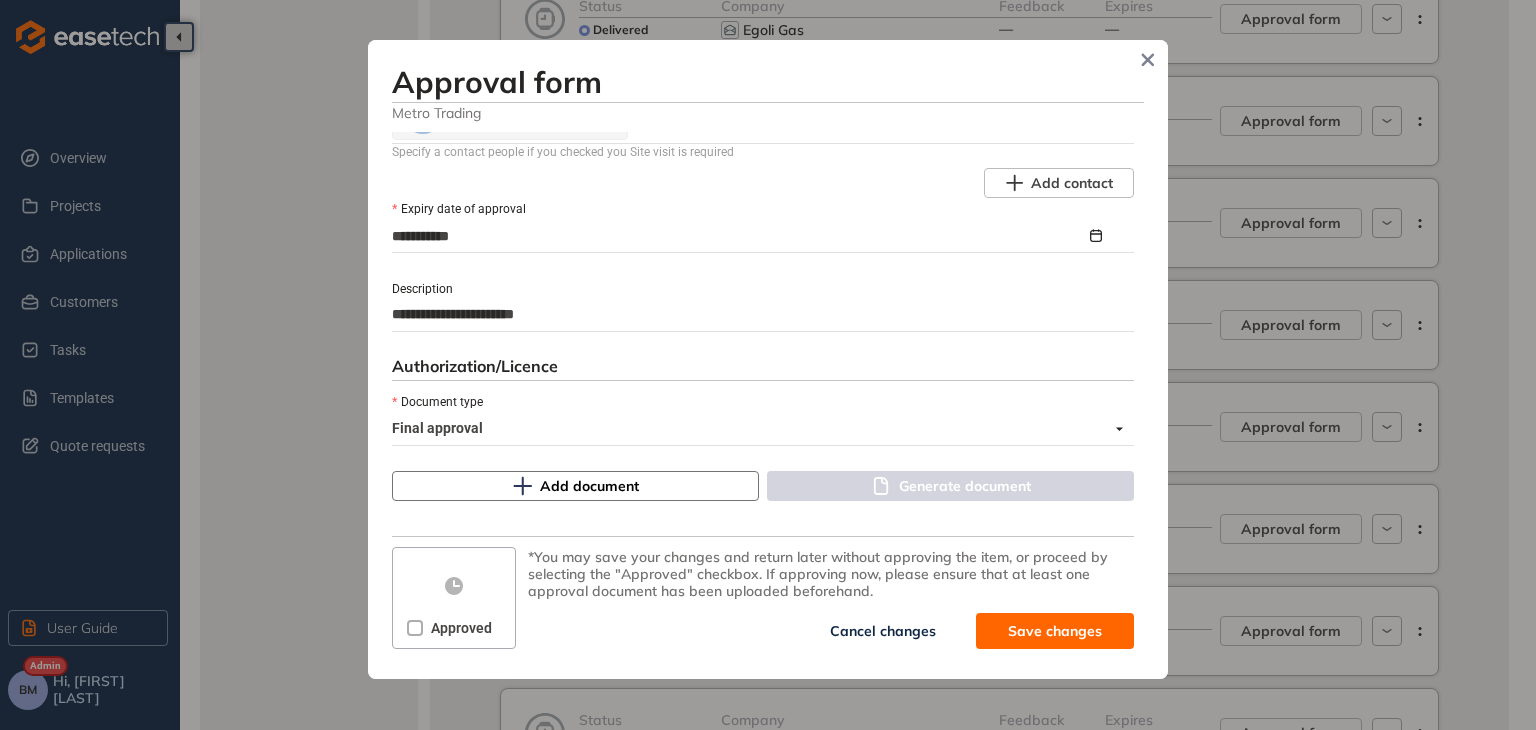 click on "Add document" at bounding box center (589, 486) 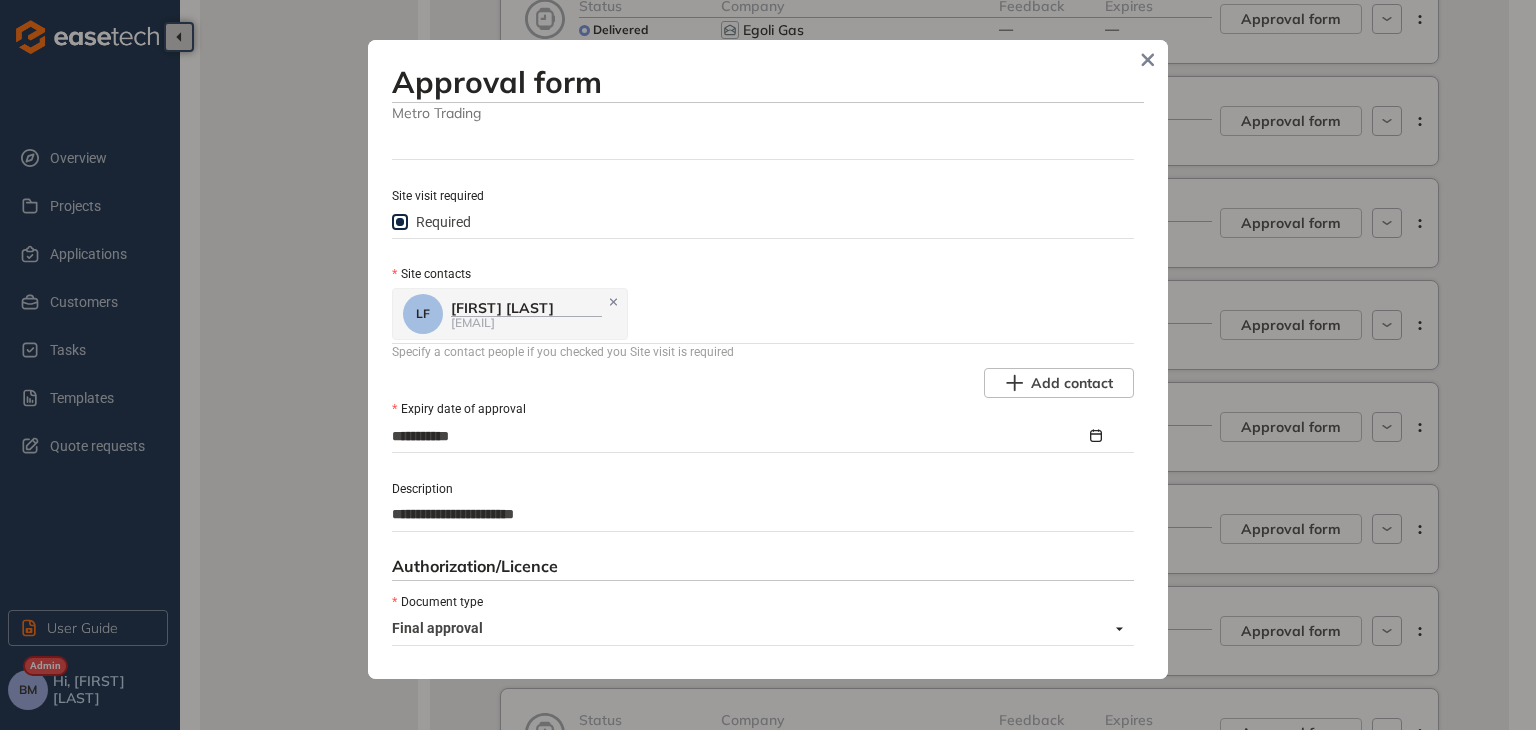 scroll, scrollTop: 1052, scrollLeft: 0, axis: vertical 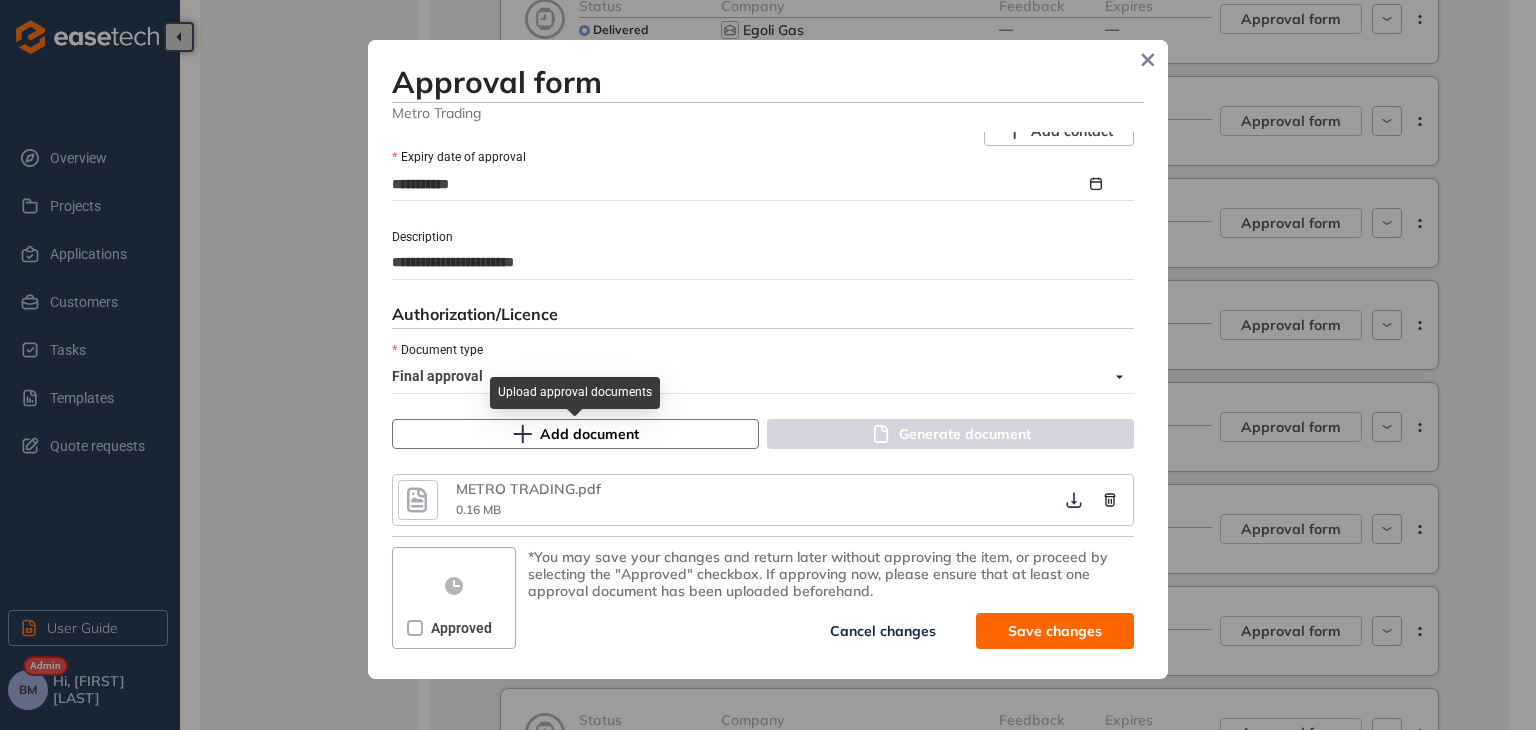 click on "Add document" at bounding box center [589, 434] 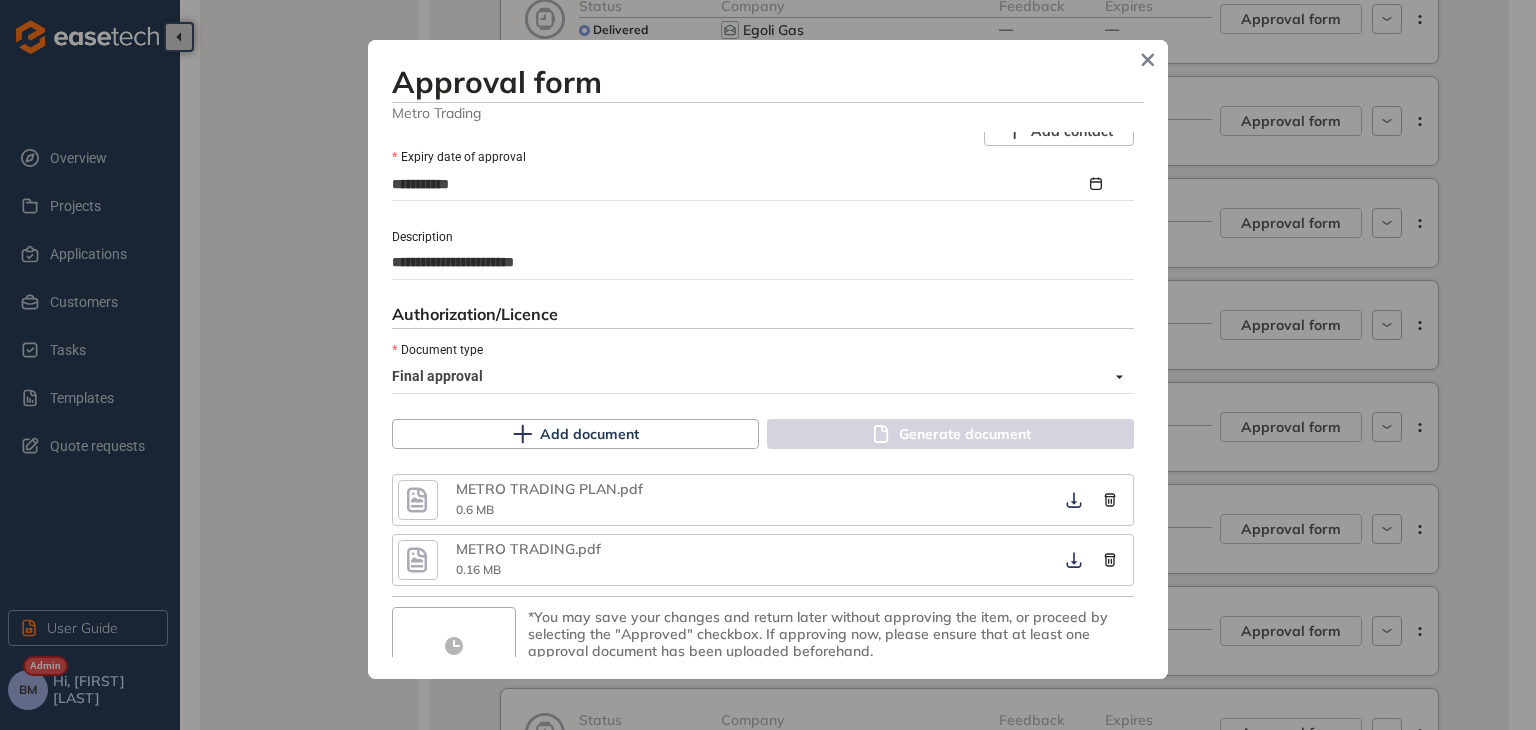 scroll, scrollTop: 1163, scrollLeft: 0, axis: vertical 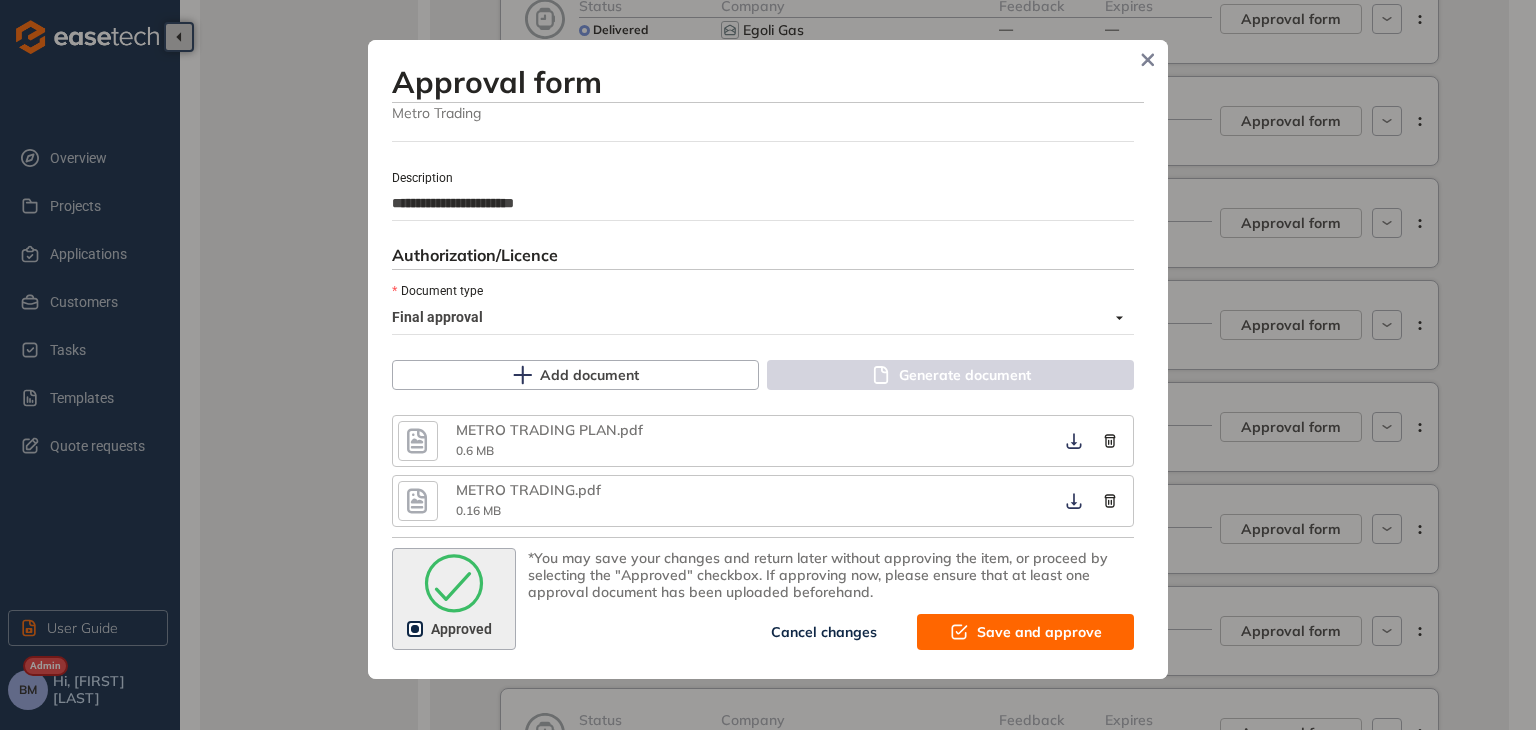 click on "Save and approve" at bounding box center [1039, 632] 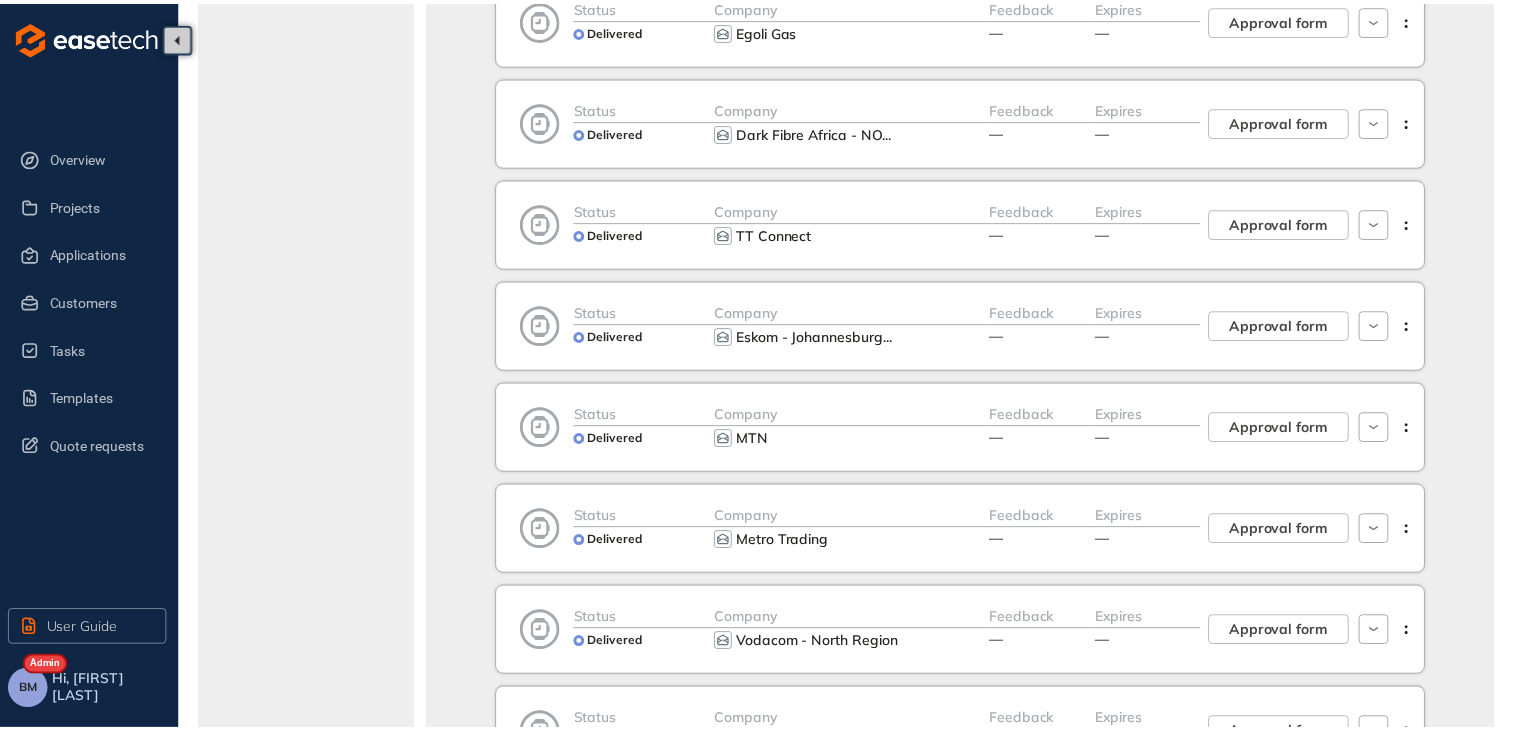 scroll, scrollTop: 1282, scrollLeft: 0, axis: vertical 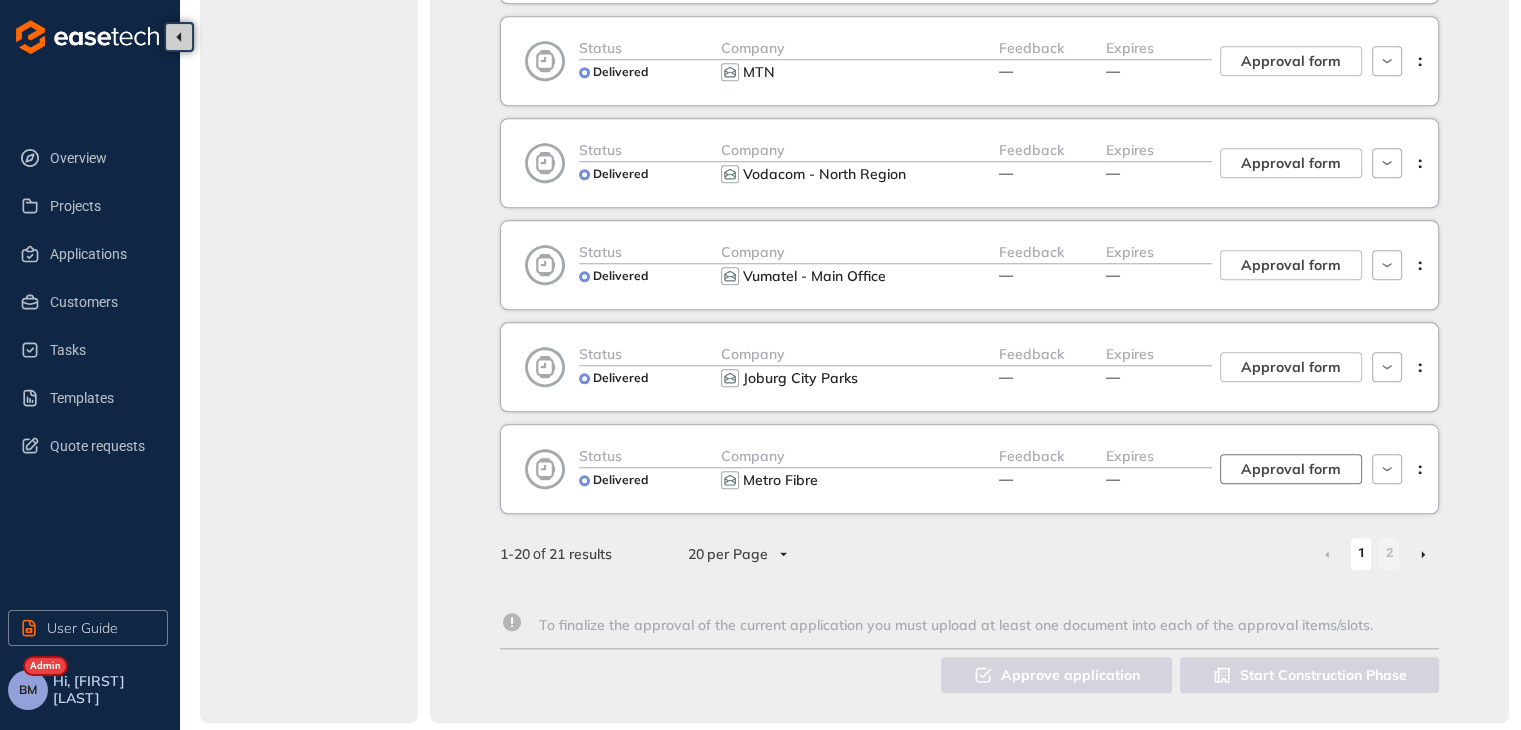 click on "Approval form" at bounding box center [1291, 469] 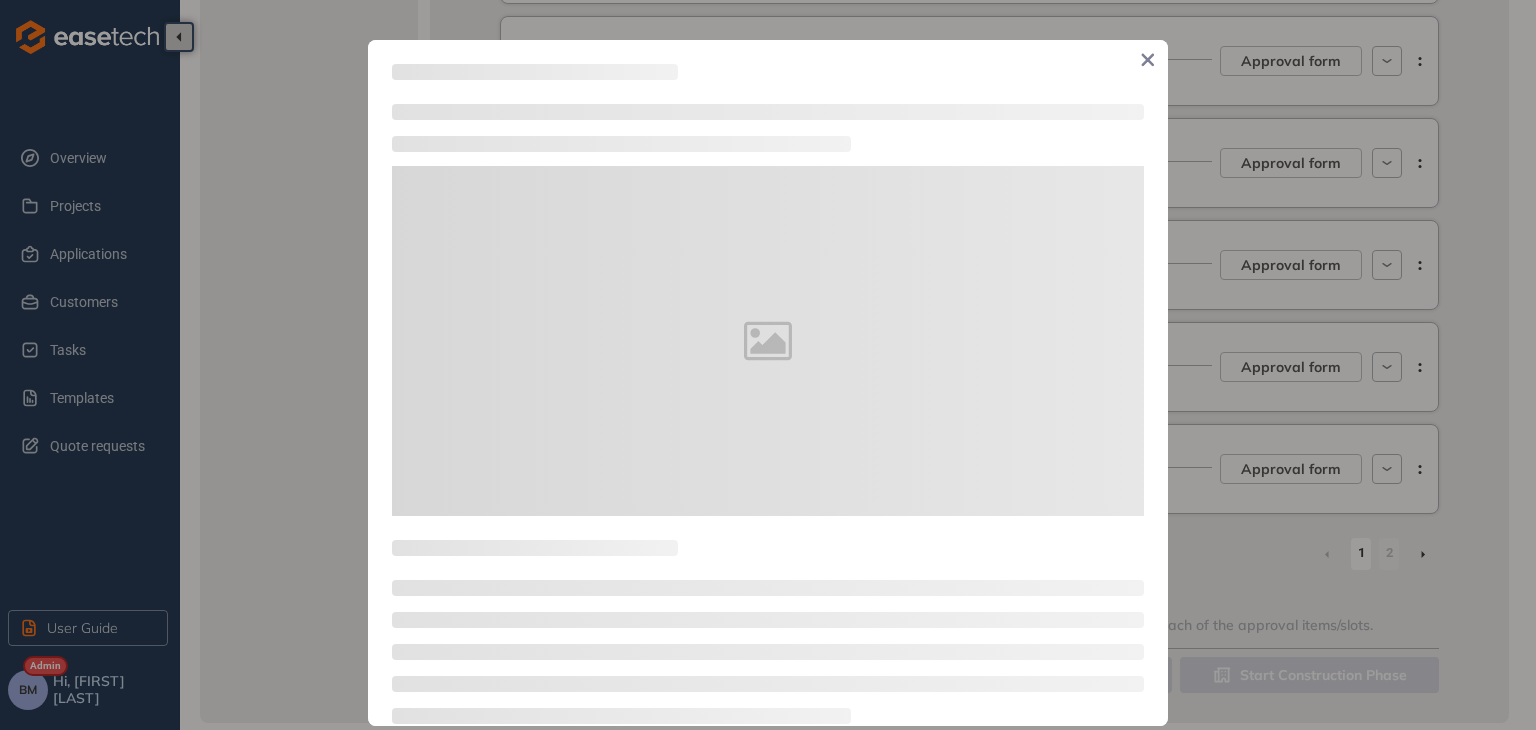 type on "**********" 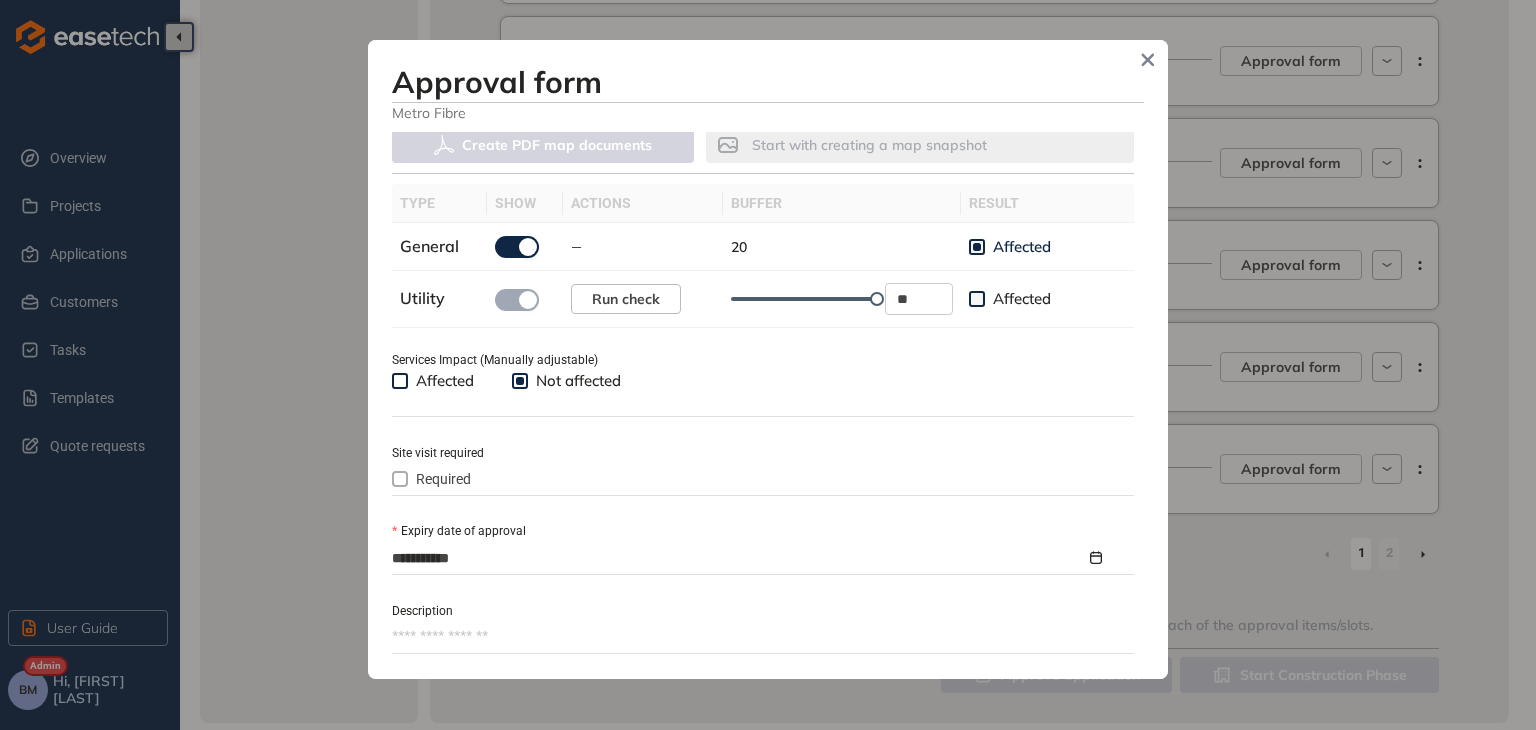 scroll, scrollTop: 600, scrollLeft: 0, axis: vertical 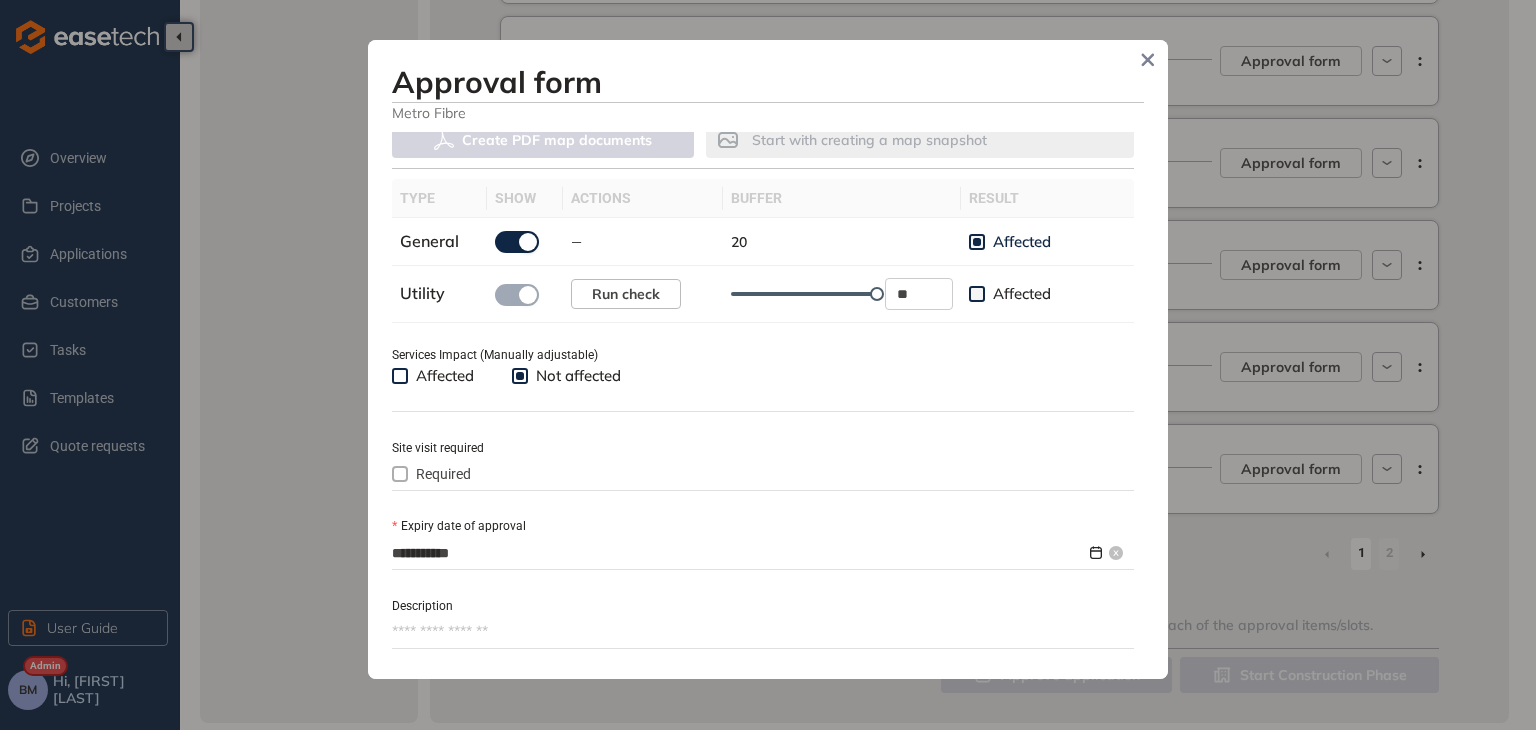 click on "**********" at bounding box center [739, 553] 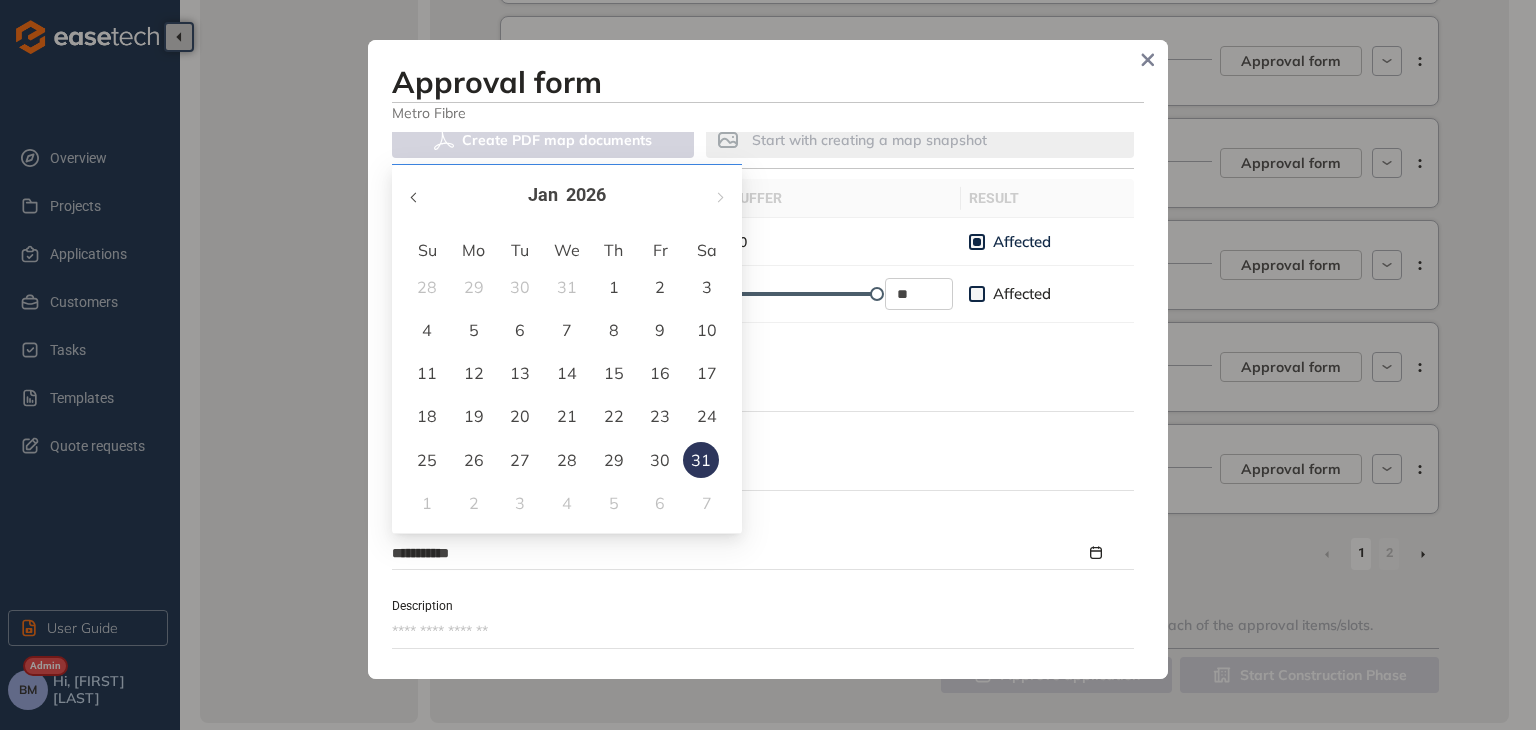 click at bounding box center (415, 195) 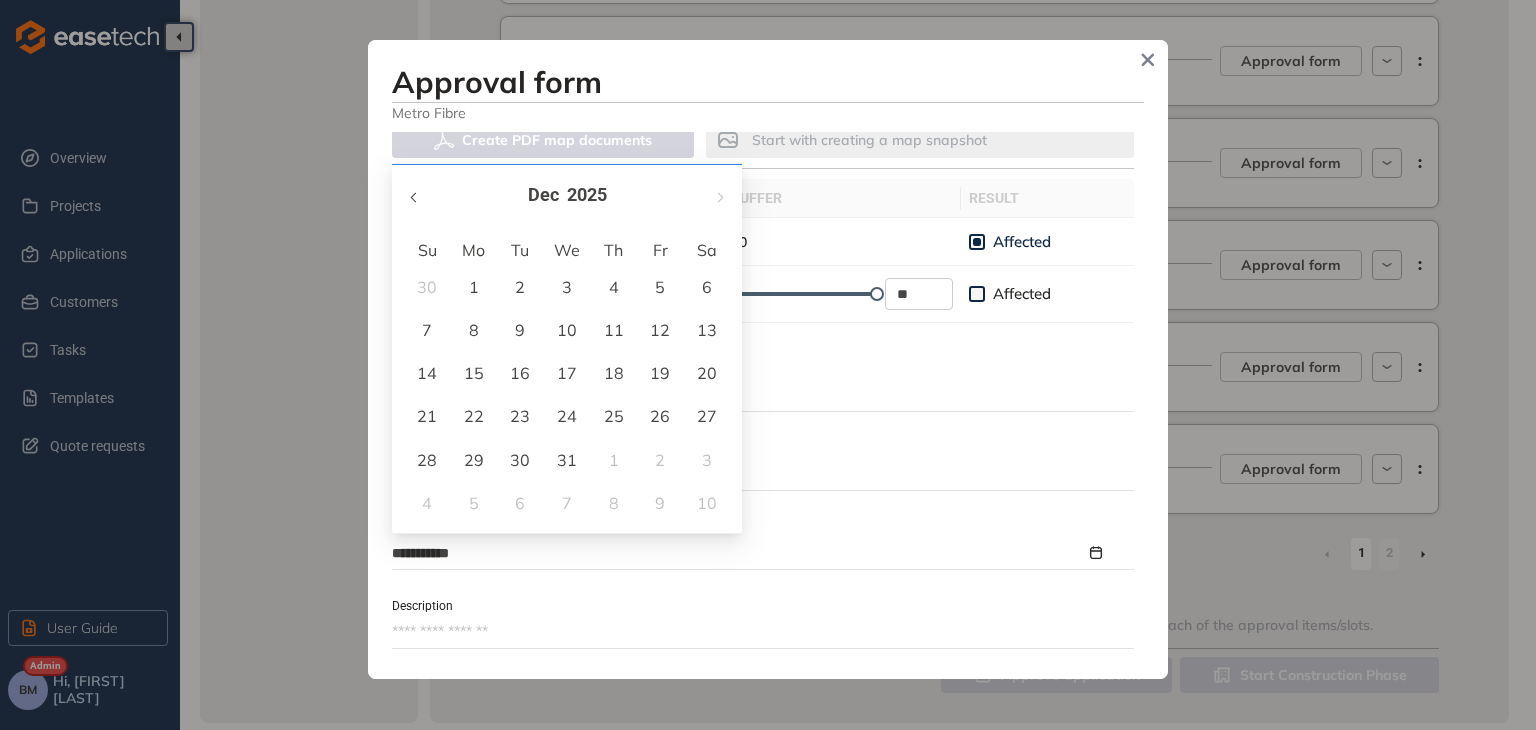 click at bounding box center (415, 195) 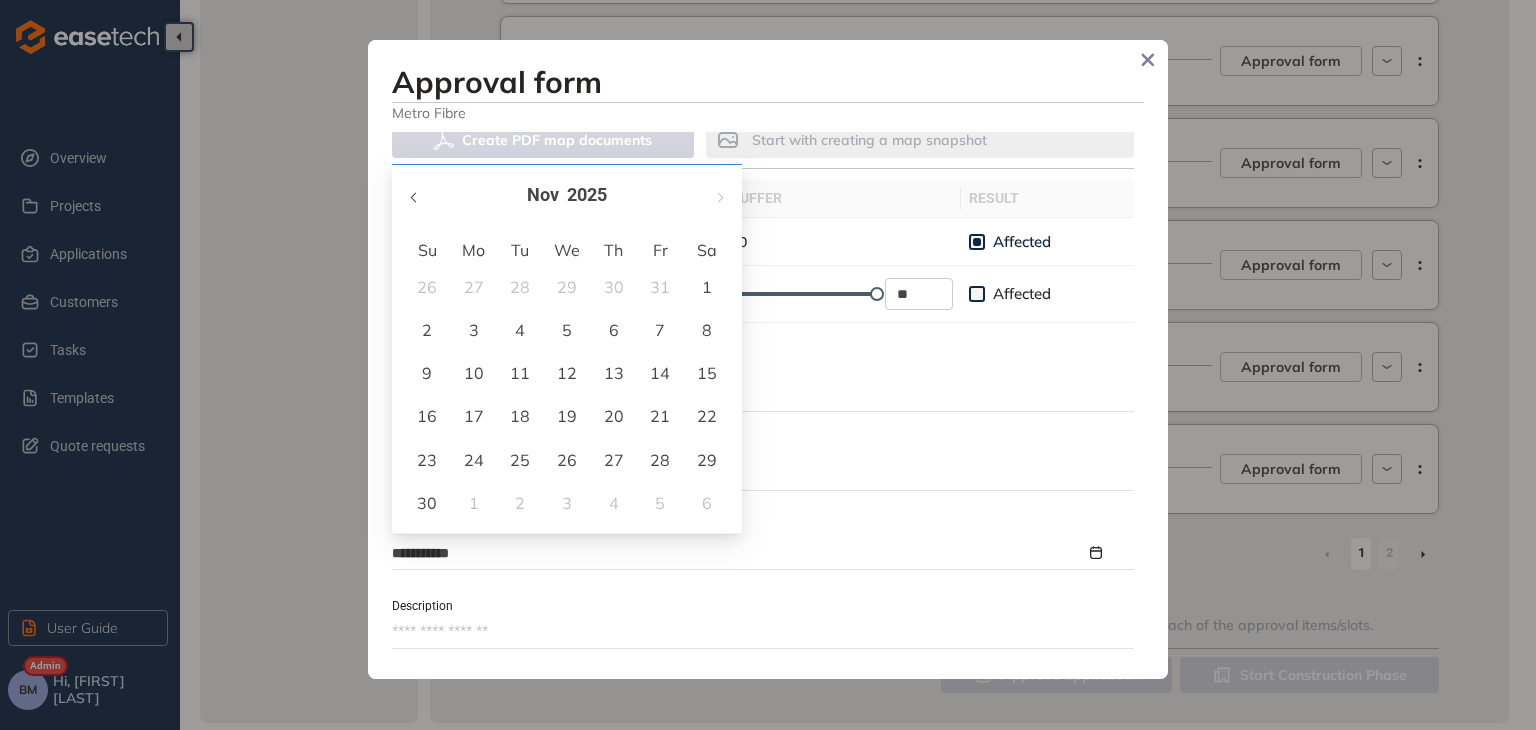 click at bounding box center (415, 195) 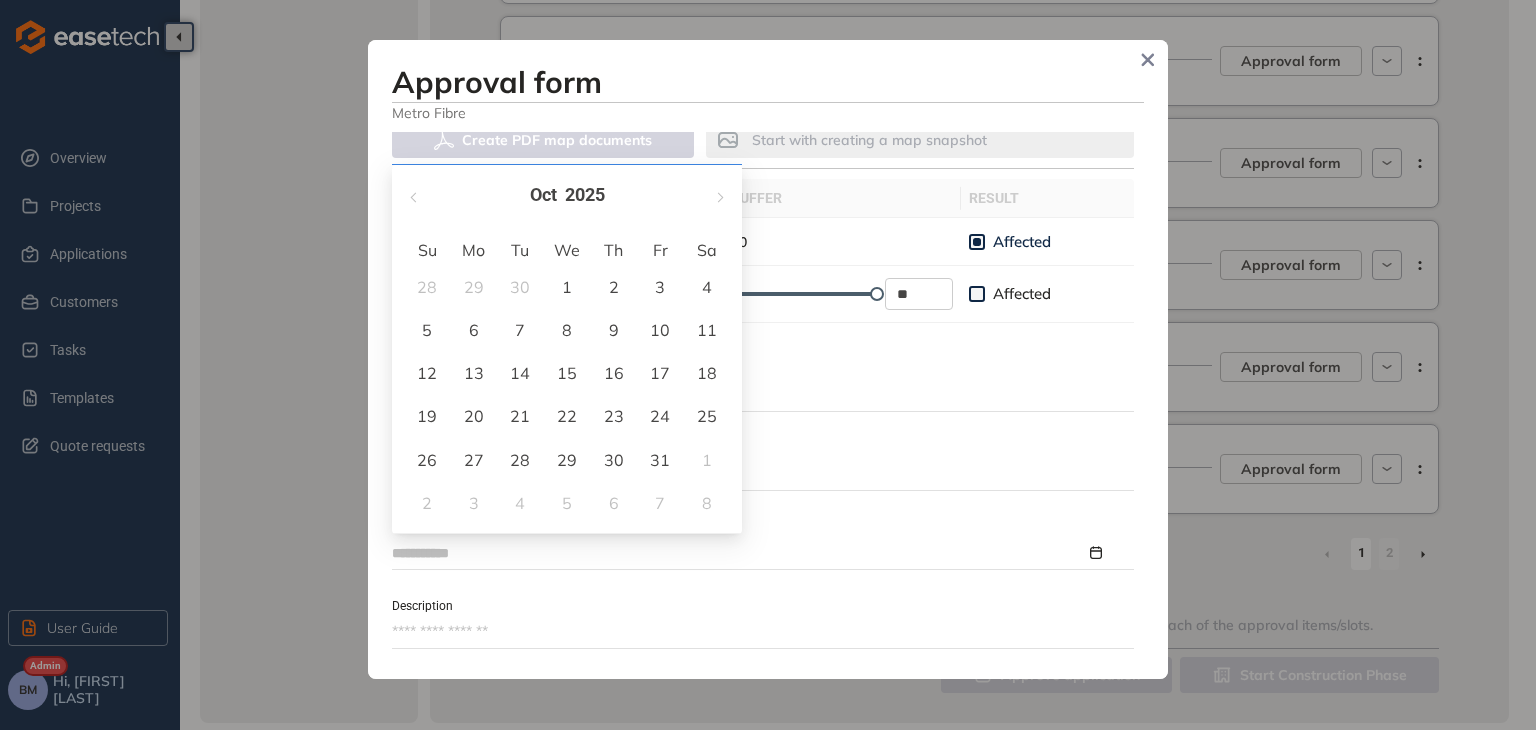 type on "**********" 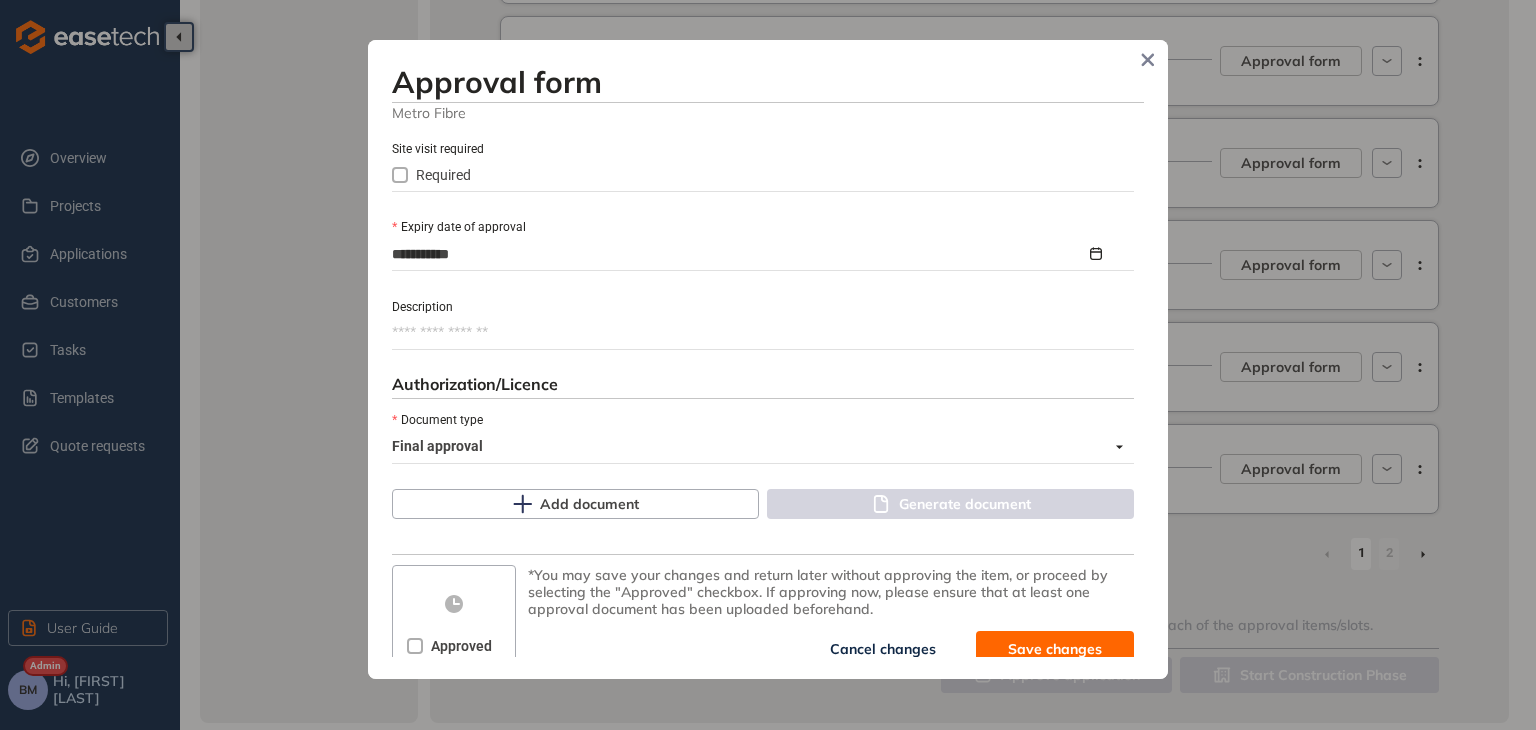 scroll, scrollTop: 900, scrollLeft: 0, axis: vertical 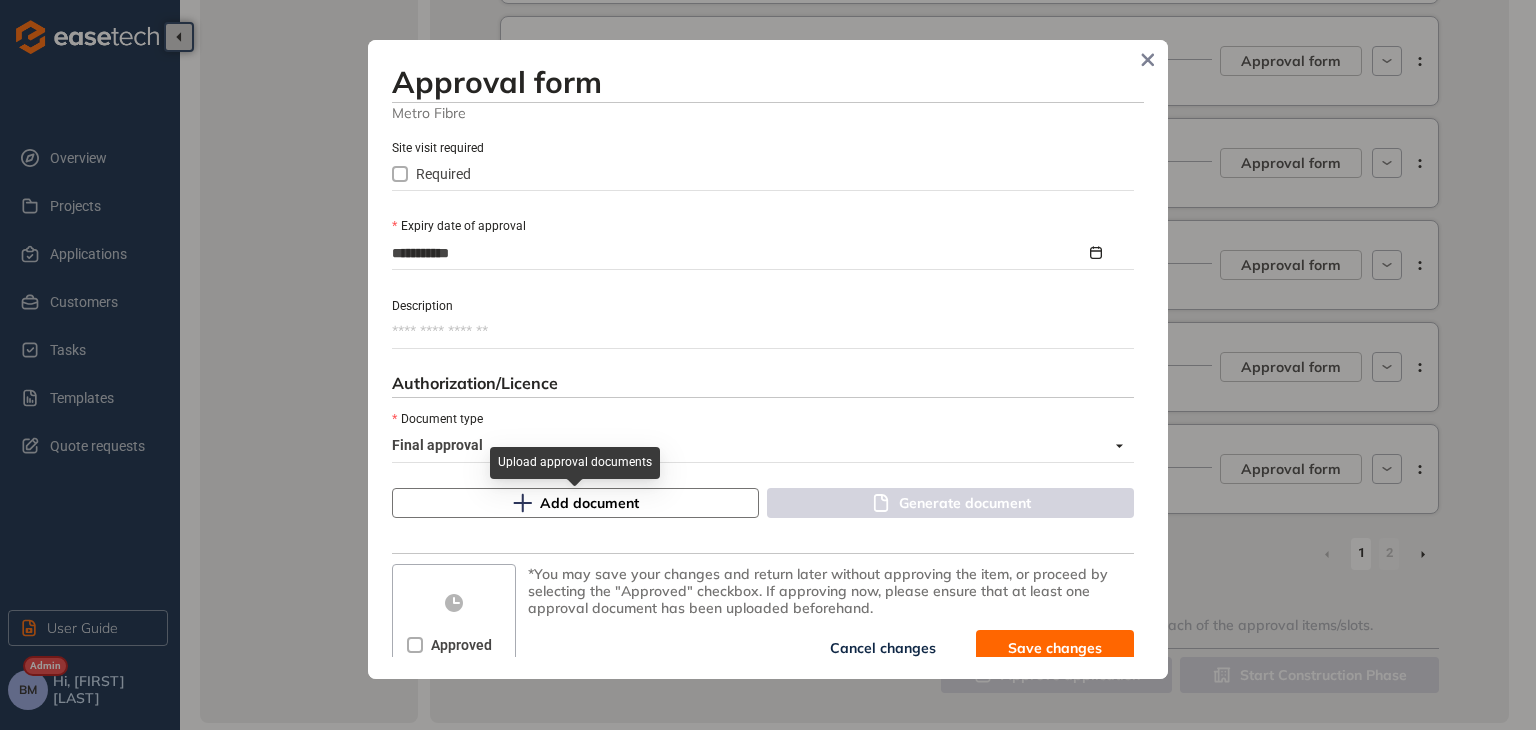 click on "Add document" at bounding box center [589, 503] 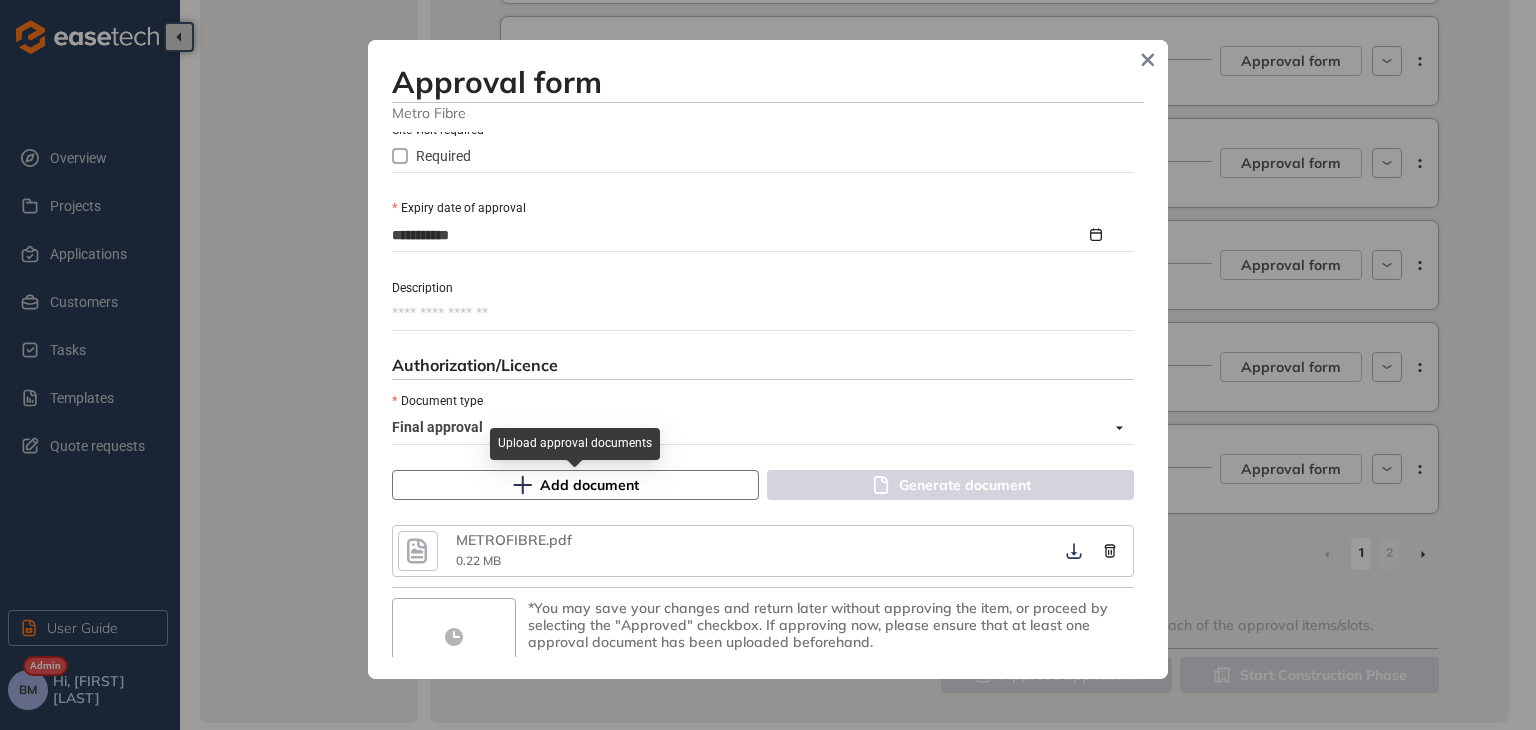 scroll, scrollTop: 969, scrollLeft: 0, axis: vertical 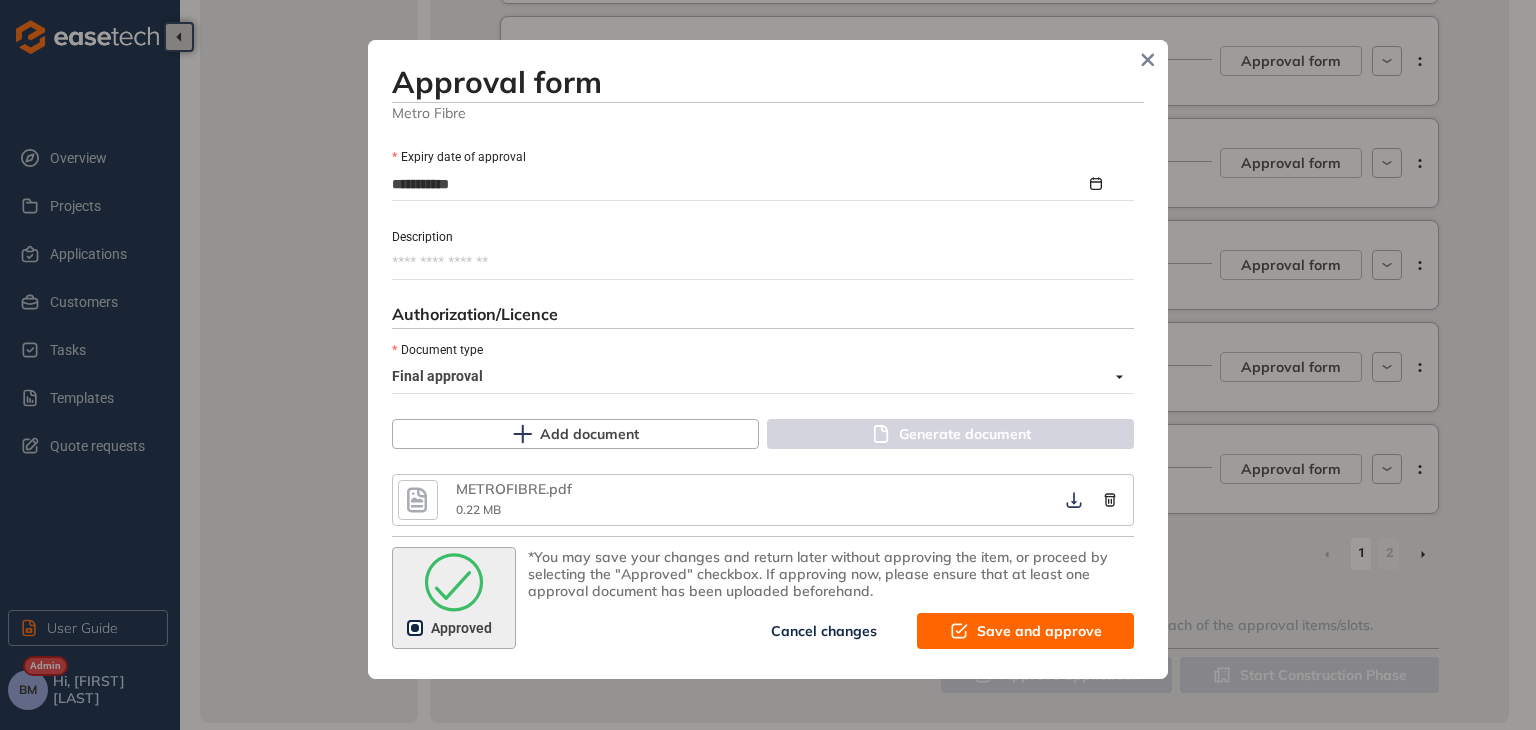click on "Save and approve" at bounding box center [1039, 631] 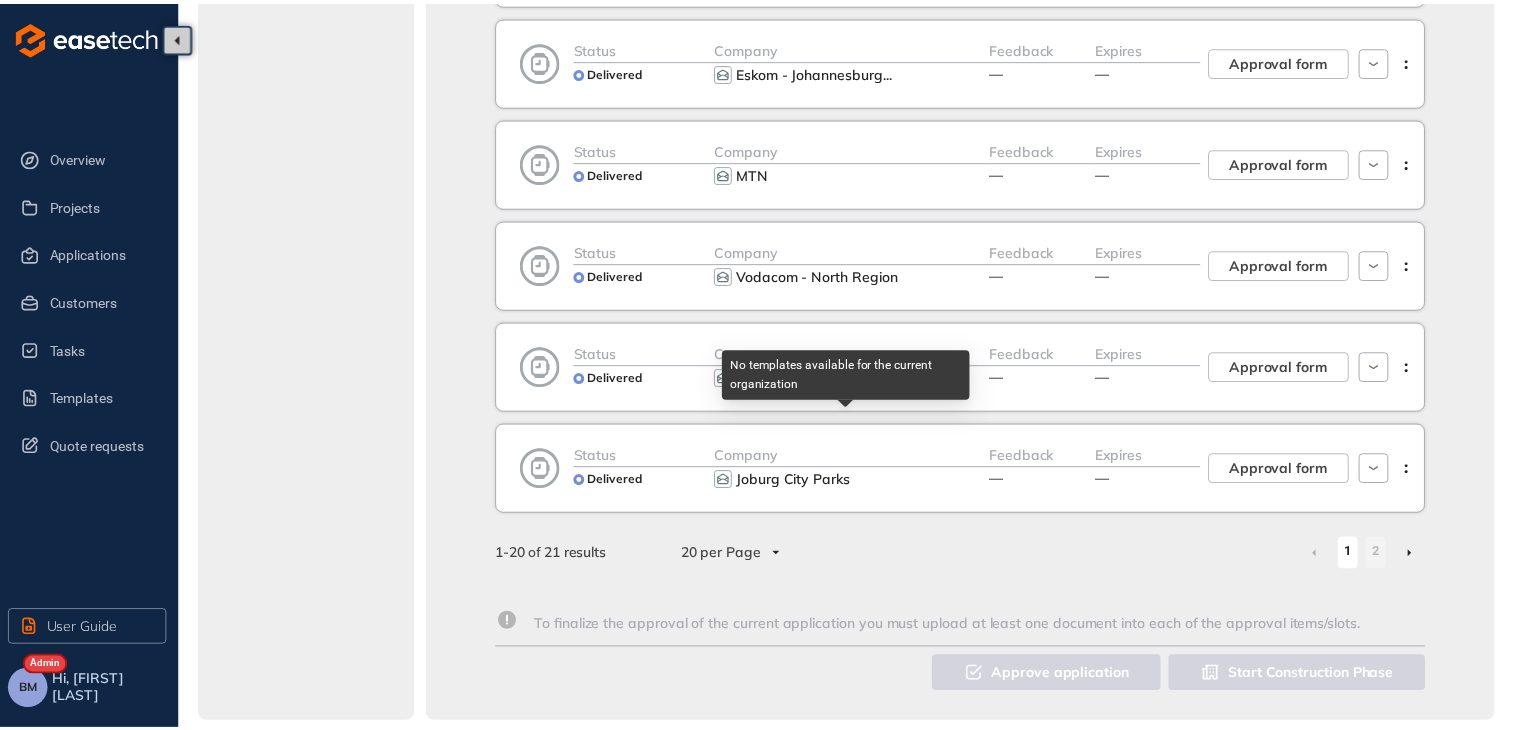 scroll, scrollTop: 1222, scrollLeft: 0, axis: vertical 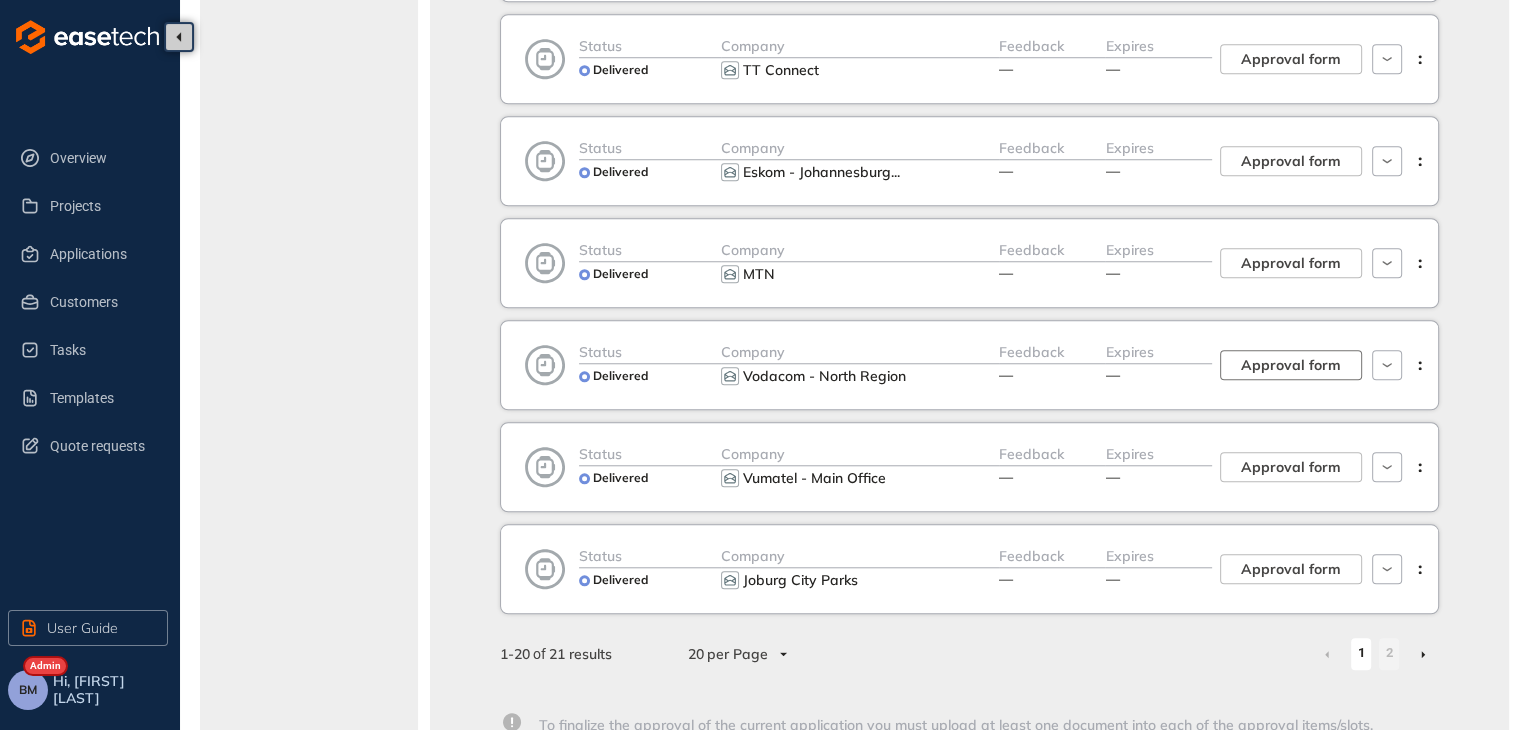 click on "Approval form" at bounding box center (1291, 365) 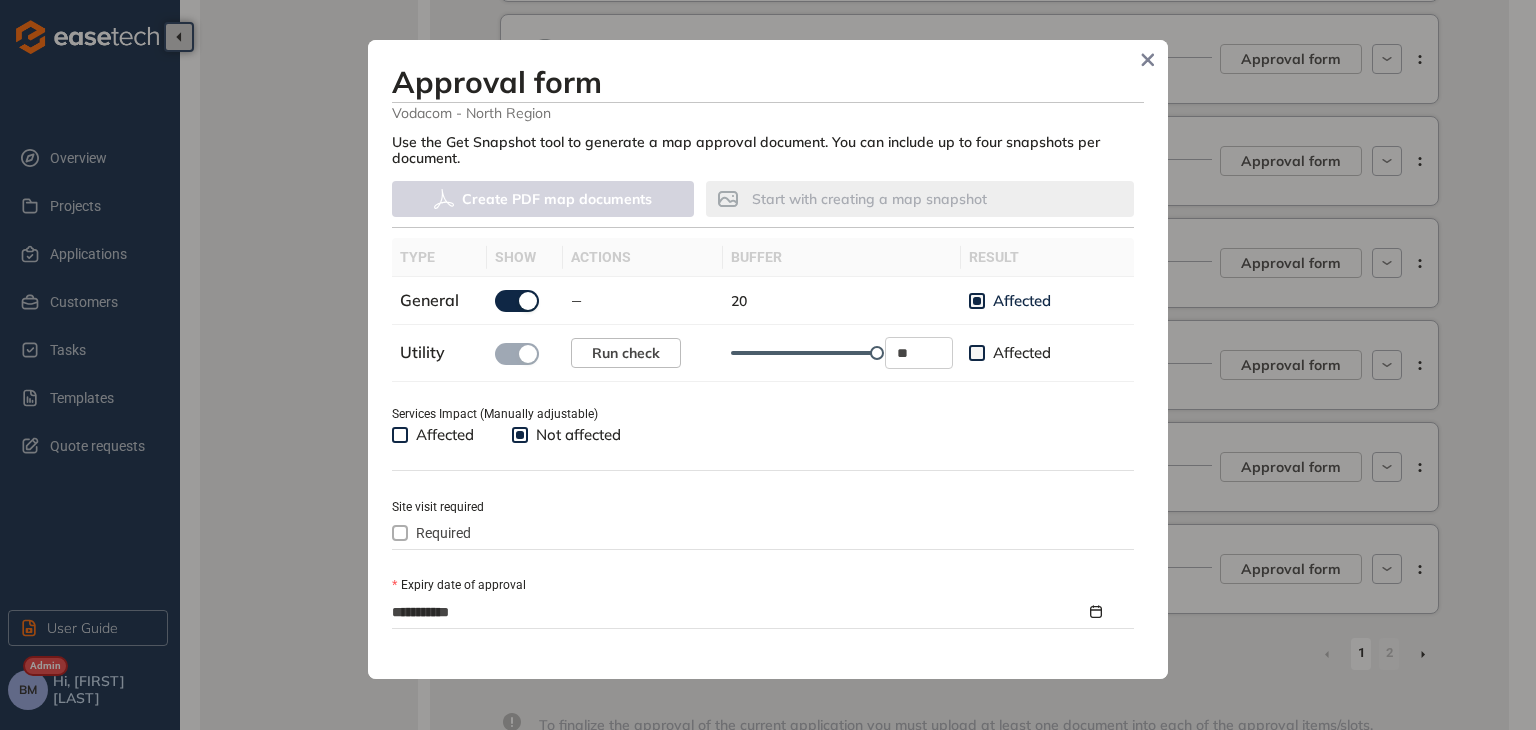 scroll, scrollTop: 600, scrollLeft: 0, axis: vertical 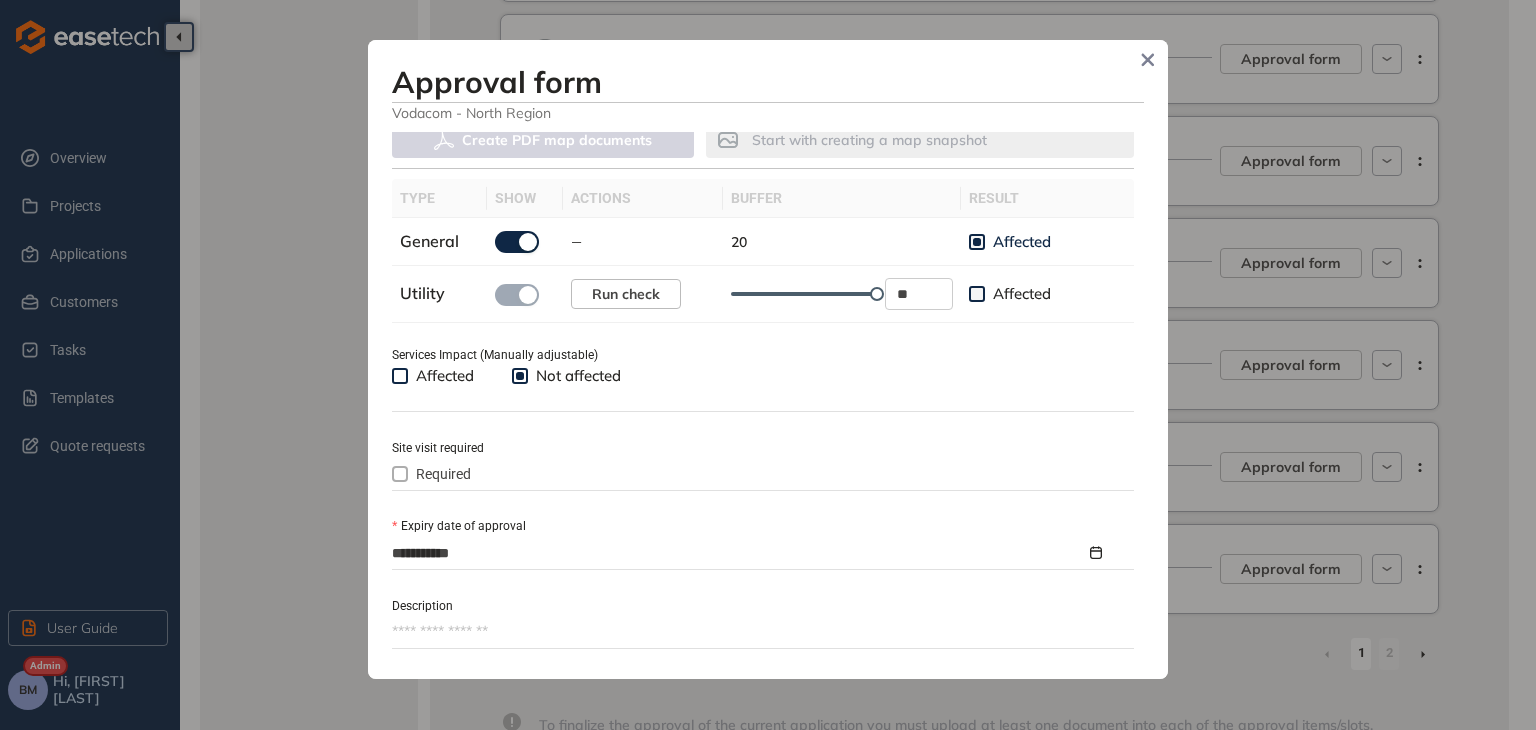 click on "Required" at bounding box center (443, 474) 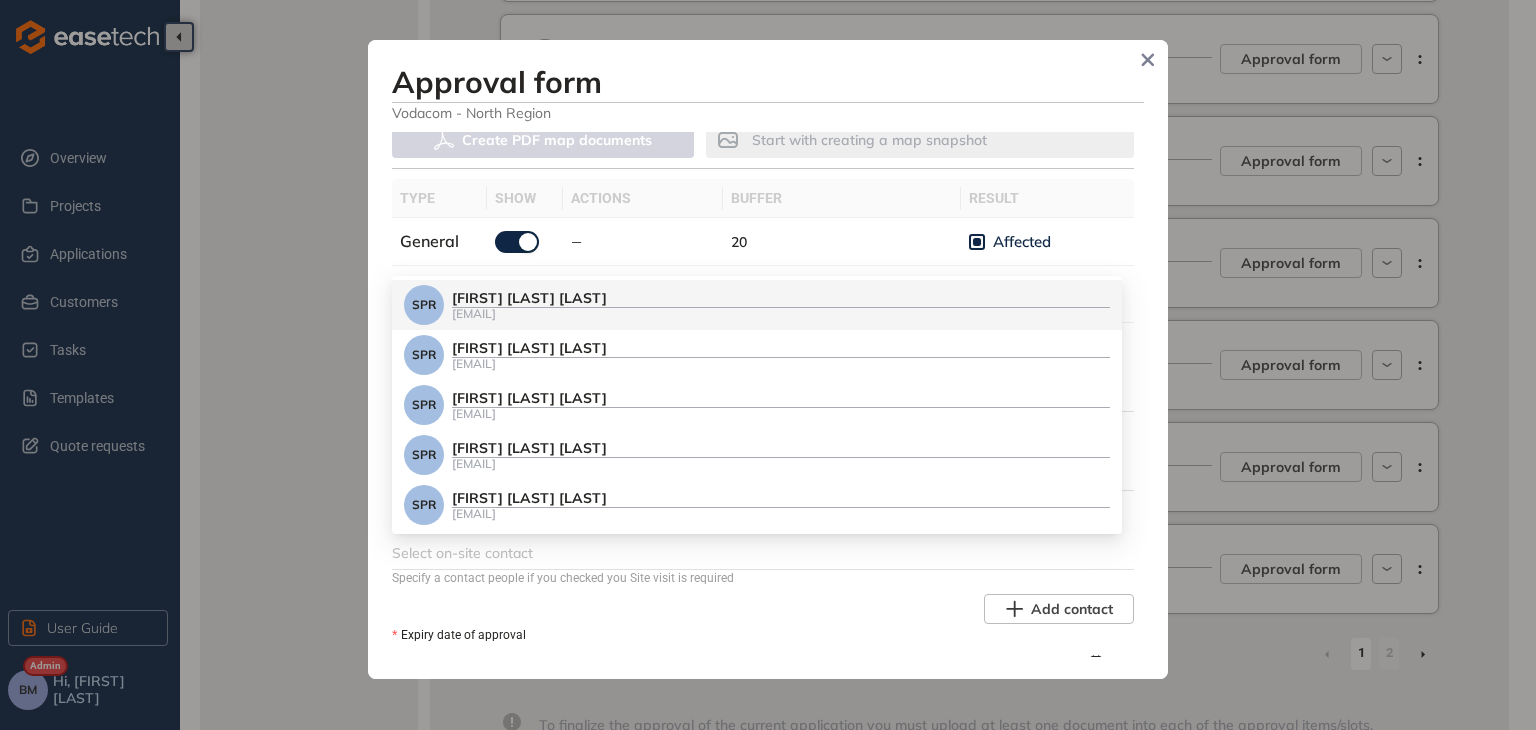 click at bounding box center (761, 553) 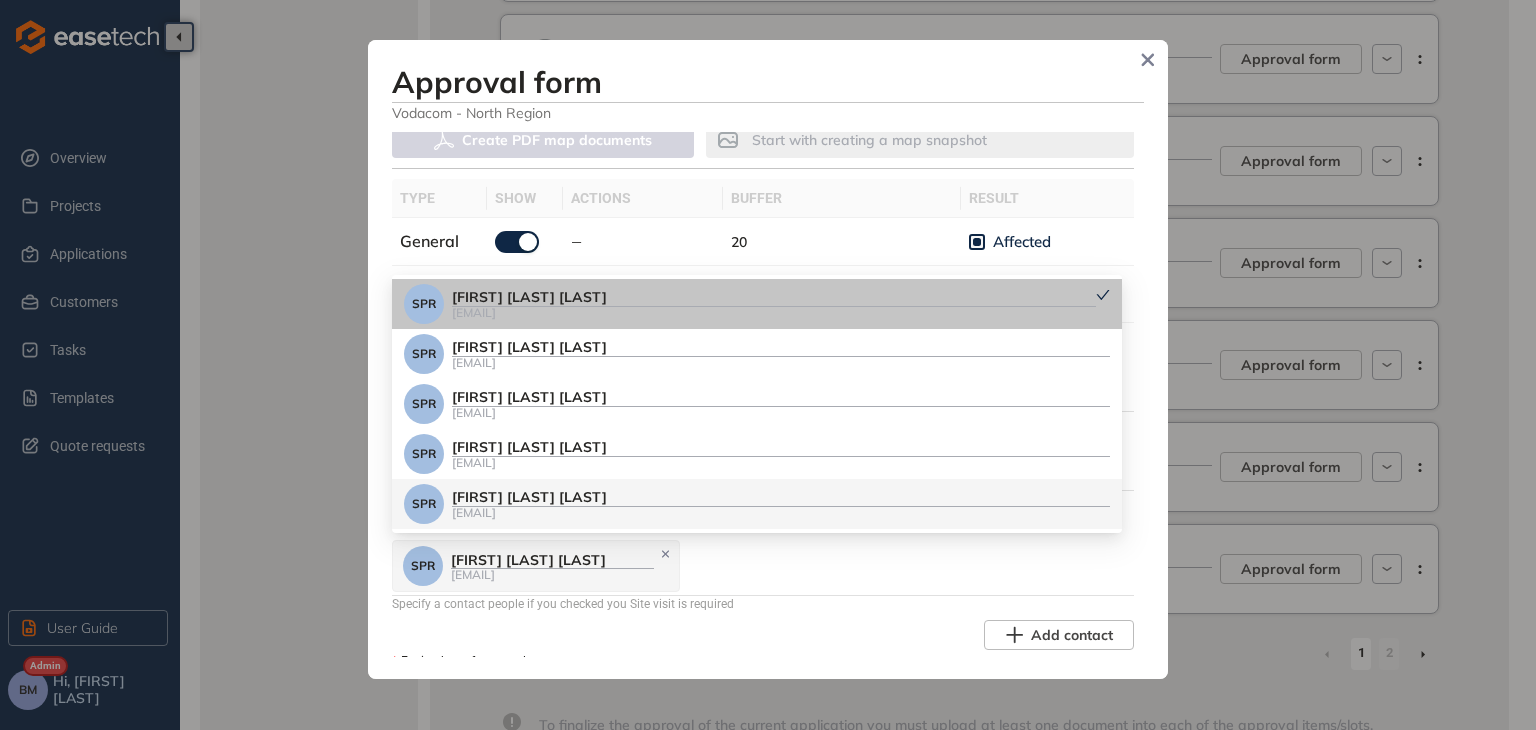 click on "SPR [FIRST] [LAST] [EMAIL]" at bounding box center [761, 566] 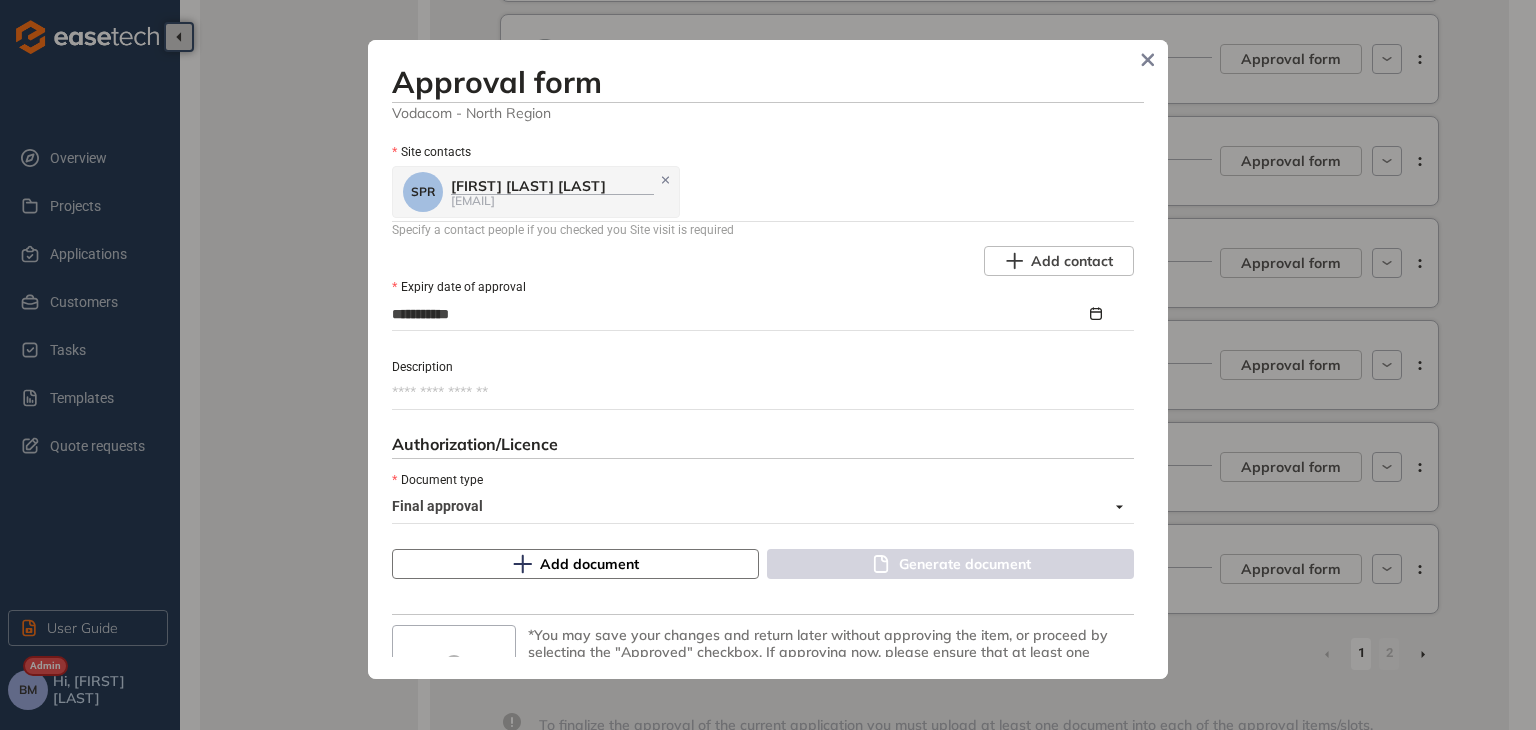 scroll, scrollTop: 1000, scrollLeft: 0, axis: vertical 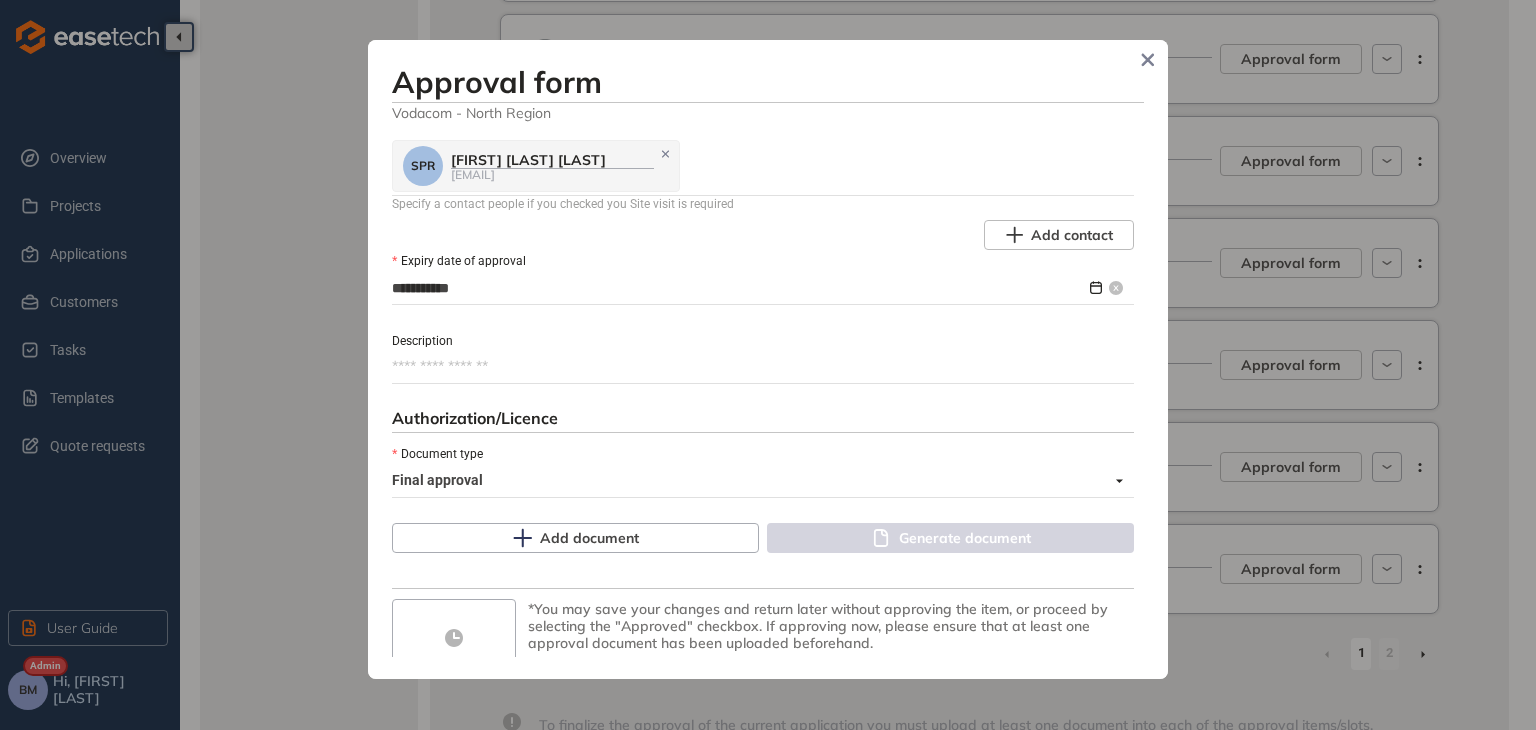 click on "**********" at bounding box center (739, 288) 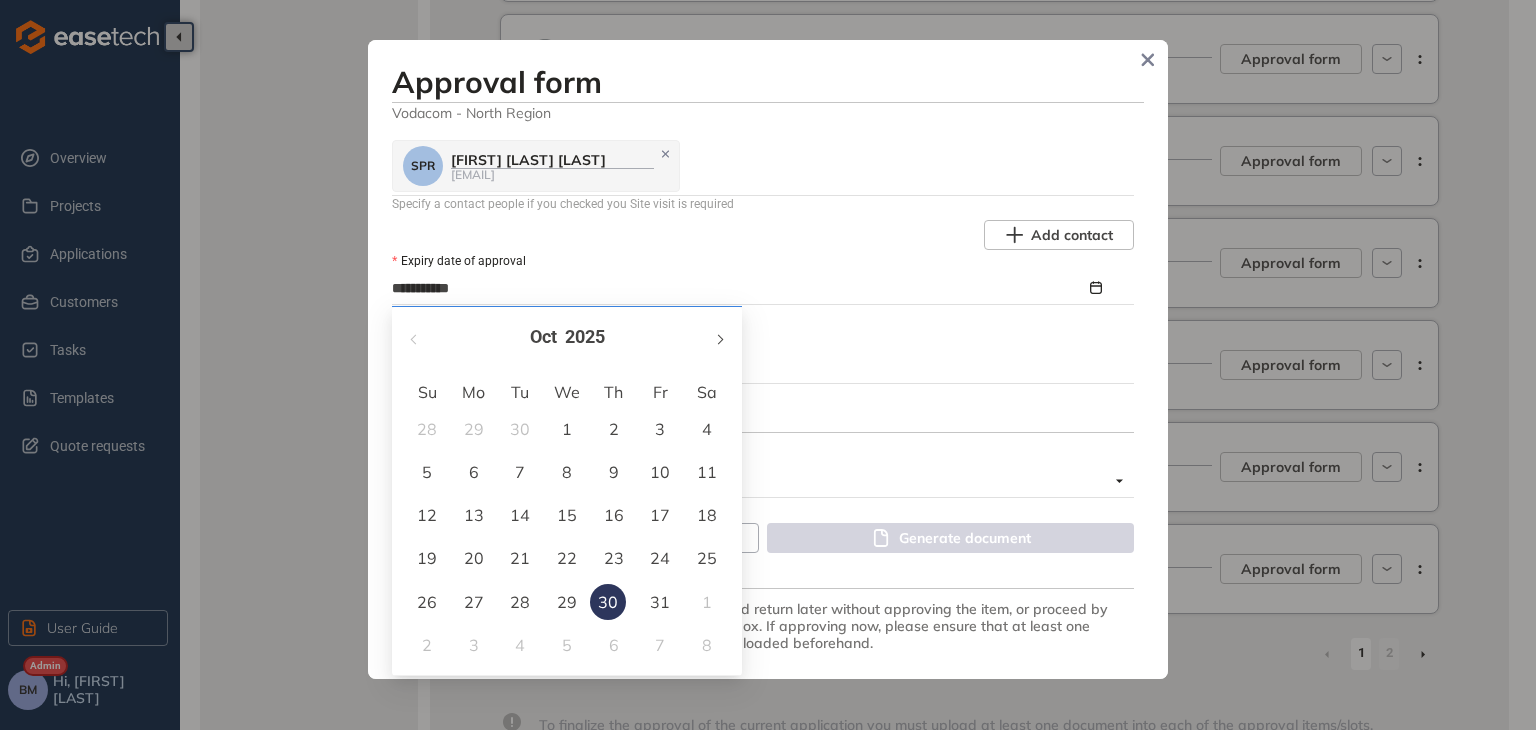 click at bounding box center (719, 339) 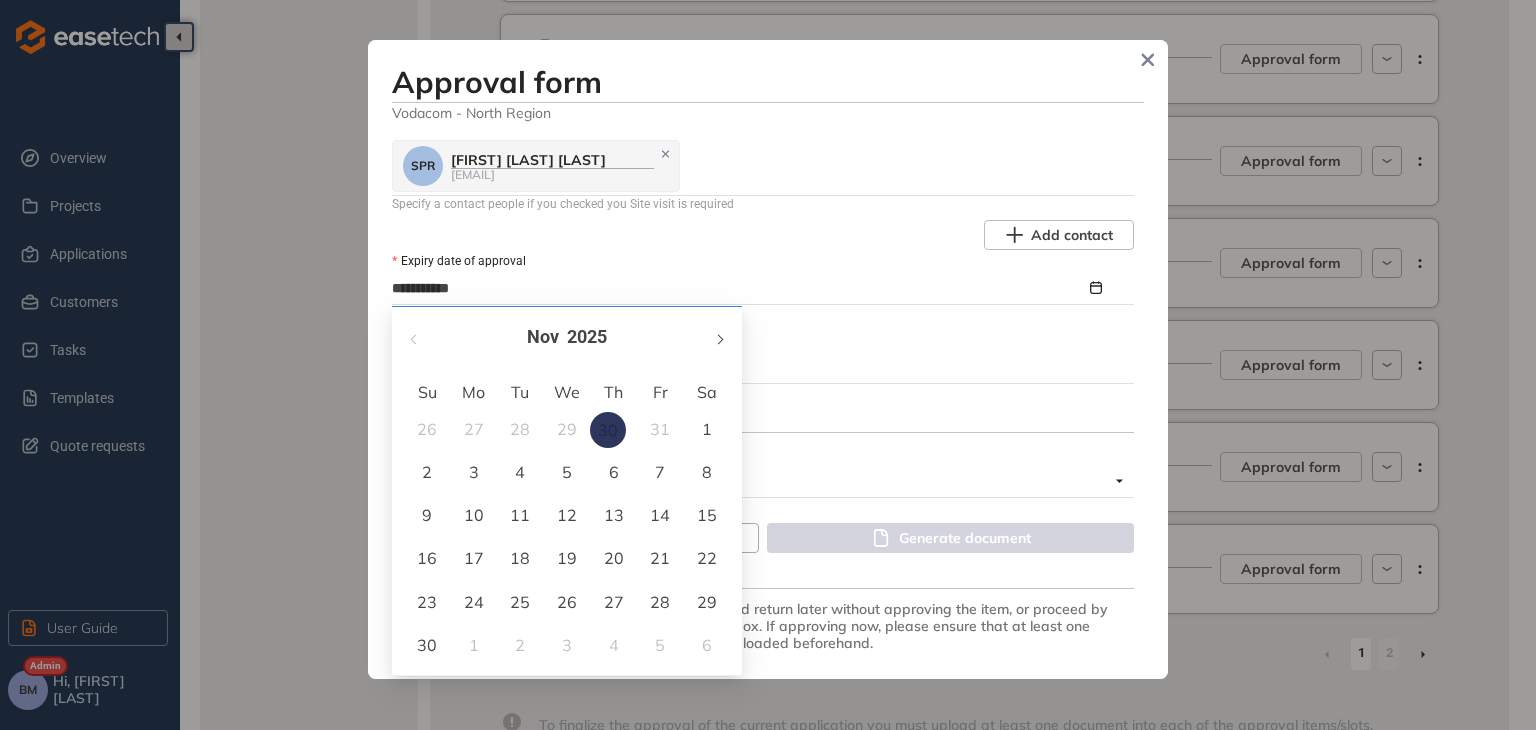 click at bounding box center (719, 339) 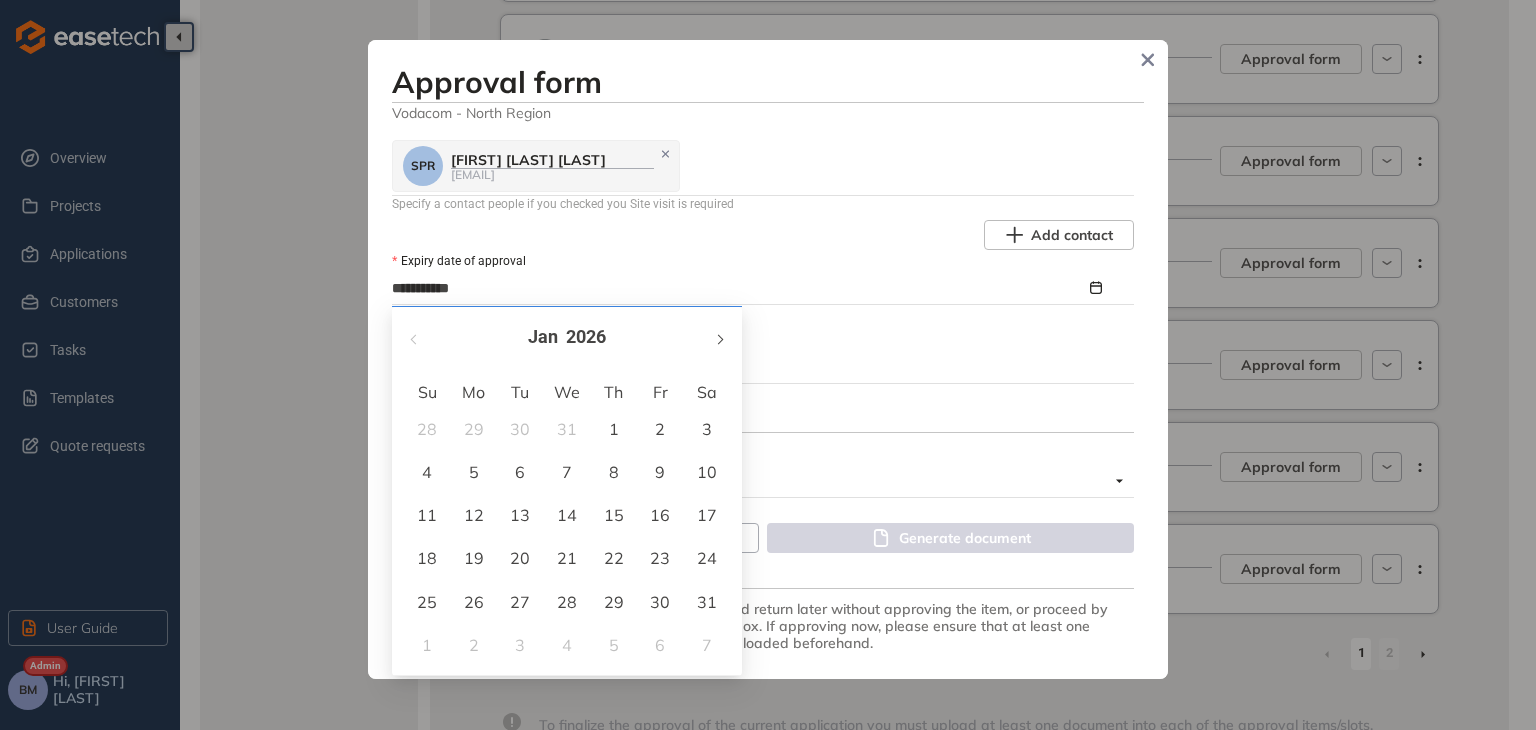 click at bounding box center (719, 339) 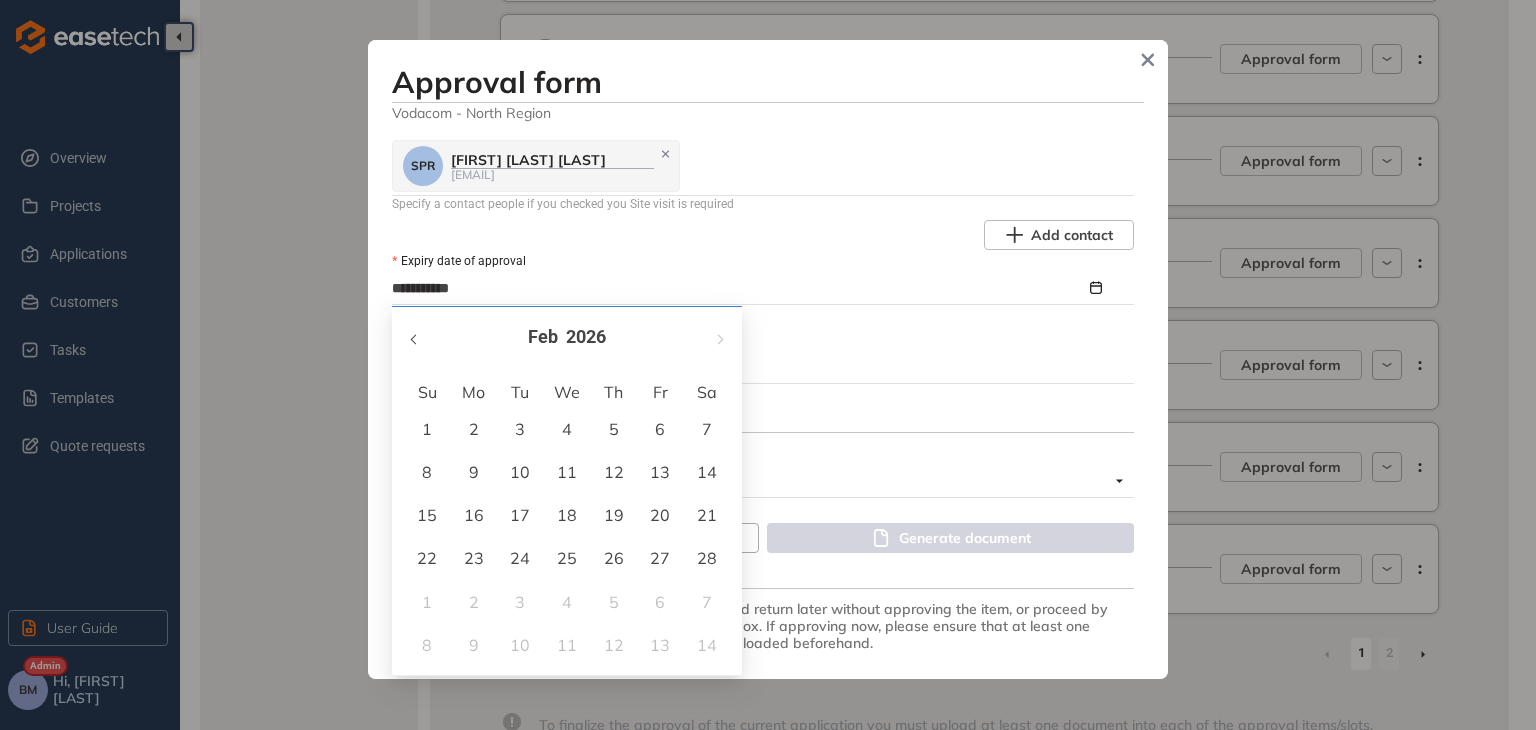 click at bounding box center [415, 337] 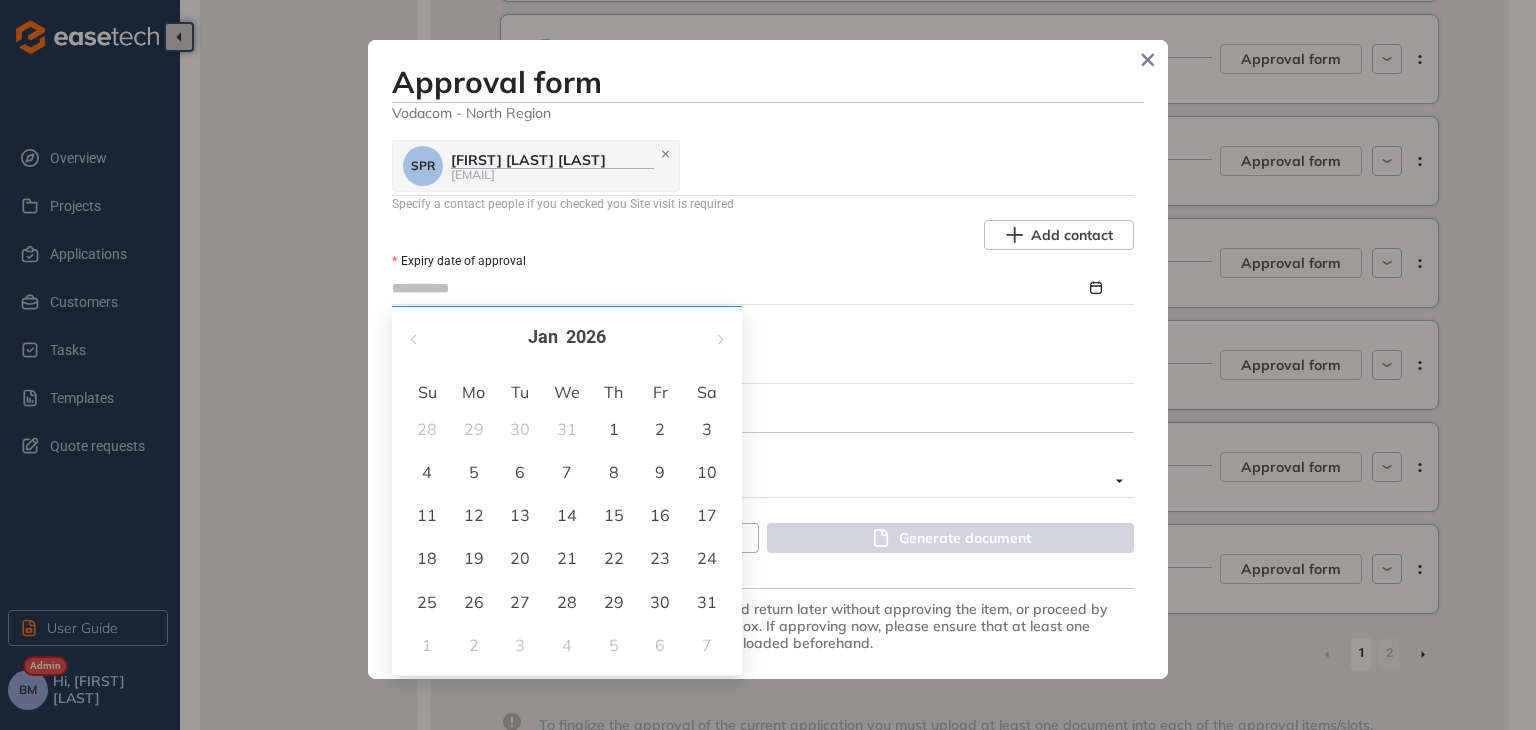 type on "**********" 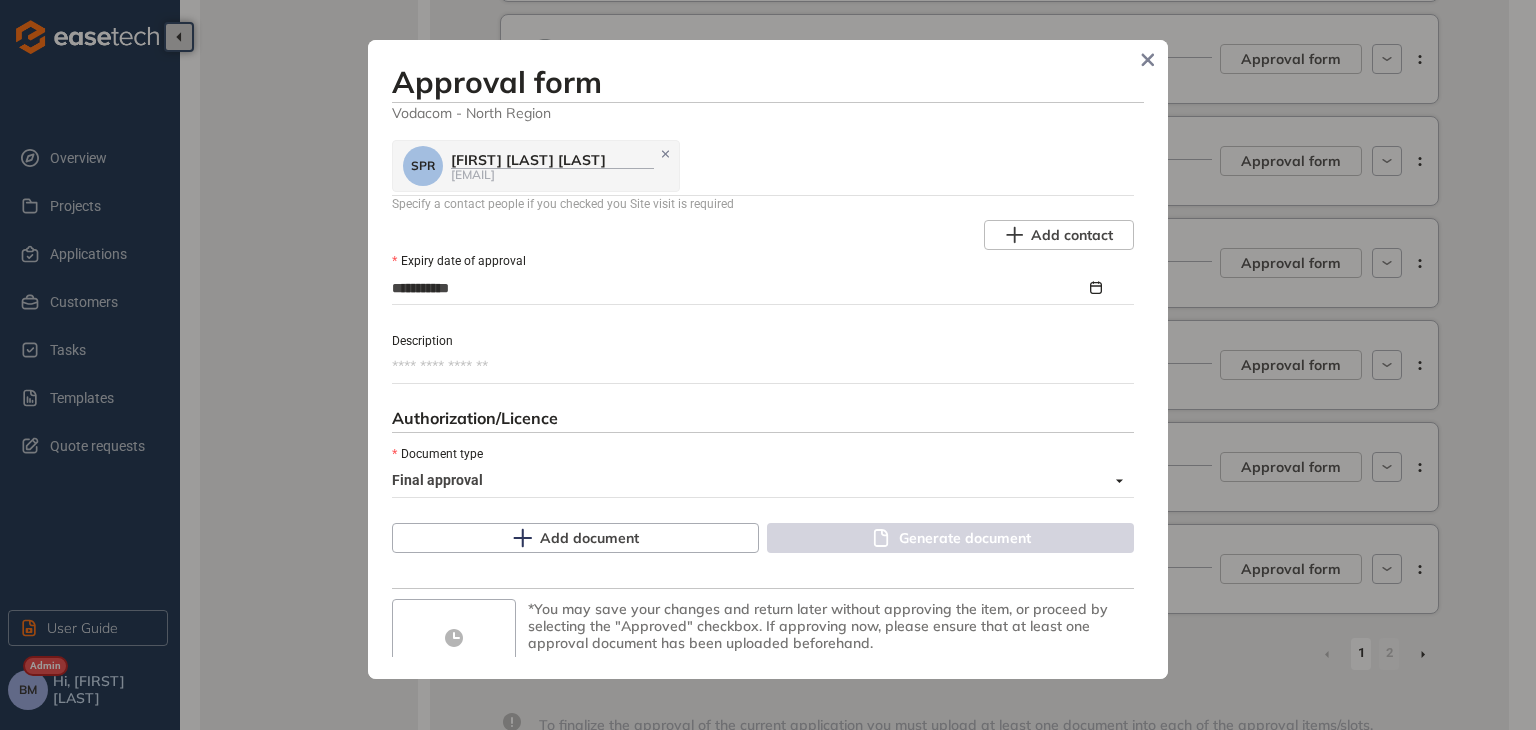 click on "Description" at bounding box center (763, 367) 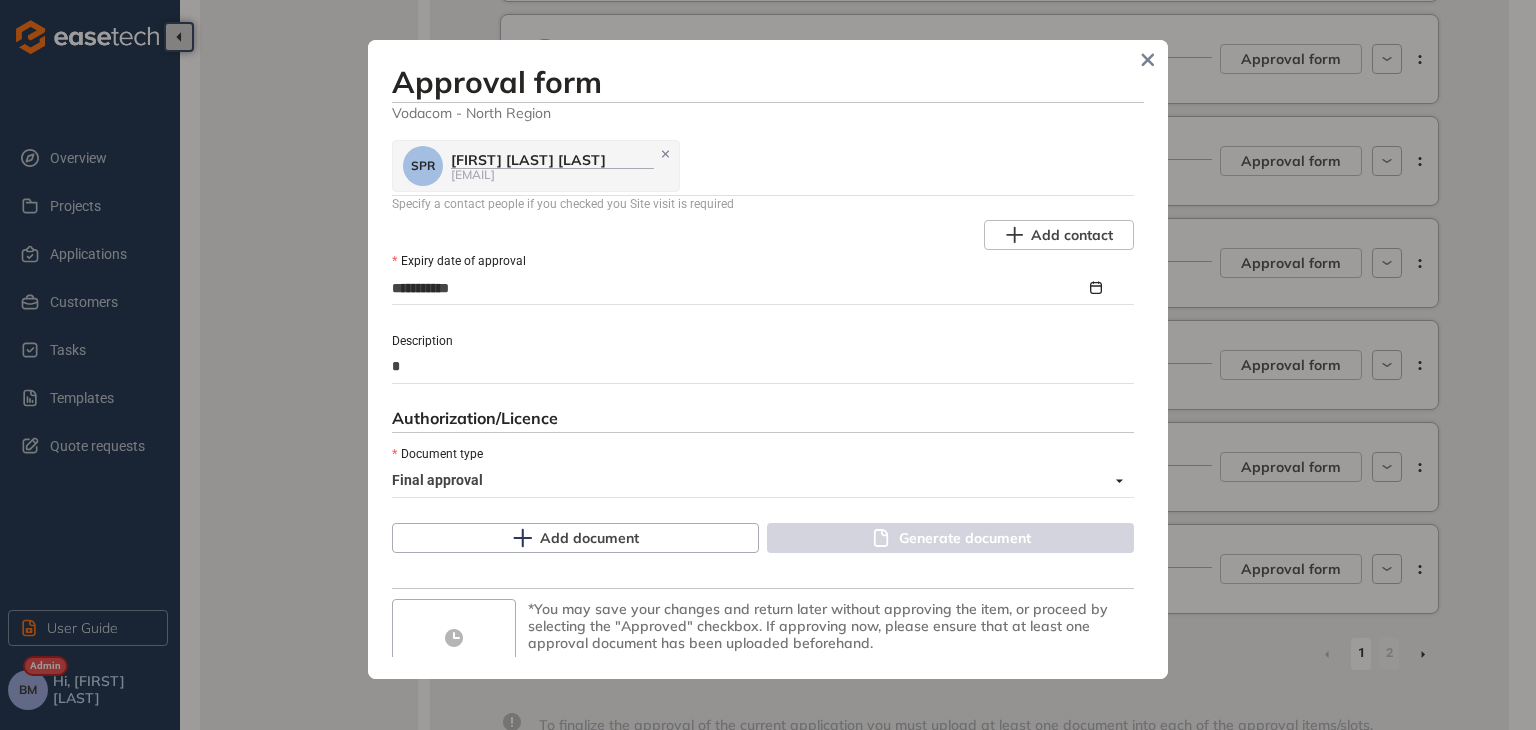 type on "**********" 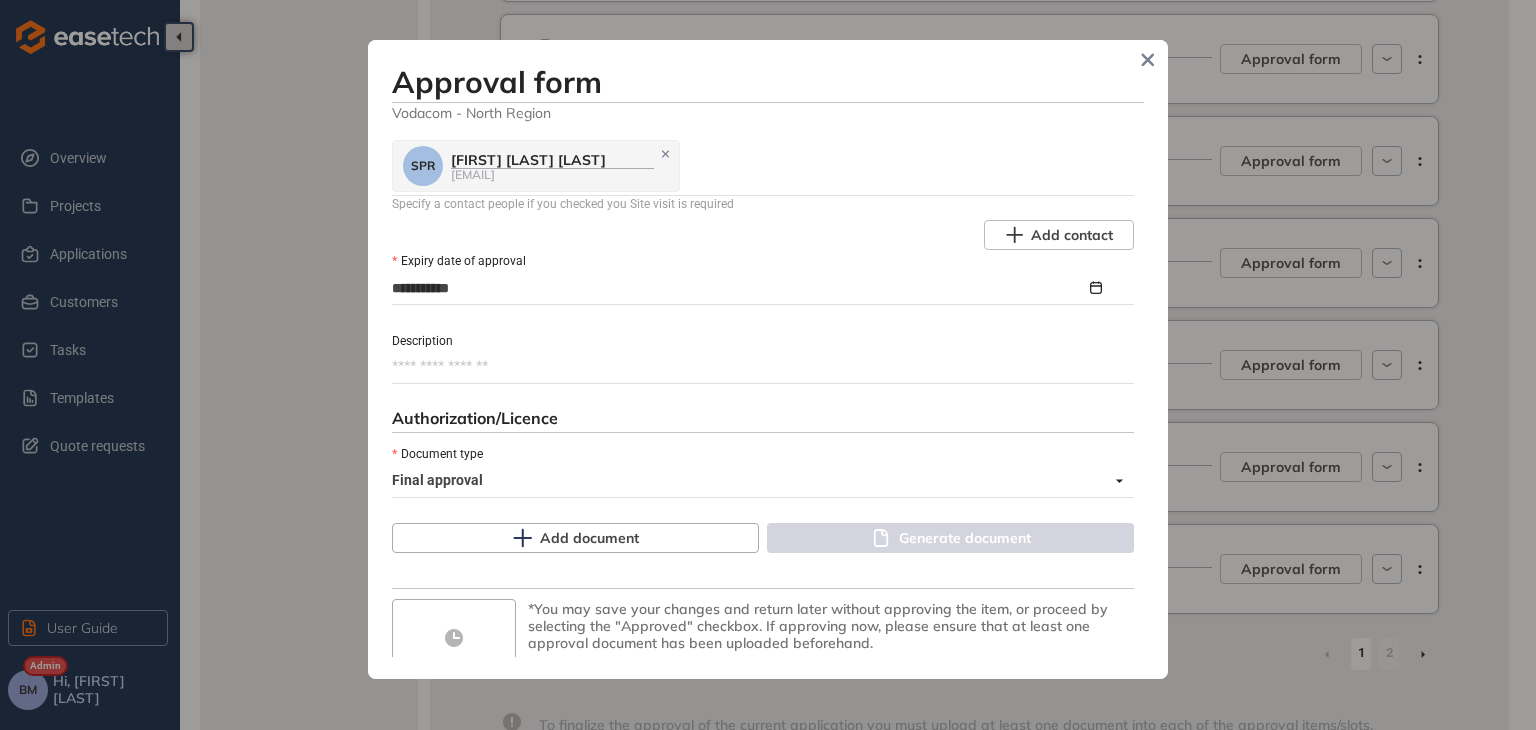 type on "*" 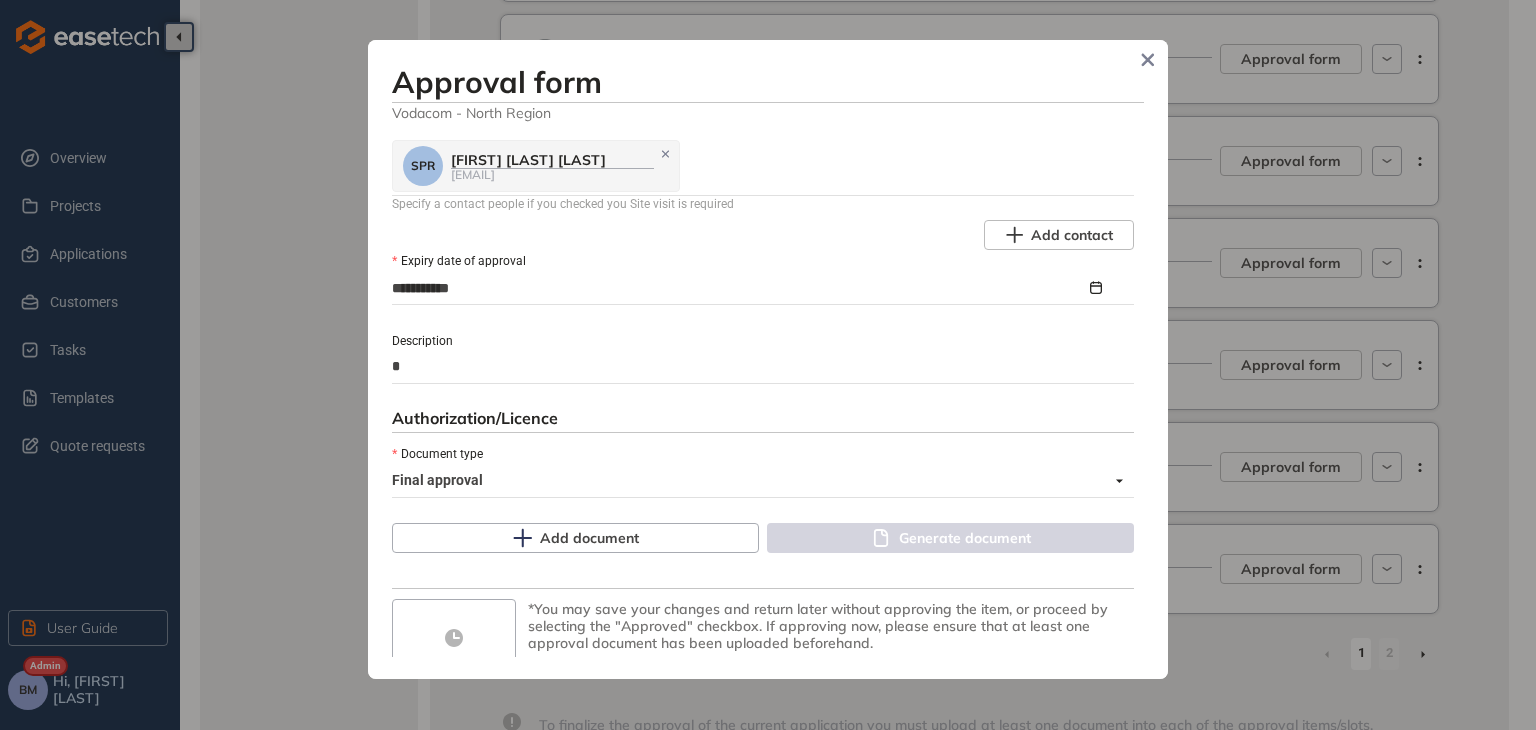 type on "**" 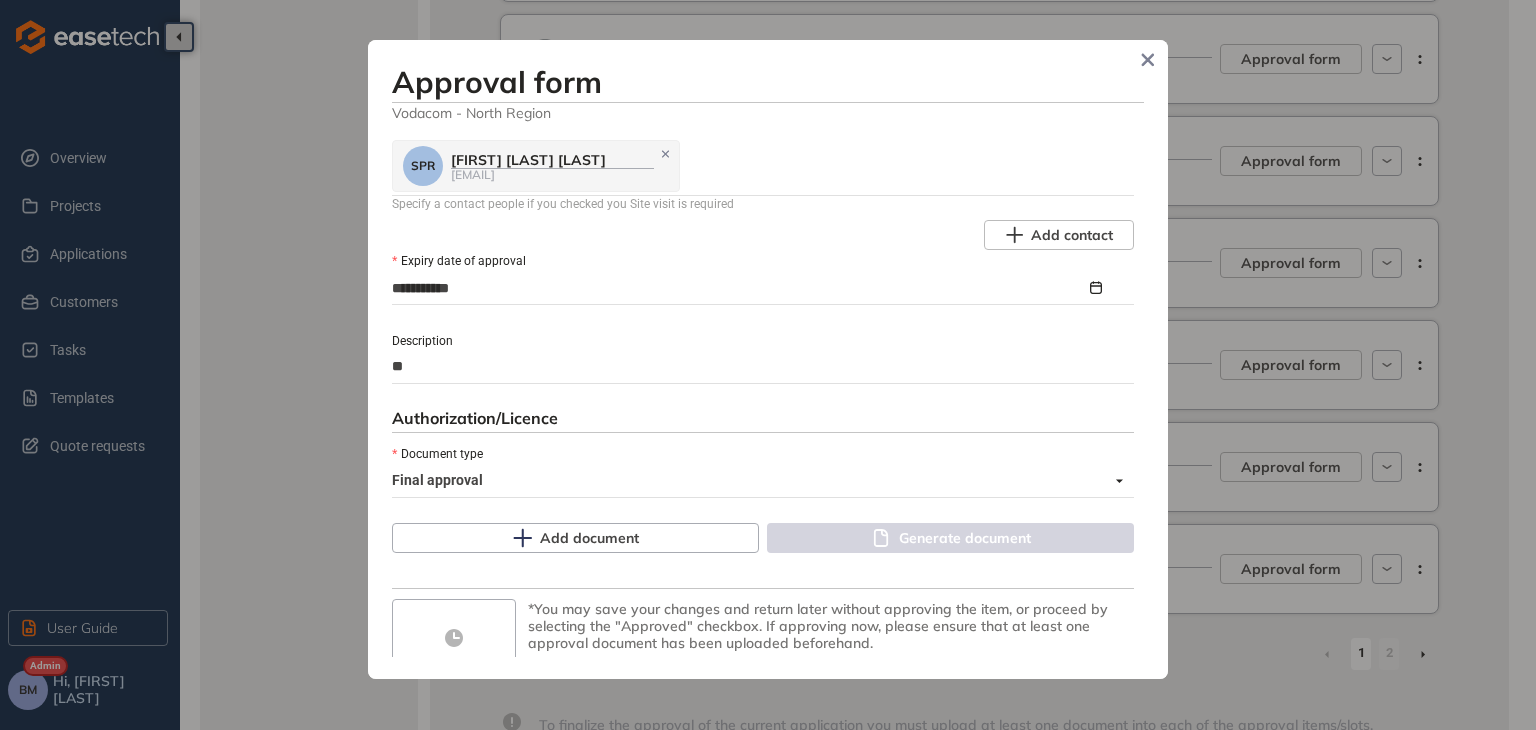 type on "***" 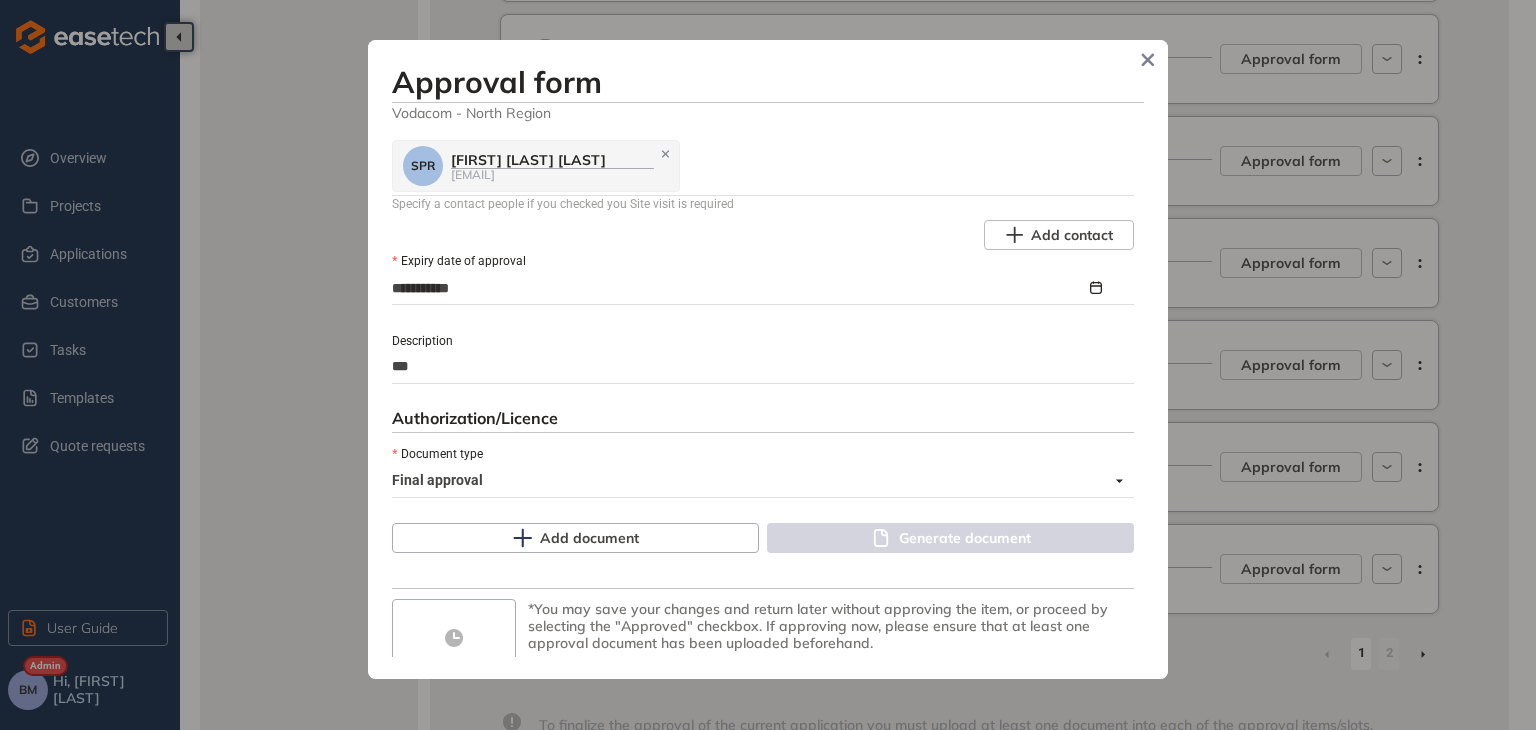 type on "****" 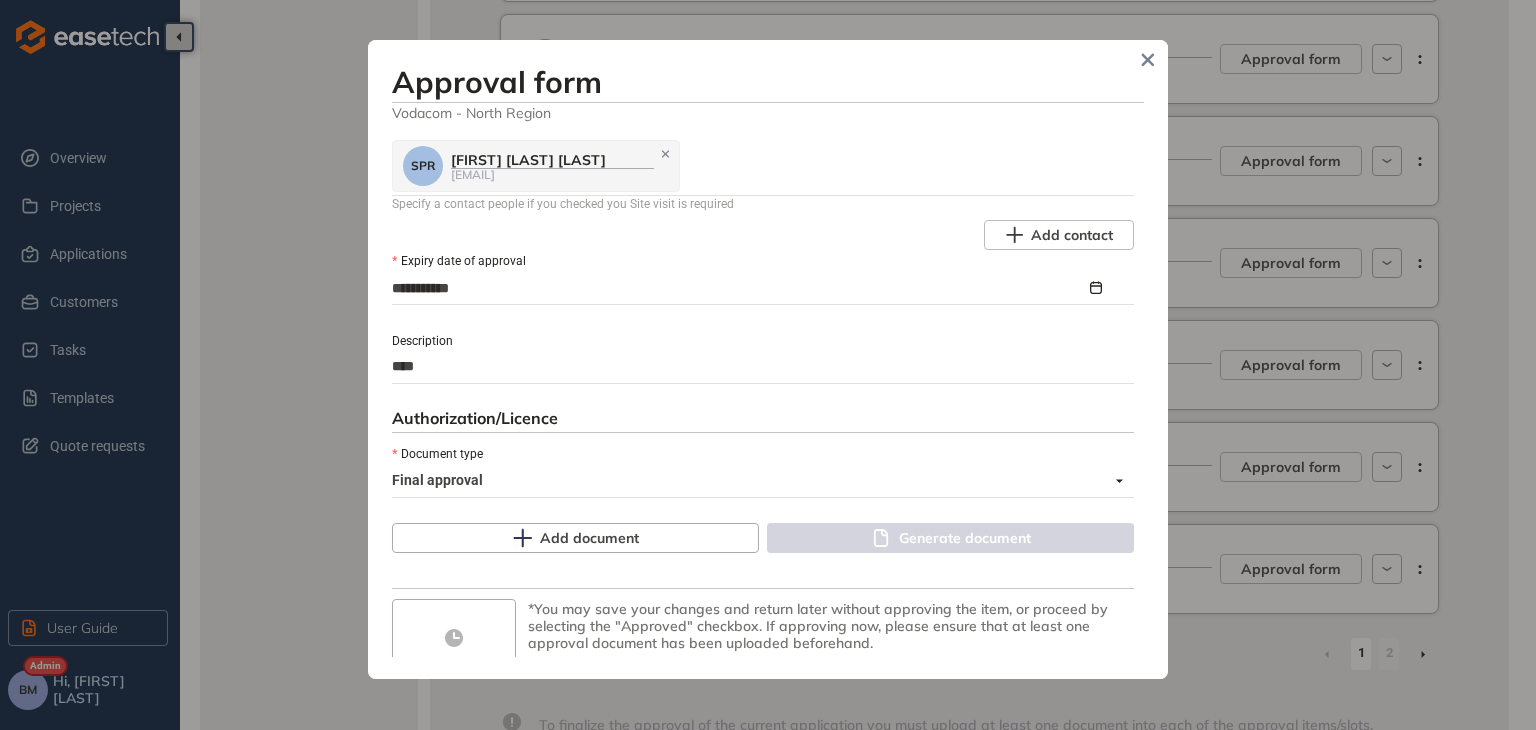 type on "*****" 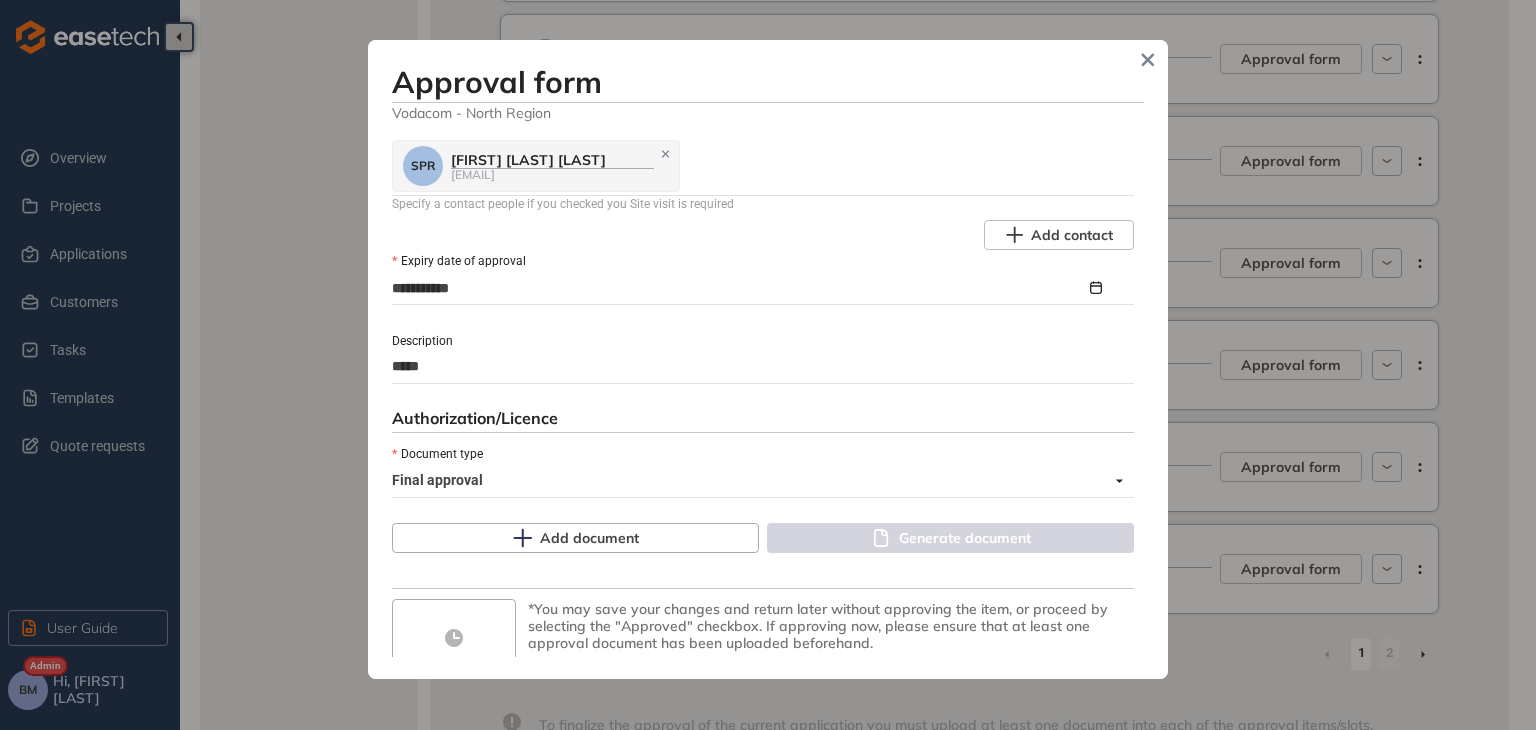 type on "******" 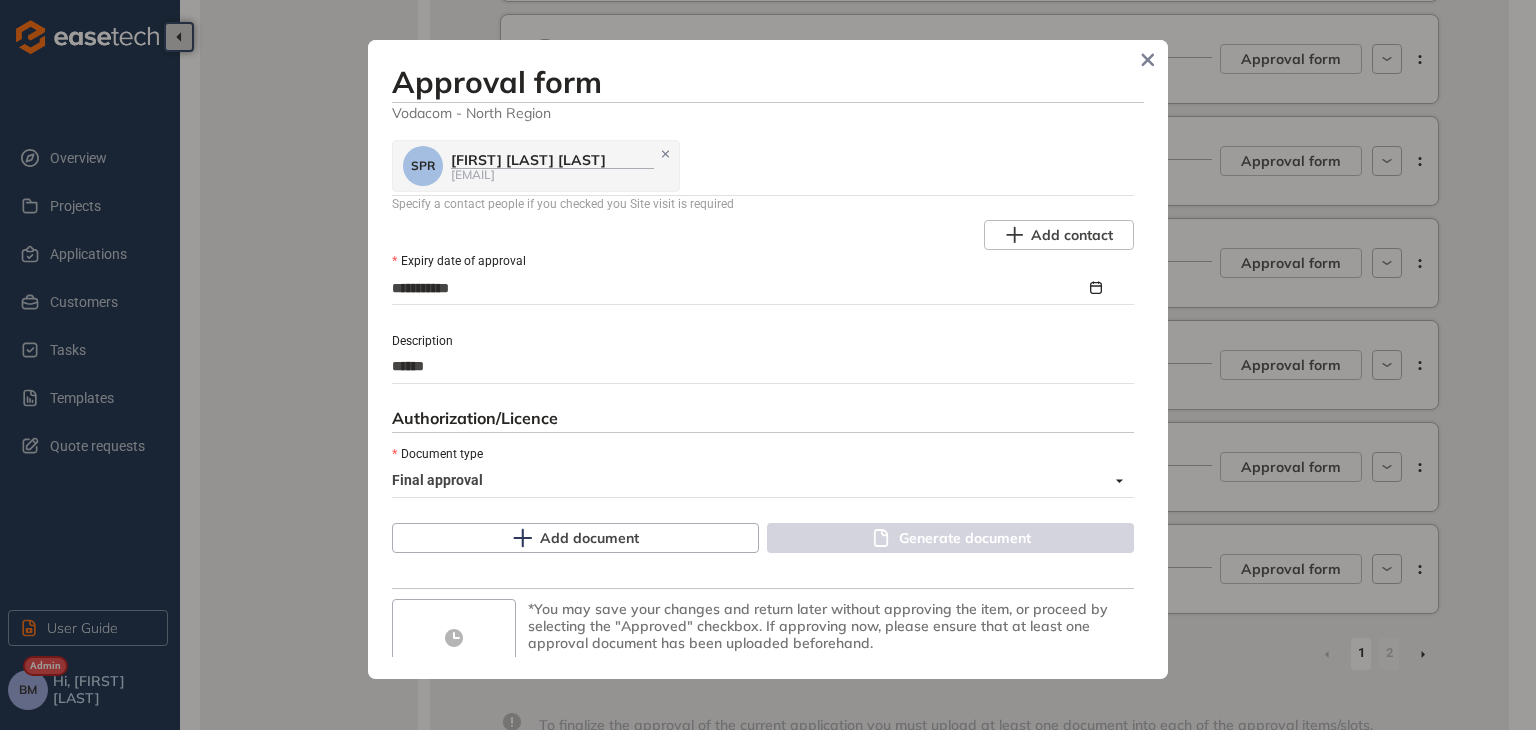 type on "*******" 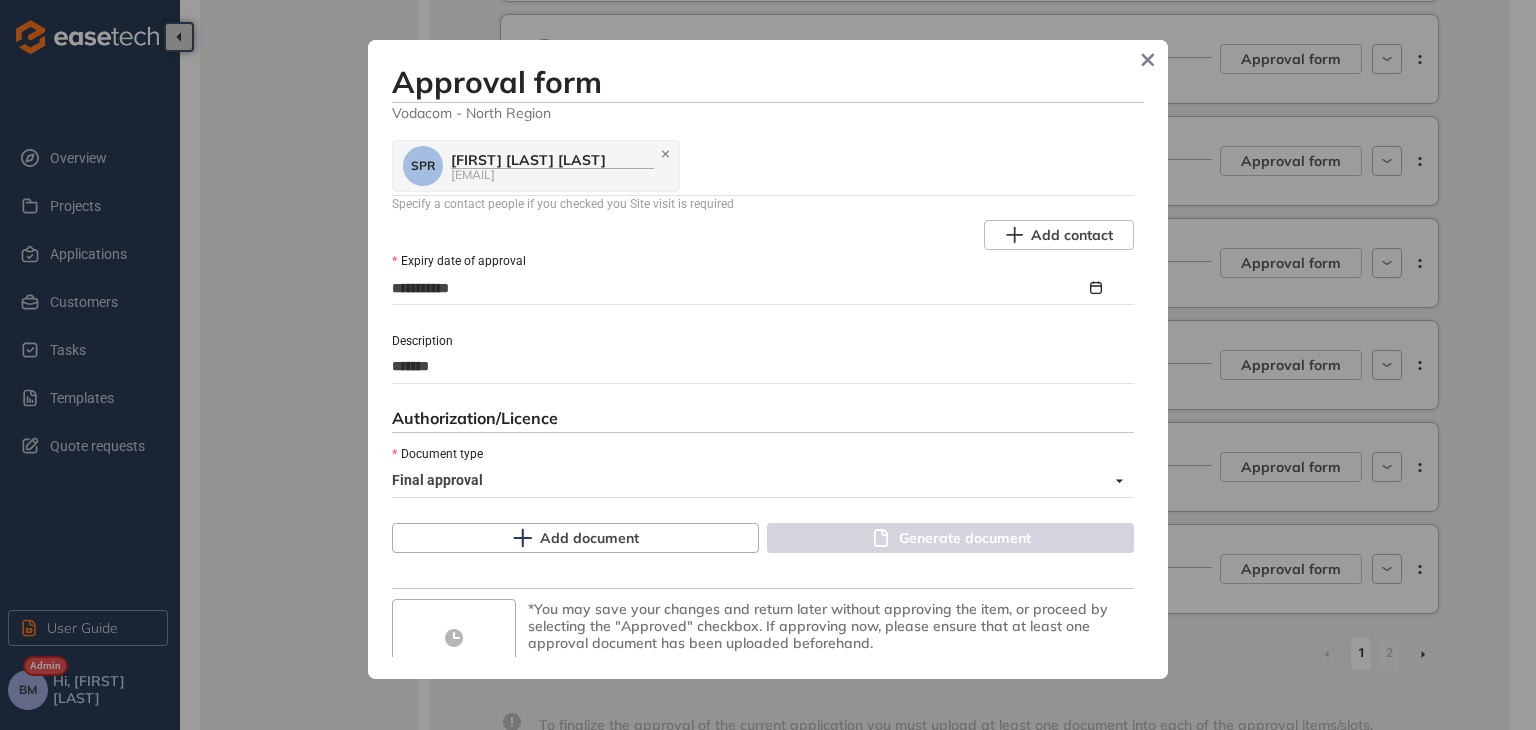 type on "********" 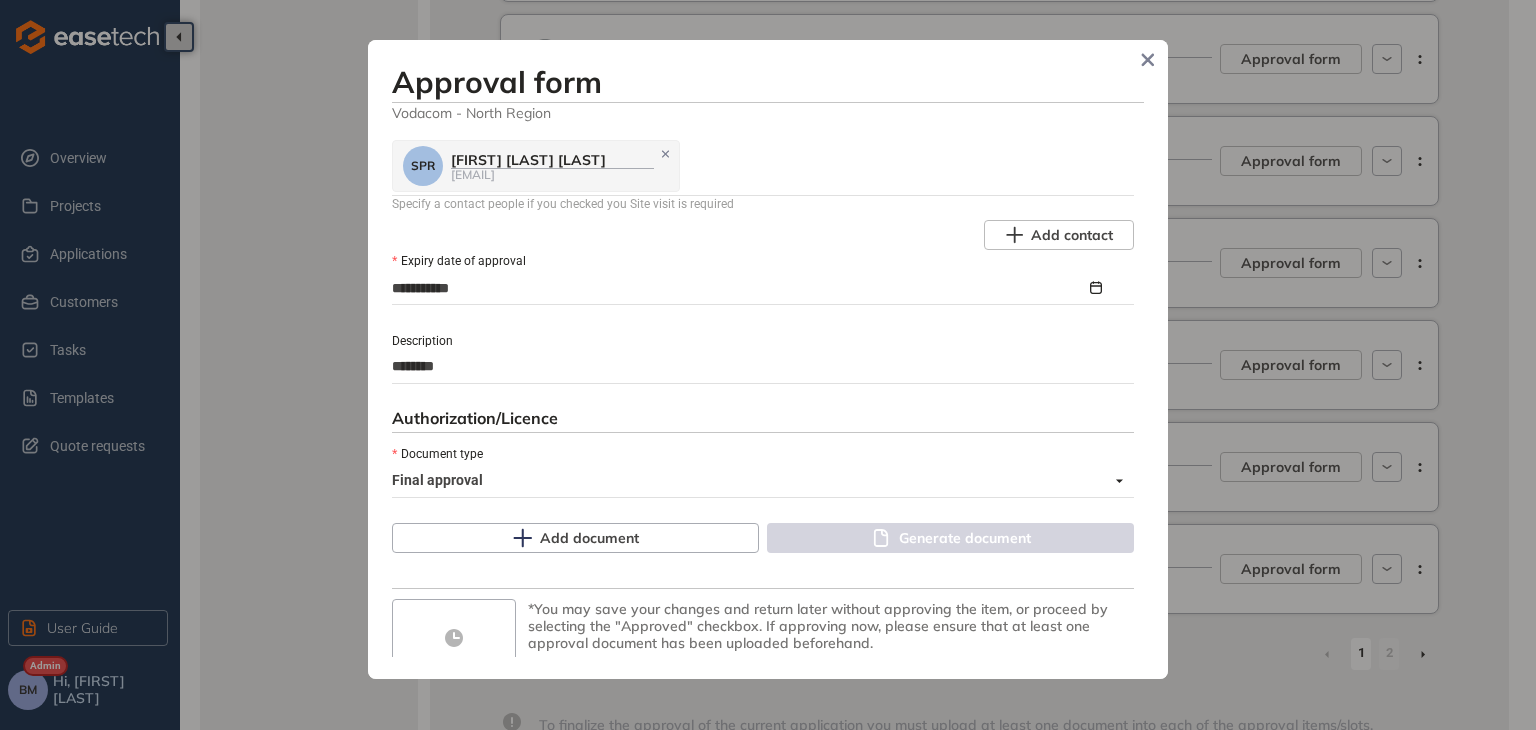type on "********" 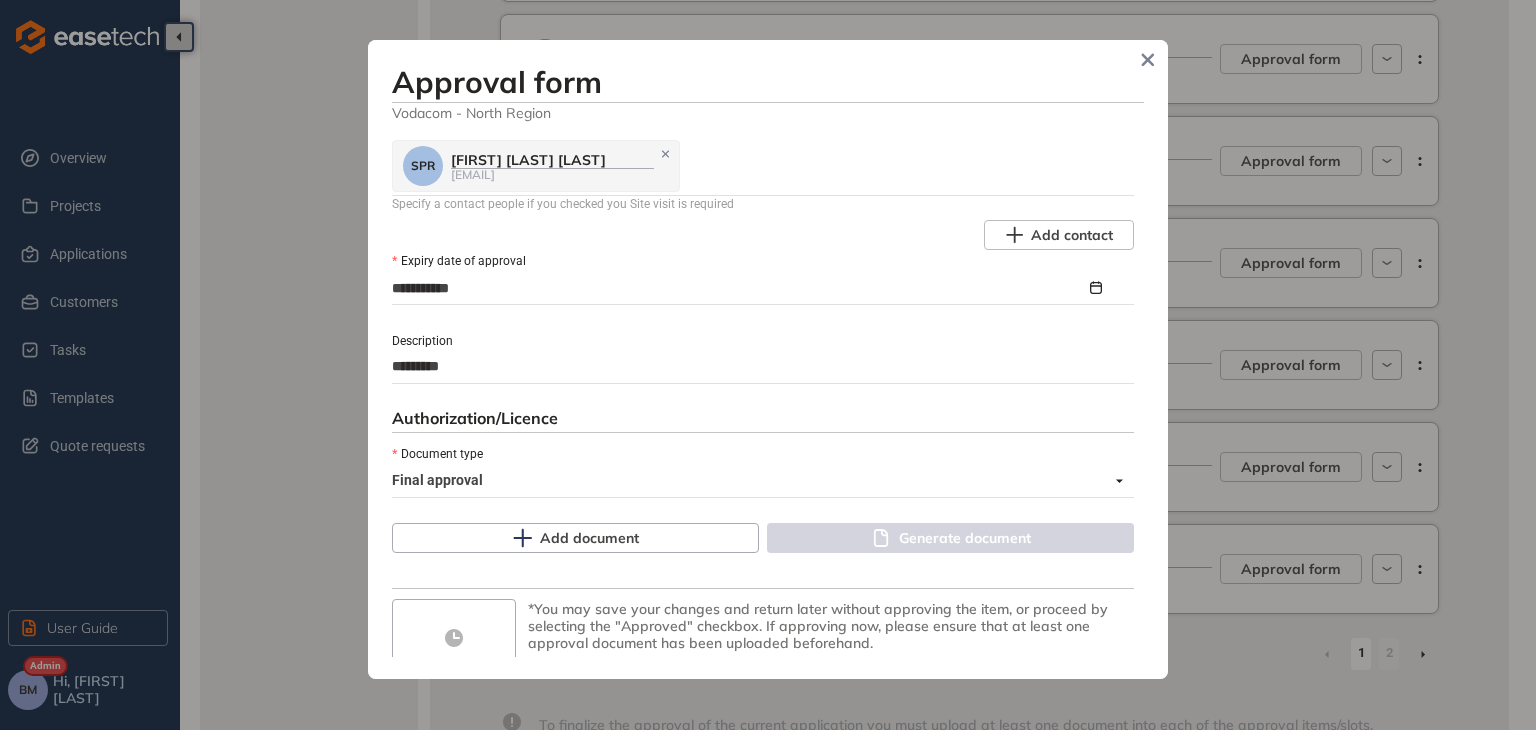 type on "**********" 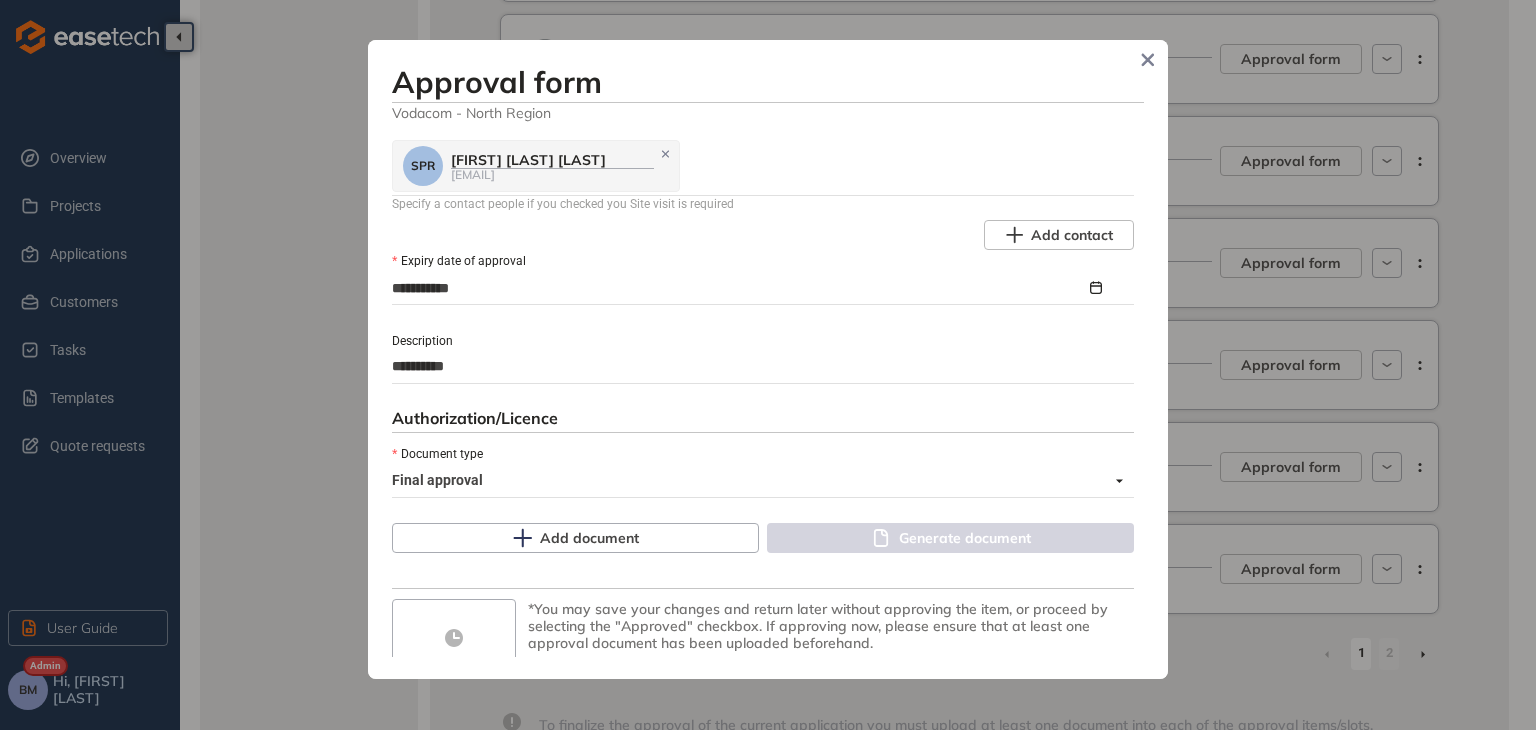 type on "**********" 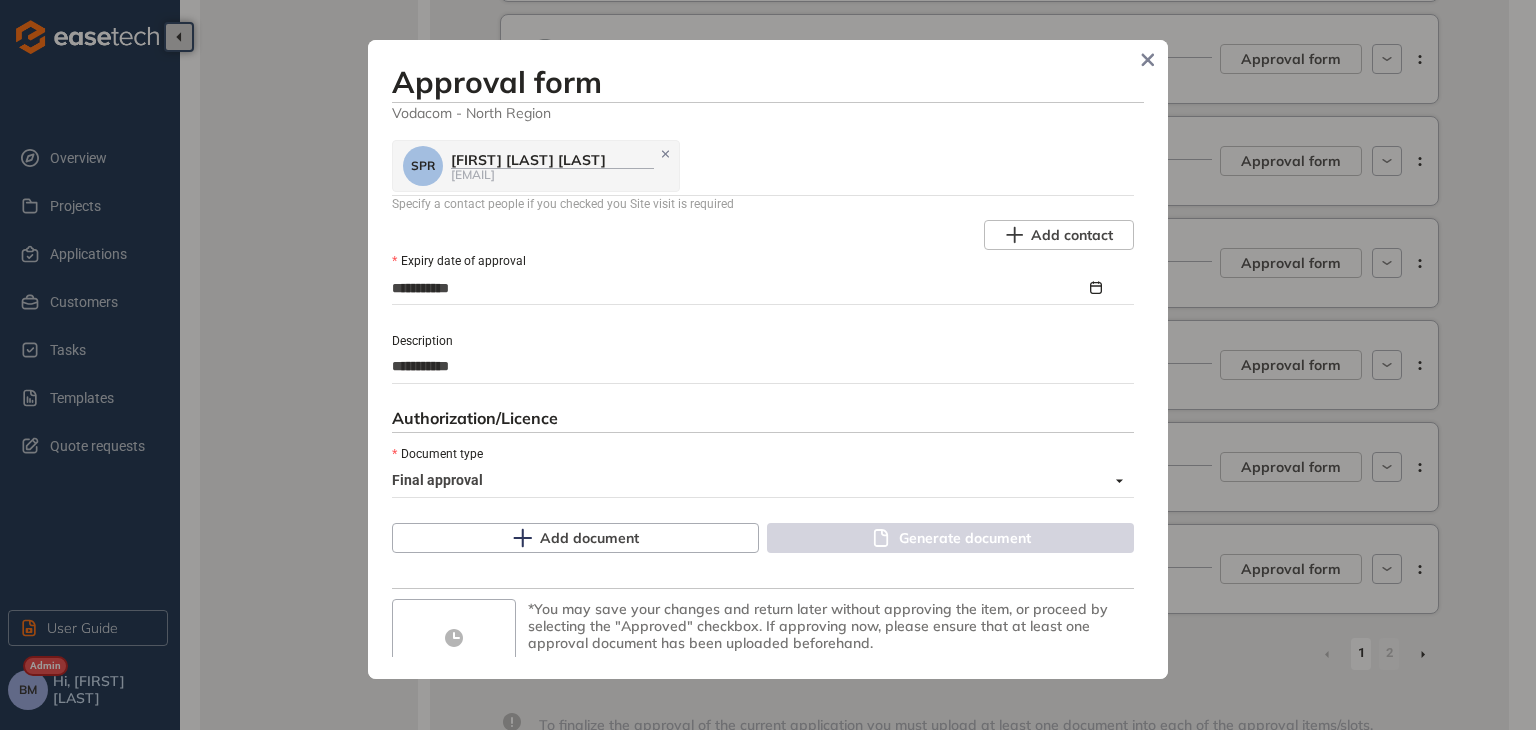 type on "**********" 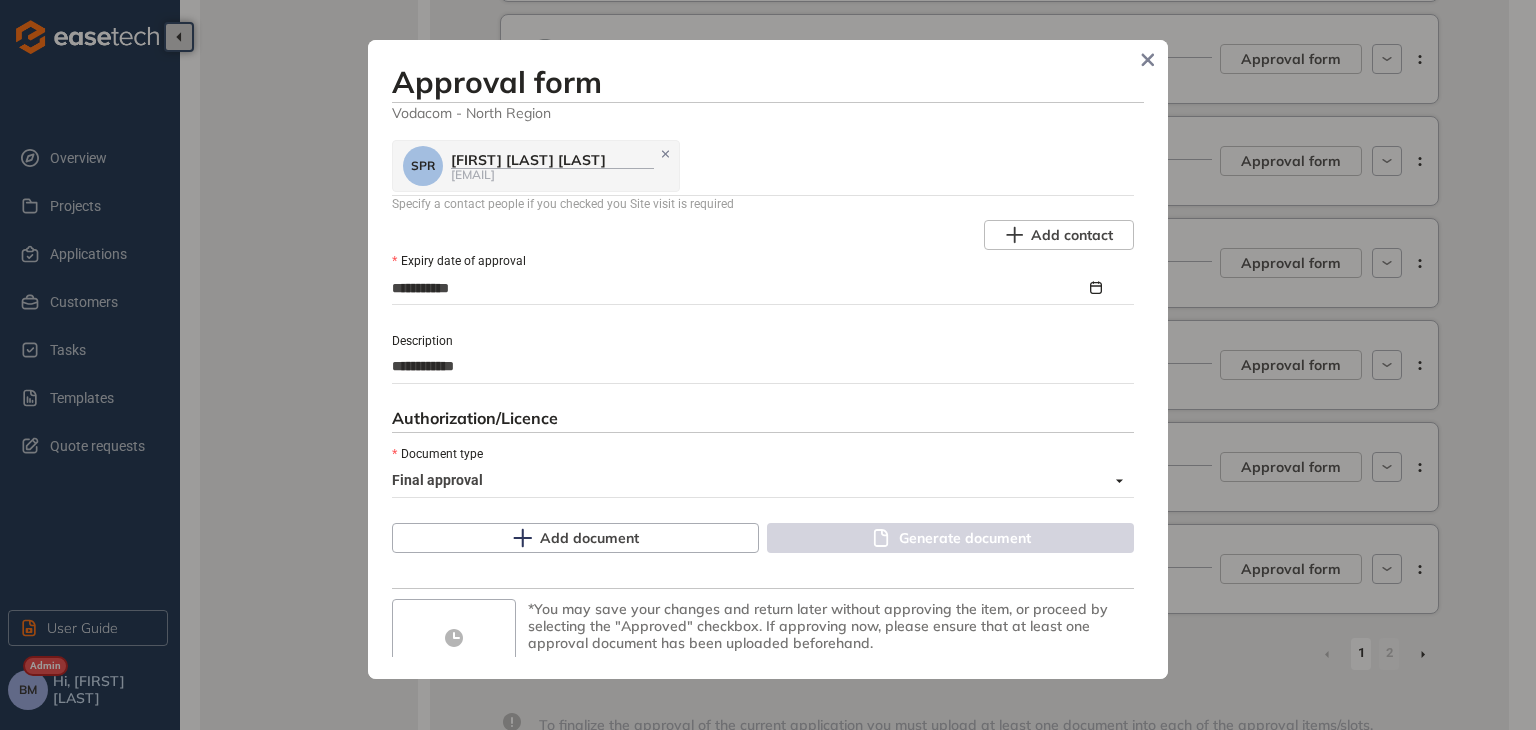 type on "**********" 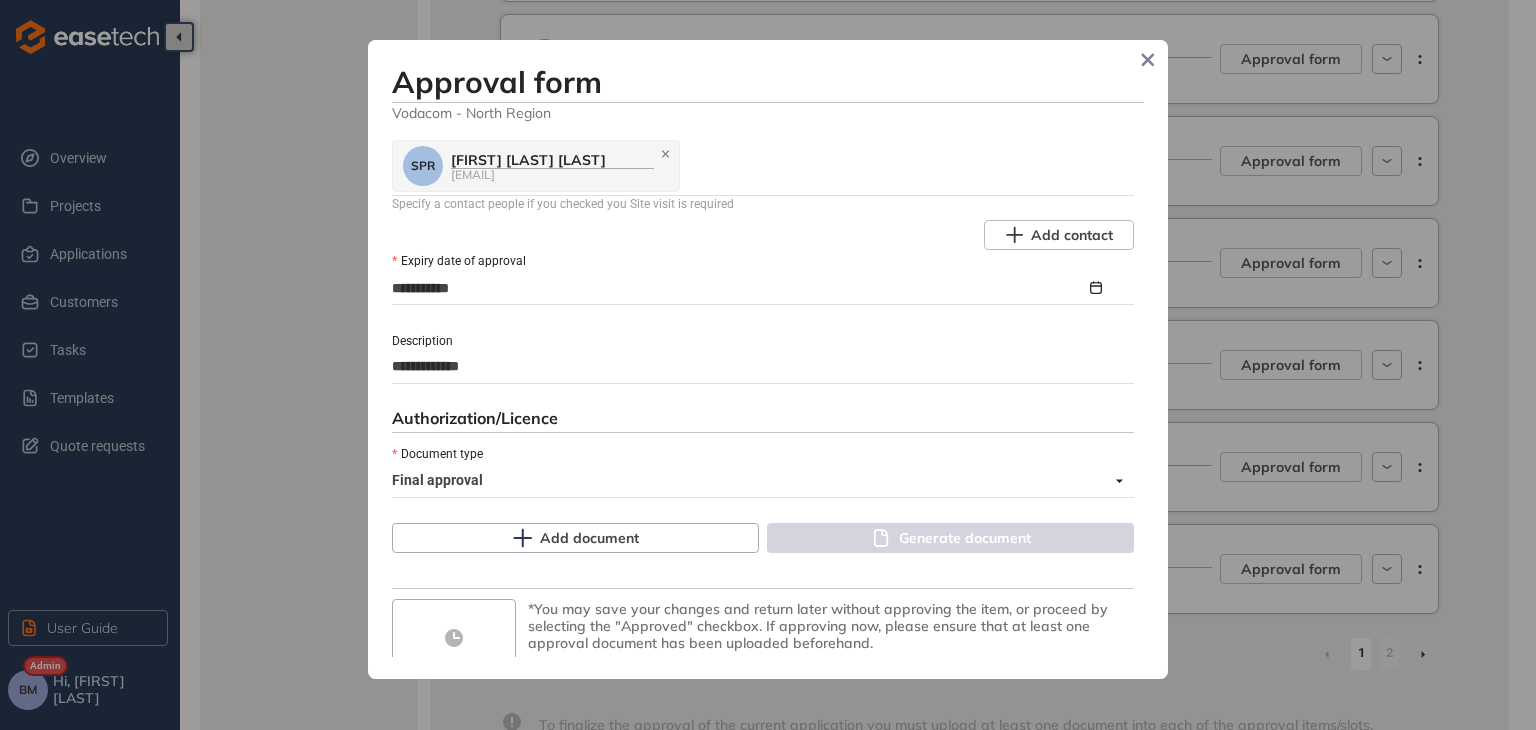 type on "**********" 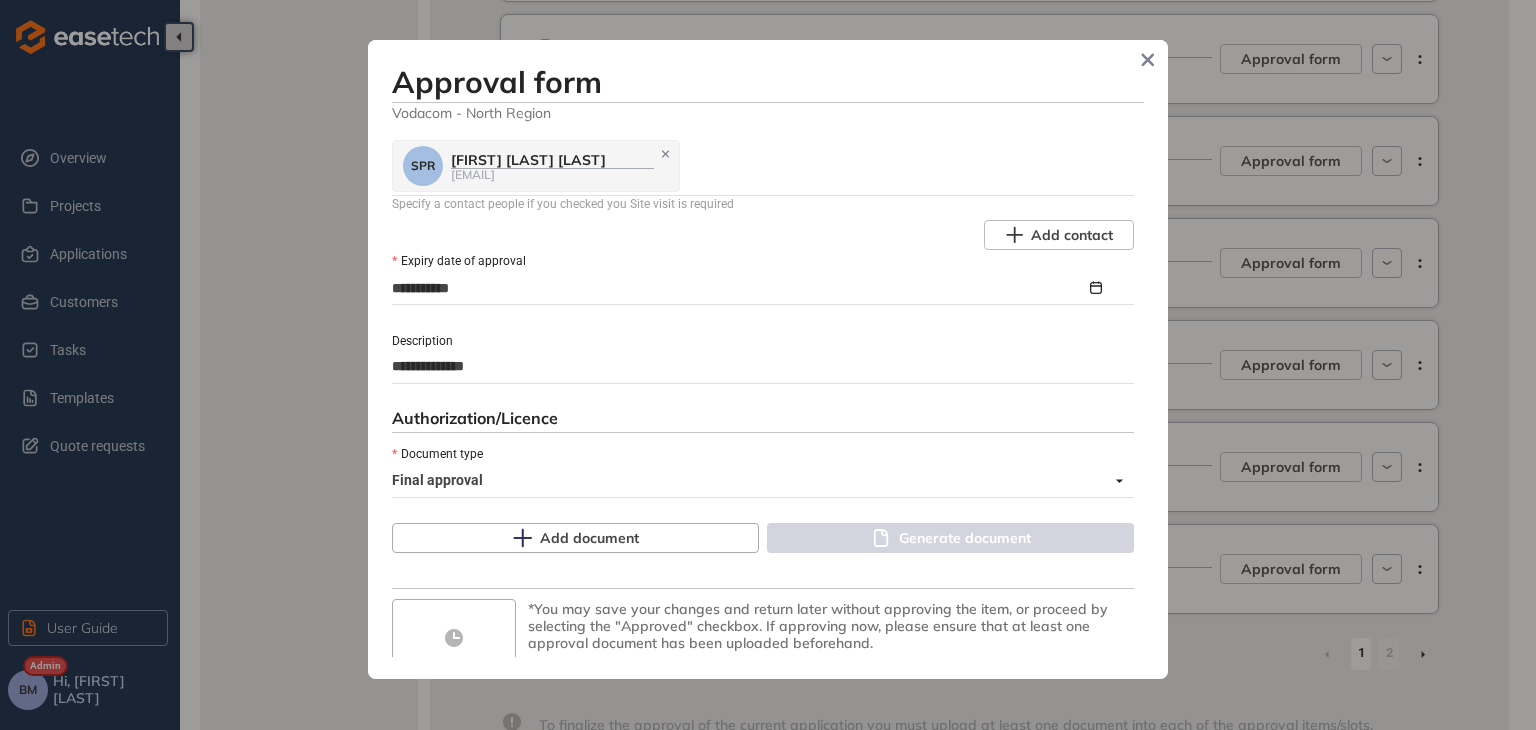 type on "**********" 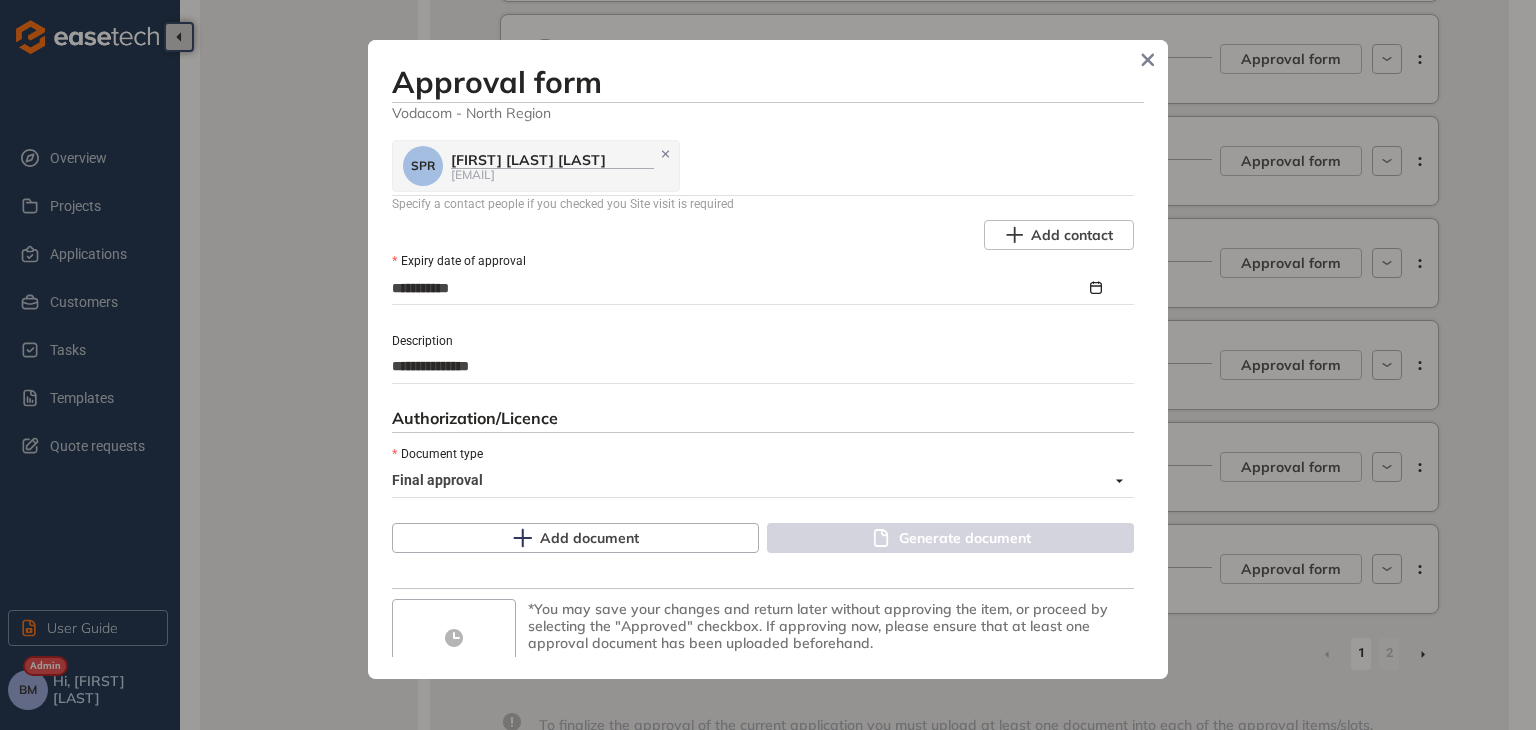 type on "**********" 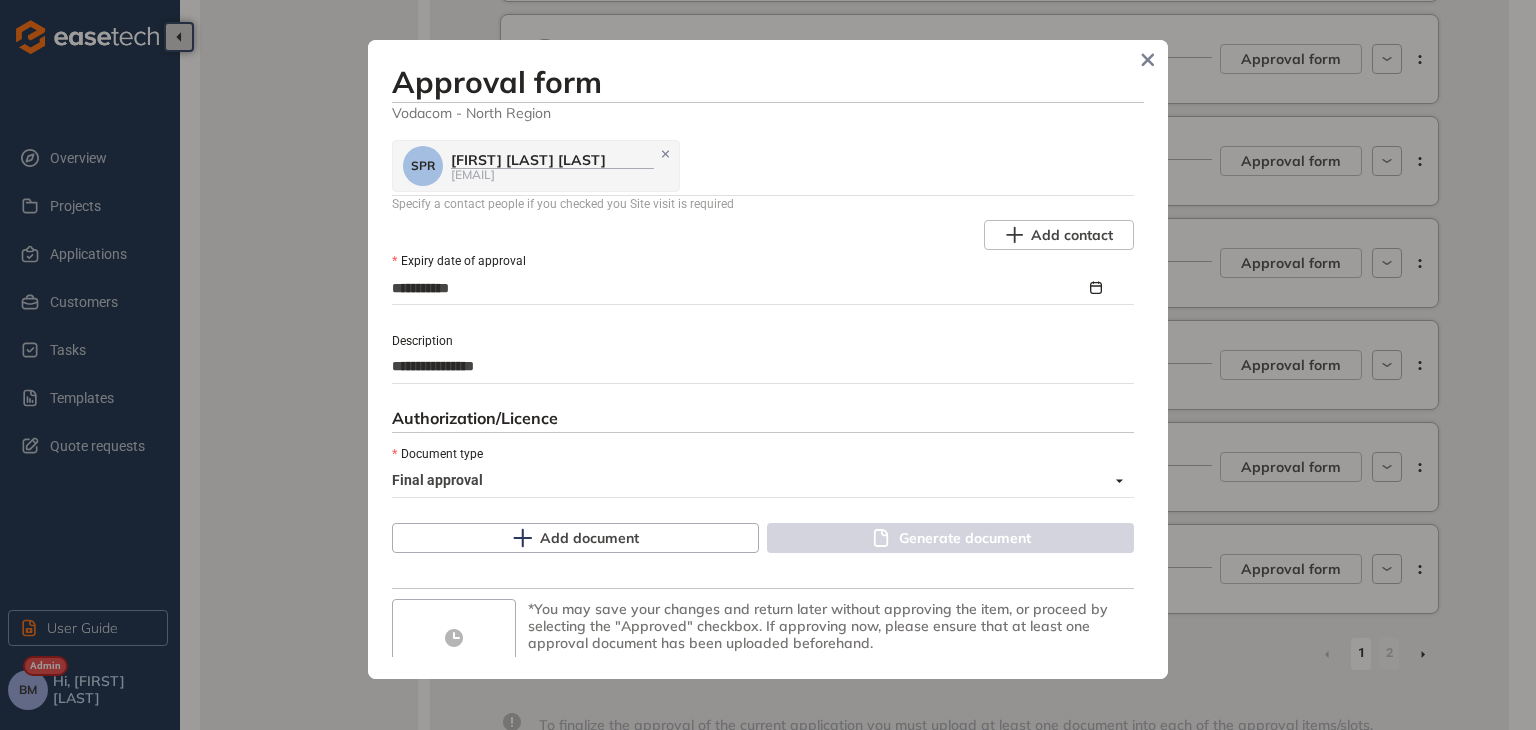 type on "**********" 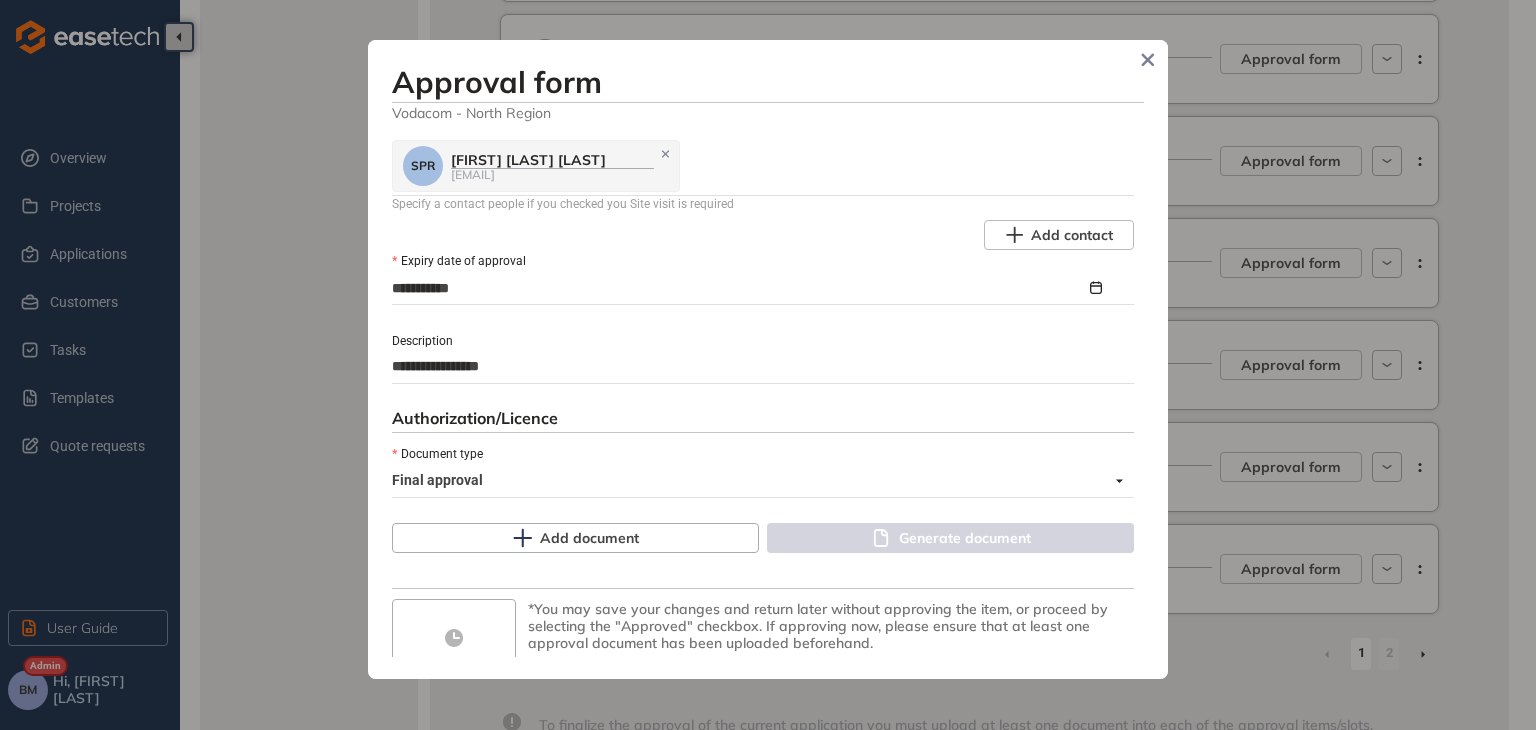 type on "**********" 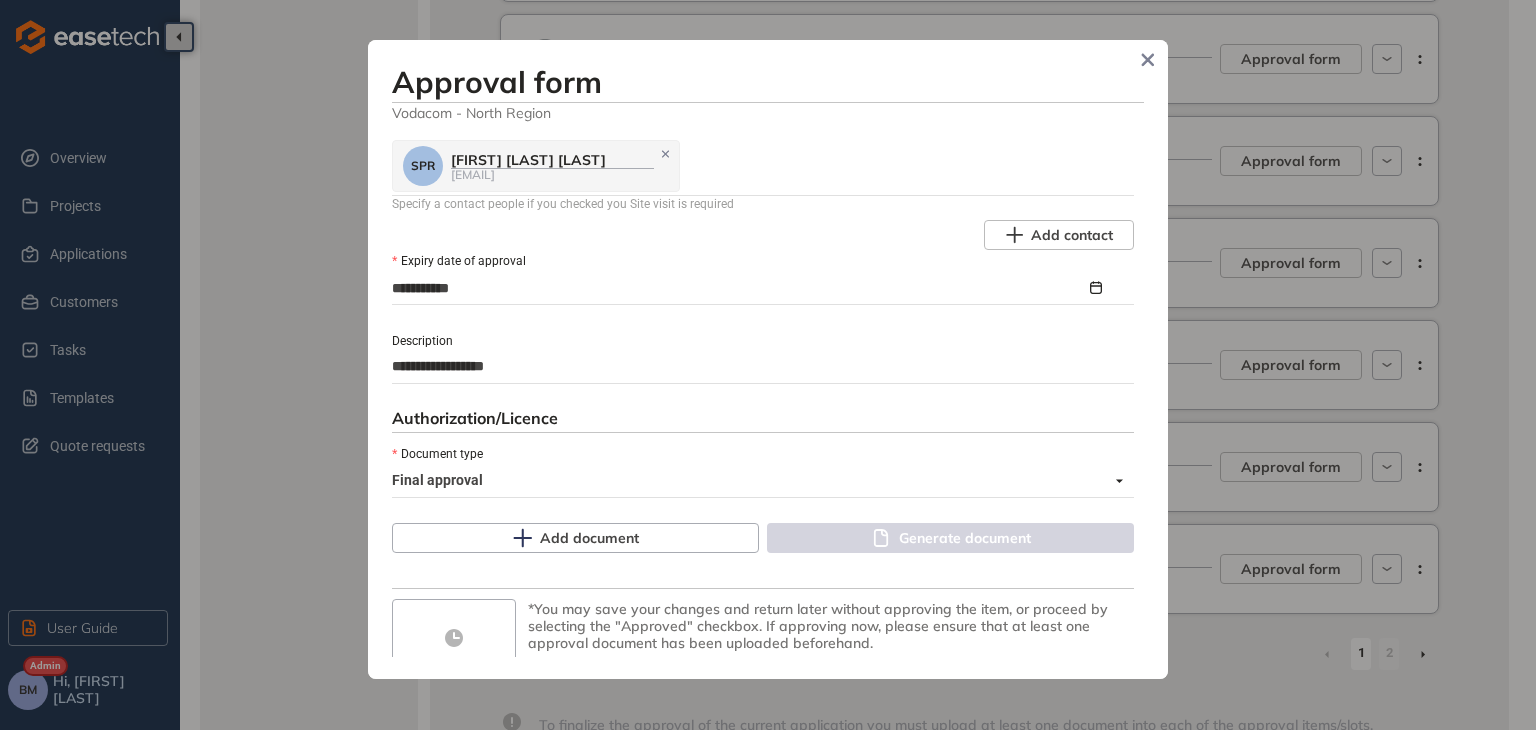type on "**********" 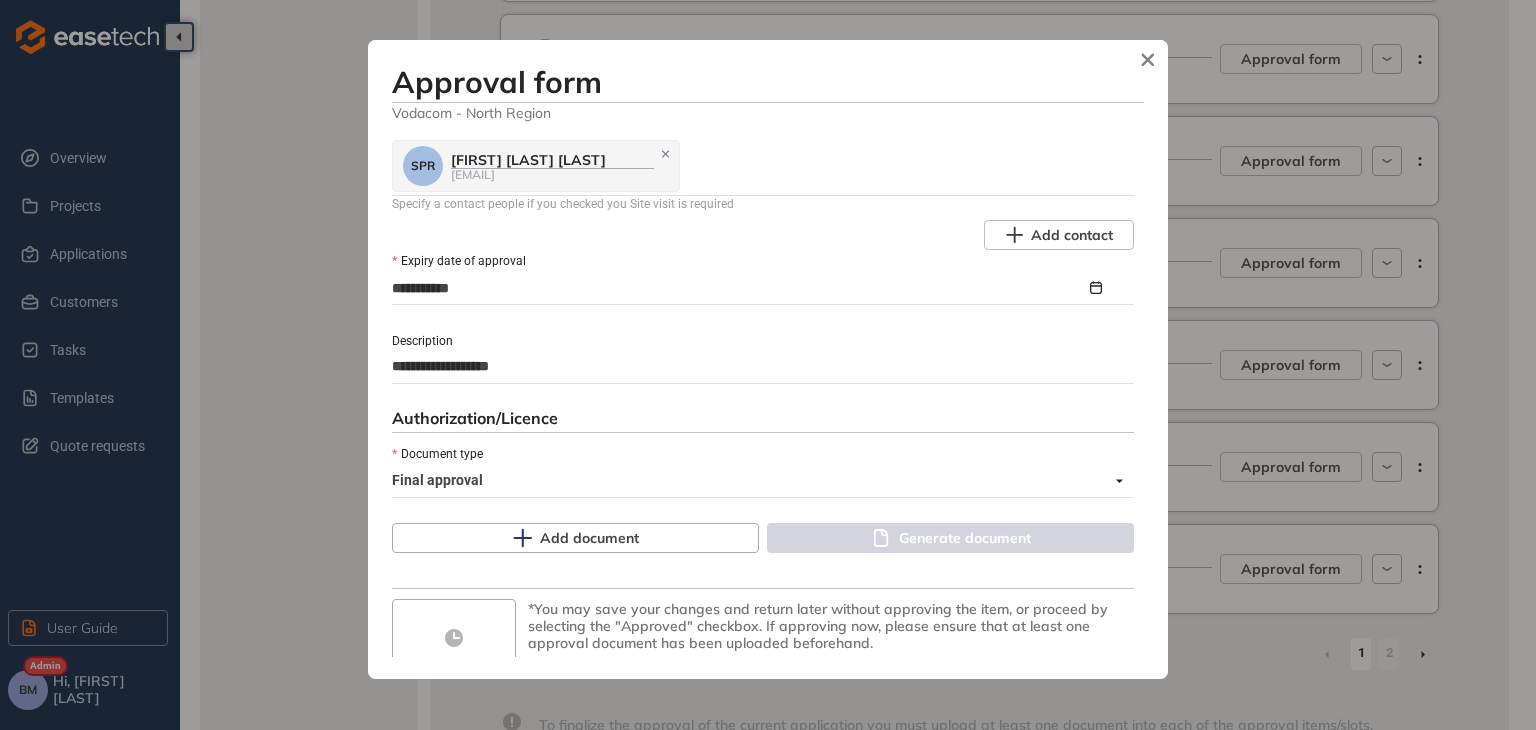 type on "**********" 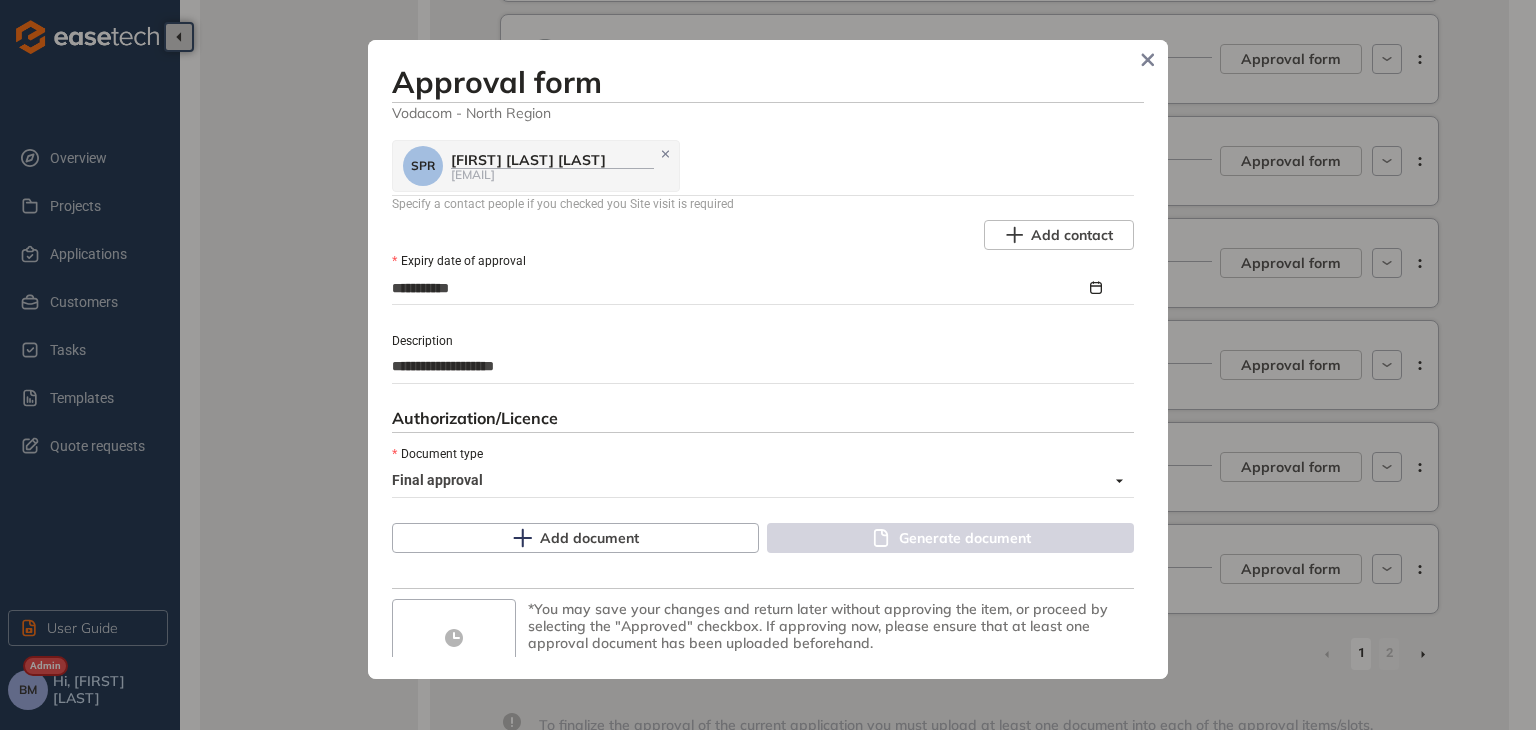 type on "**********" 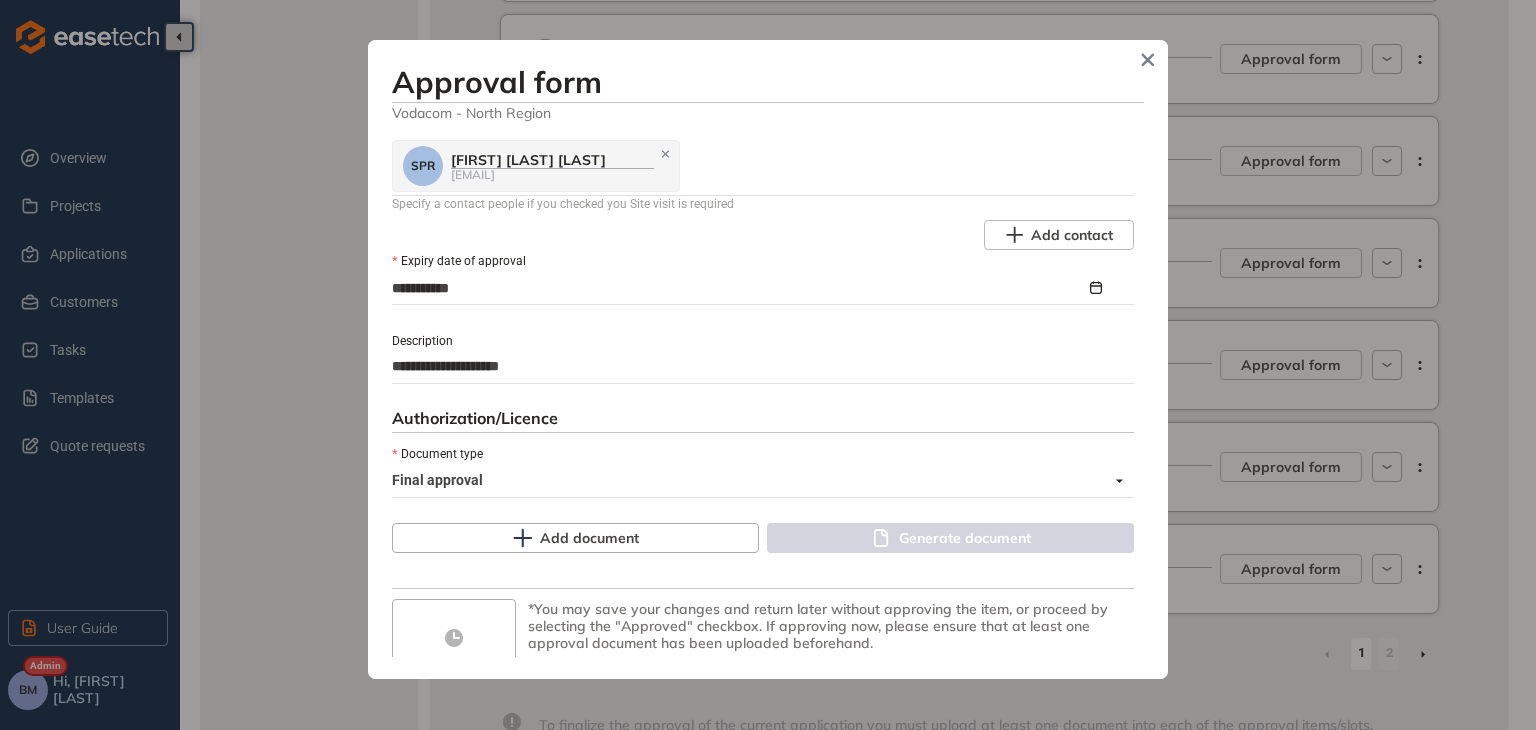 type on "**********" 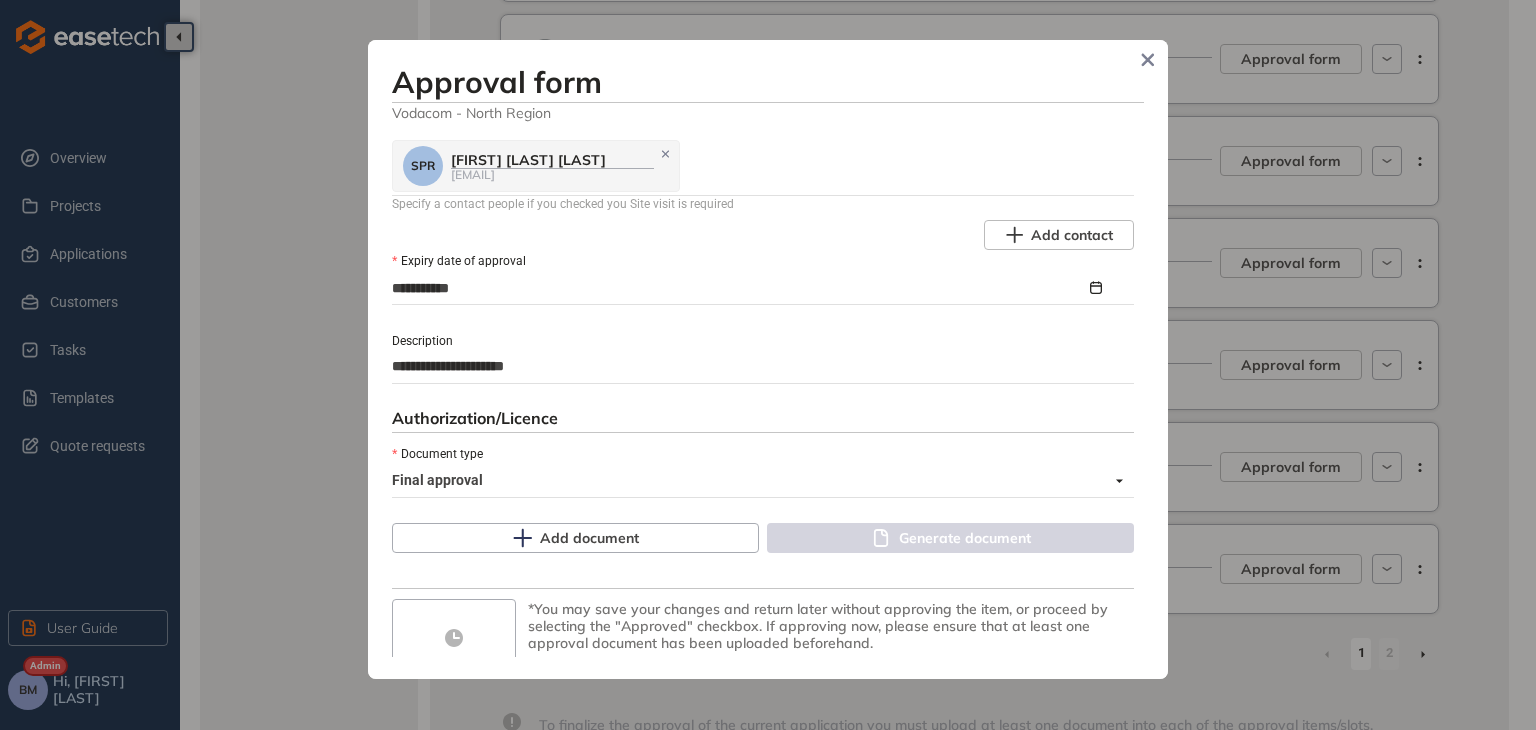 type on "**********" 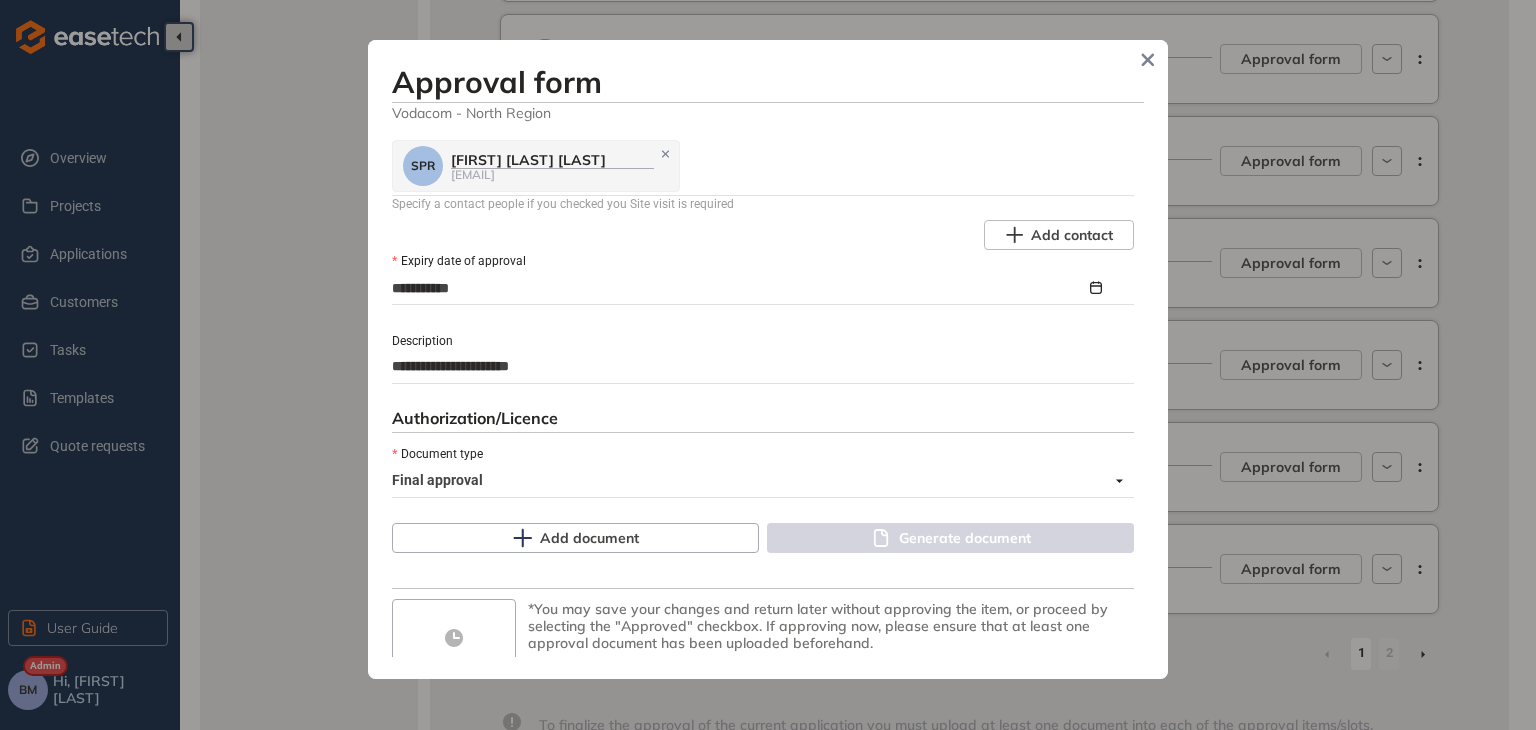 type on "**********" 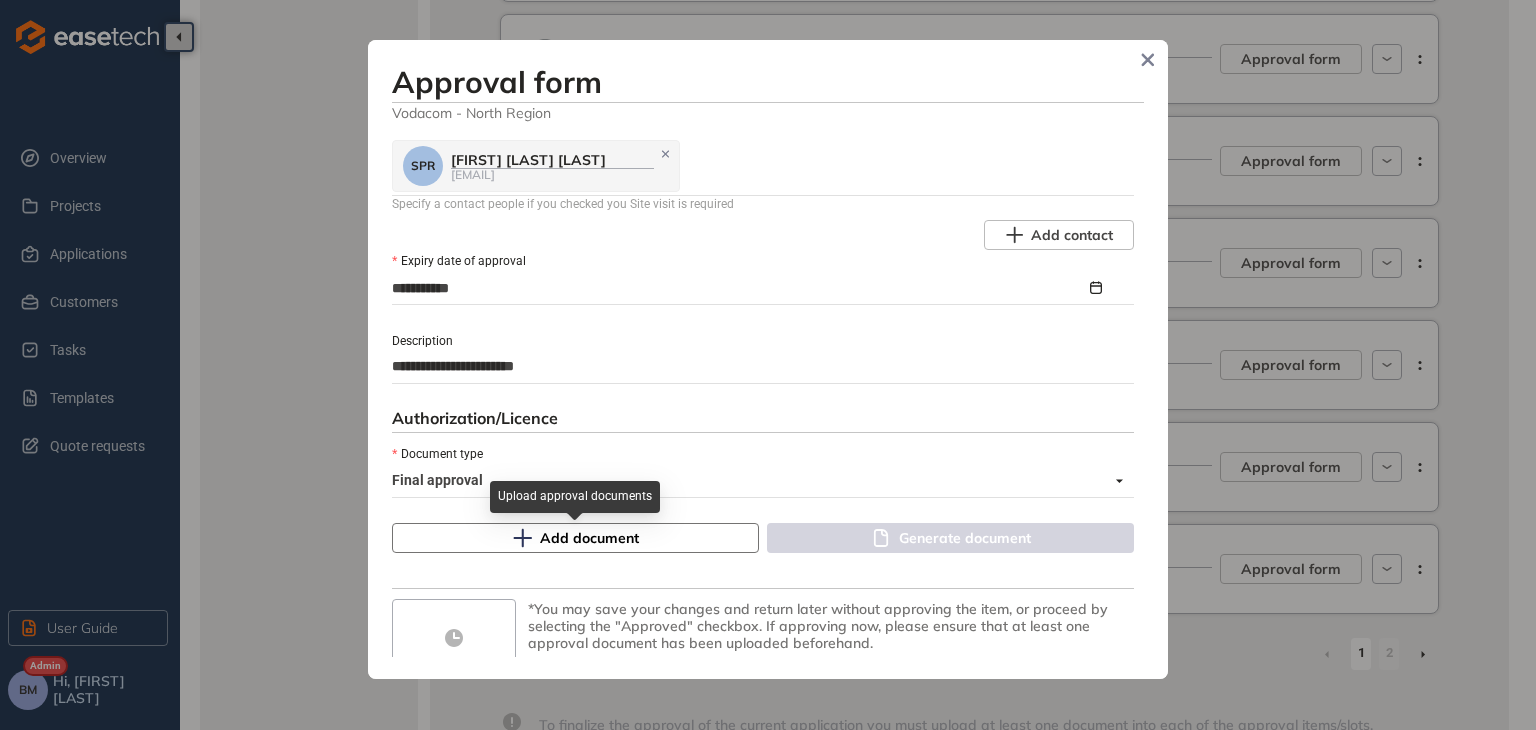 type on "**********" 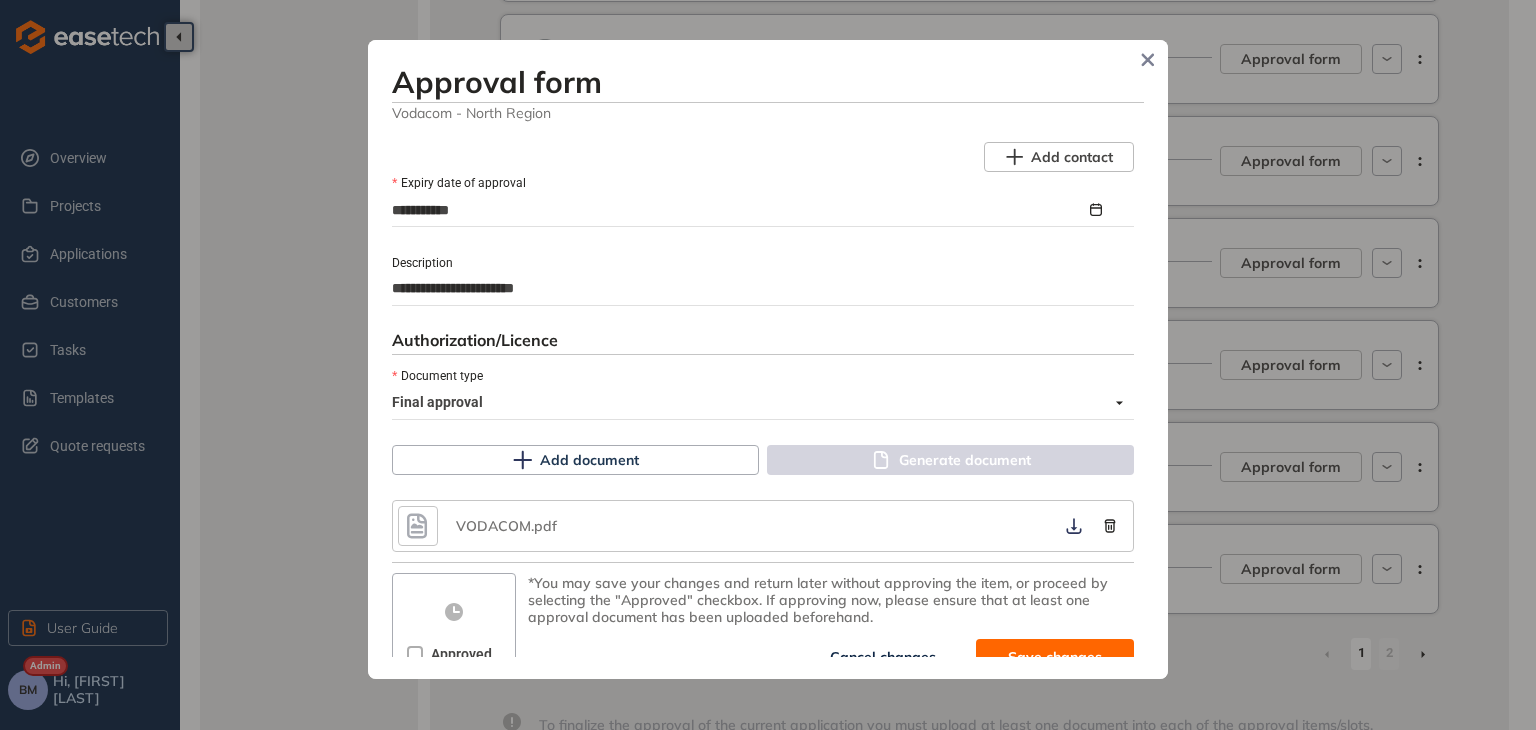 scroll, scrollTop: 1104, scrollLeft: 0, axis: vertical 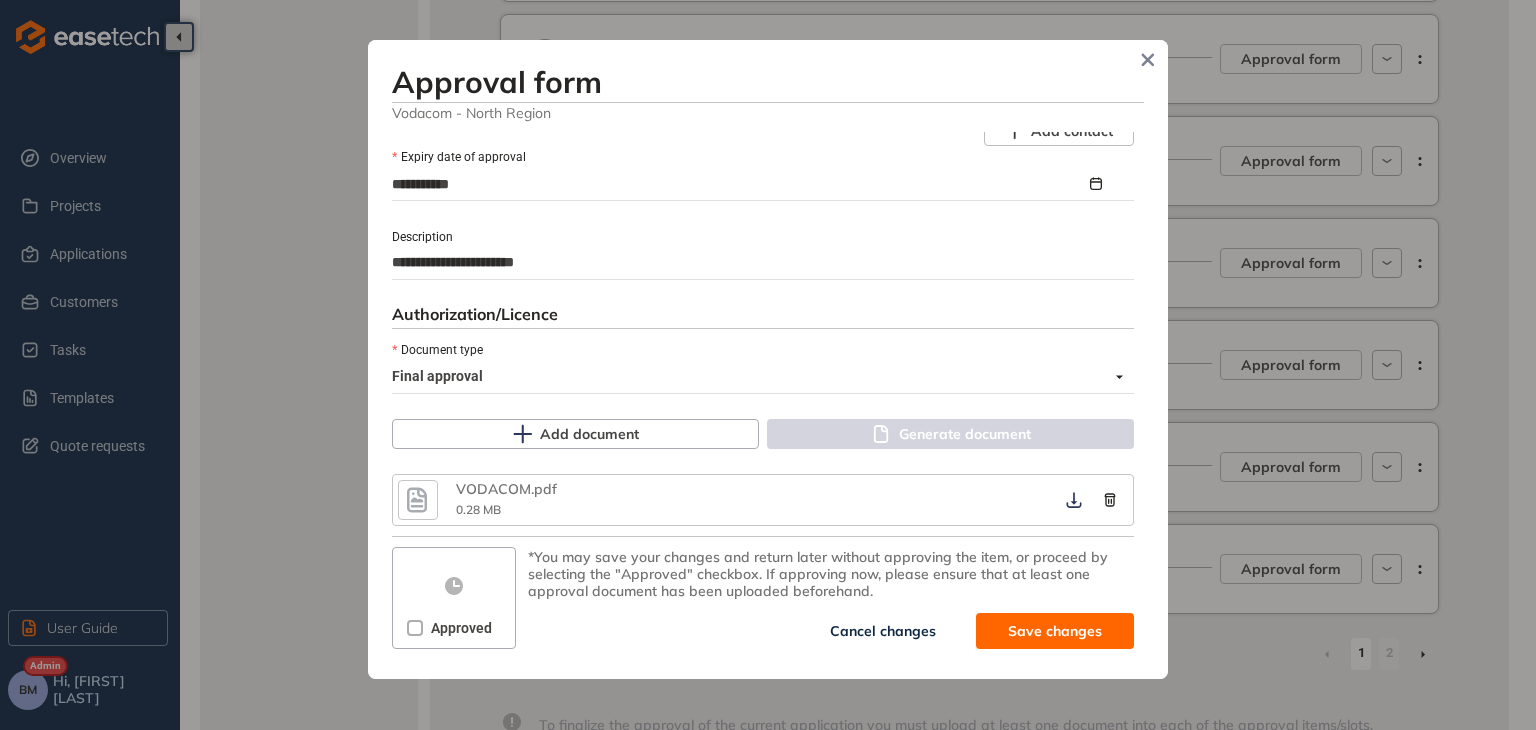 click at bounding box center (415, 628) 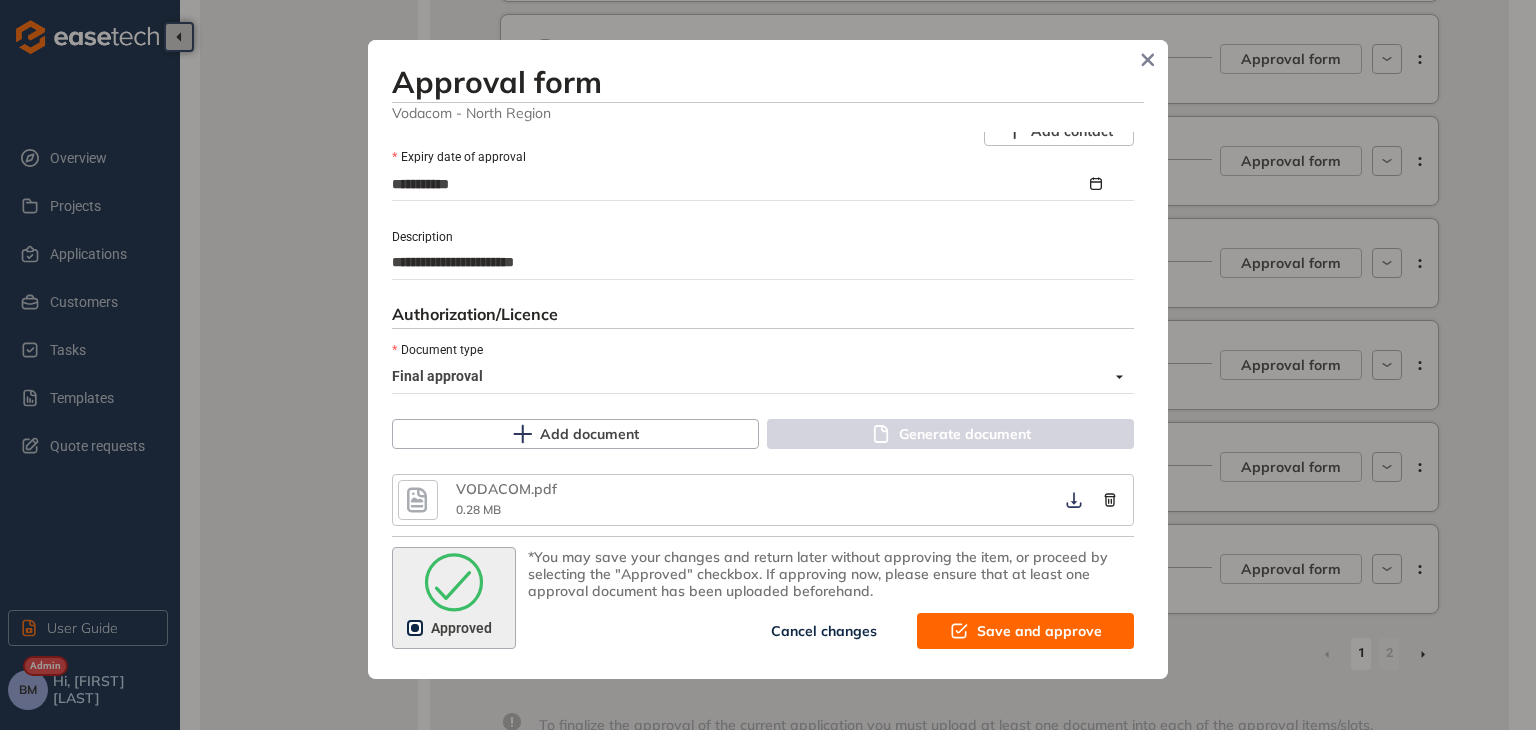 click on "Save and approve" at bounding box center [1025, 631] 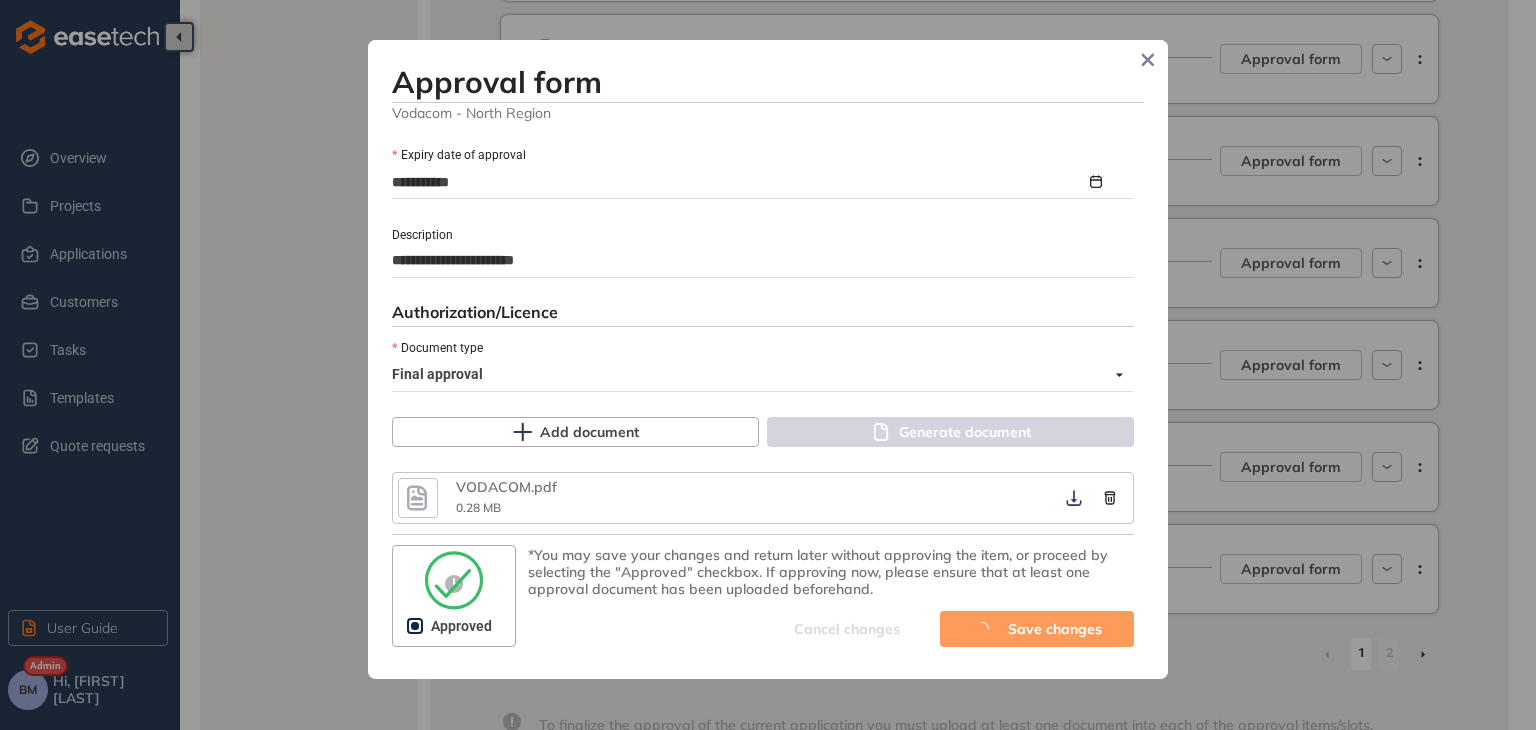 scroll, scrollTop: 969, scrollLeft: 0, axis: vertical 